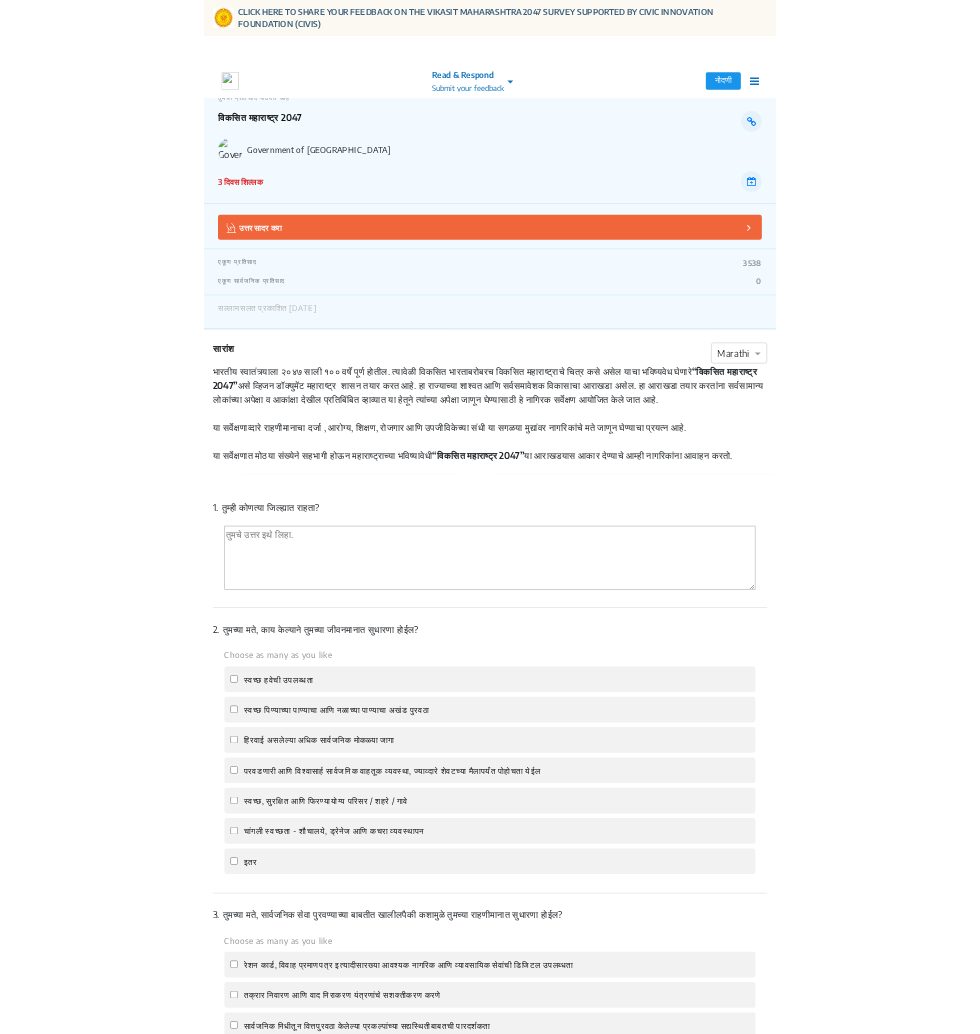 scroll, scrollTop: 0, scrollLeft: 0, axis: both 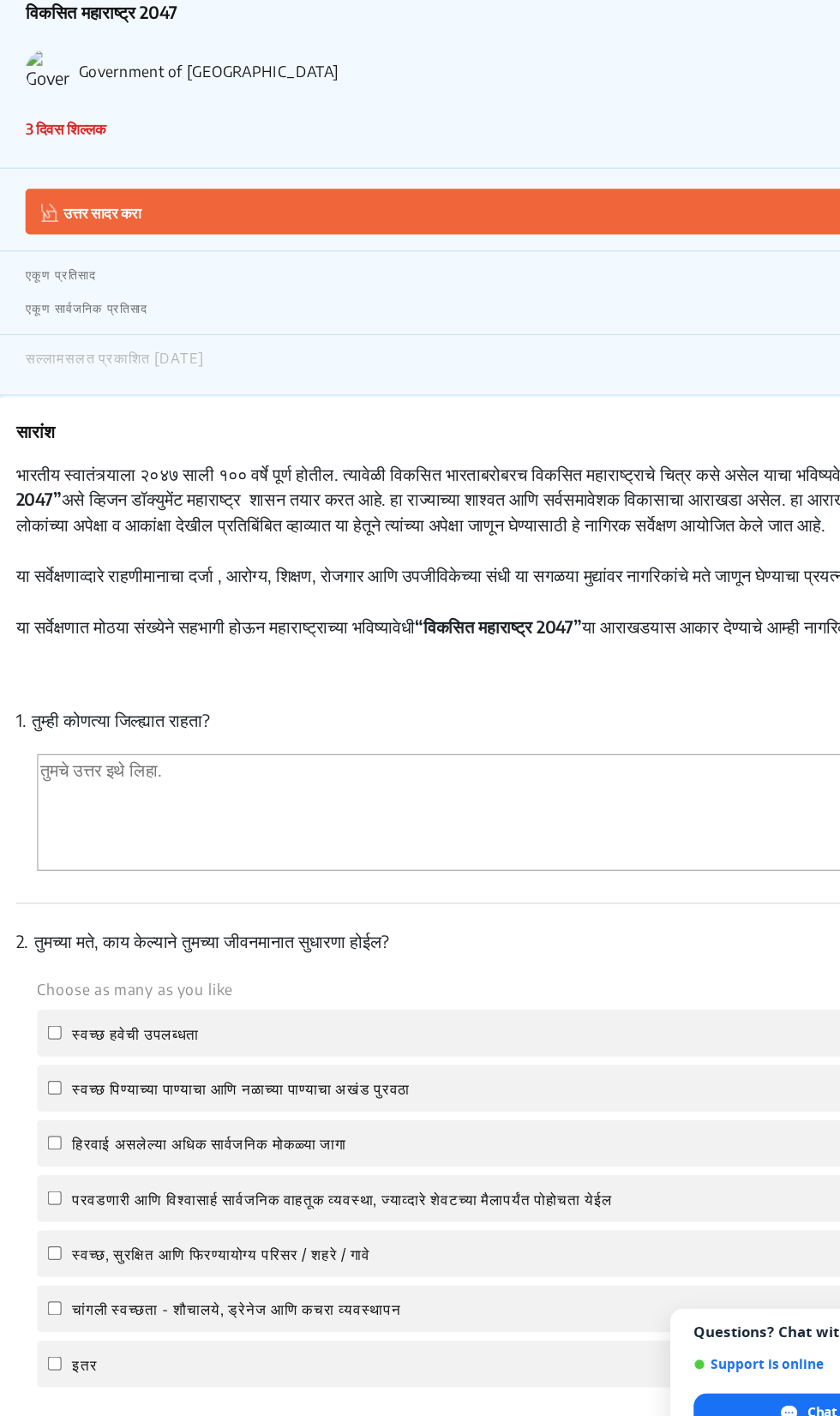 click at bounding box center [420, 819] 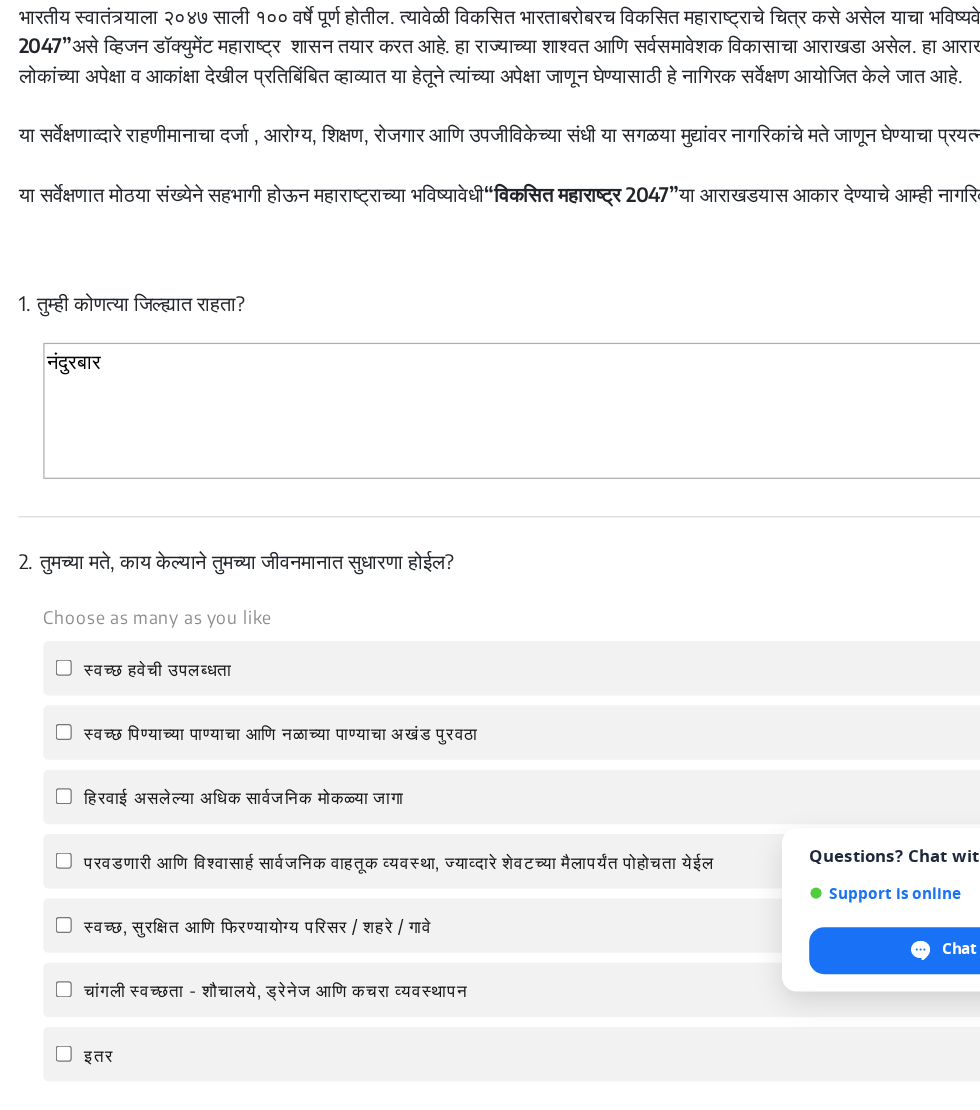 scroll, scrollTop: 420, scrollLeft: 0, axis: vertical 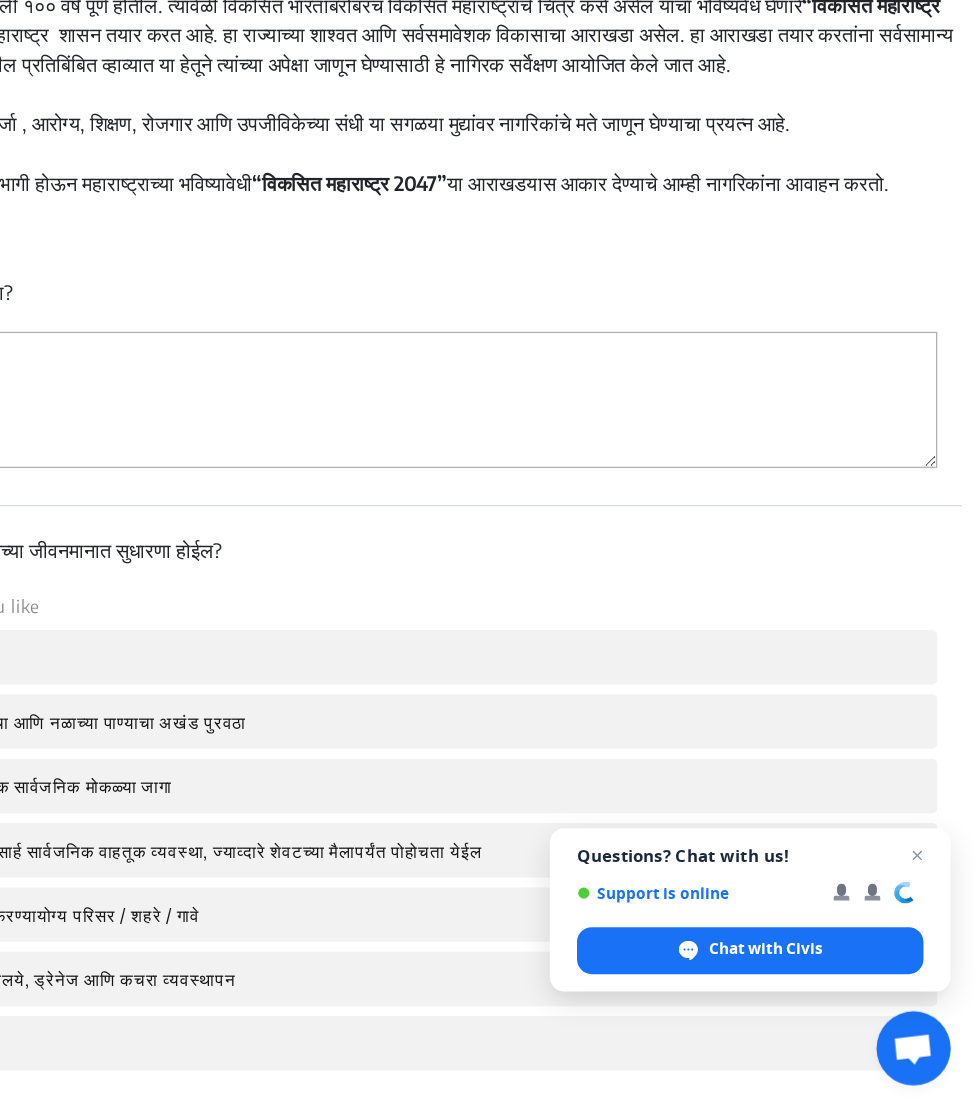 type on "नंदुरबार" 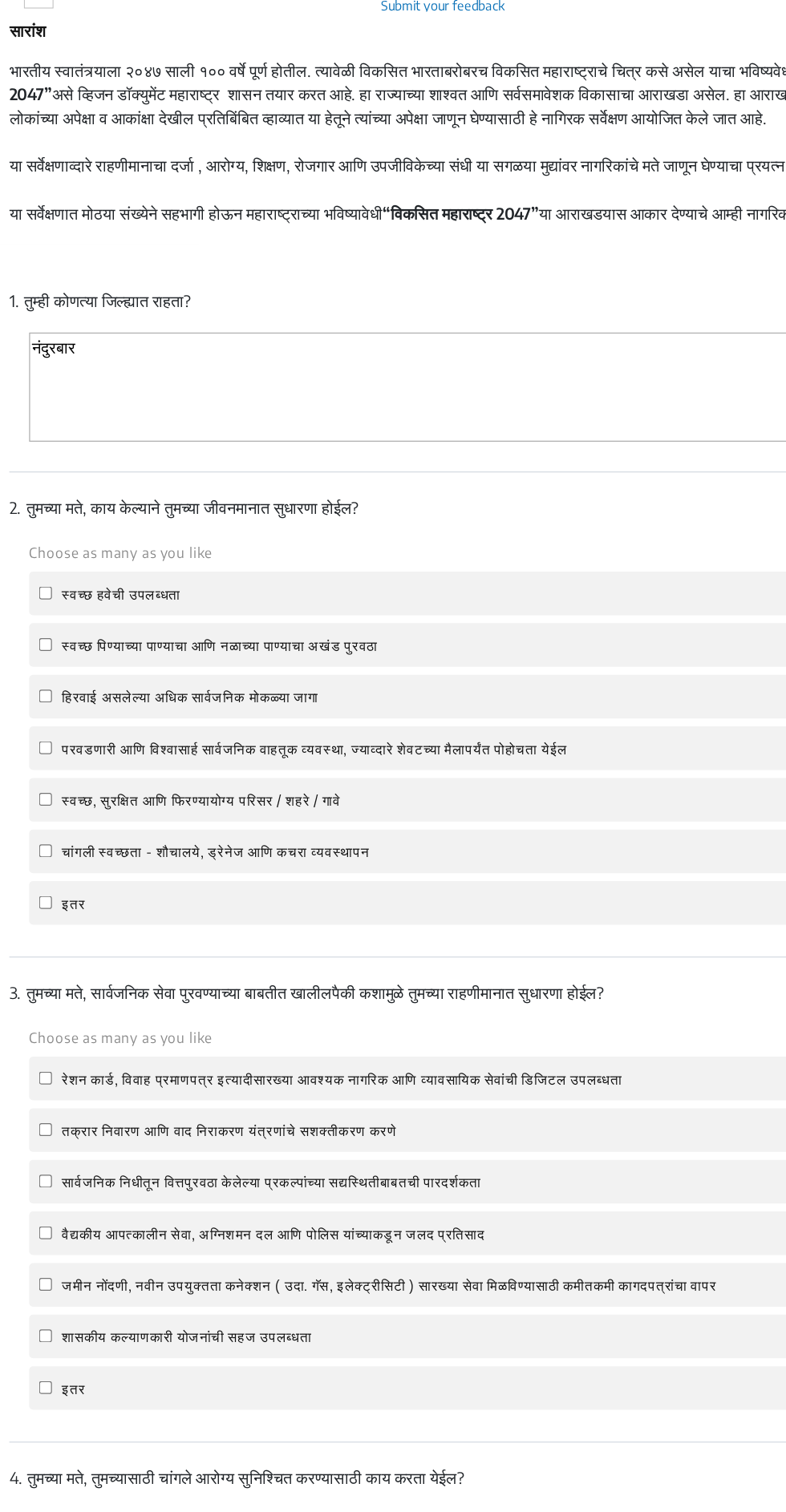 scroll, scrollTop: 337, scrollLeft: 0, axis: vertical 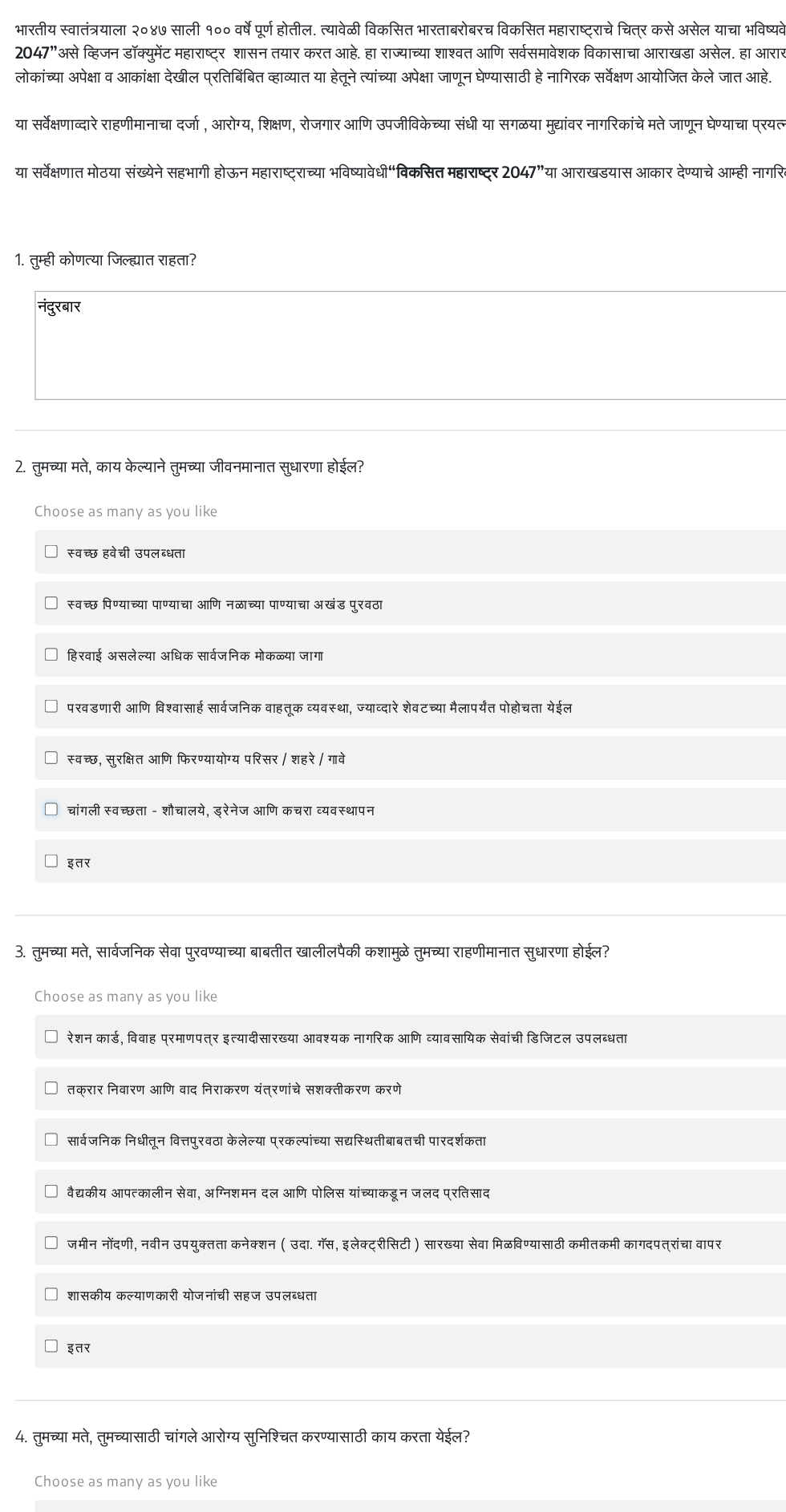 click on "चांगली स्वच्छता - शौचालये, ड्रेनेज आणि कचरा व्यवस्थापन" 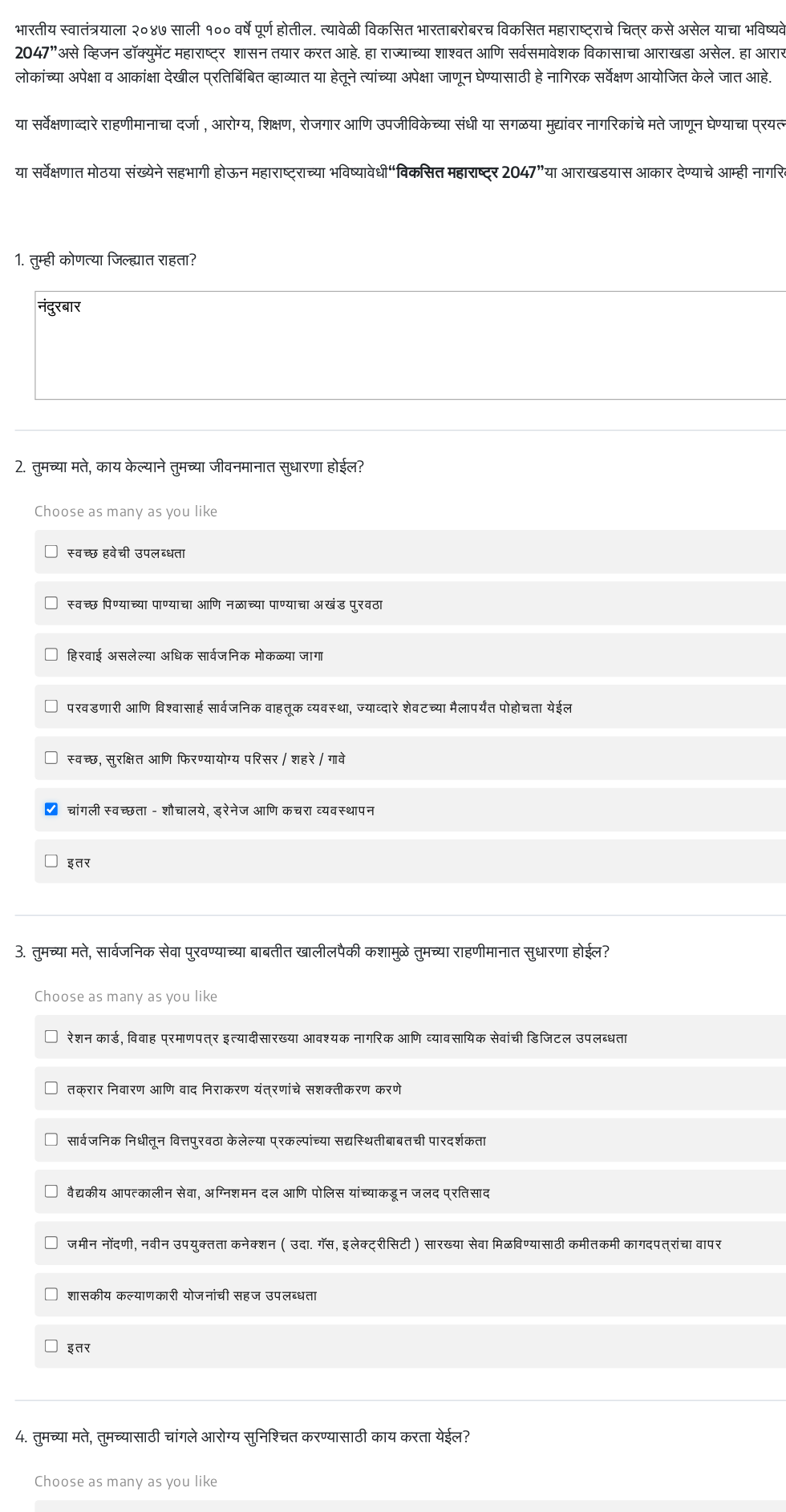 checkbox on "true" 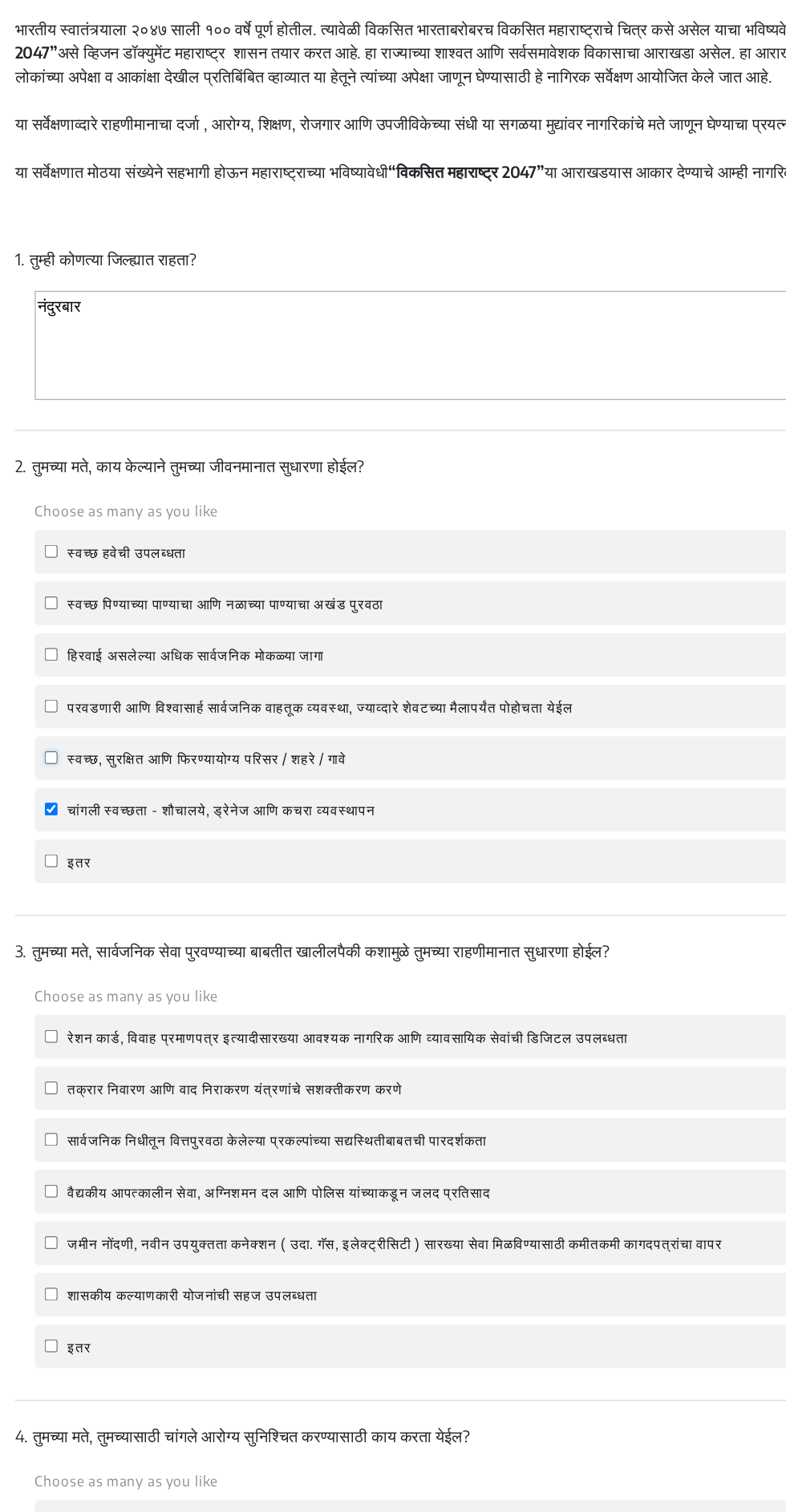 click on "स्वच्छ, सुरक्षित आणि फिरण्यायोग्य परिसर / शहरे / गावे" 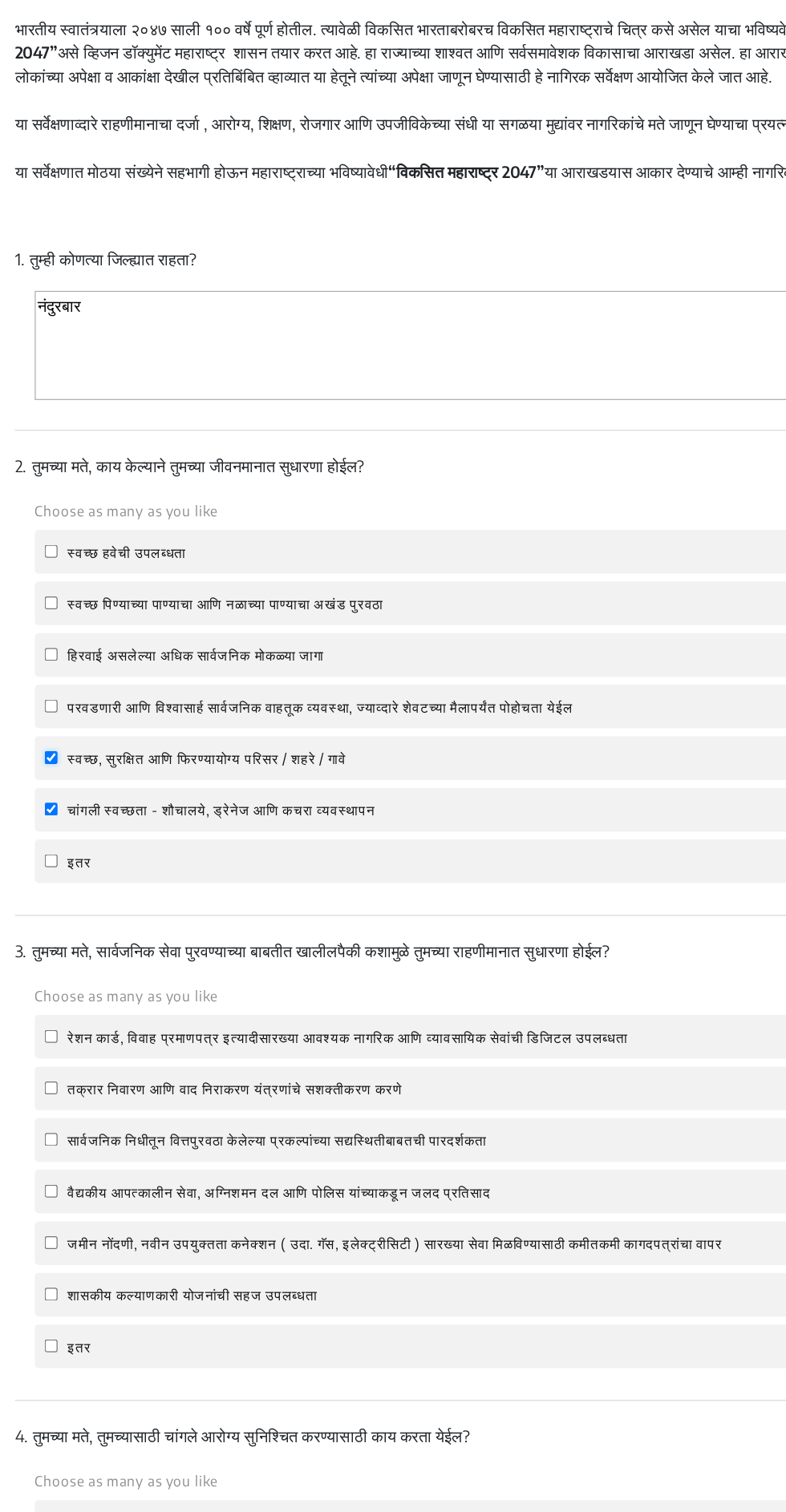 checkbox on "true" 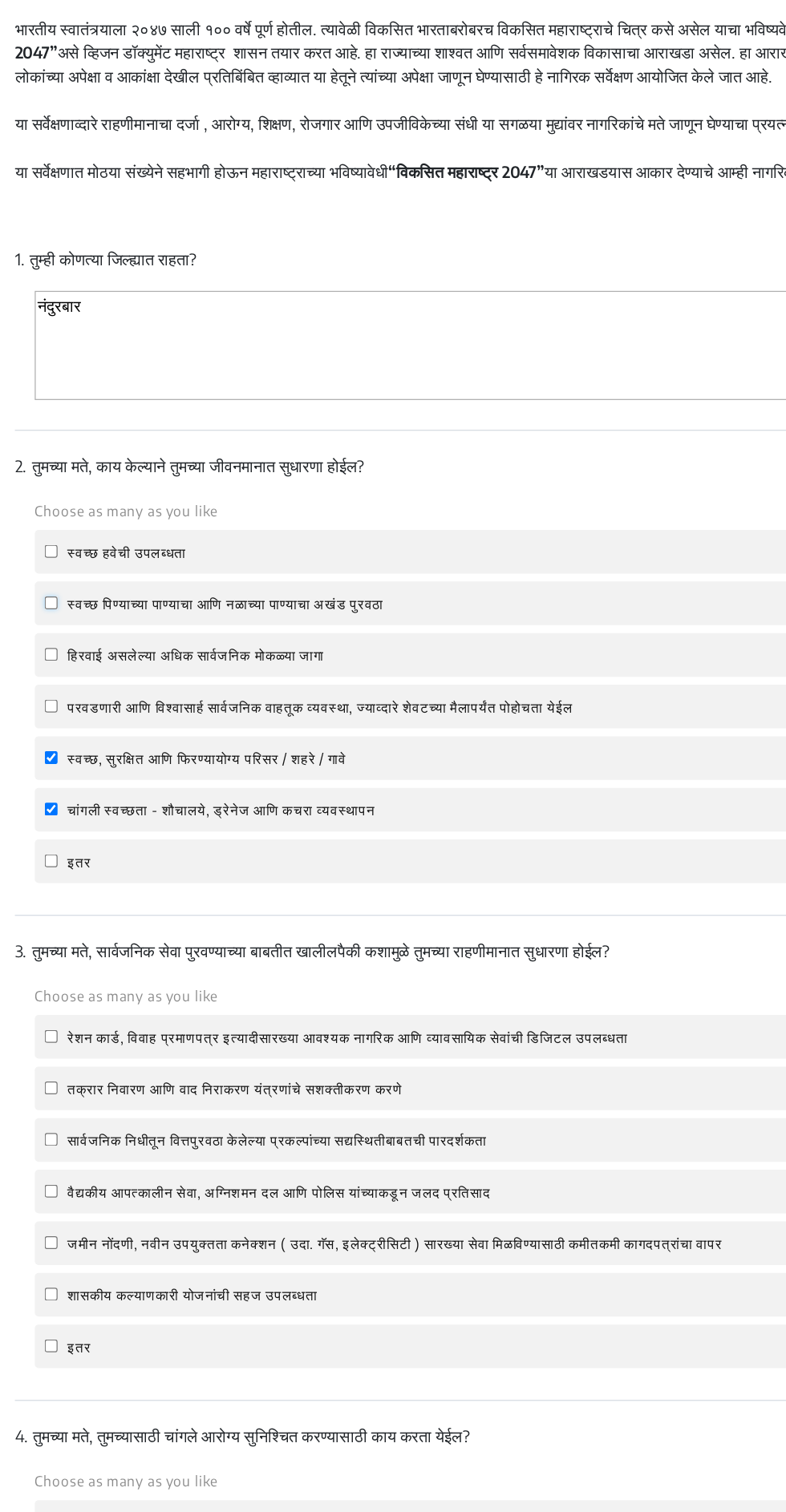 click on "स्वच्छ पिण्याच्या पाण्याचा आणि नळाच्या पाण्याचा अखंड पुरवठा" 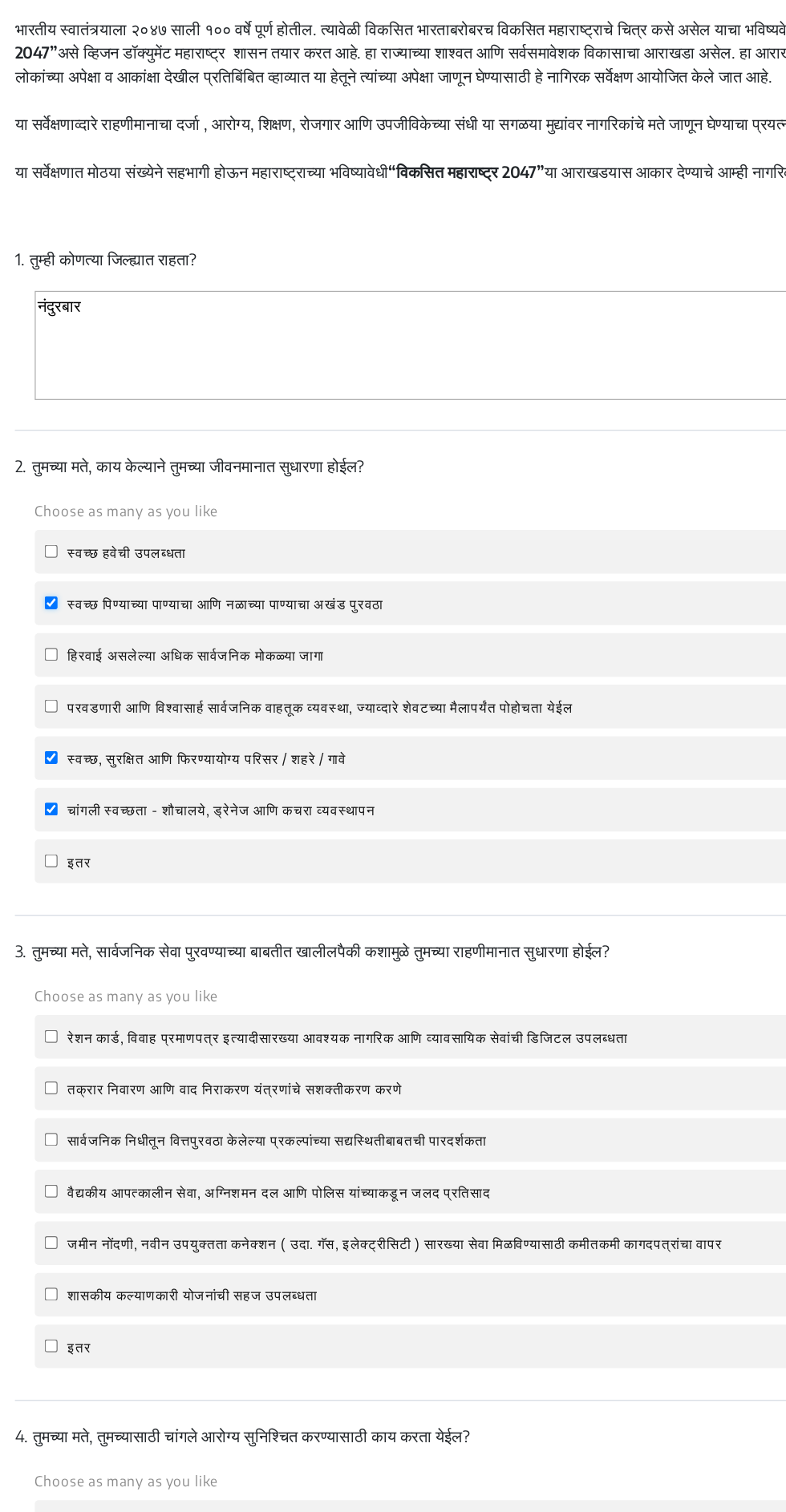 checkbox on "true" 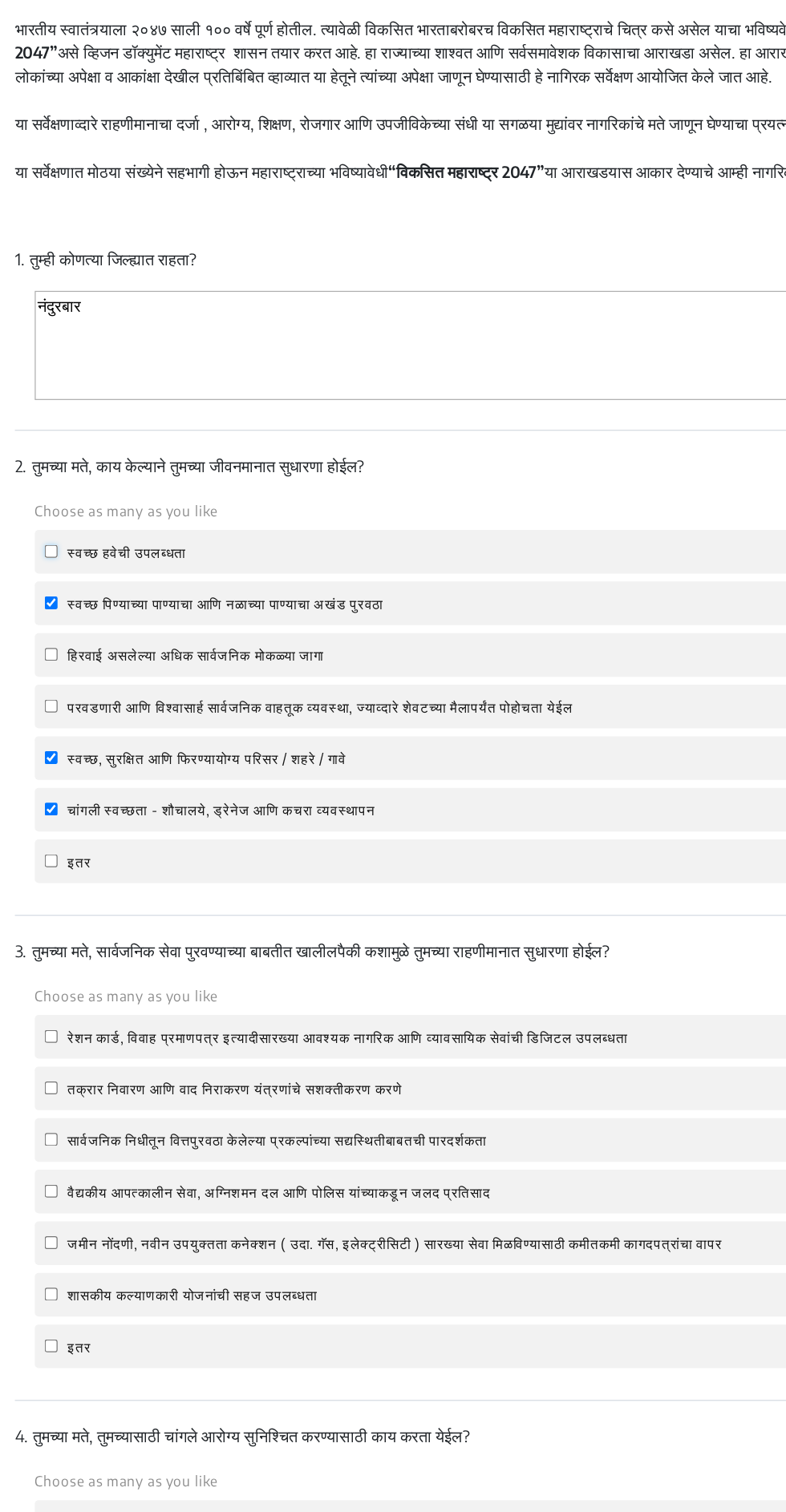 click on "स्वच्छ हवेची उपलब्धता" 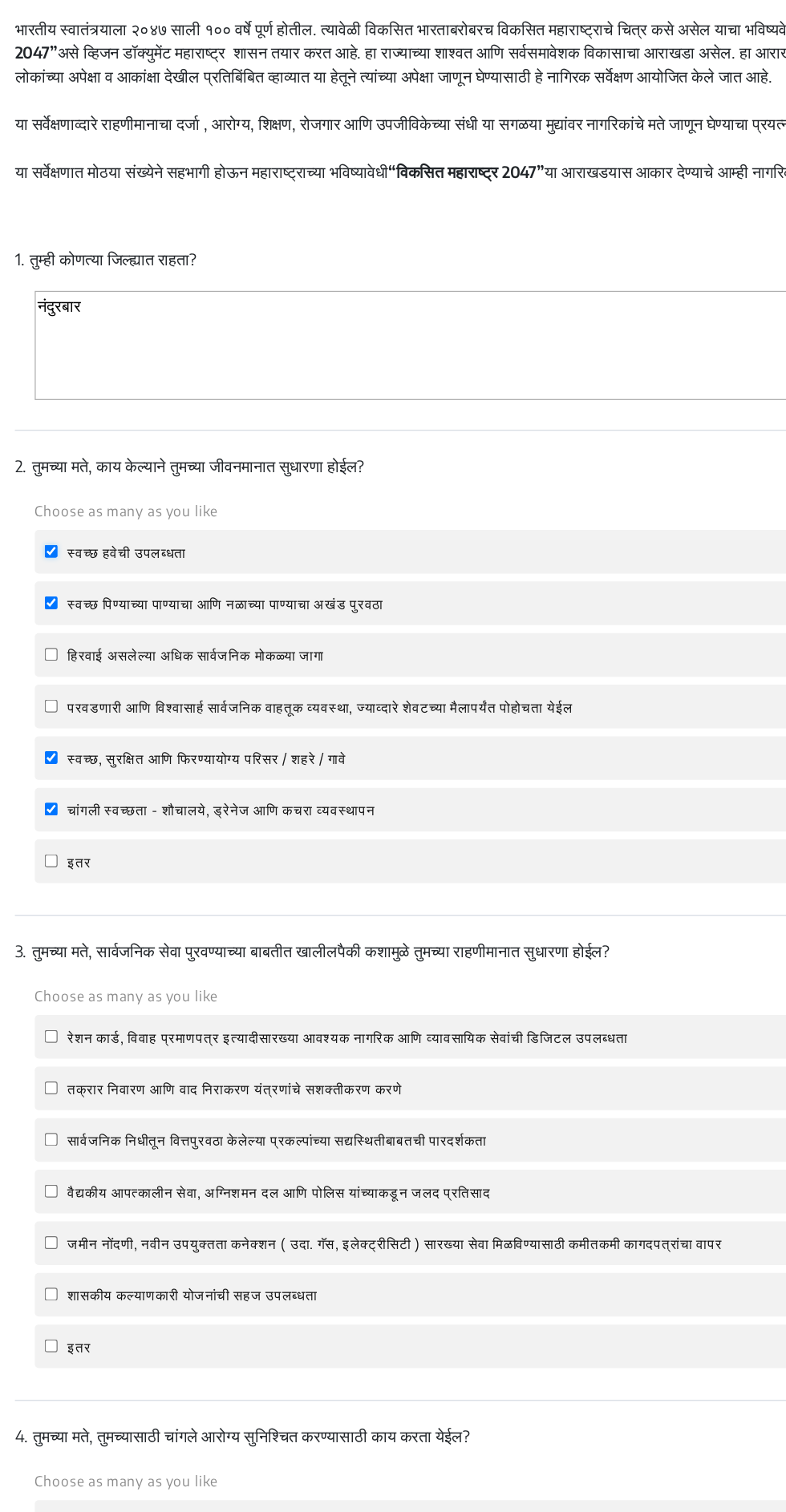 checkbox on "true" 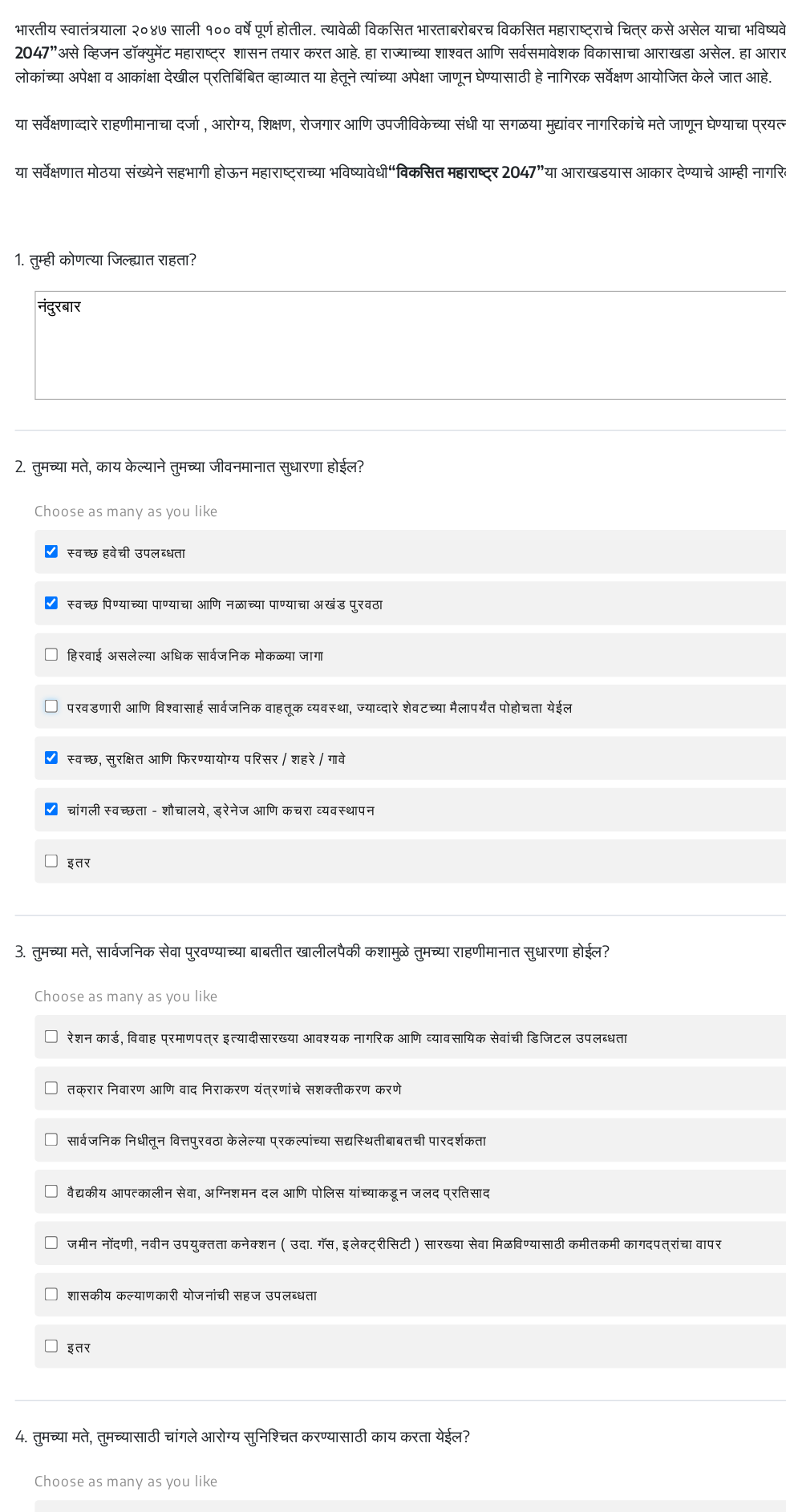 click on "परवडणारी आणि विश्वासार्ह सार्वजनिक वाहतूक व्यवस्था, ज्याव्दारे शेवटच्या मैलापर्यंत पोहोचता येईल" 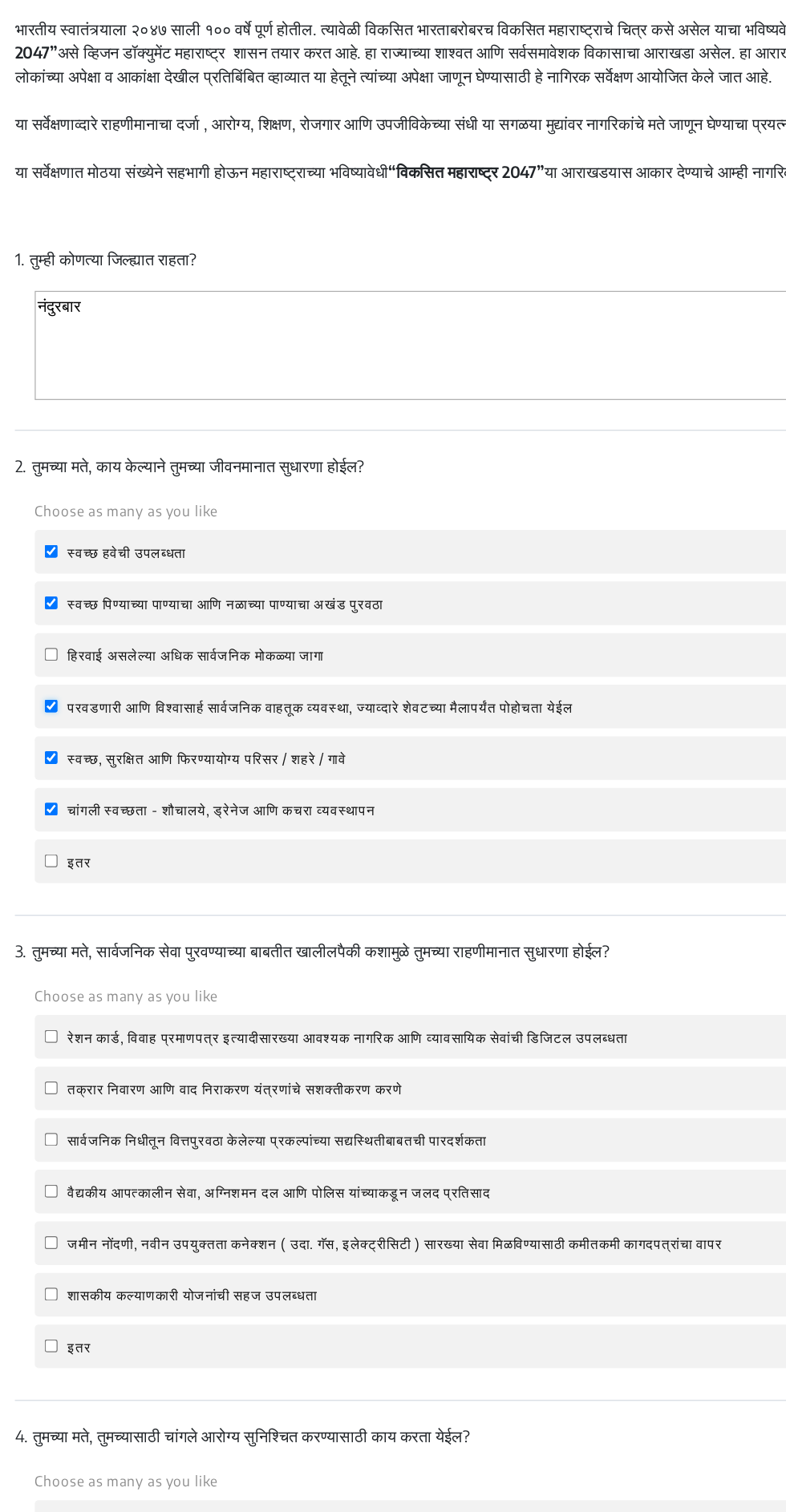 checkbox on "true" 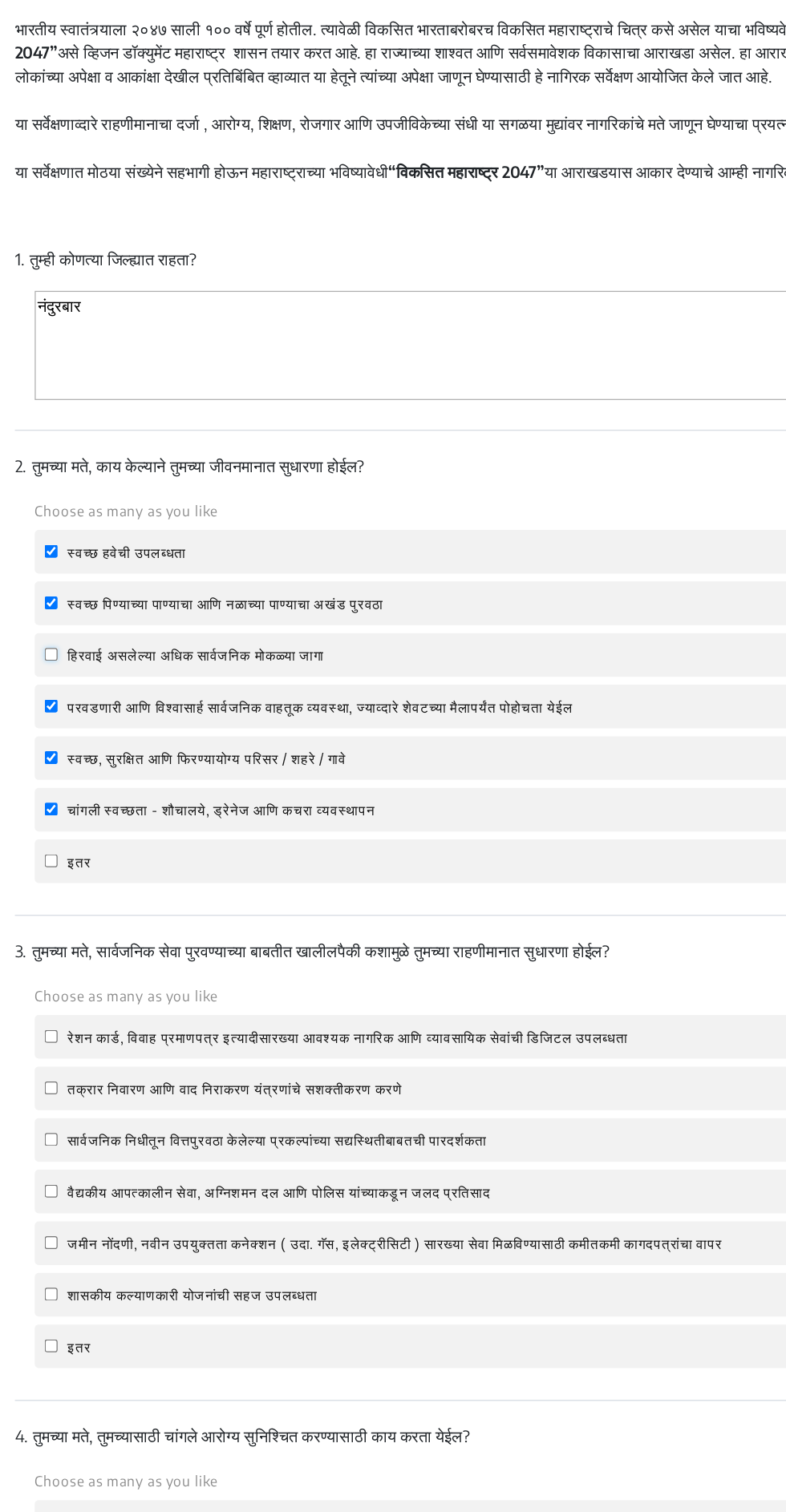 click on "हिरवाई असलेल्या  अधिक सार्वजनिक मोकळ्या जागा" 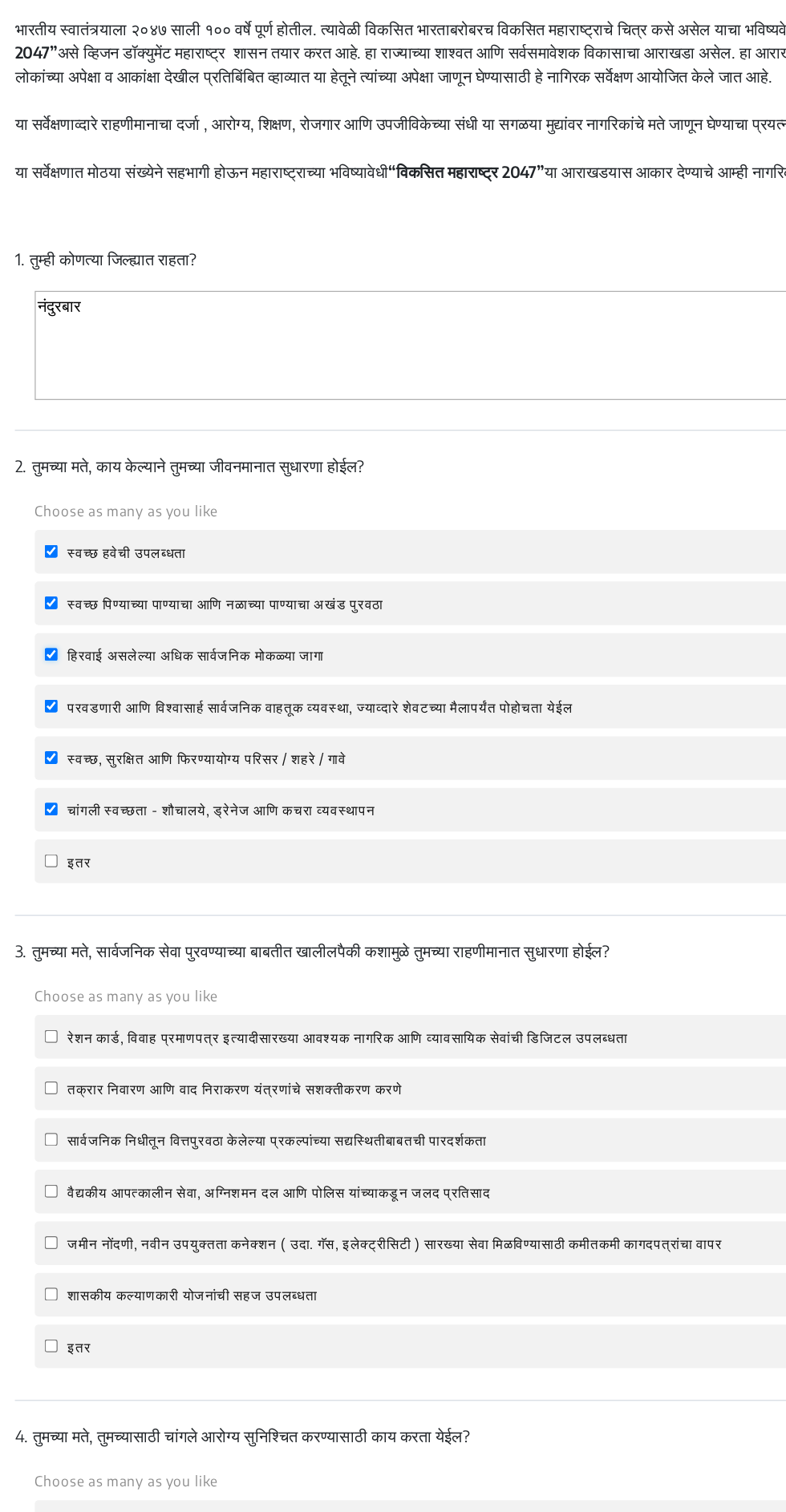 checkbox on "true" 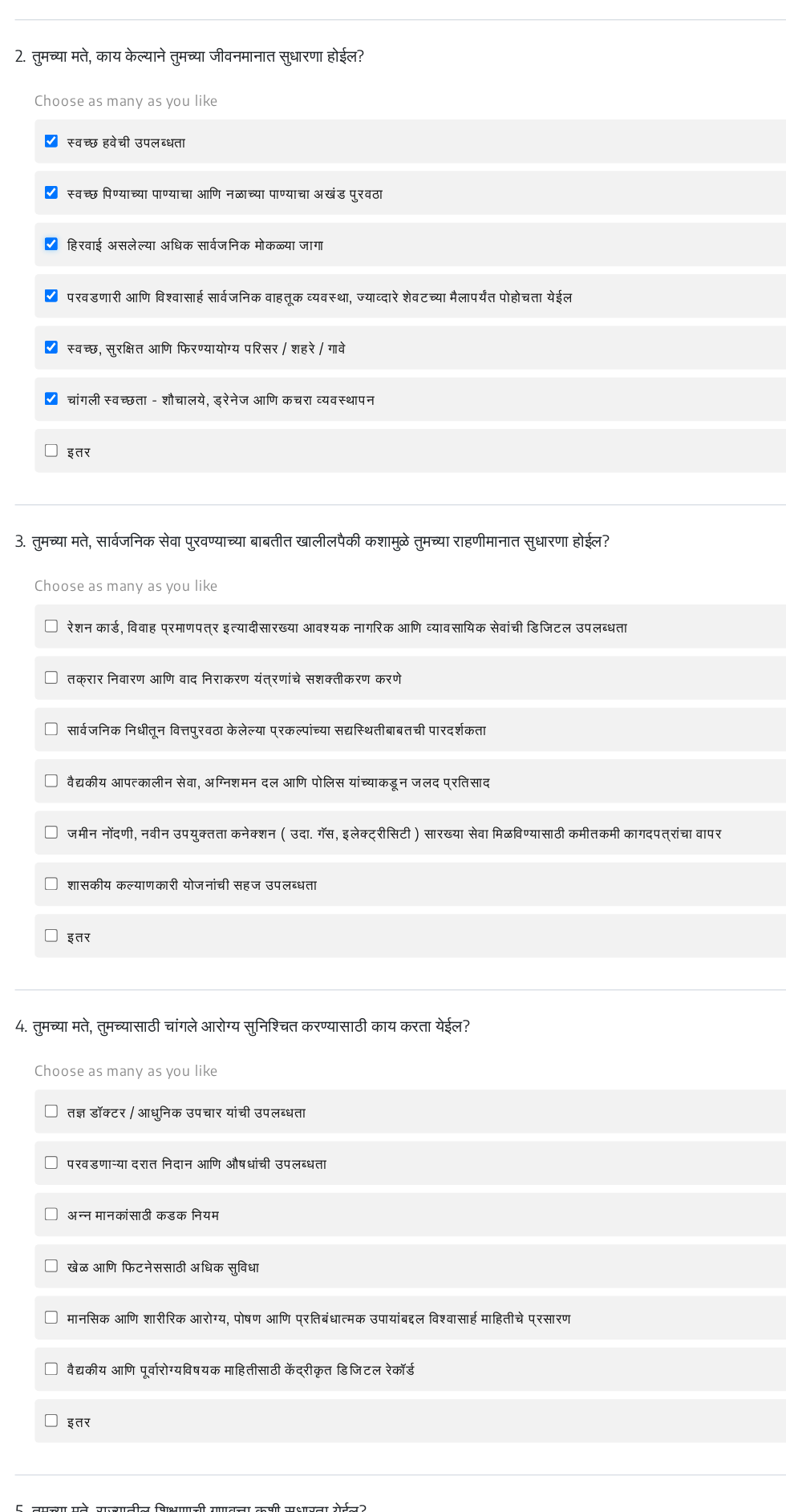 scroll, scrollTop: 535, scrollLeft: 0, axis: vertical 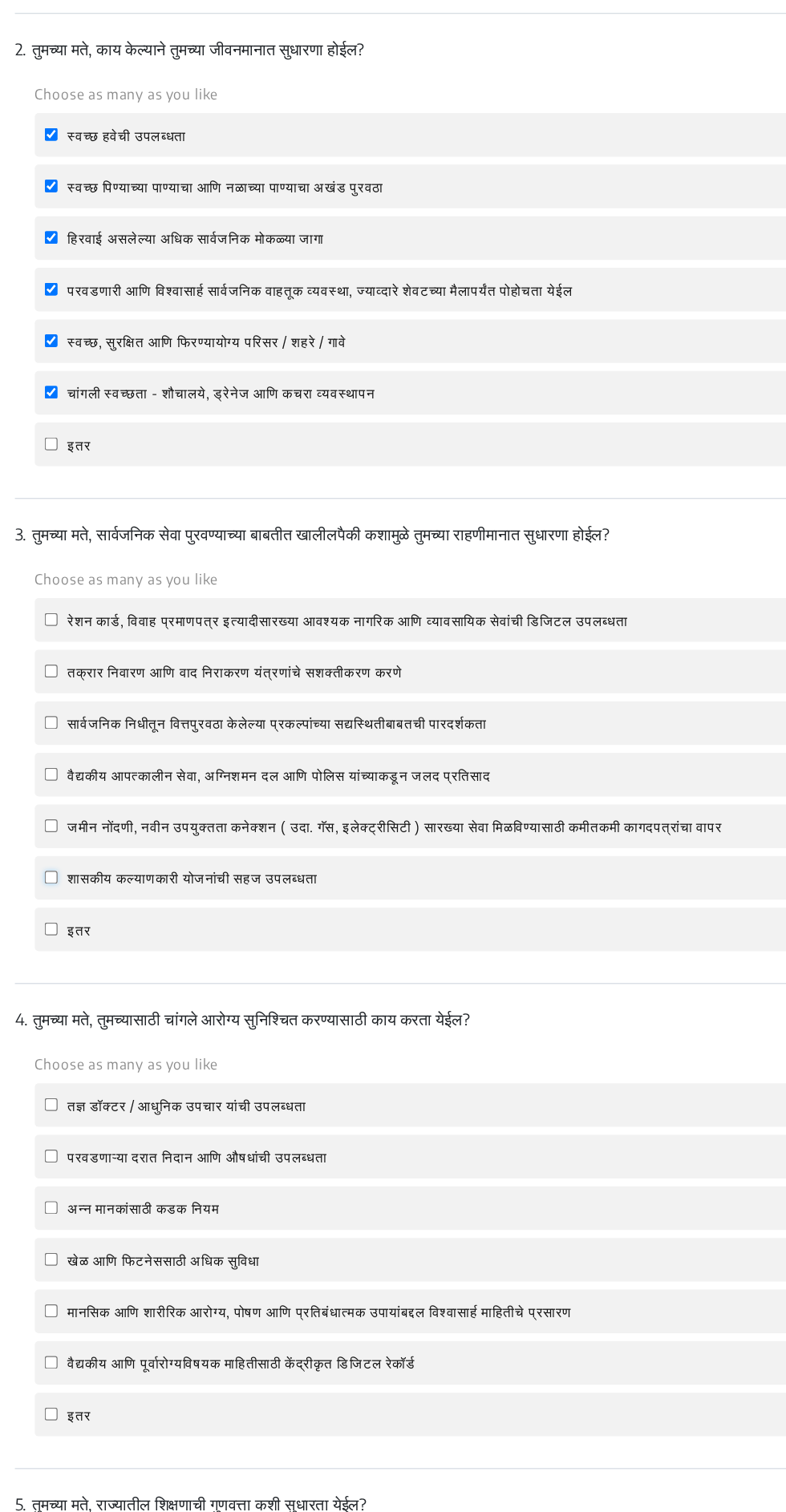 click on "शासकीय कल्याणकारी योजनांची सहज उपलब्धता" 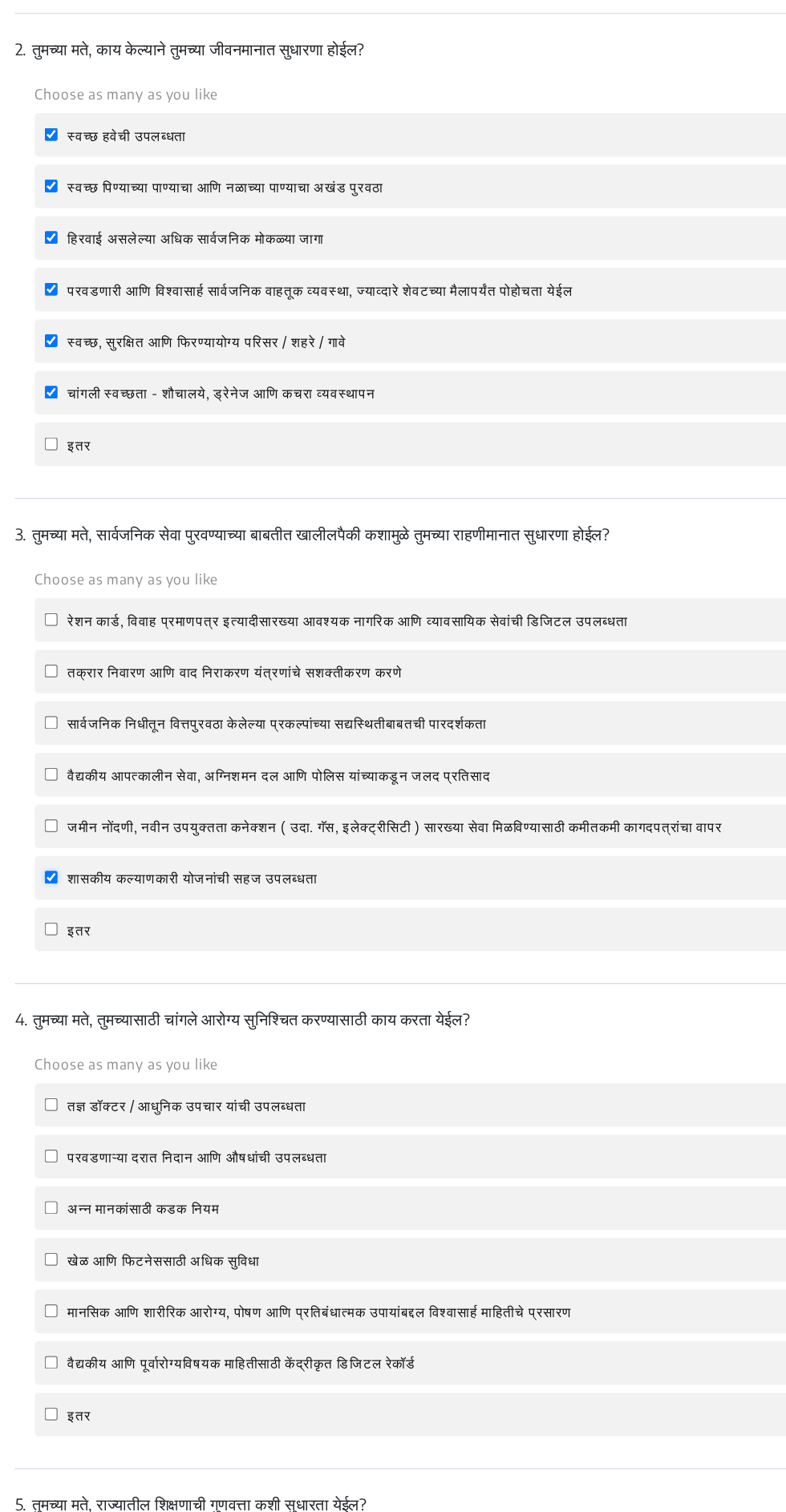 checkbox on "true" 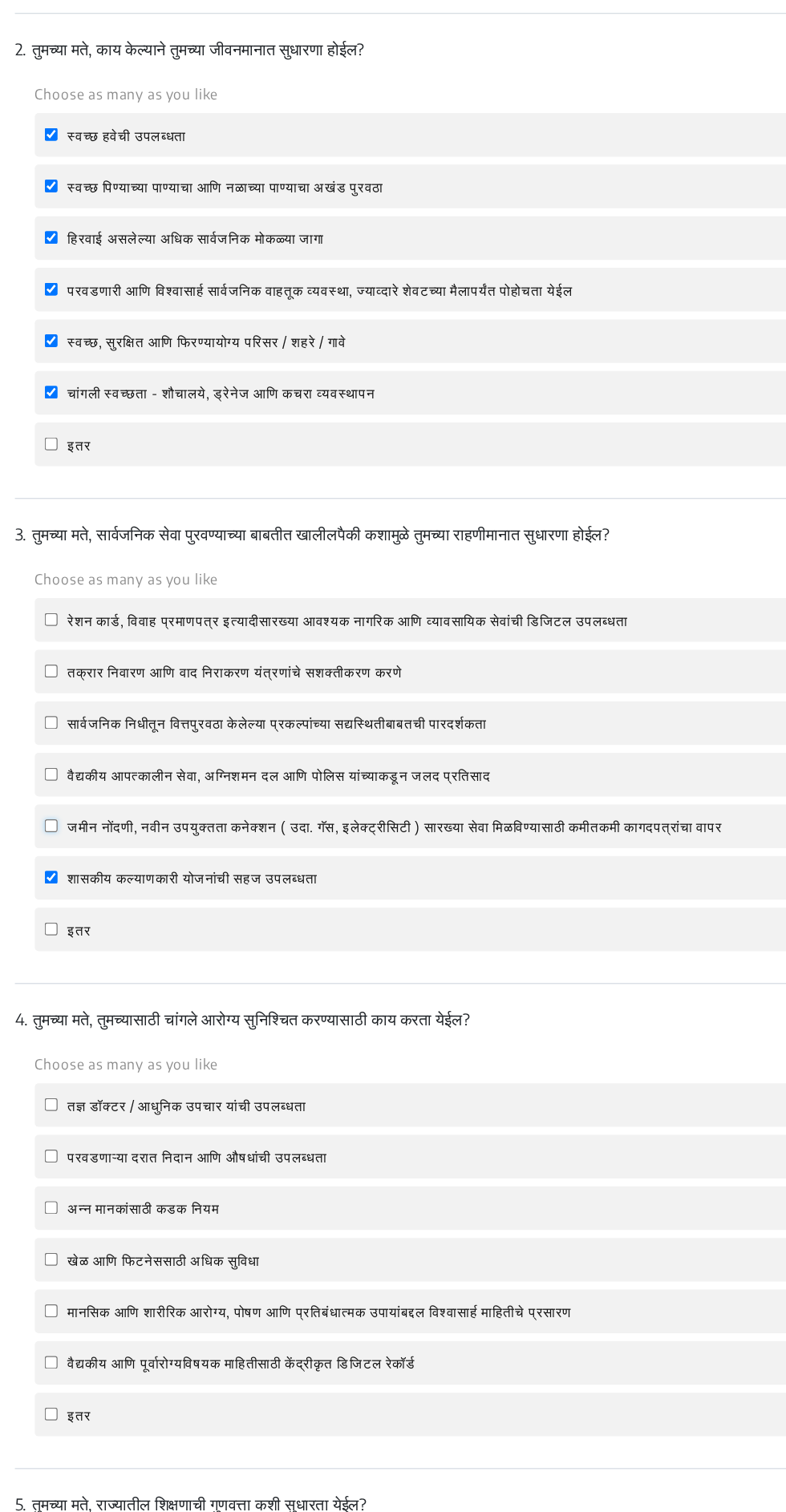 click on "जमीन नोंदणी, नवीन उपयुक्तता कनेक्शन ( उदा. गॅस, इलेक्ट्रीसिटी ) सारख्या सेवा मिळविण्यासाठी कमीतकमी कागदपत्रांचा वापर" 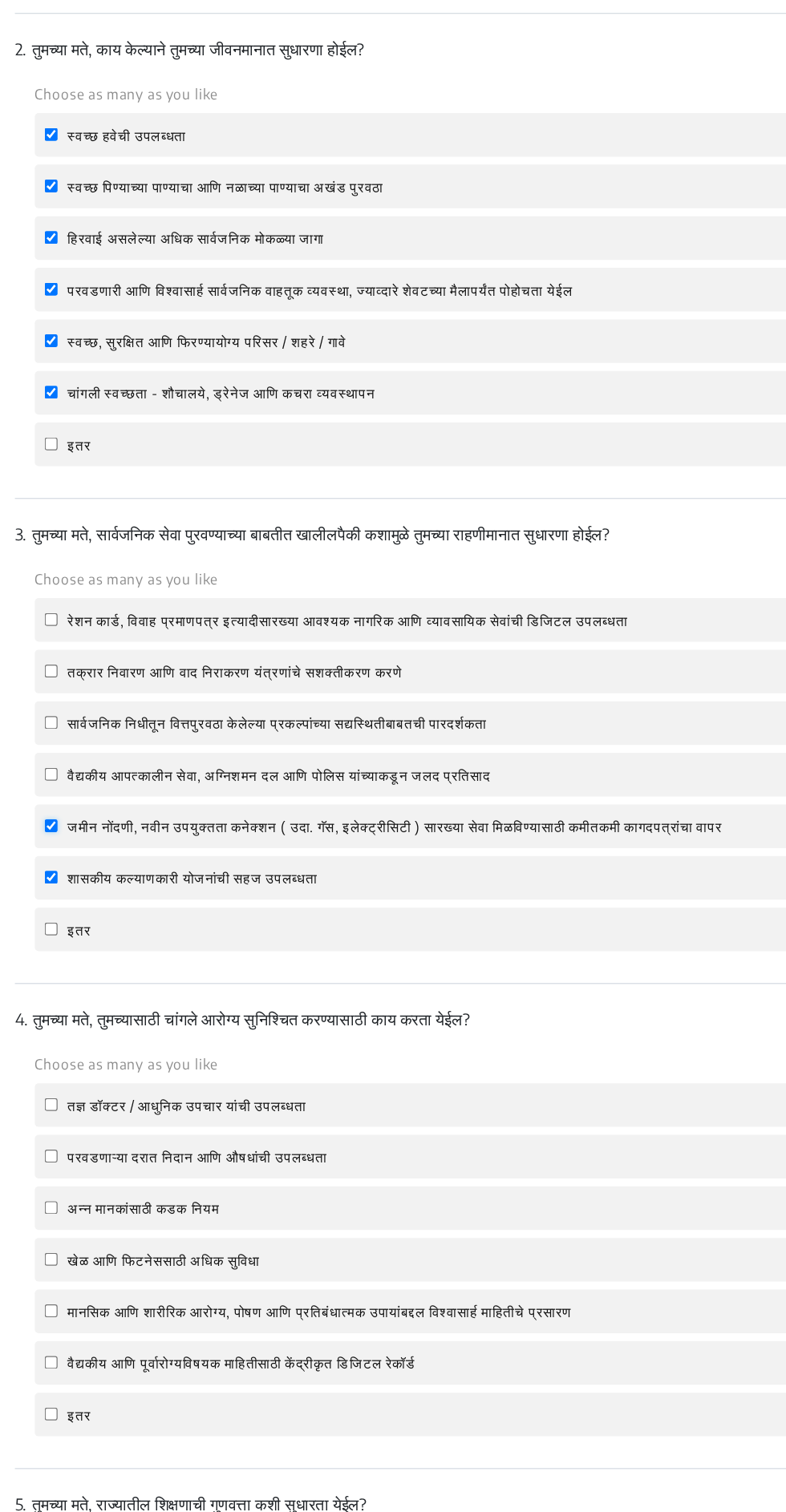 checkbox on "true" 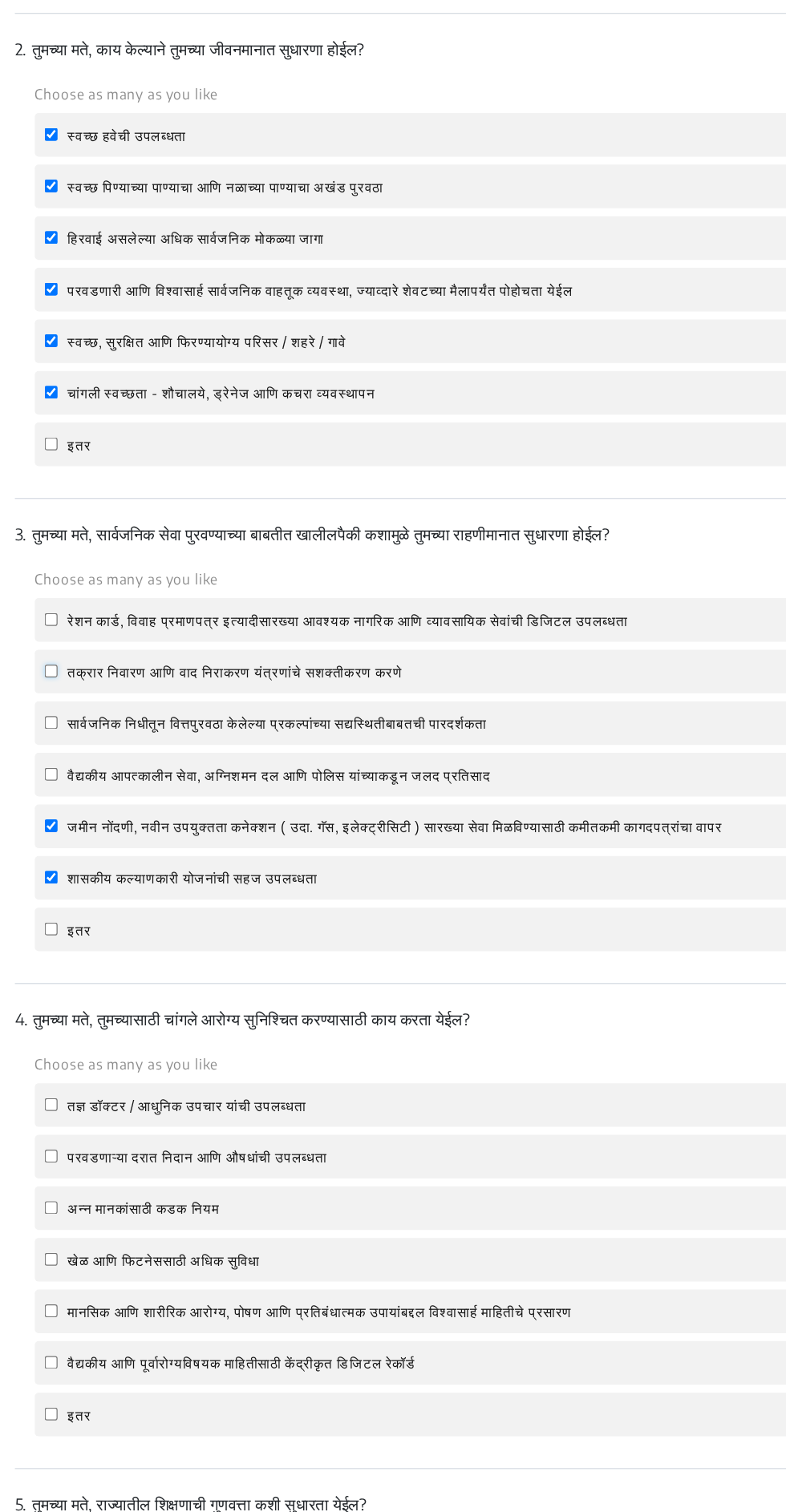 click on "तक्रार निवारण आणि वाद निराकरण यंत्रणांचे सशक्तीकरण करणे" 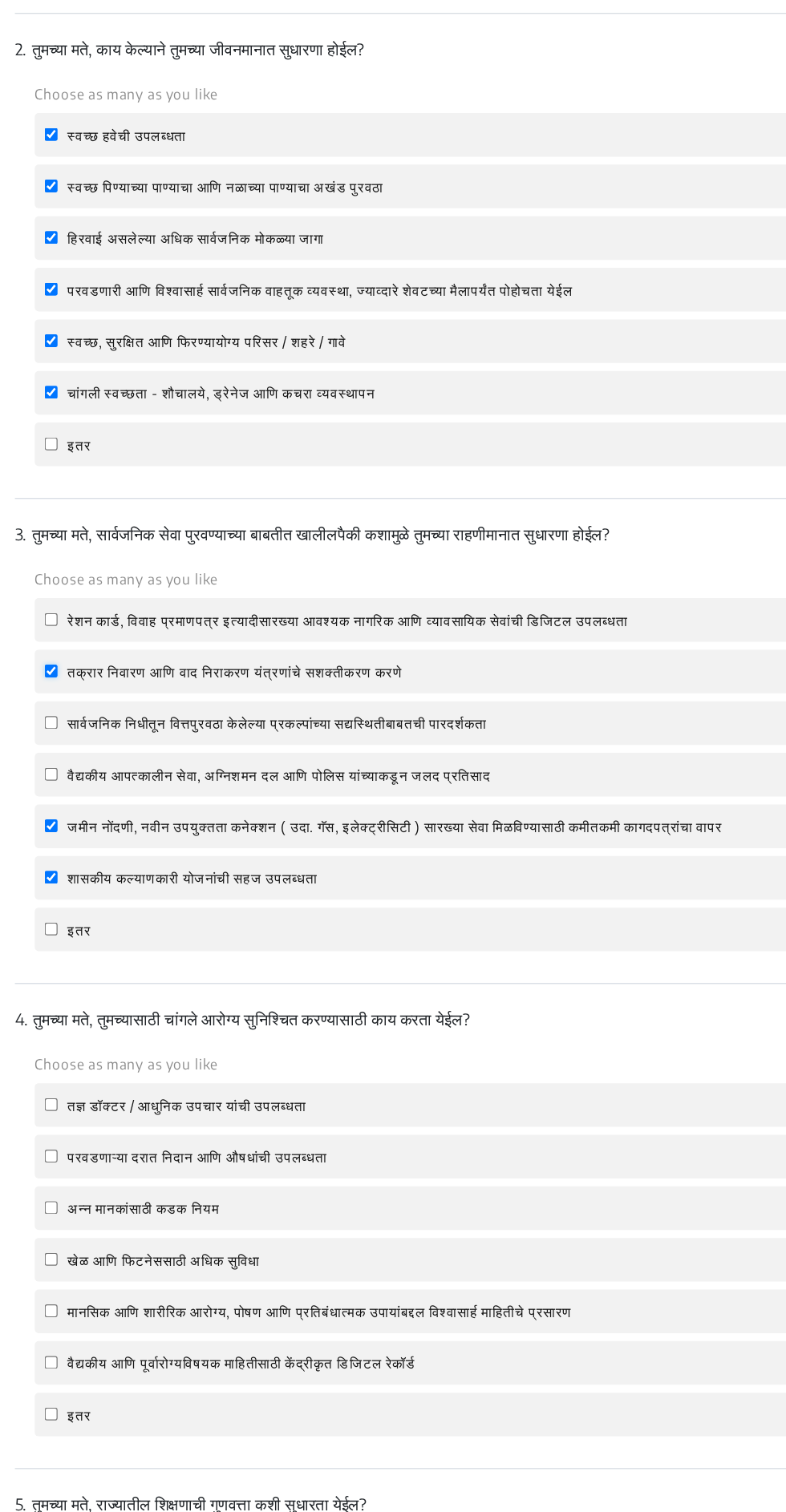 checkbox on "true" 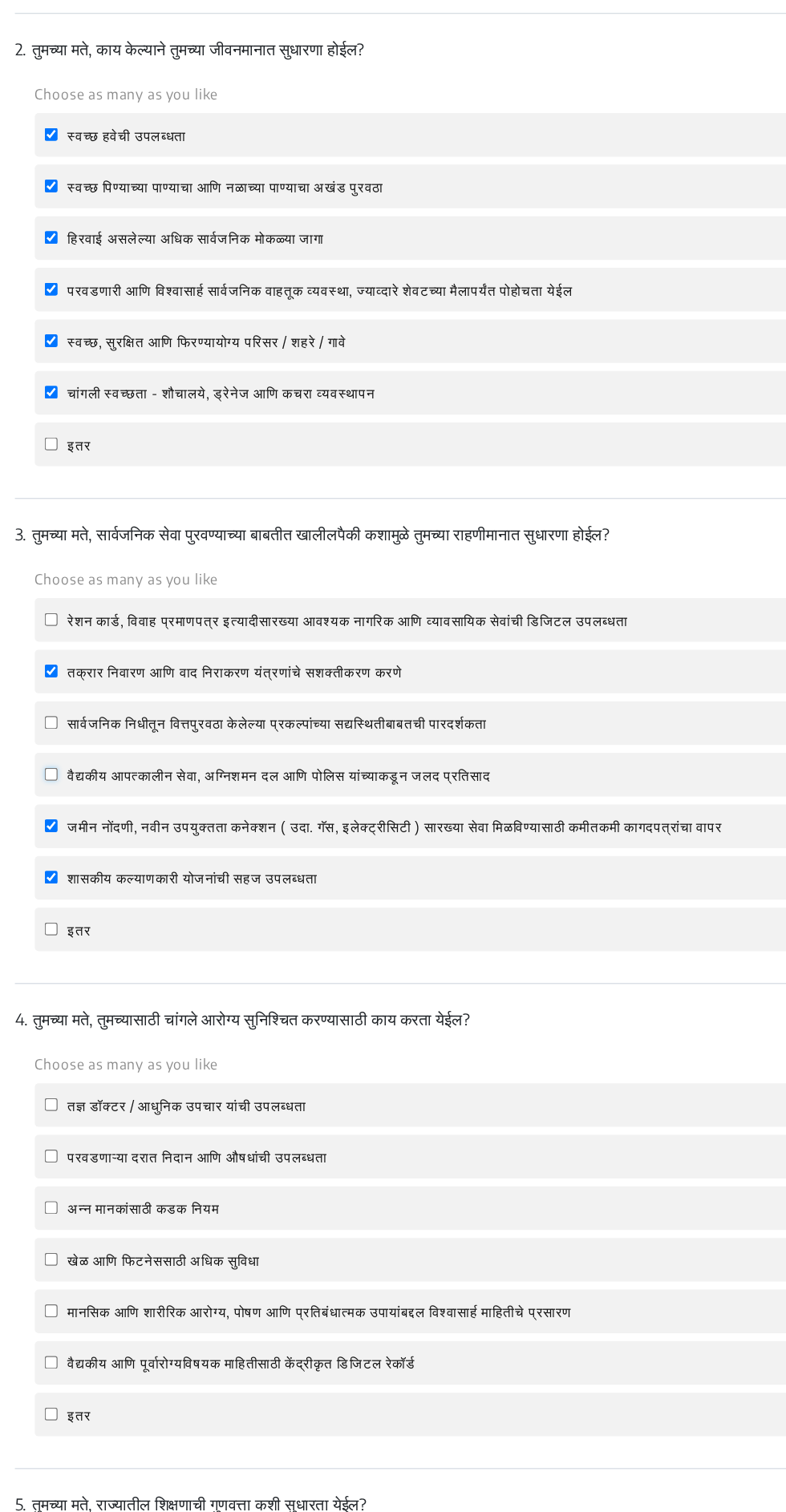 click on "वैद्यकीय आपत्कालीन सेवा, अग्निशमन दल आणि पोलिस यांच्याकडून जलद प्रतिसाद" 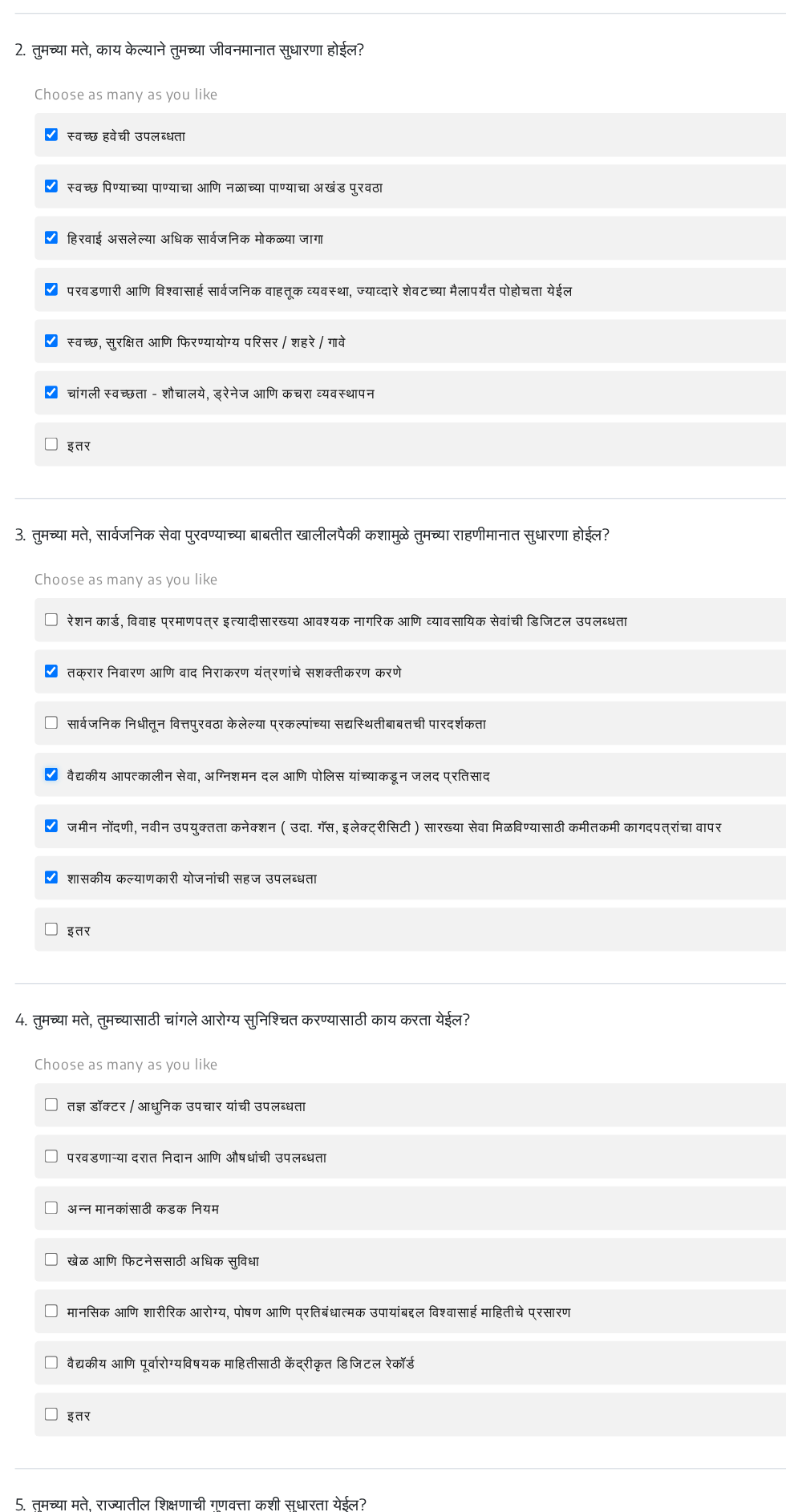 checkbox on "true" 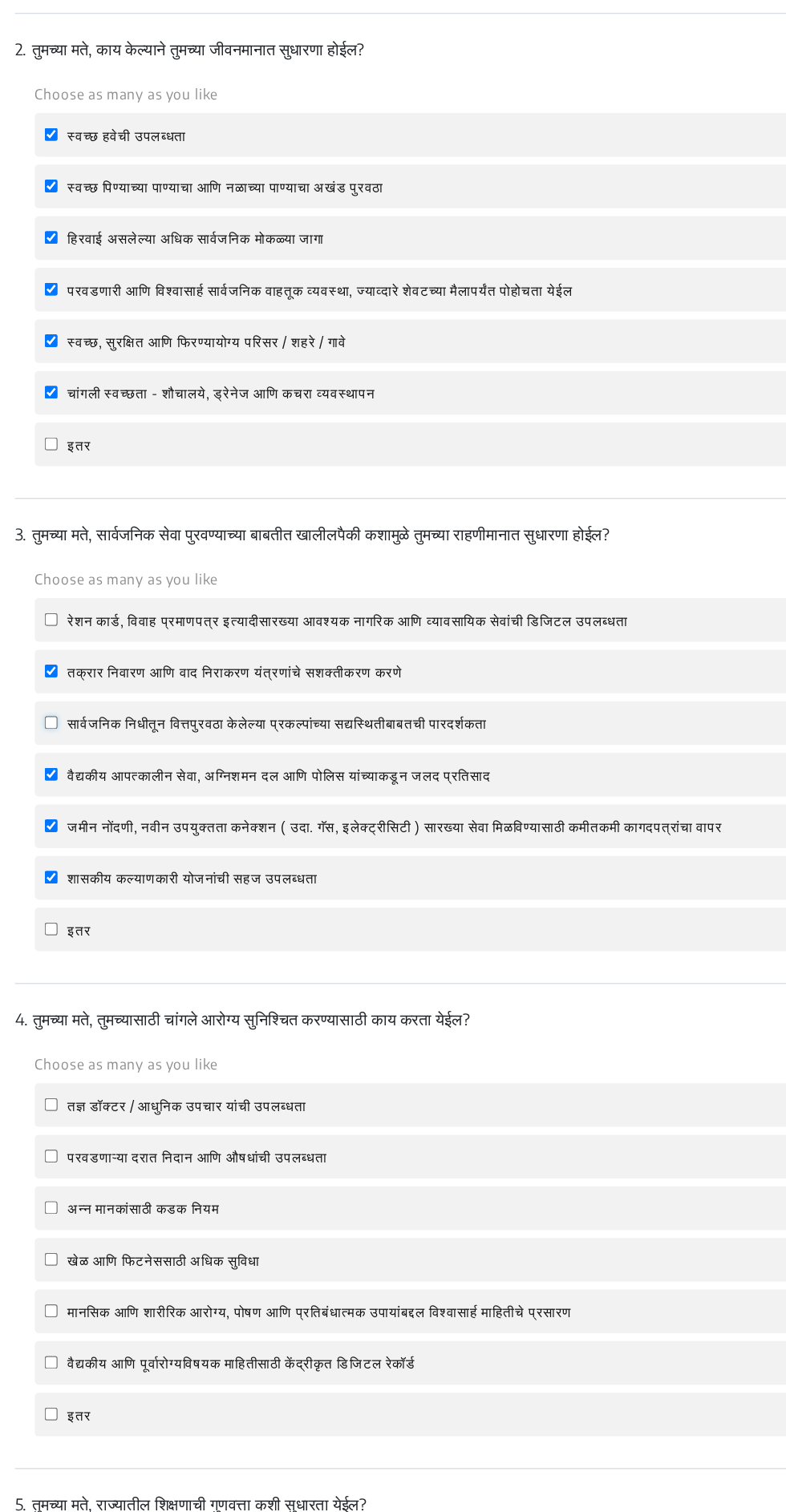 click on "सार्वजनिक निधीतून वित्तपुरवठा केलेल्या प्रकल्पांच्या सद्यस्थितीबाबतची पारदर्शकता" 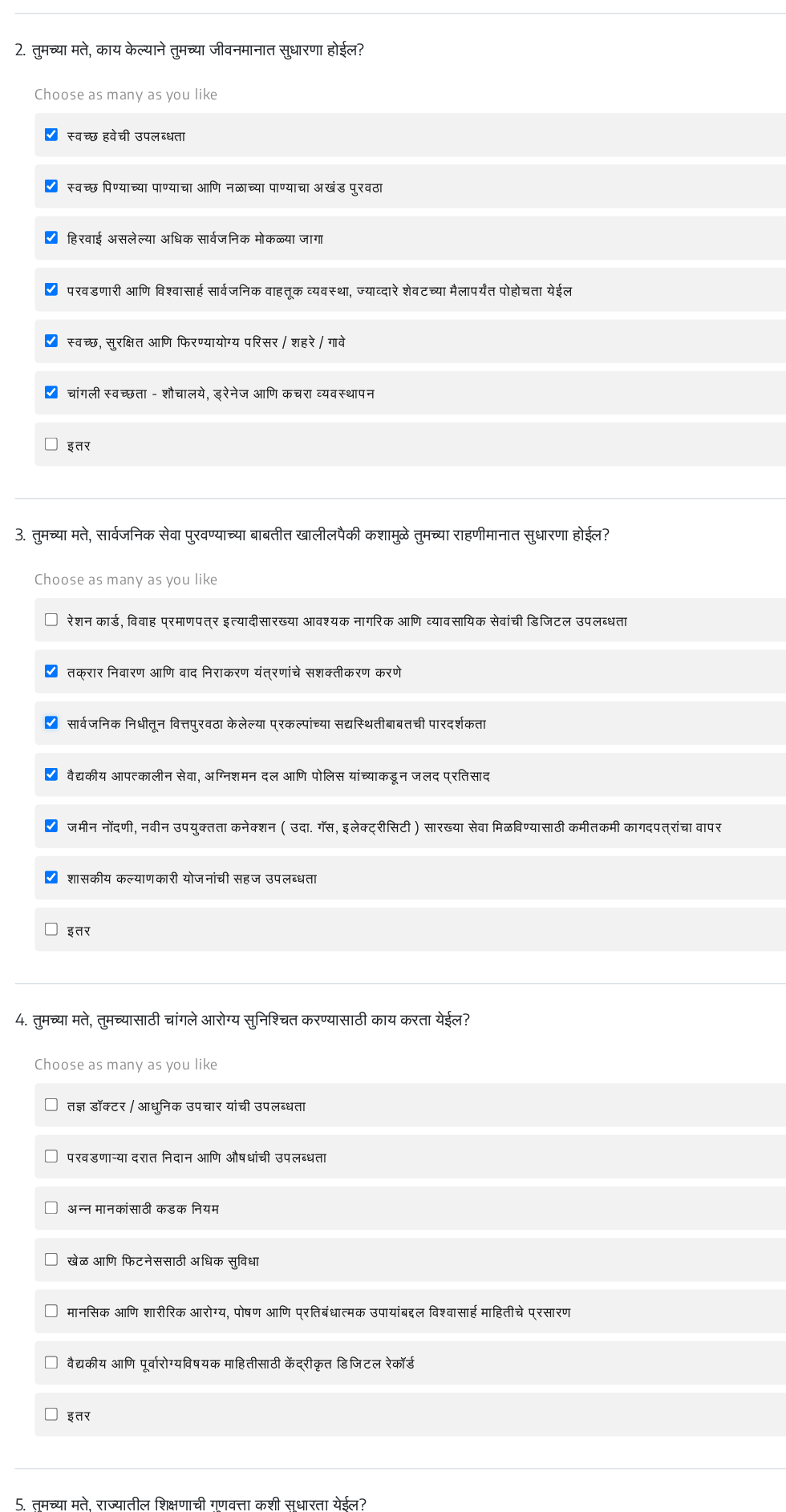 checkbox on "true" 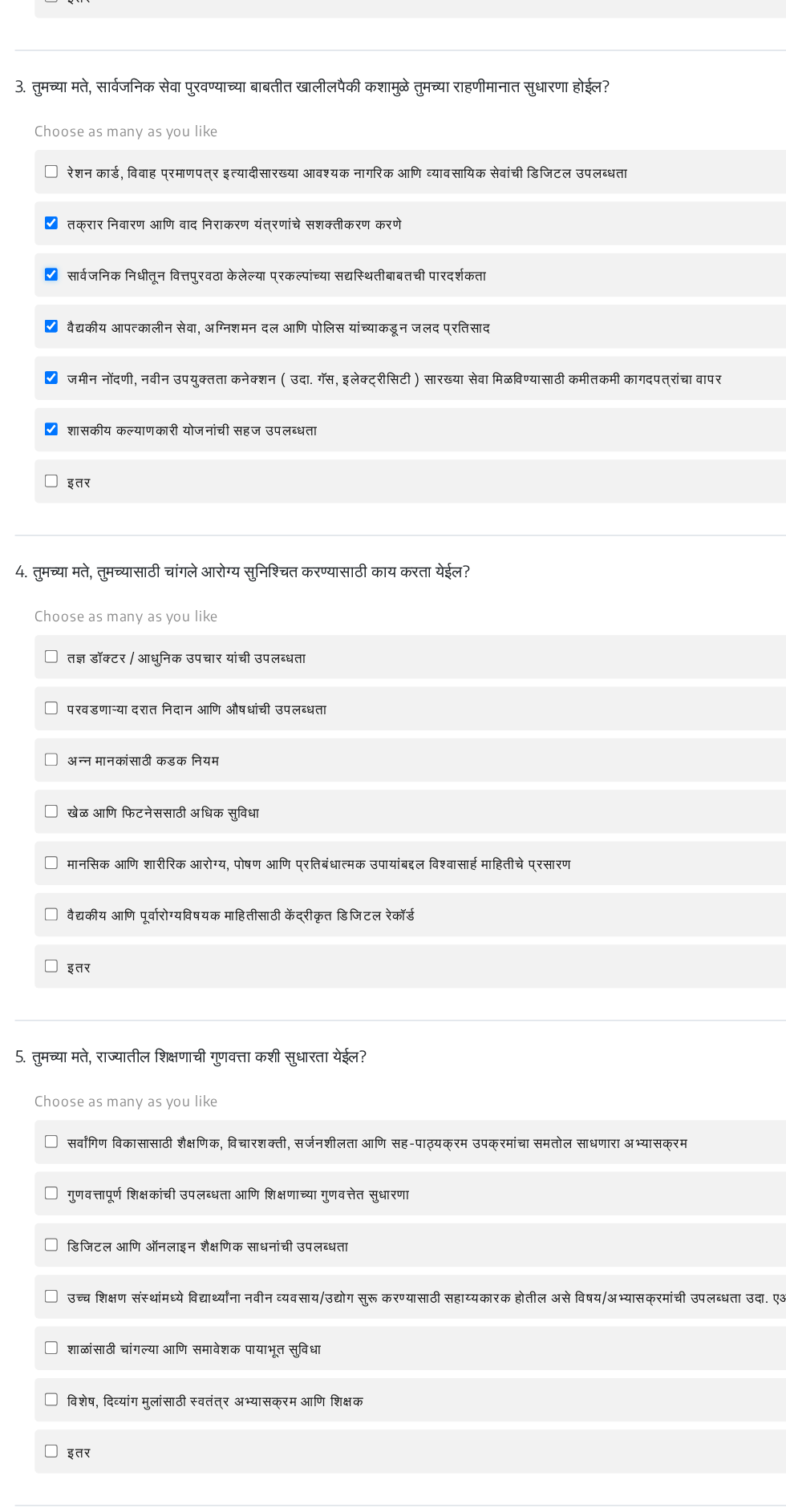 scroll, scrollTop: 900, scrollLeft: 0, axis: vertical 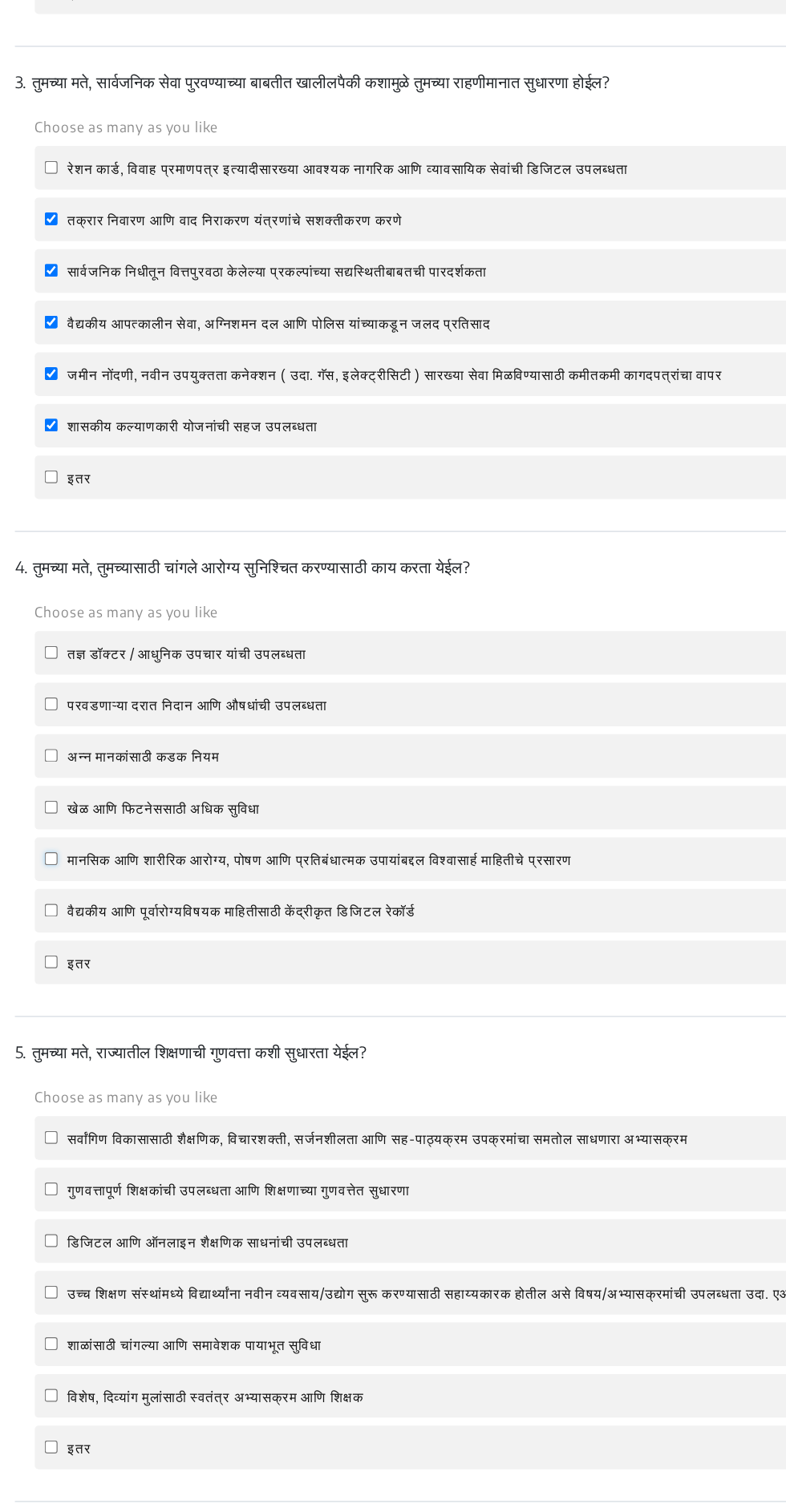 click on "मानसिक आणि शारीरिक आरोग्य, पोषण आणि प्रतिबंधात्मक उपायांबद्दल विश्वासार्ह माहितीचे प्रसारण" 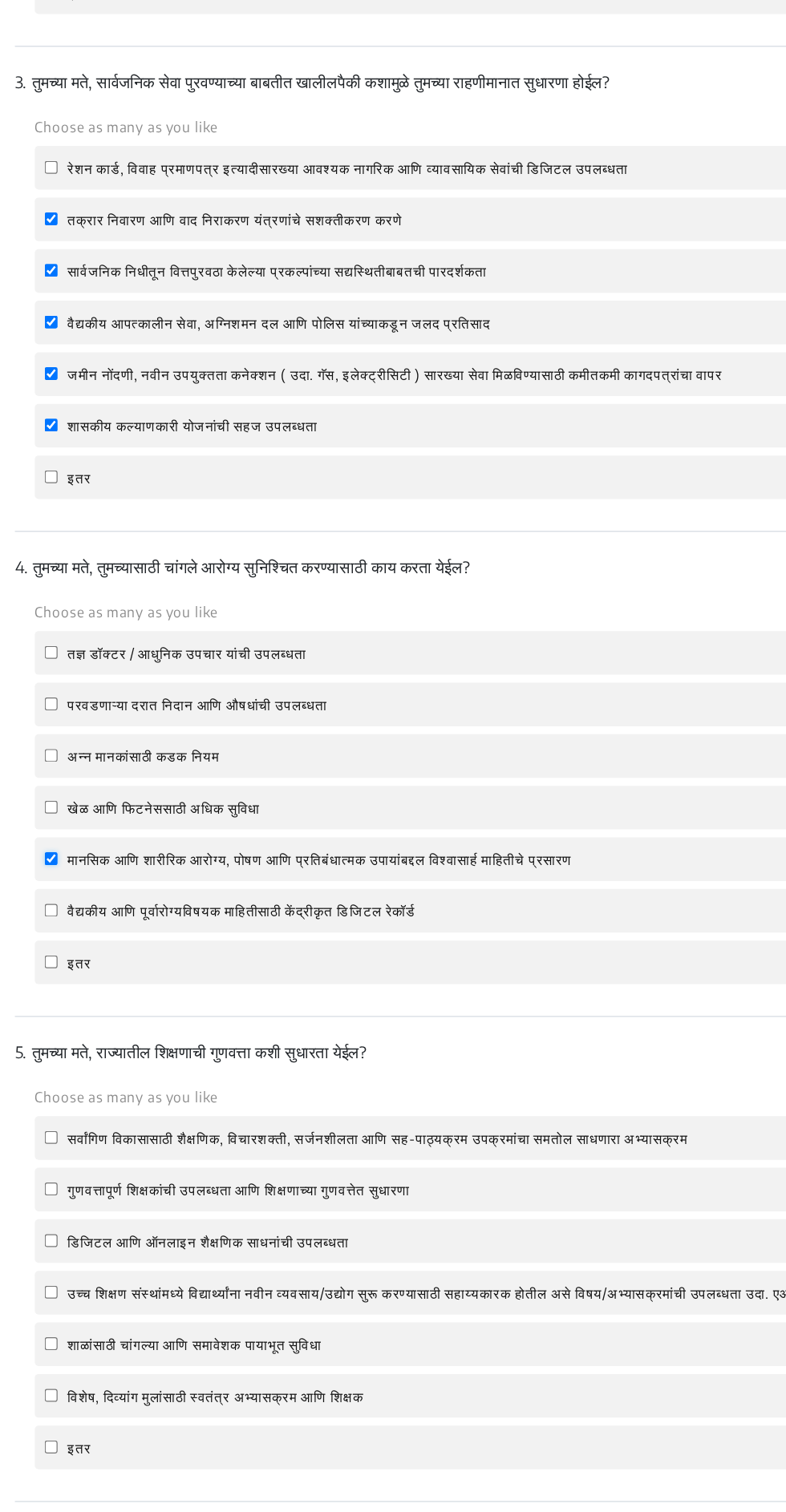 checkbox on "true" 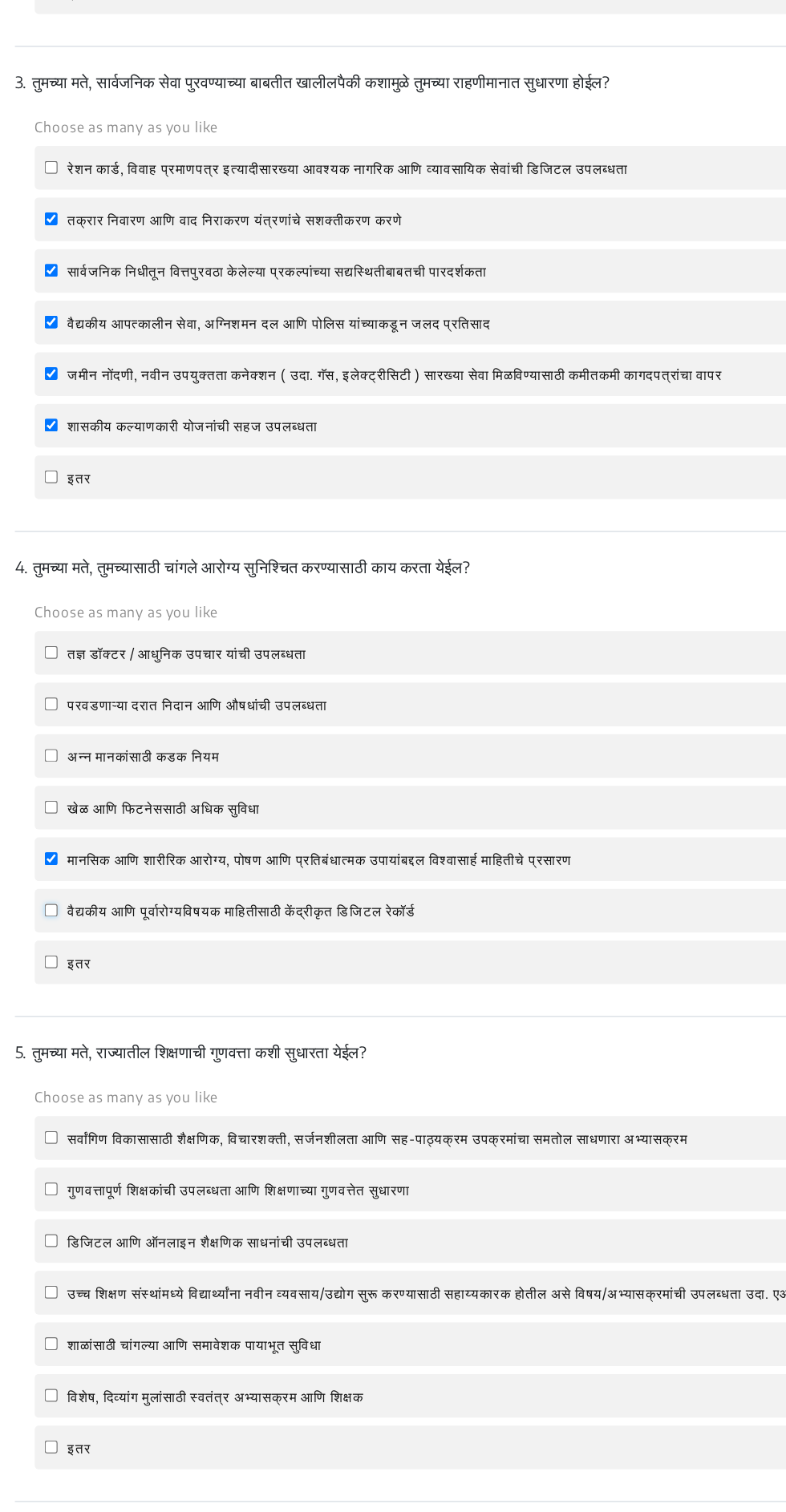 click on "वैद्यकीय आणि पूर्वारोग्यविषयक माहितीसाठी केंद्रीकृत डिजिटल रेकॉर्ड" 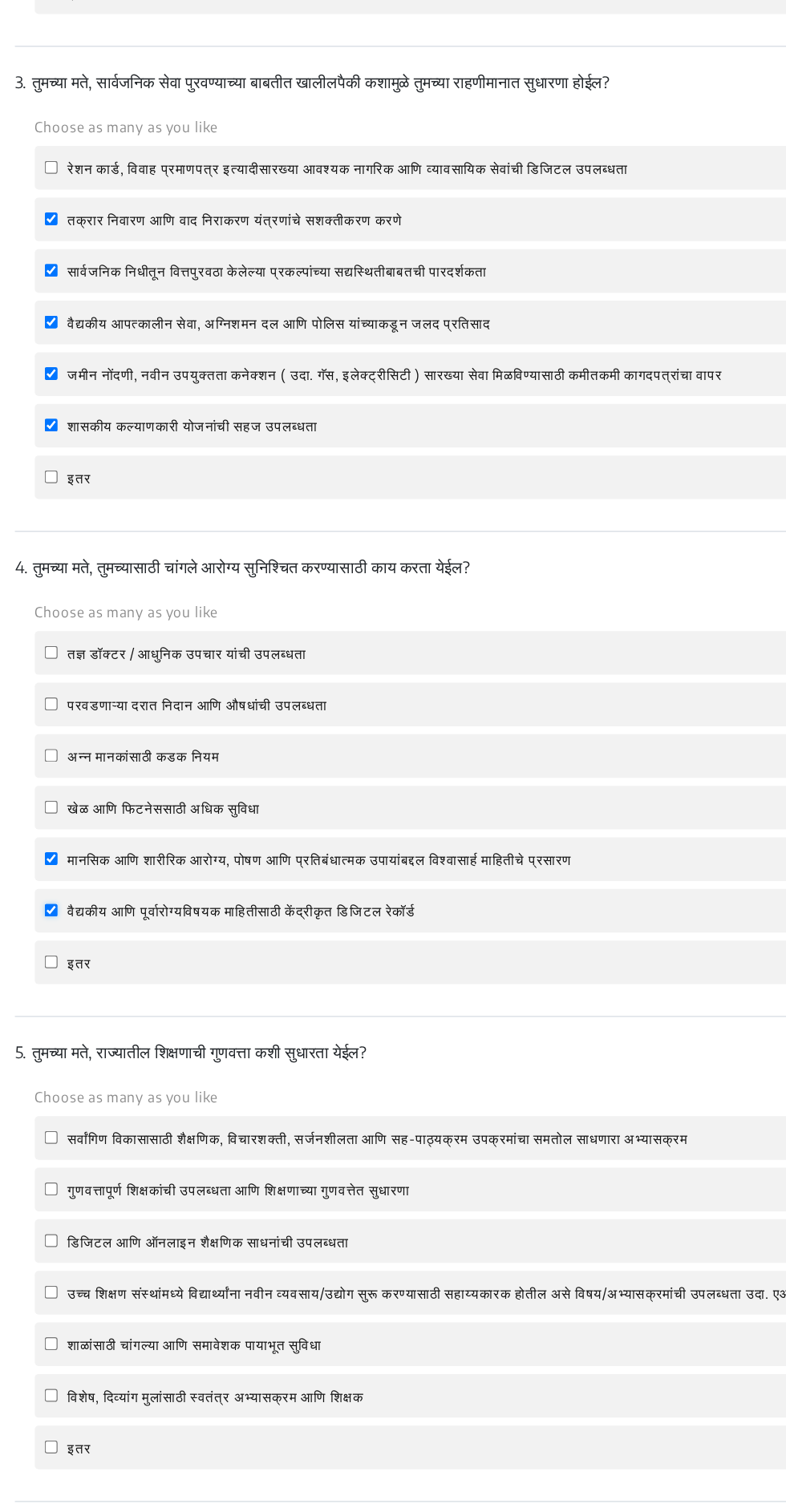 checkbox on "true" 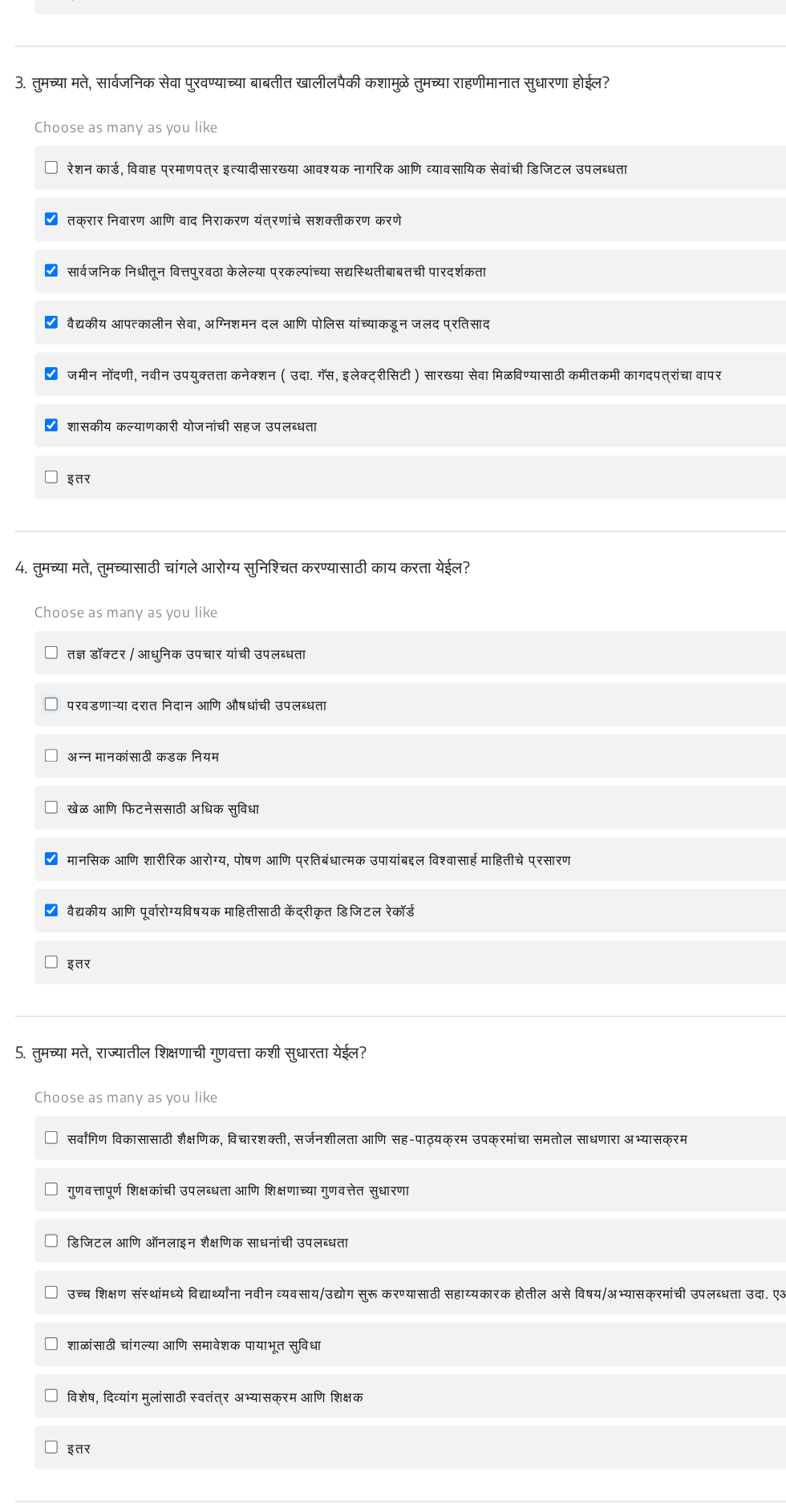 click on "परवडणाऱ्या दरात निदान आणि औषधांची उपलब्धता" 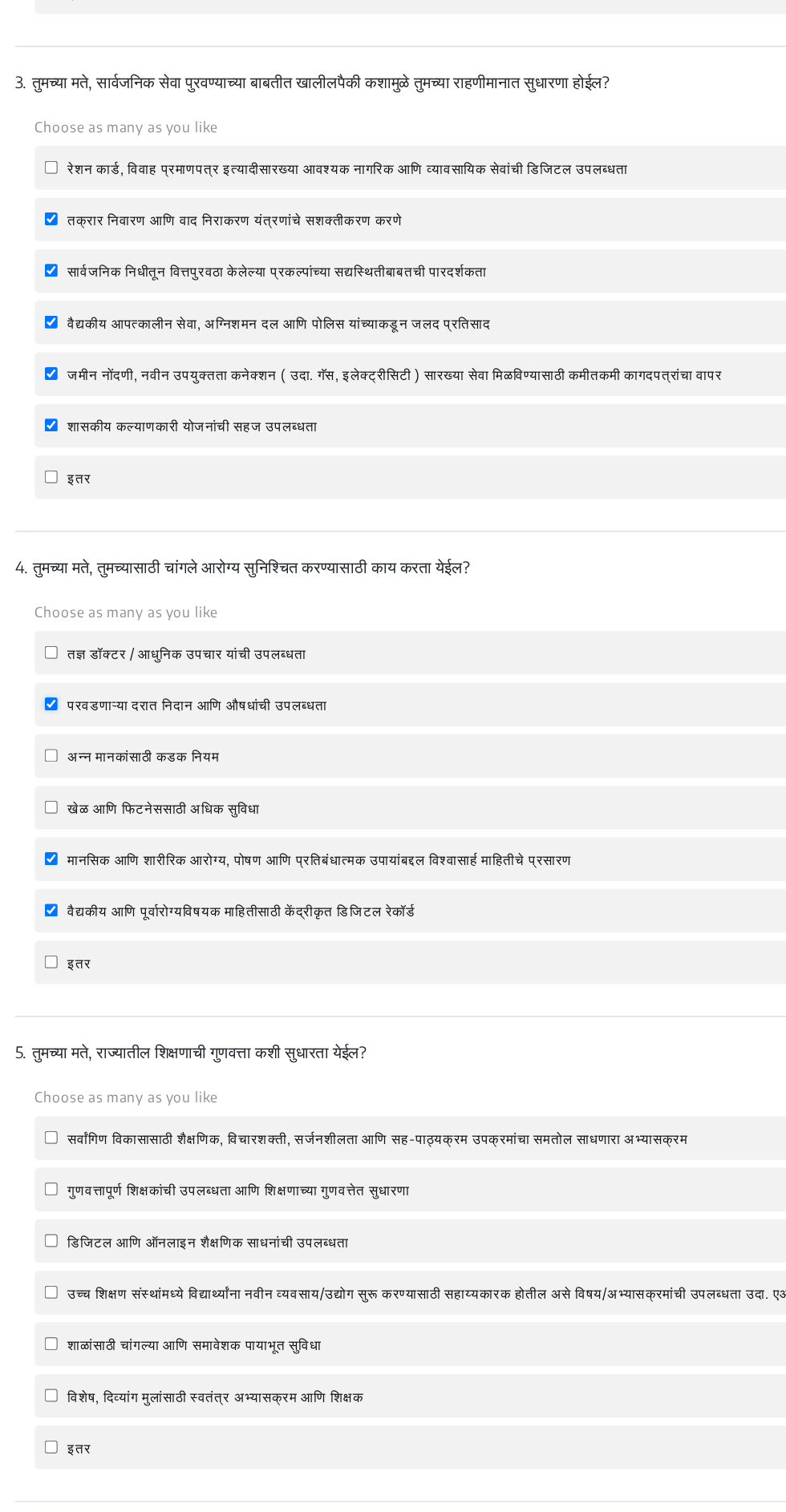 checkbox on "true" 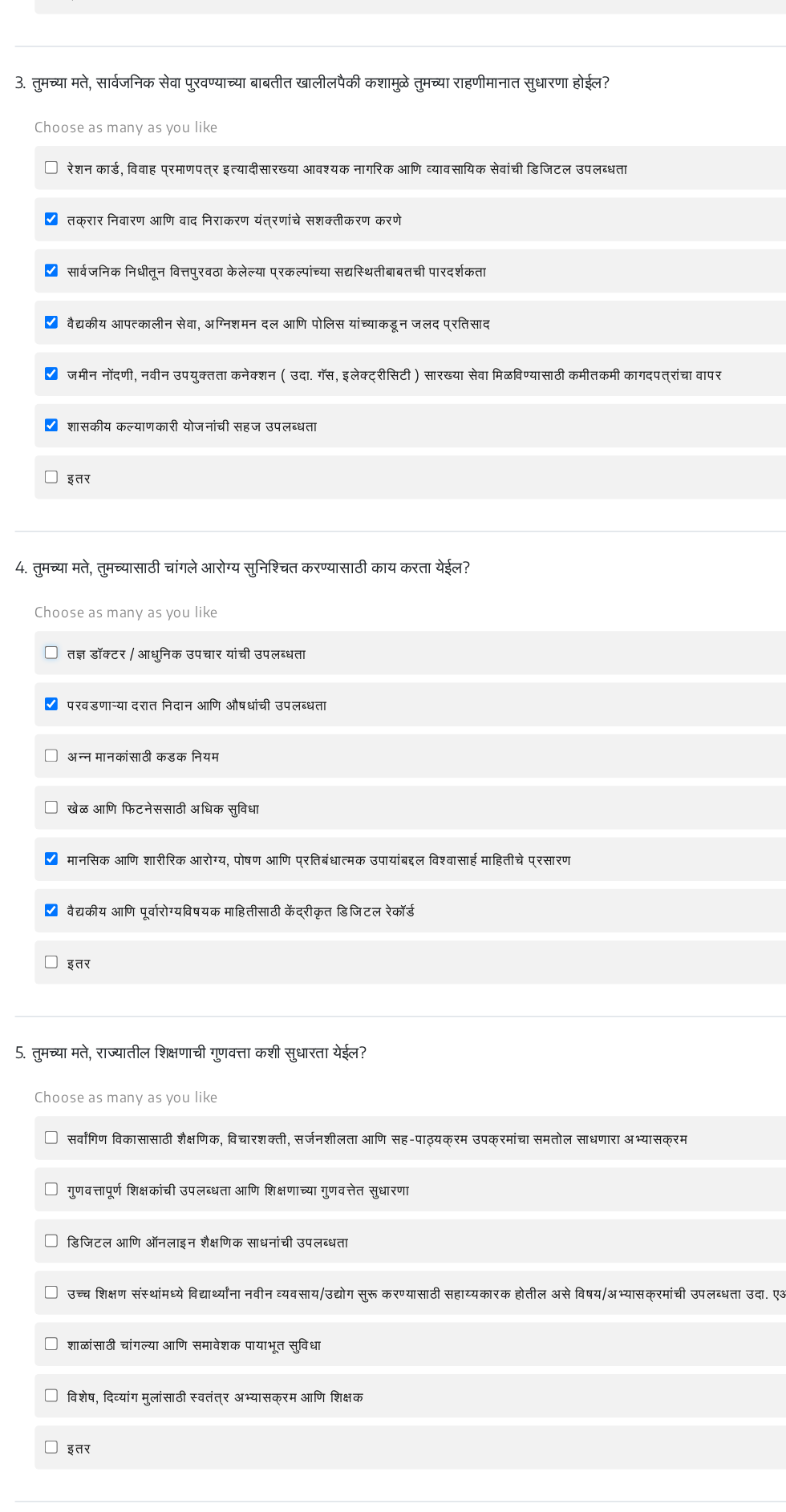 click on "तज्ञ डॉक्टर / आधुनिक उपचार यांची उपलब्धता" 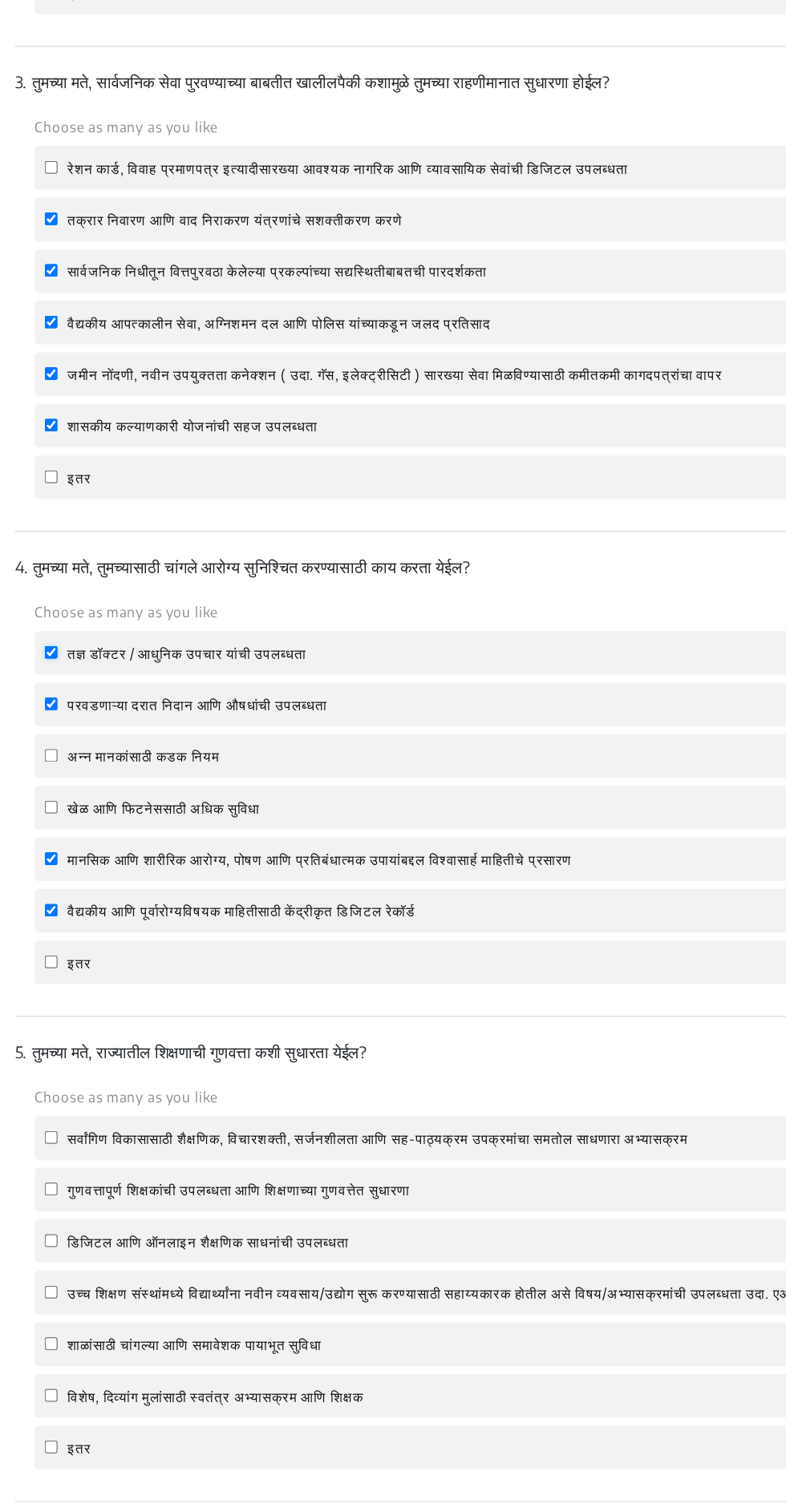 checkbox on "true" 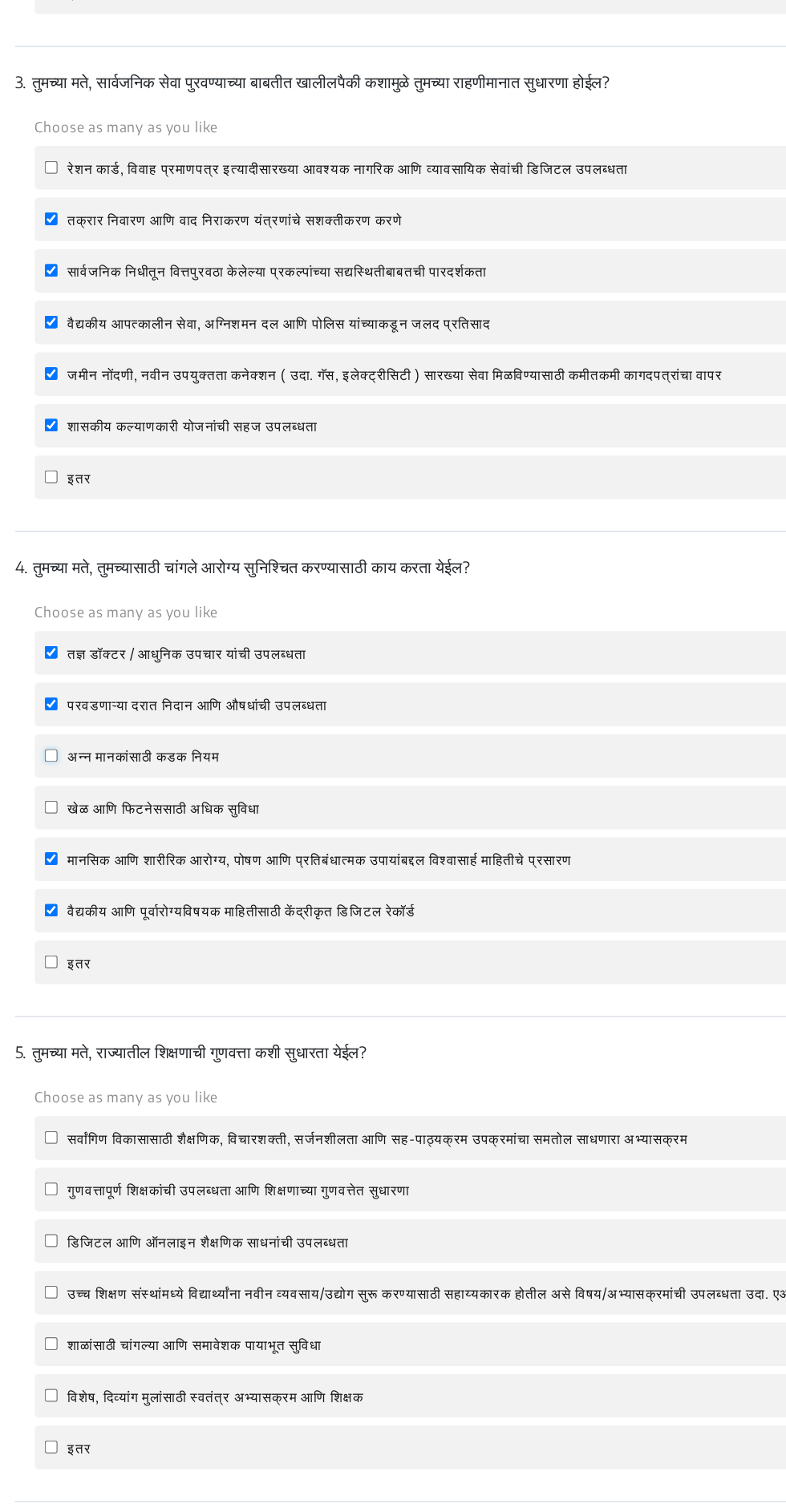 click on "अन्न मानकांसाठी कडक नियम" 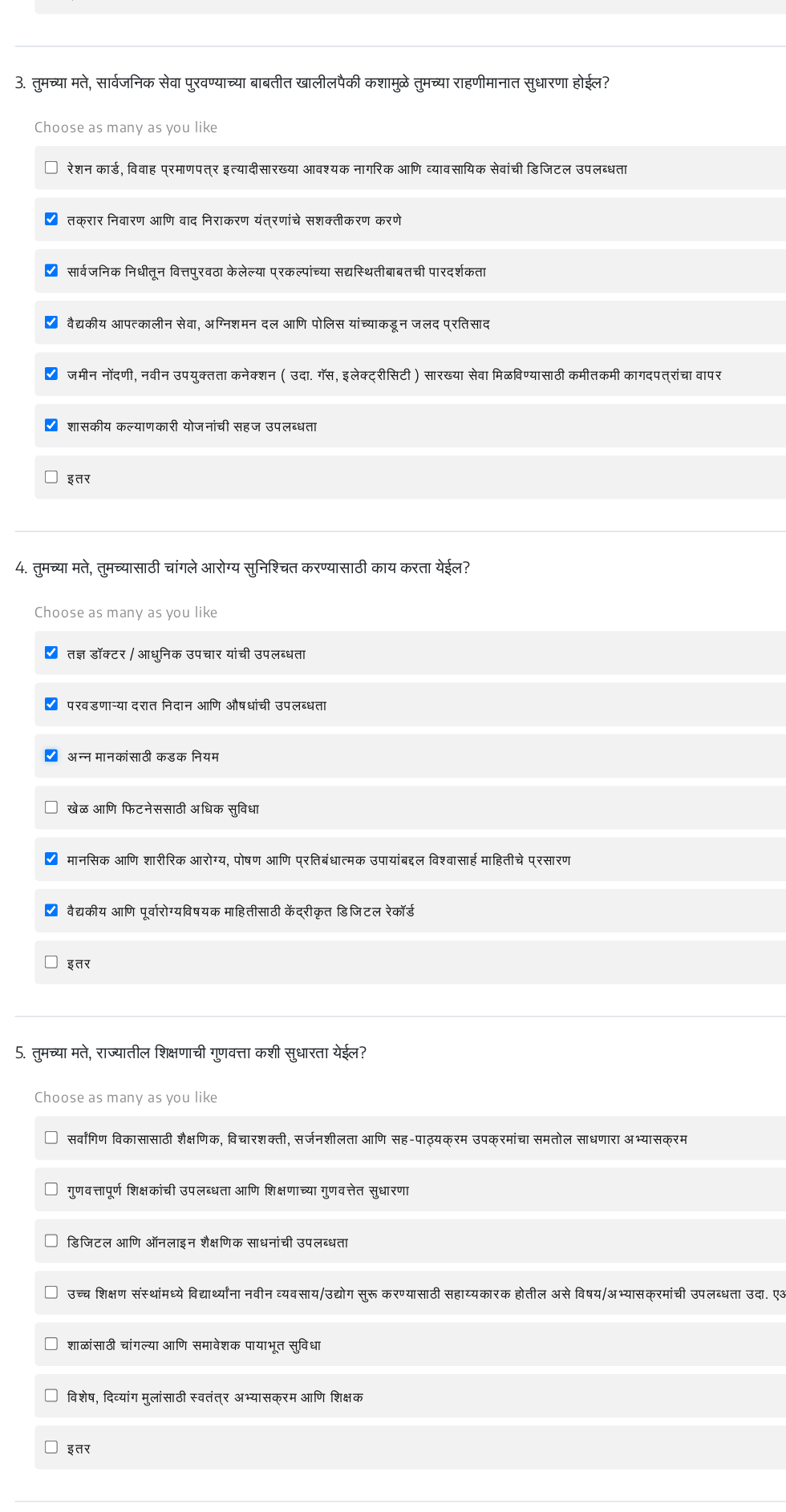 checkbox on "true" 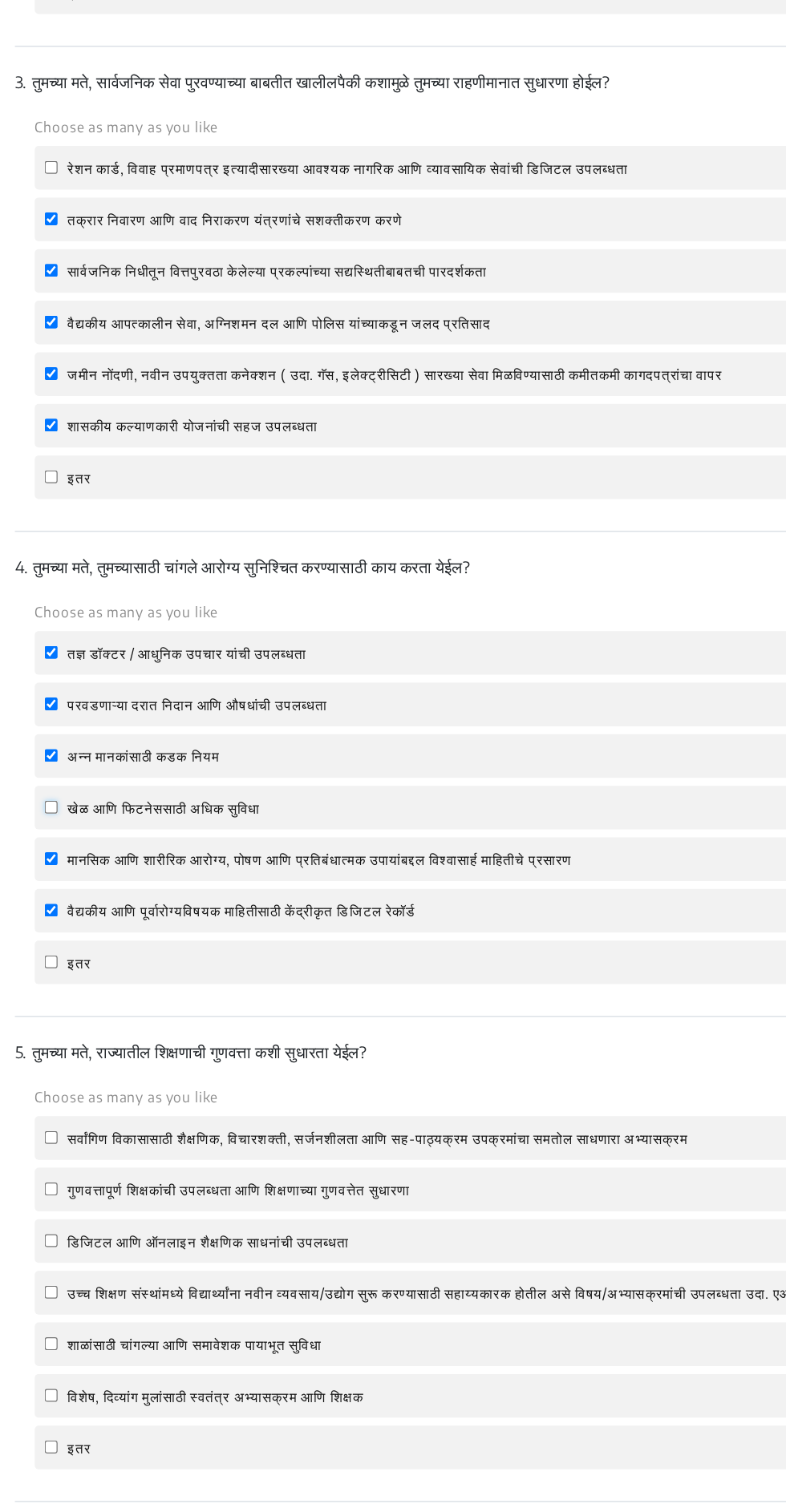 click on "खेळ आणि फिटनेससाठी अधिक सुविधा" 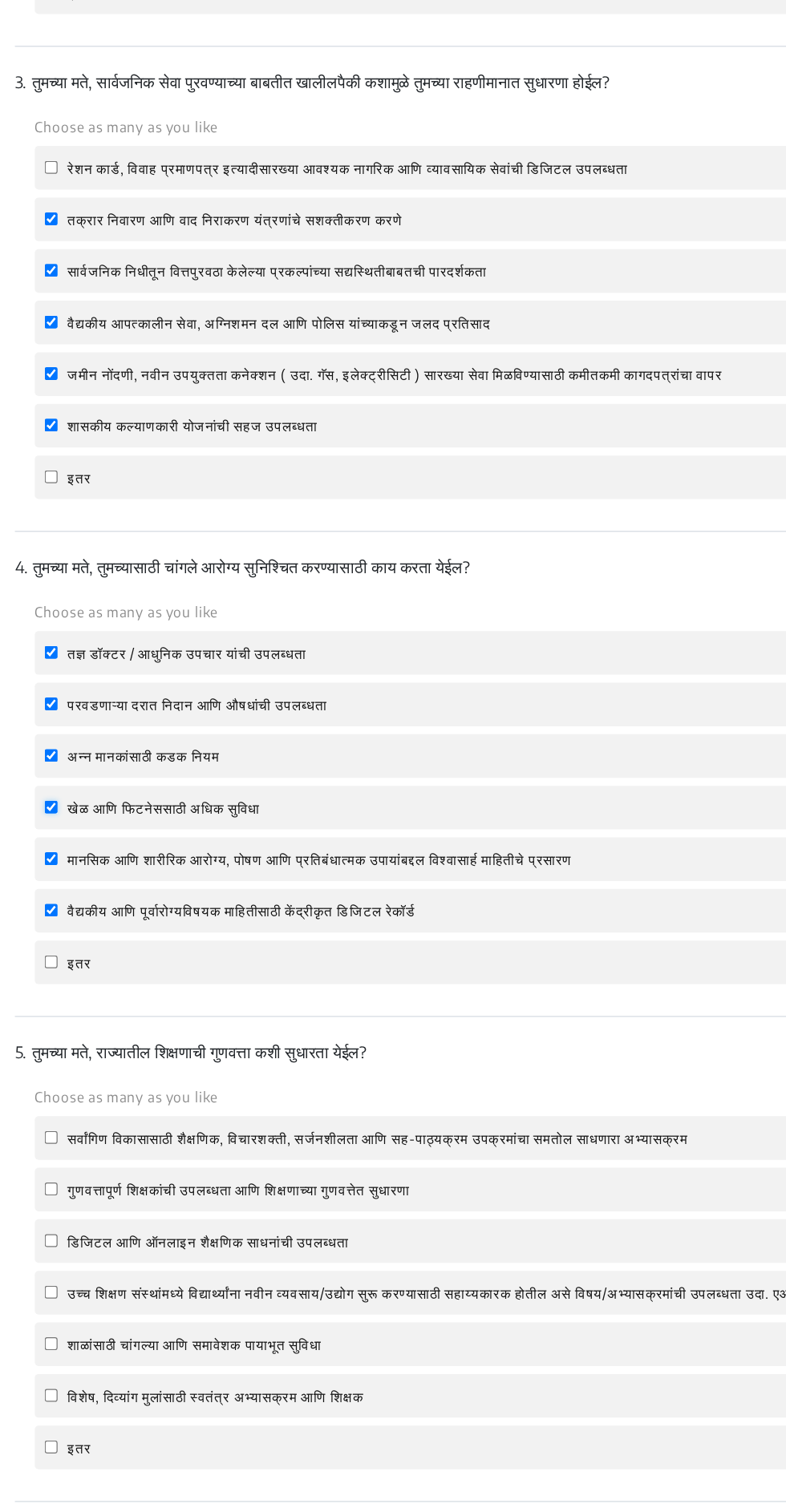 checkbox on "true" 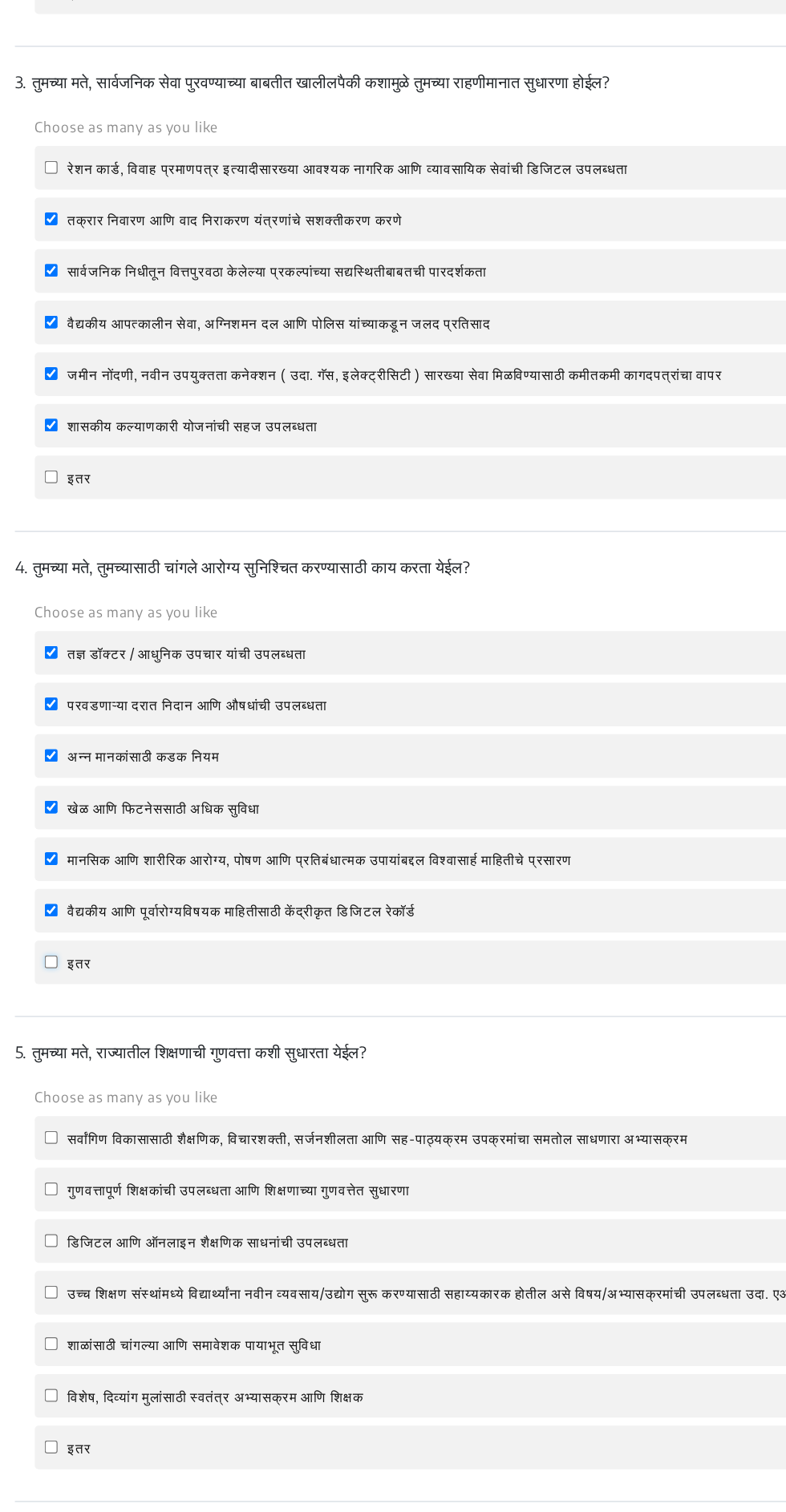 click on "इतर" 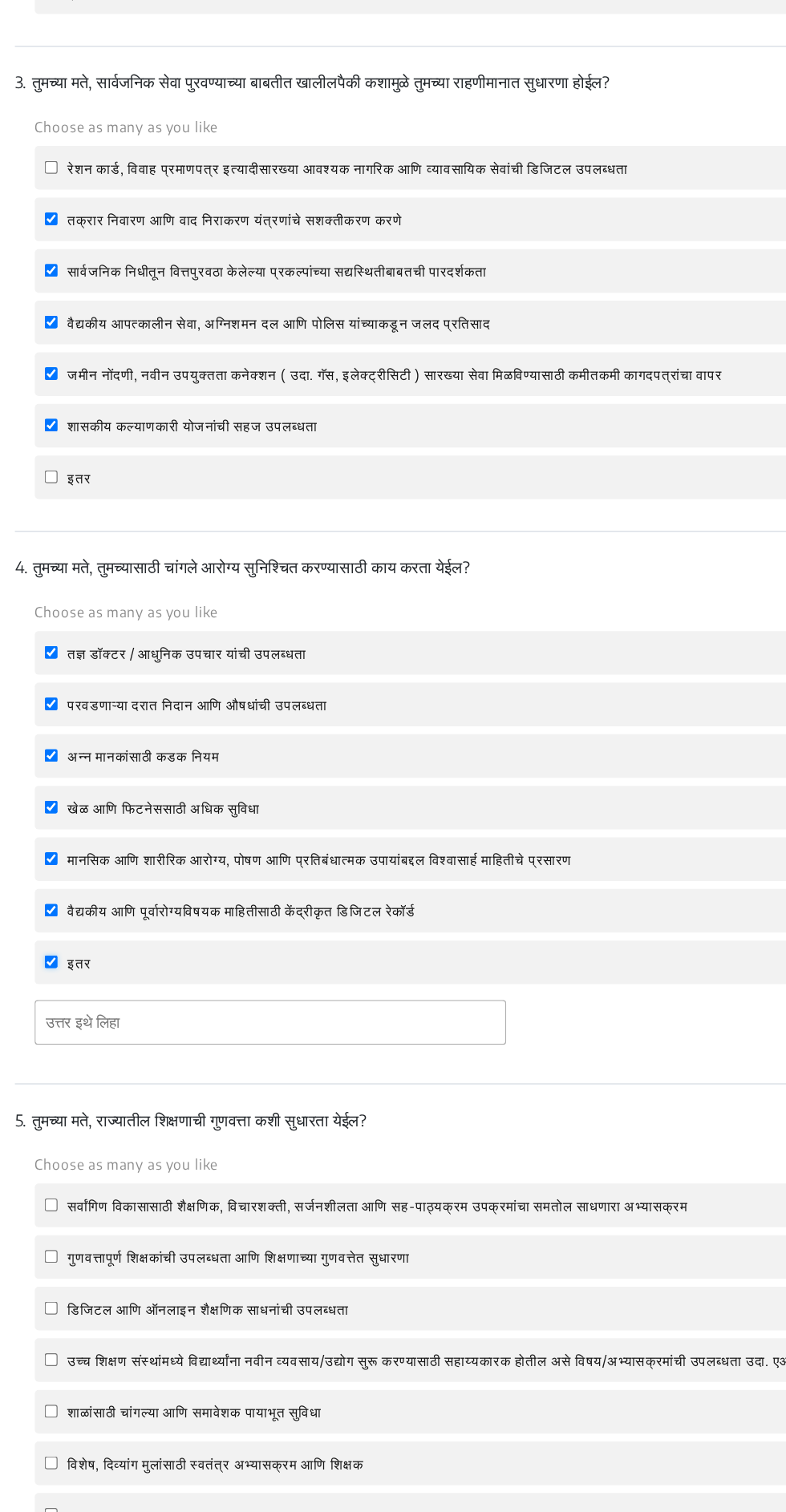 click on "इतर" 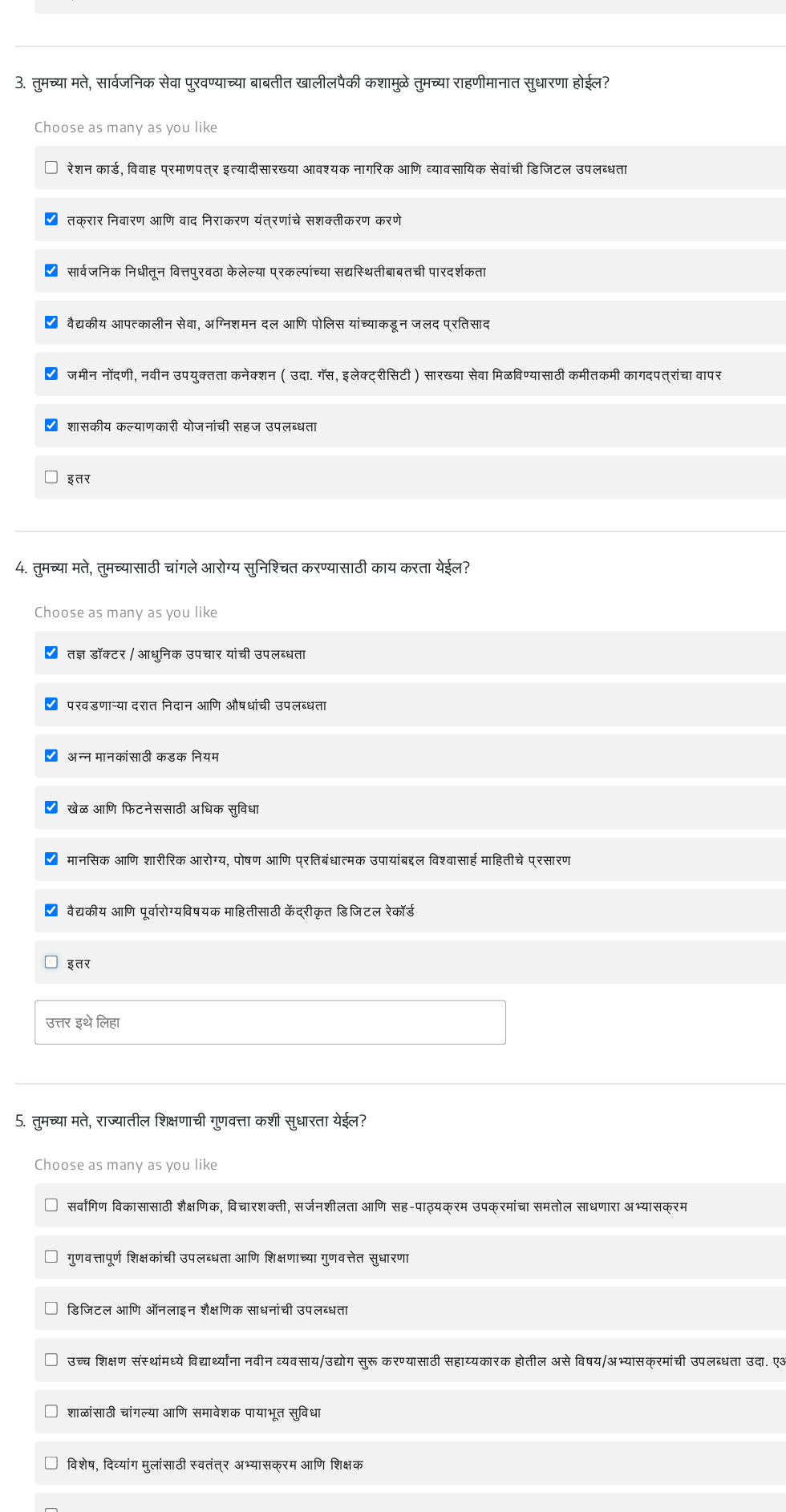 checkbox on "false" 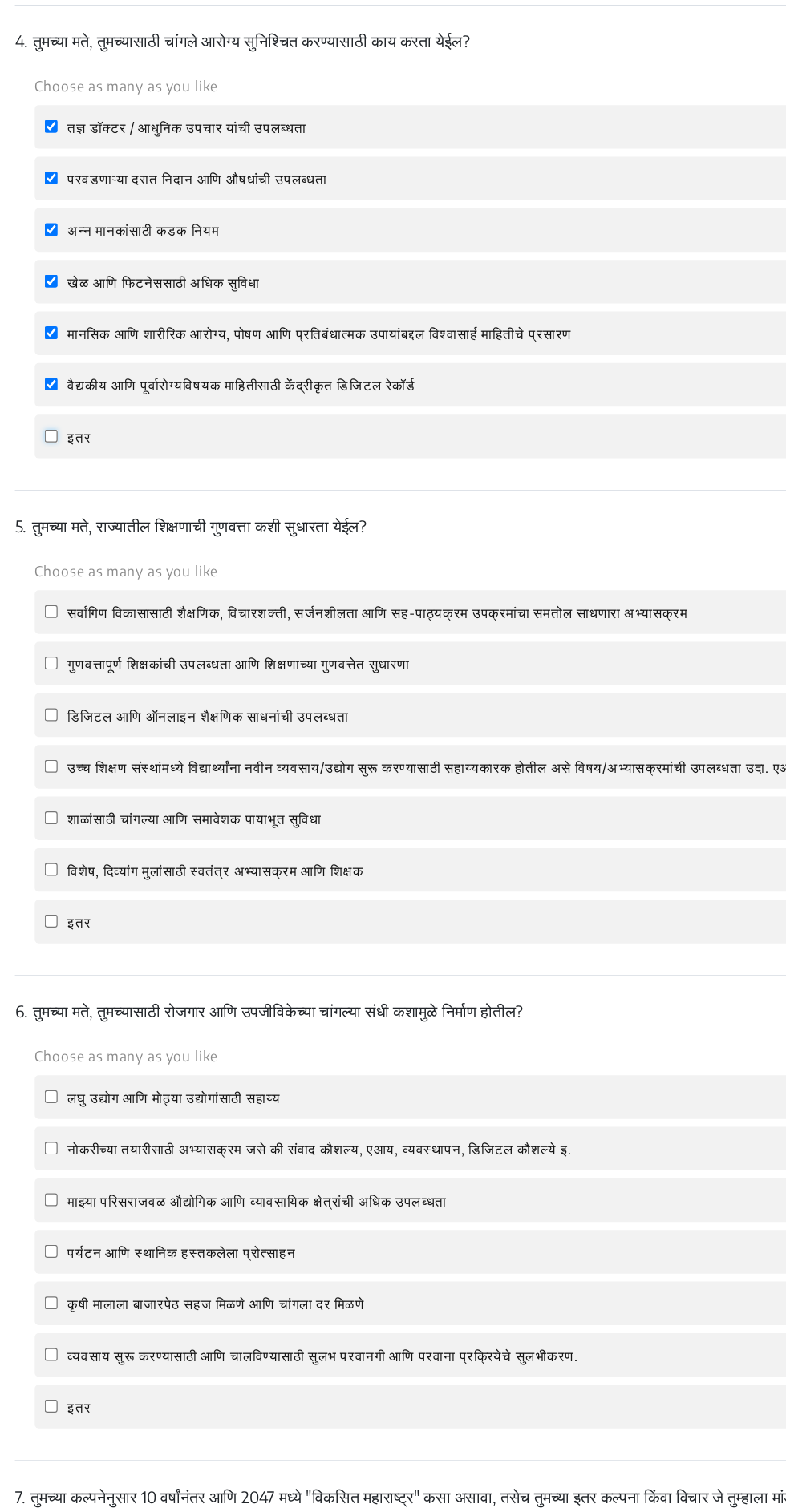 scroll, scrollTop: 1326, scrollLeft: 0, axis: vertical 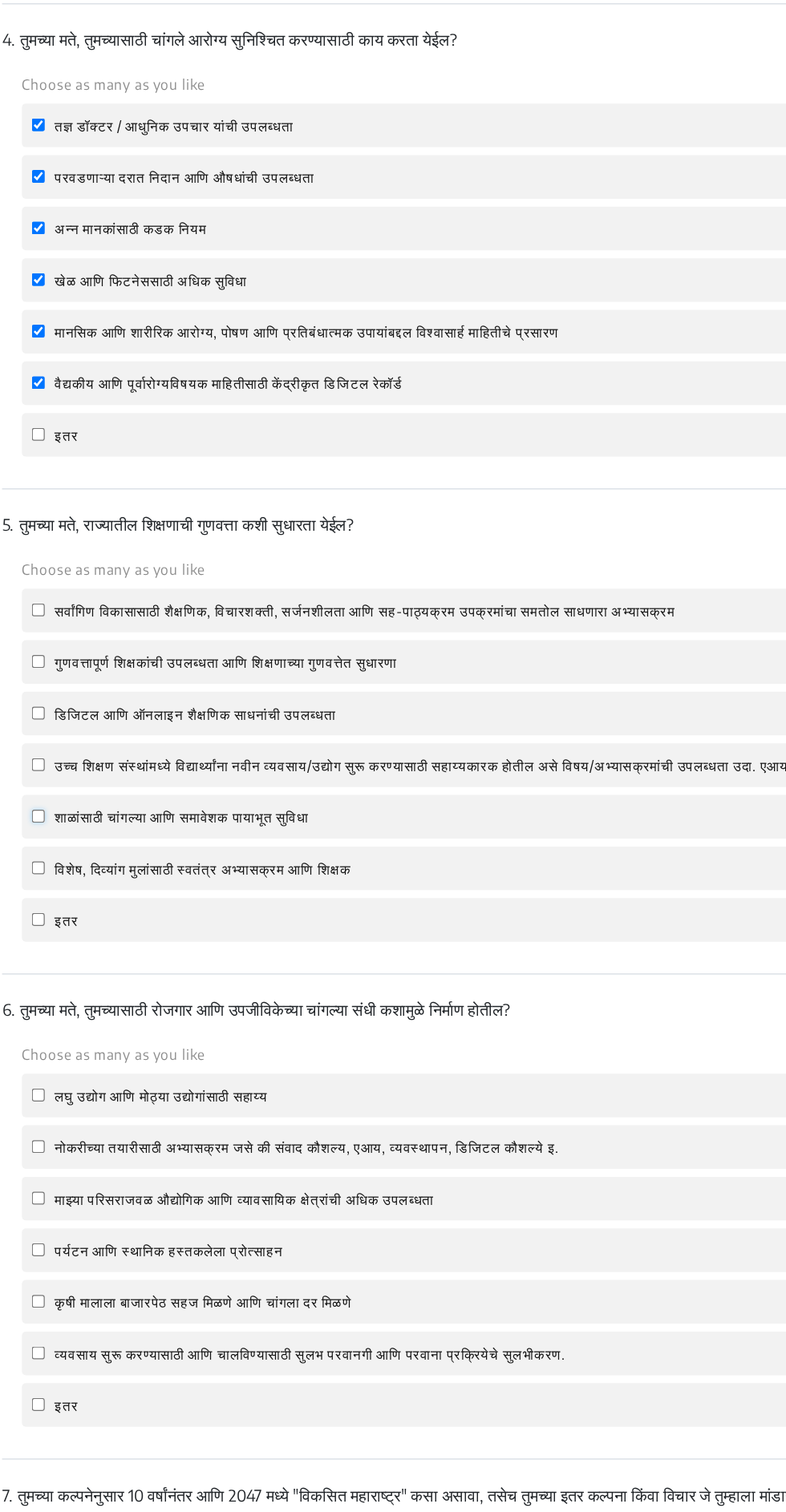 click on "शाळांसाठी चांगल्या आणि समावेशक पायाभूत सुविधा" 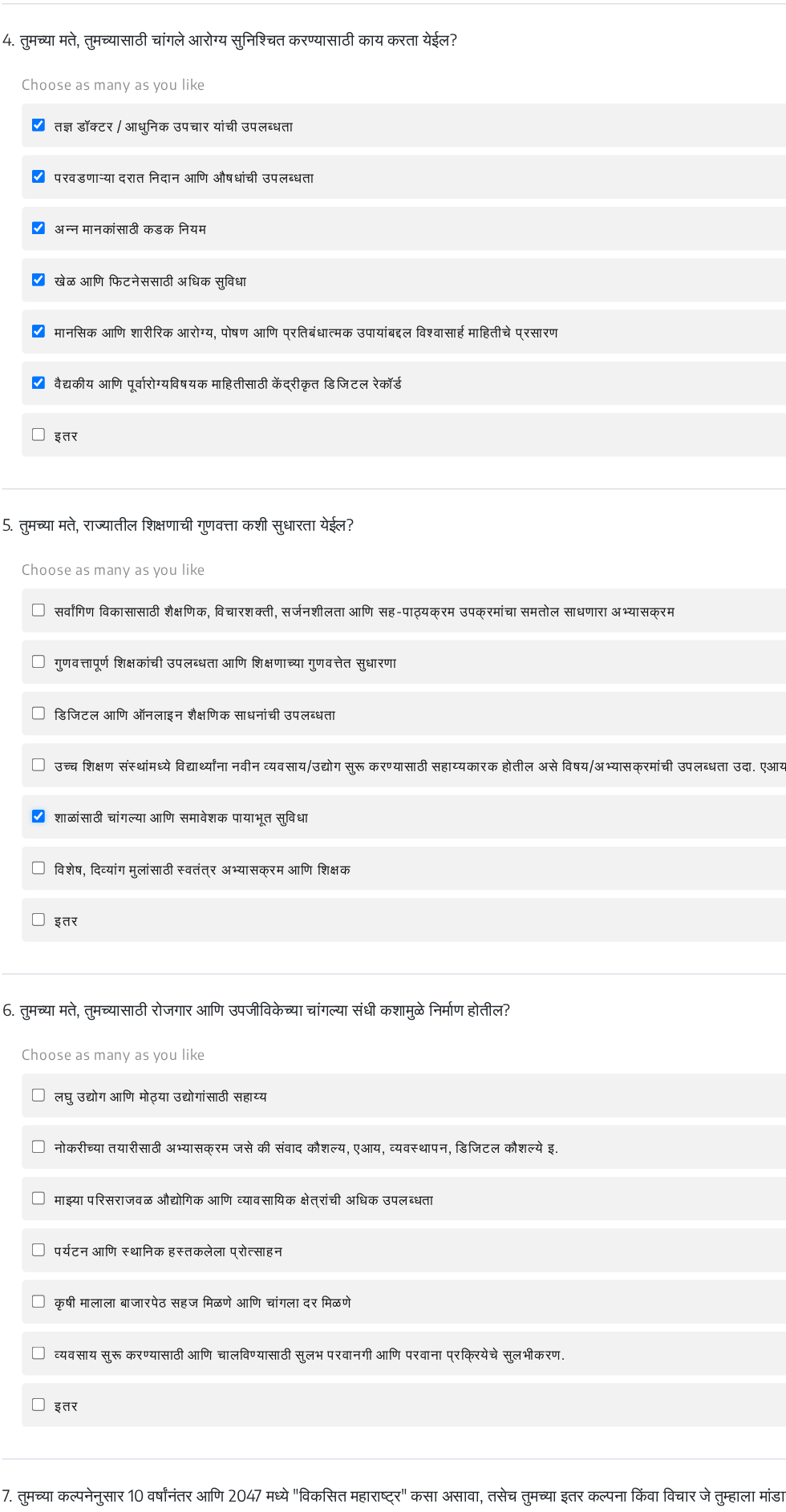 checkbox on "true" 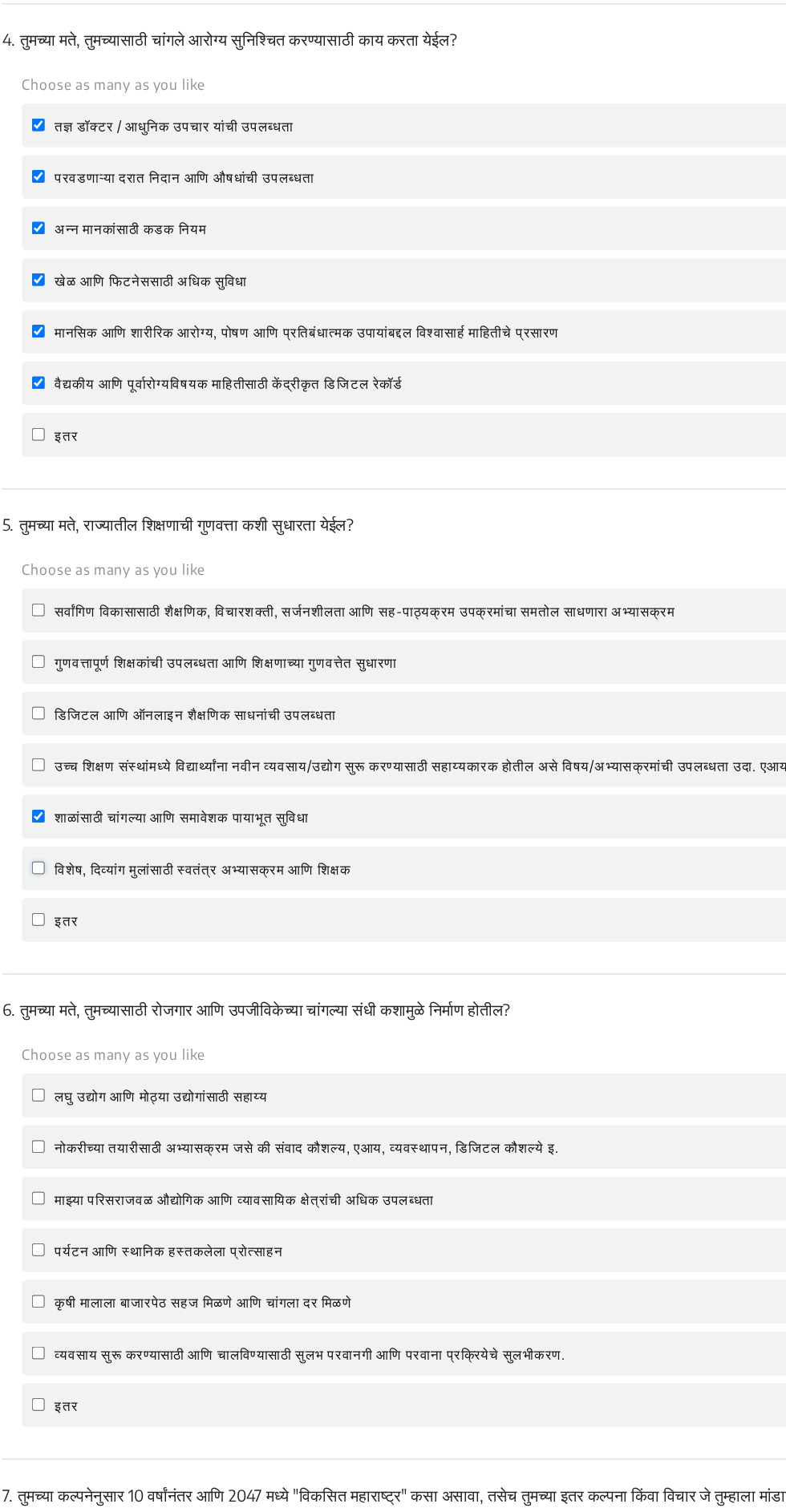 click on "विशेष, दिव्यांग मुलांसाठी स्वतंत्र अभ्यासक्रम आणि शिक्षक" 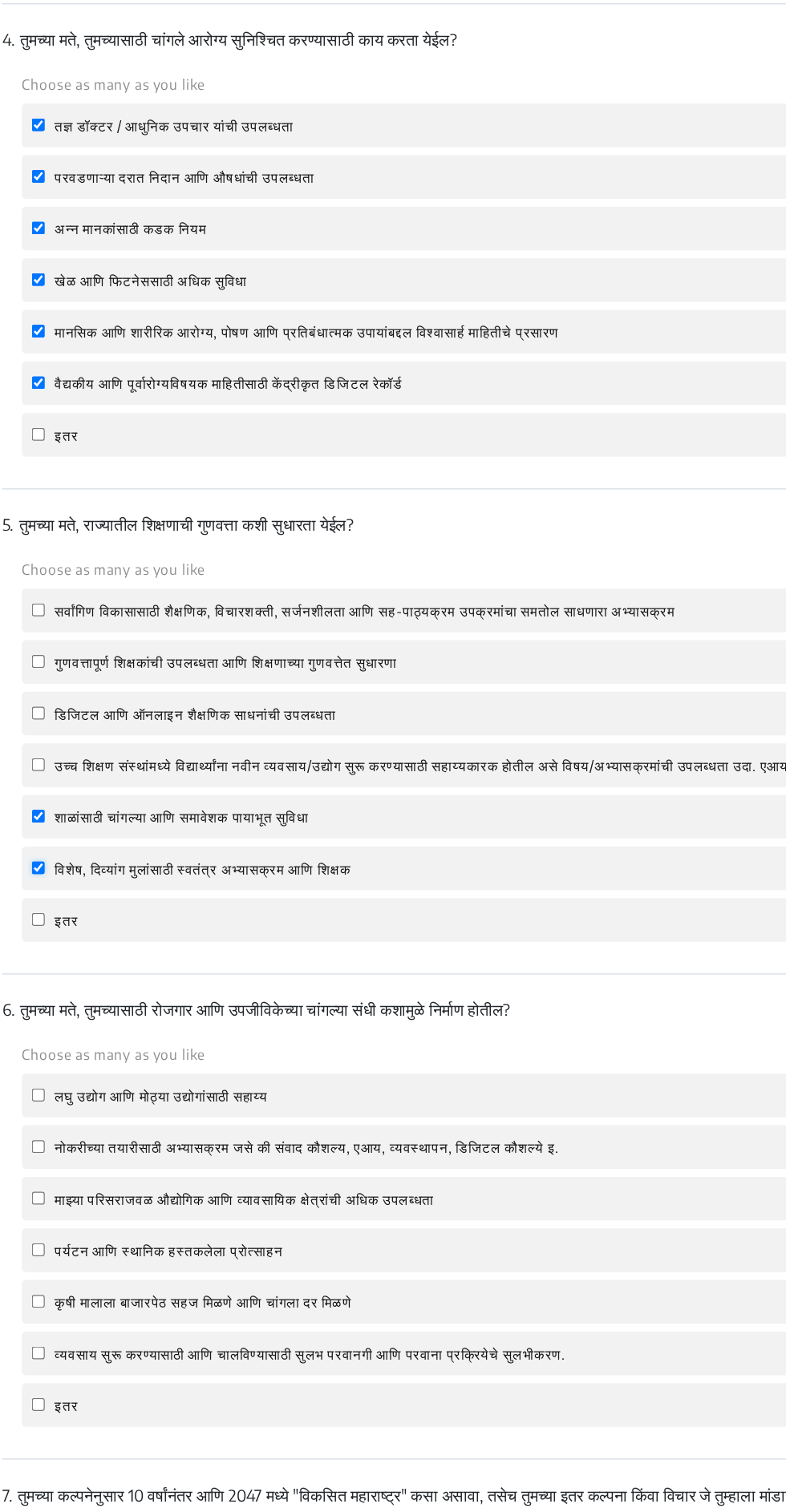 checkbox on "true" 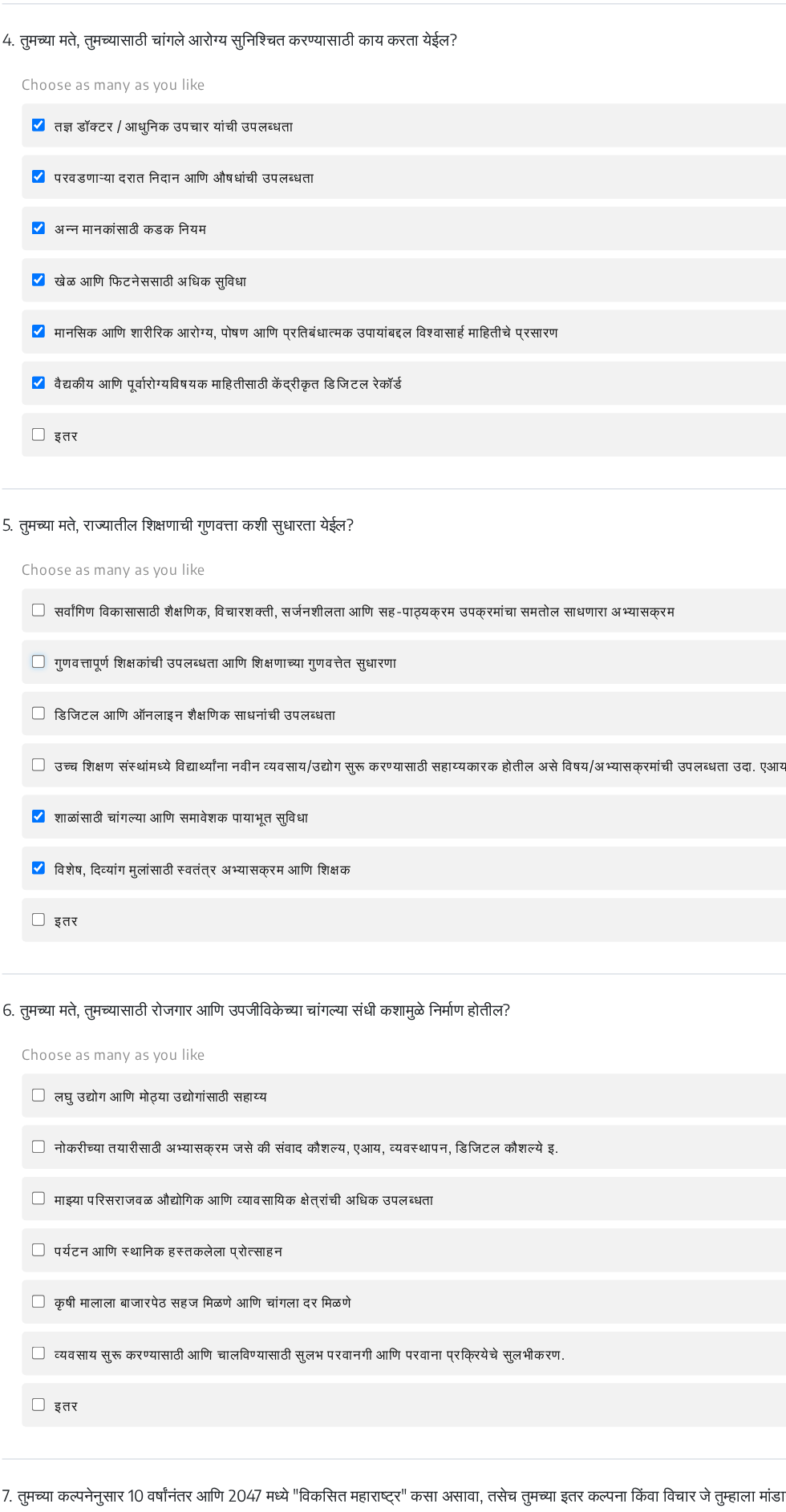 click on "गुणवत्तापूर्ण शिक्षकांची उपलब्धता आणि शिक्षणाच्या गुणवत्तेत सुधारणा" 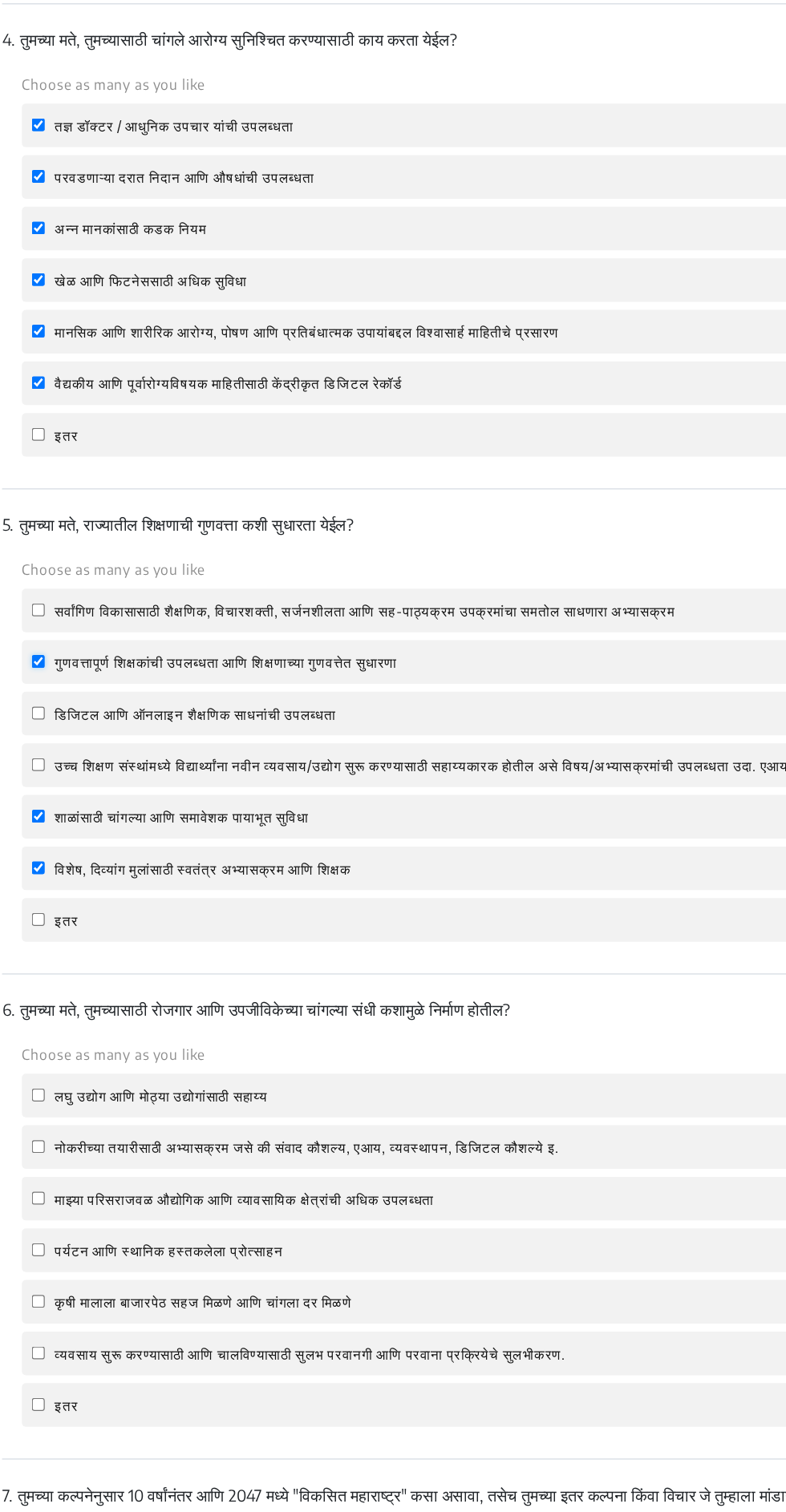 checkbox on "true" 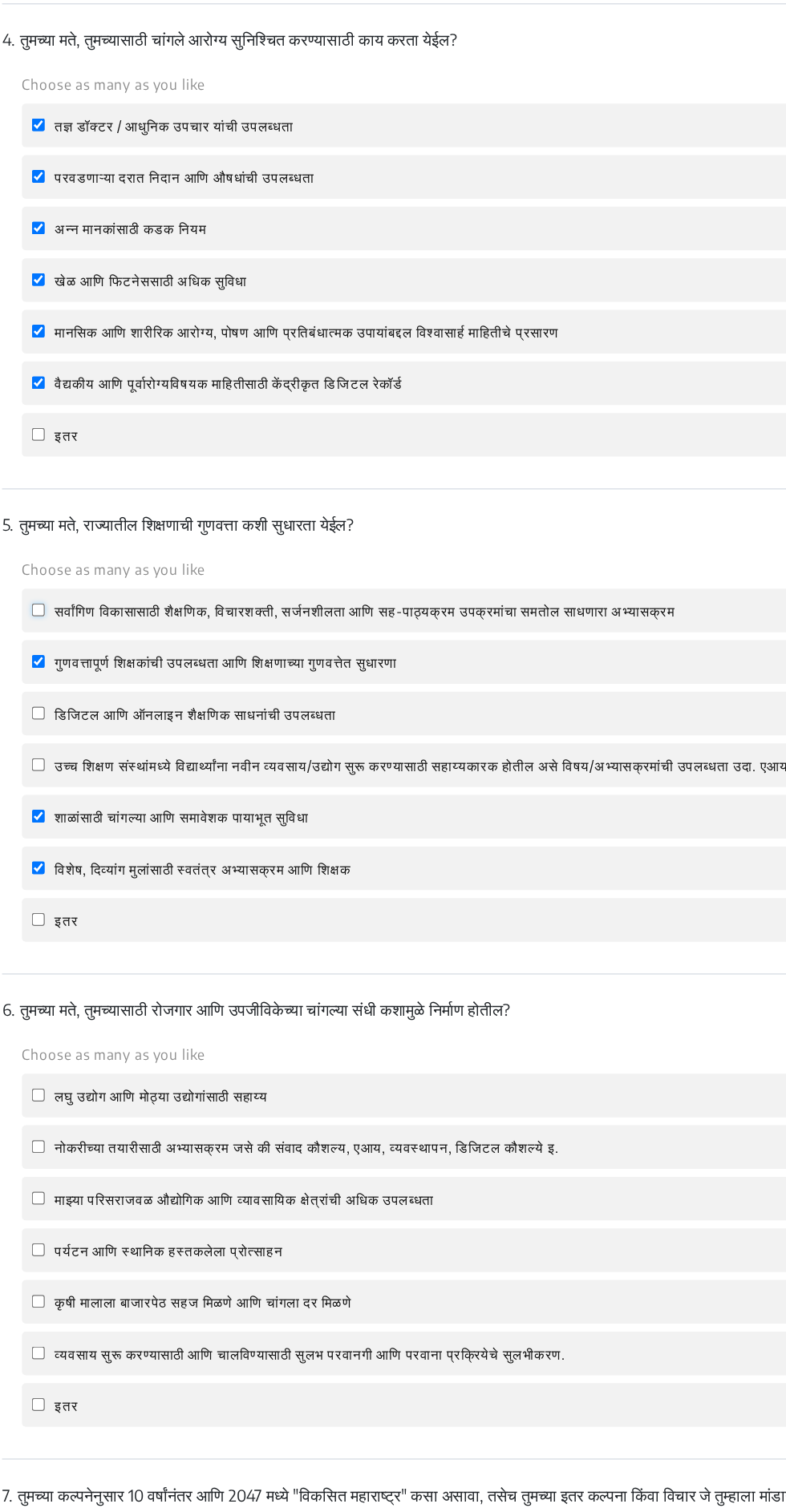 click on "सर्वांगिण विकासासाठी शैक्षणिक, विचारशक्ती, सर्जनशीलता आणि सह-पाठ्यक्रम उपक्रमांचा समतोल साधणारा अभ्यासक्रम" 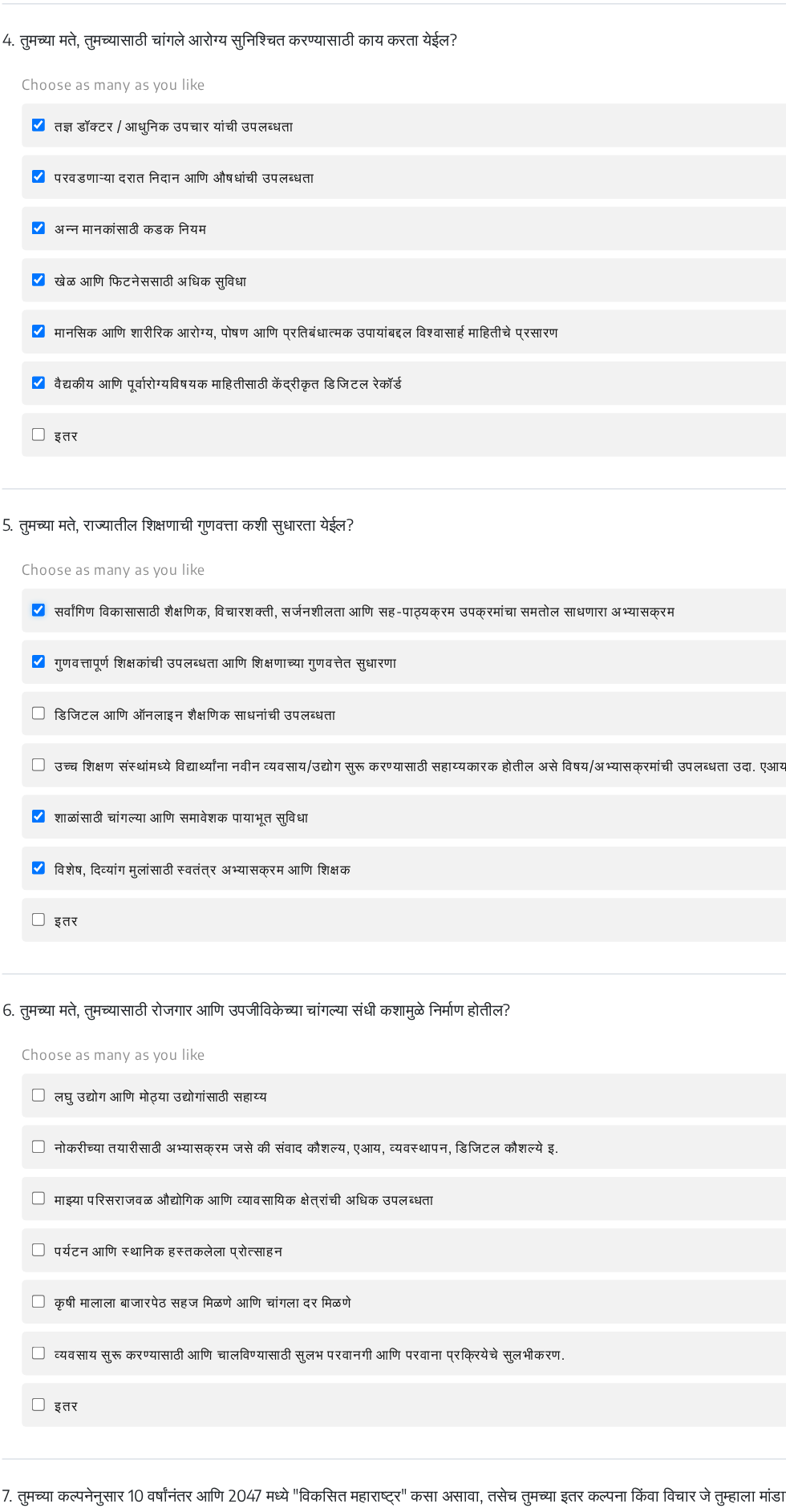 checkbox on "true" 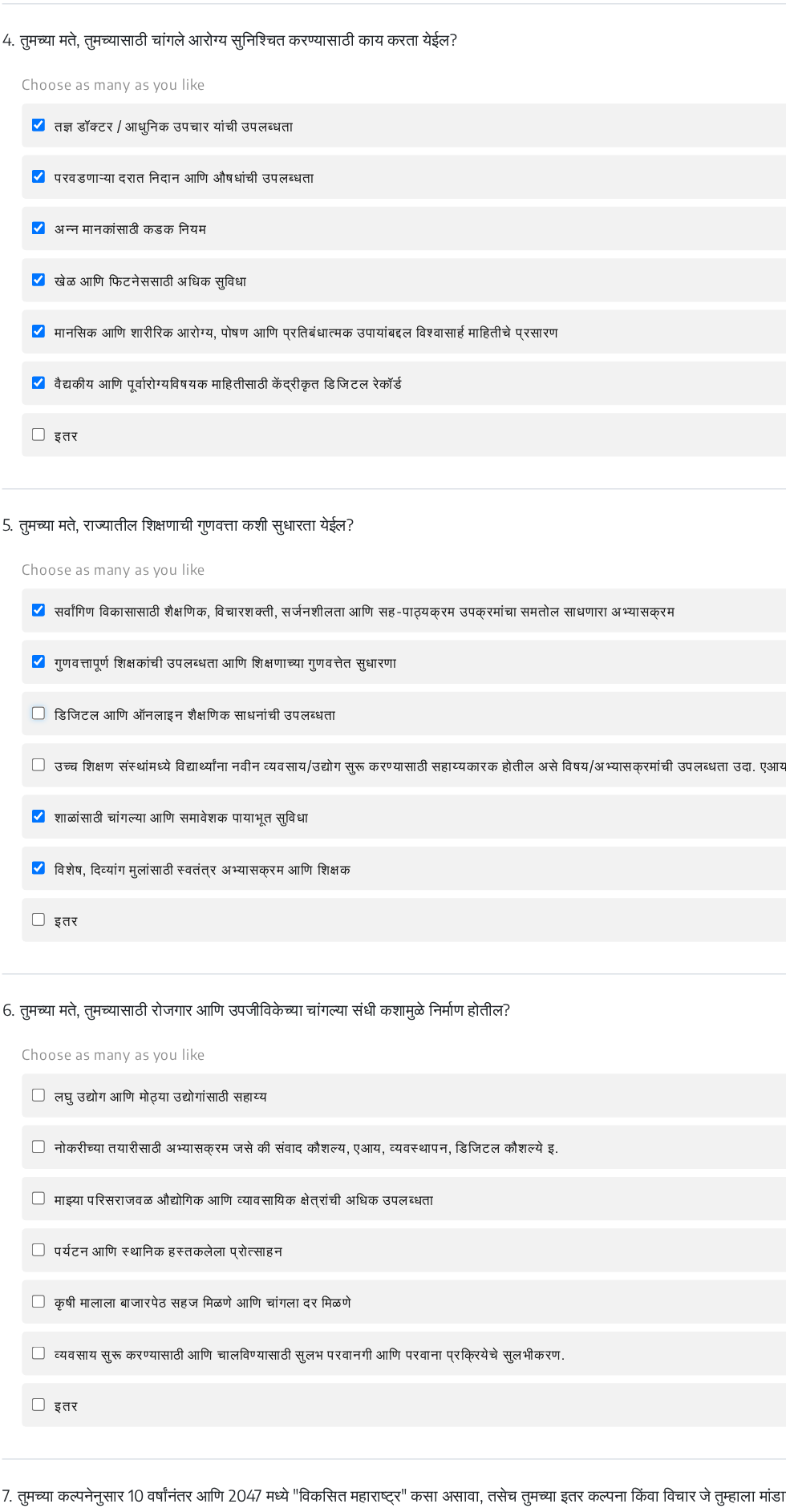 click on "डिजिटल आणि ऑनलाइन शैक्षणिक साधनांची उपलब्धता" 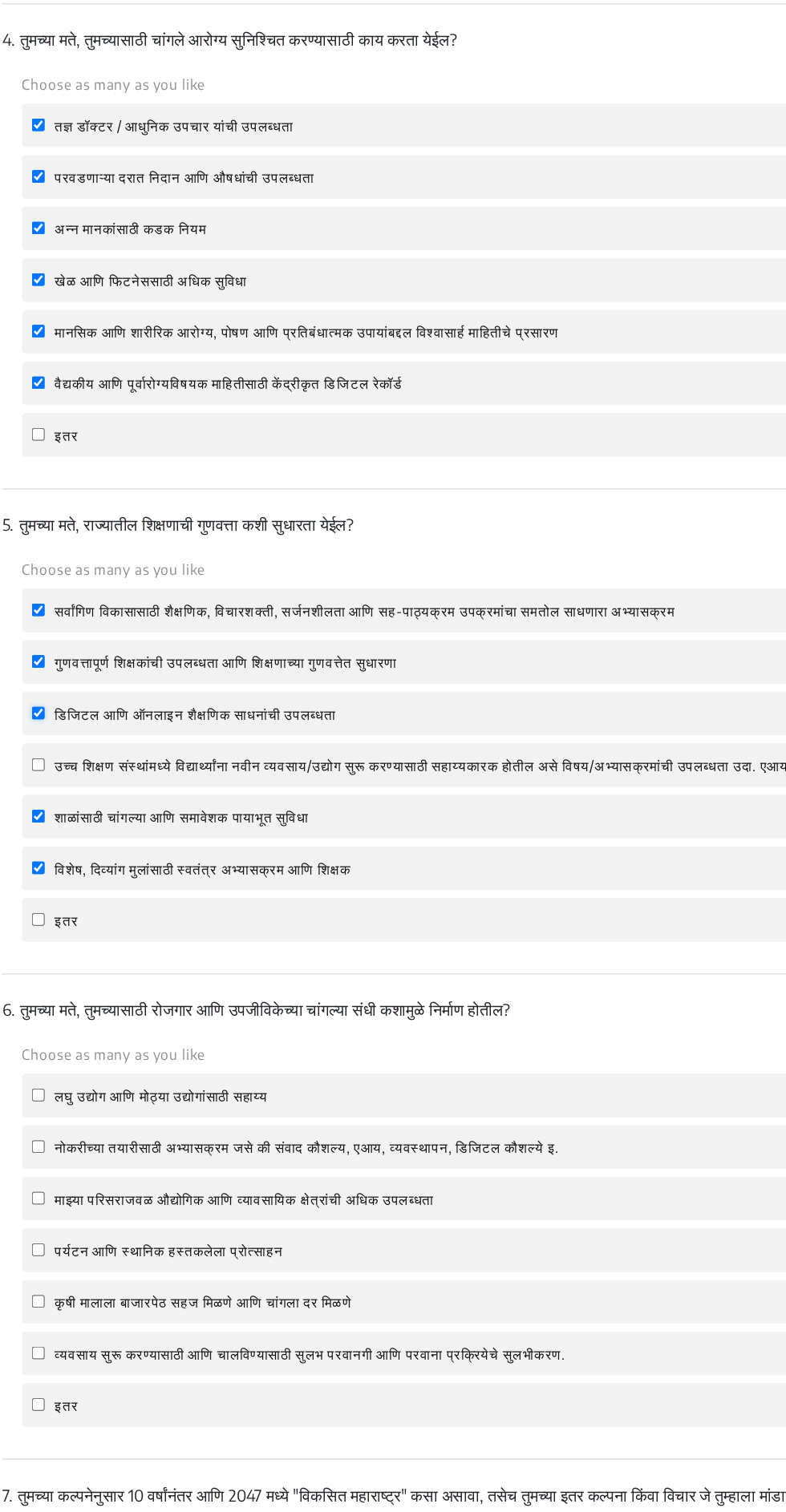 checkbox on "true" 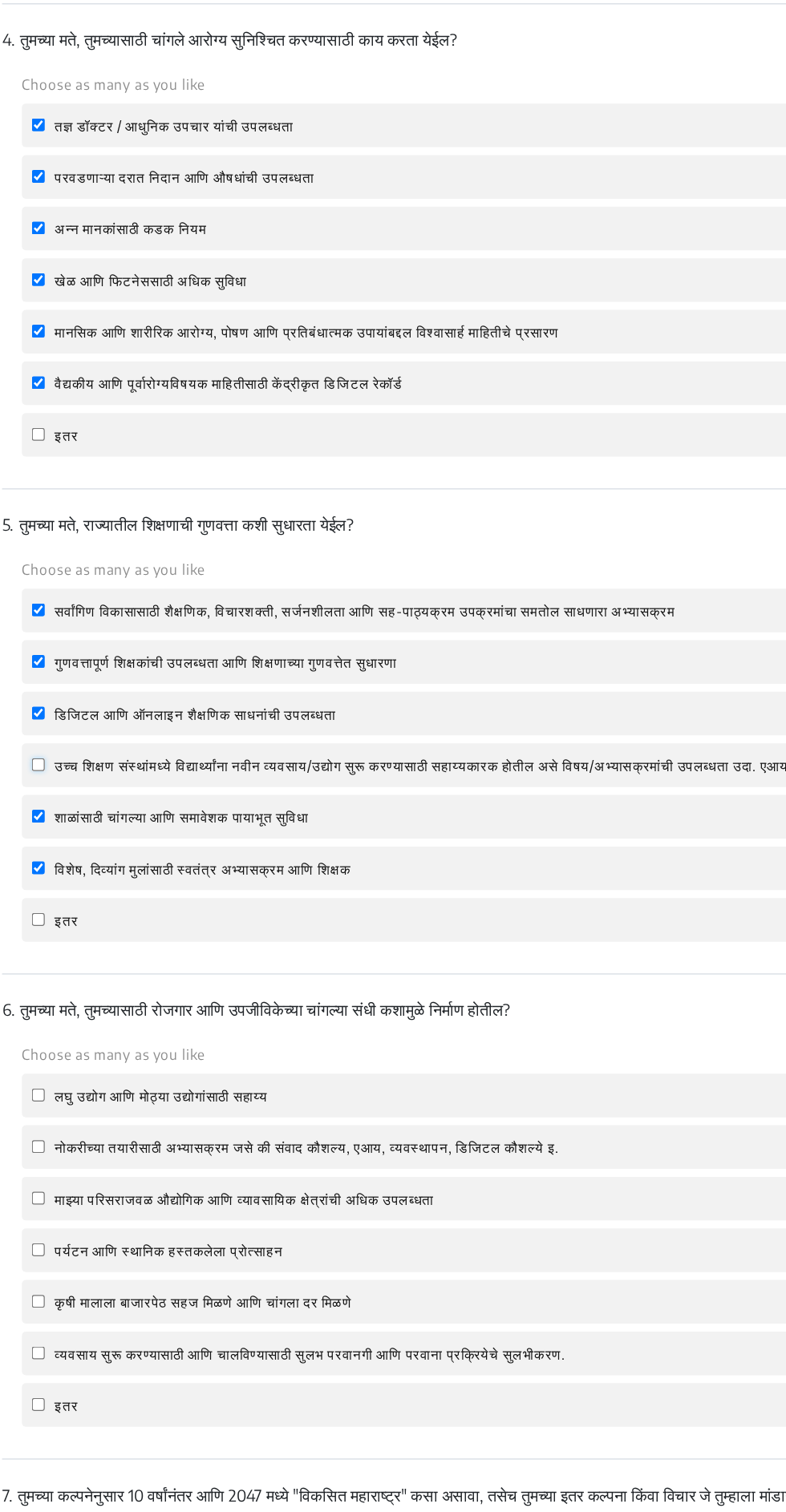 click on "उच्च शिक्षण संस्थांमध्ये विद्यार्थ्यांना नवीन व्यवसाय/उद्योग सुरू करण्यासाठी सहाय्यकारक होतील असे विषय/अभ्यासक्रमांची उपलब्धता उदा. एआय, रोबोटिक्स इत्यादी" 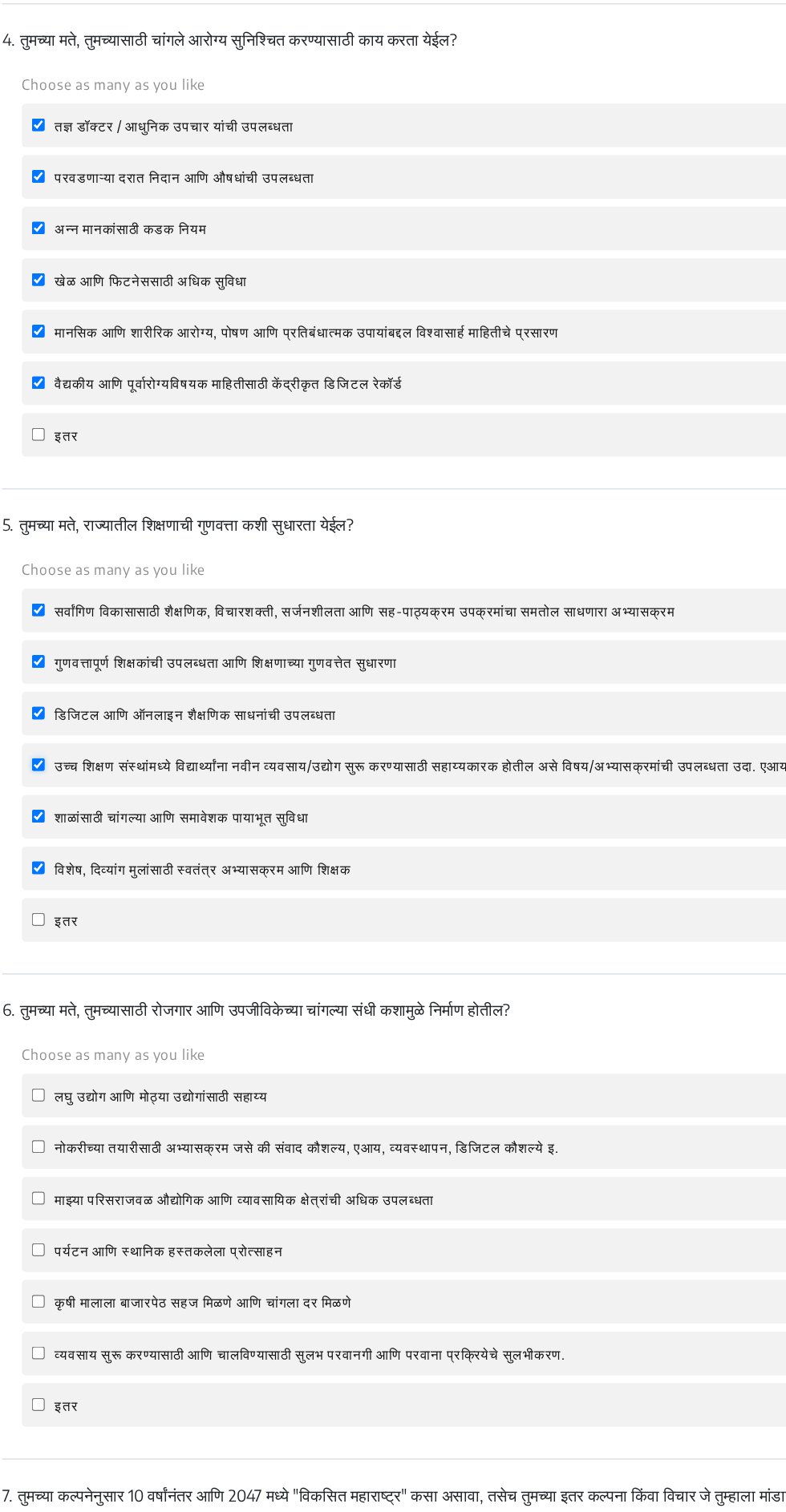 checkbox on "true" 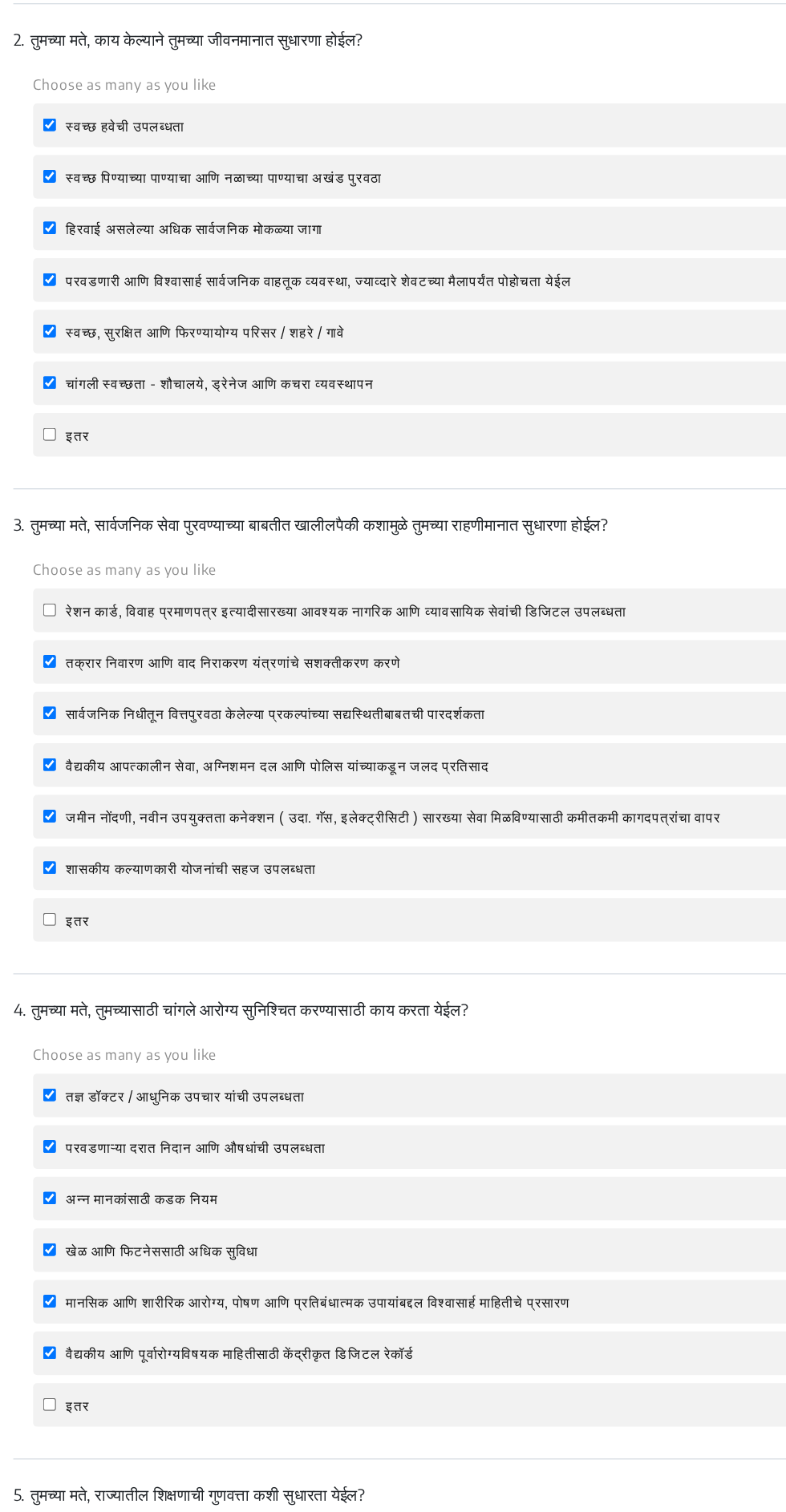 scroll, scrollTop: 543, scrollLeft: 0, axis: vertical 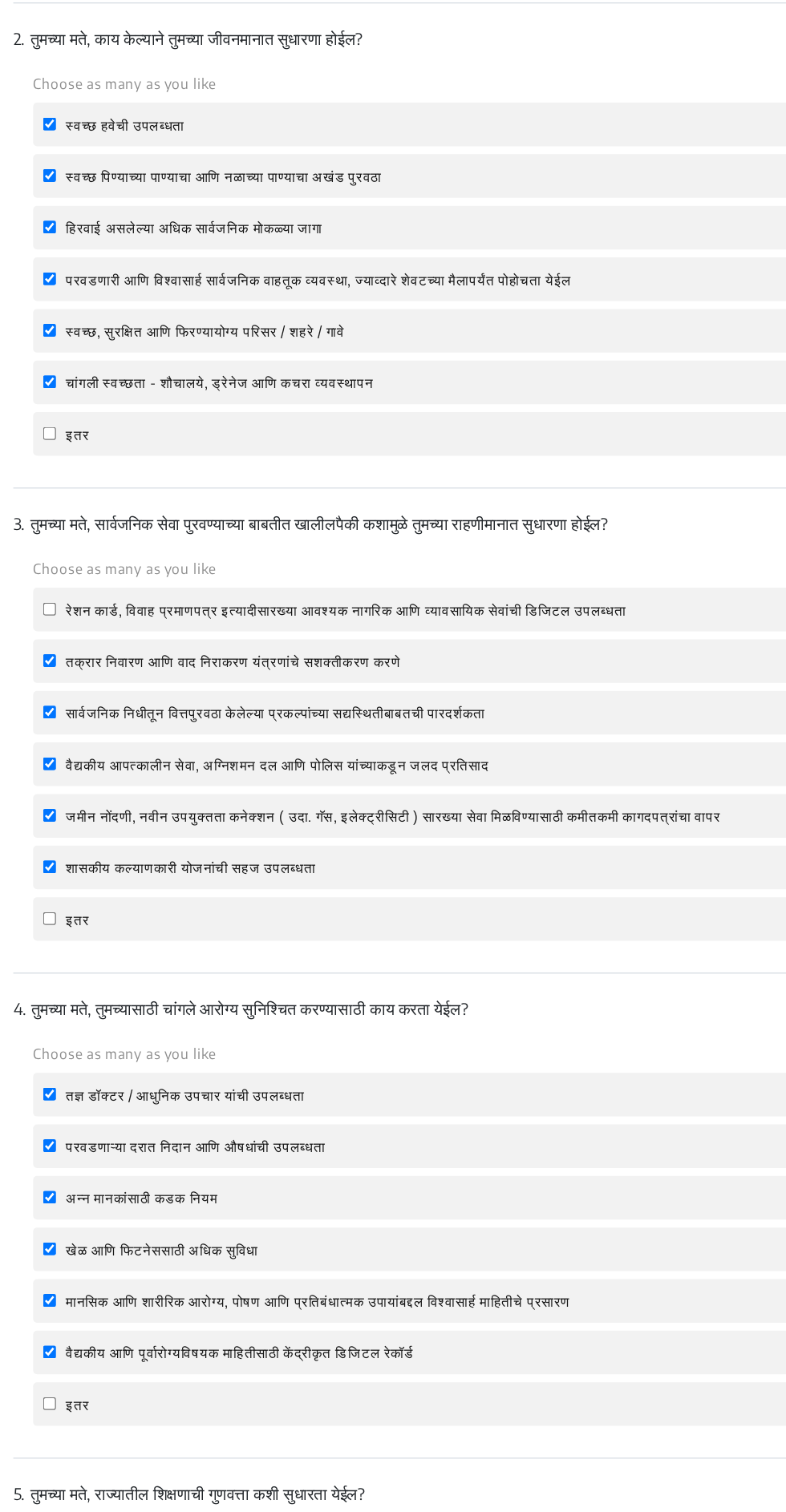 click on "3.  तुमच्या मते, सार्वजनिक सेवा पुरवण्याच्या बाबतीत खालीलपैकी कशामुळे तुमच्या राहणीमानात सुधारणा होईल?  Choose as many as you like रेशन कार्ड, विवाह प्रमाणपत्र इत्यादीसारख्या आवश्यक नागरिक आणि व्यावसायिक सेवांची डिजिटल उपलब्धता तक्रार निवारण आणि वाद निराकरण यंत्रणांचे सशक्तीकरण करणे सार्वजनिक निधीतून वित्तपुरवठा केलेल्या प्रकल्पांच्या सद्यस्थितीबाबतची पारदर्शकता  इतर" 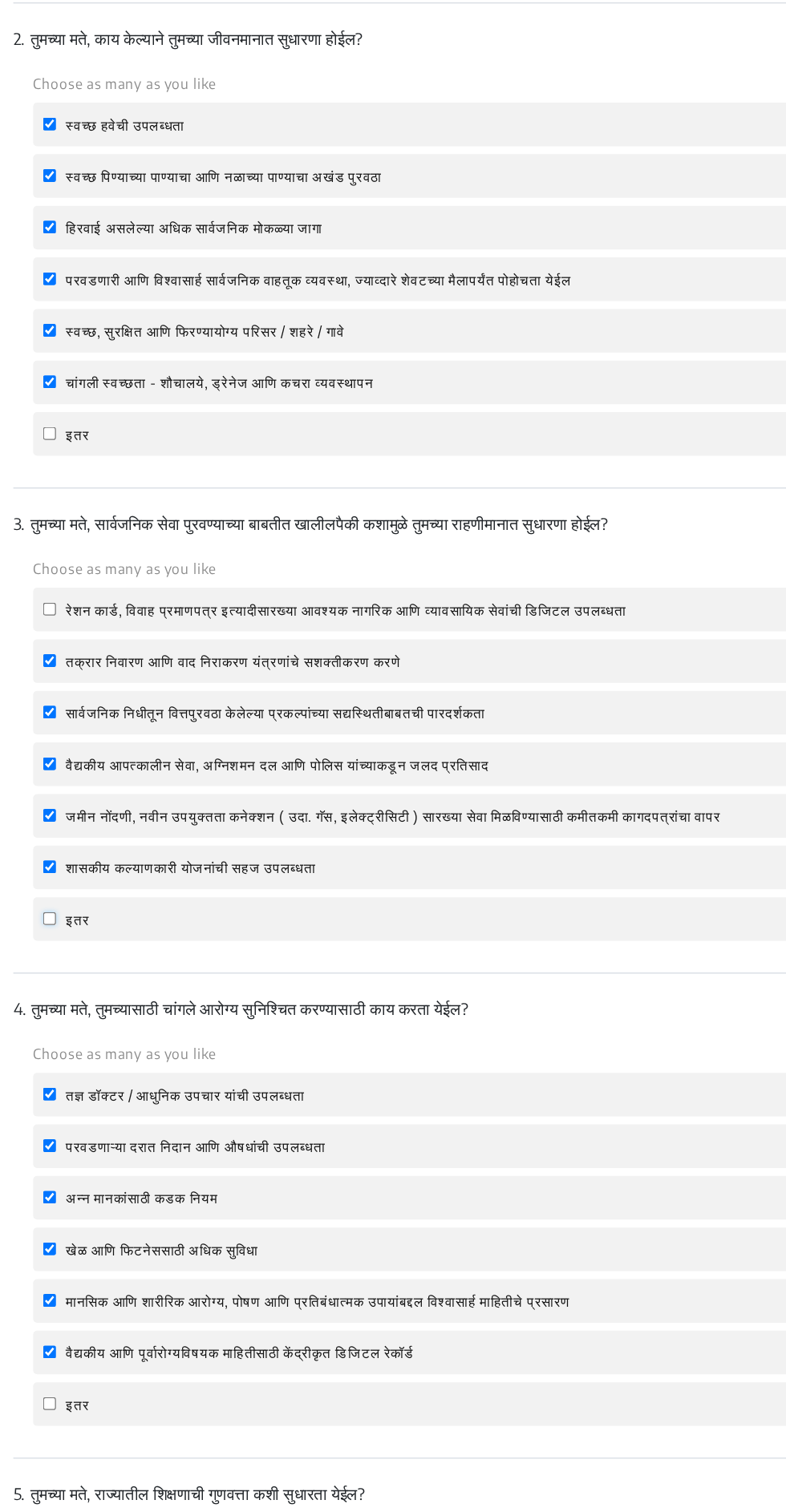 click on "इतर" 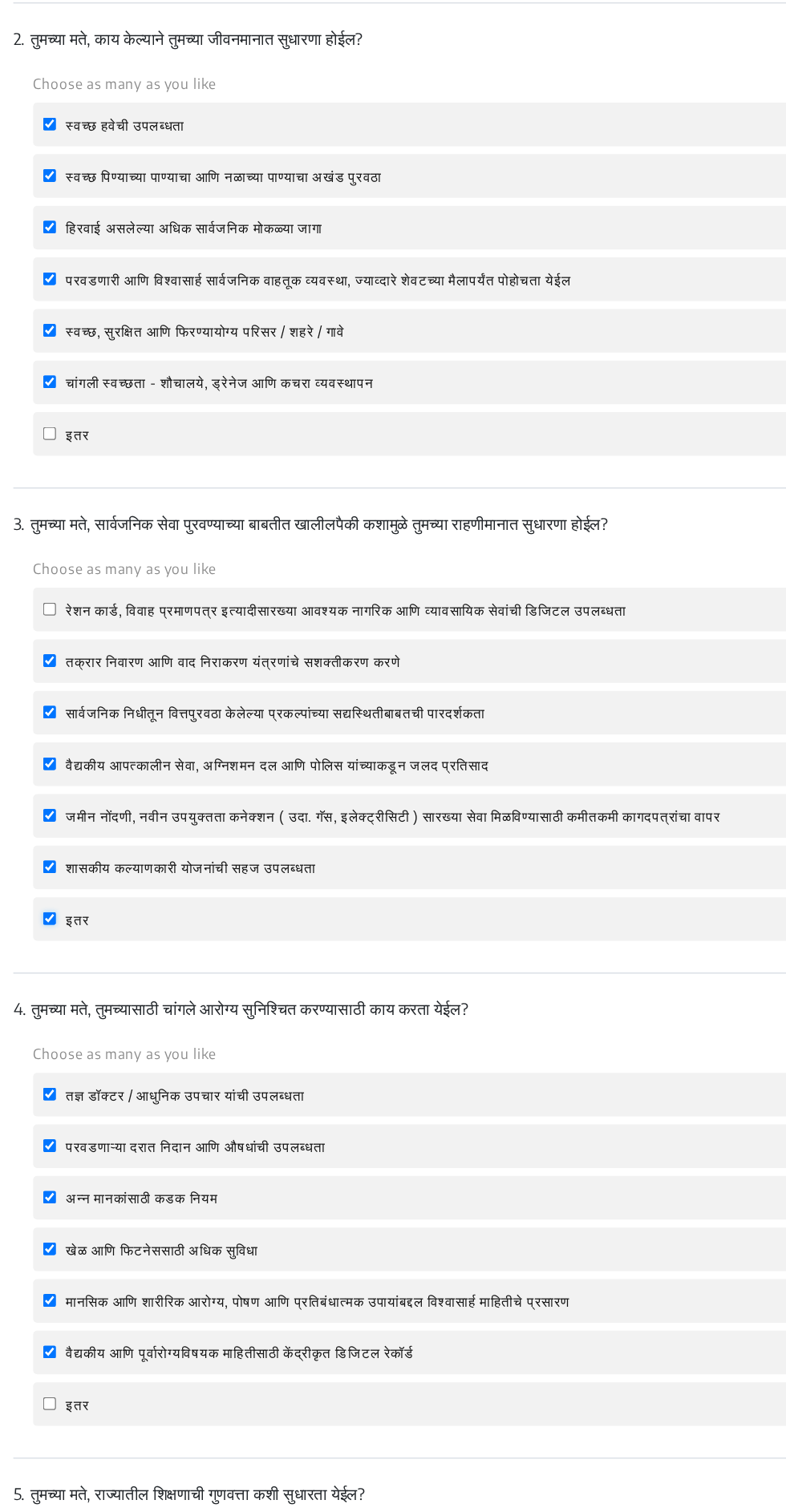 checkbox on "true" 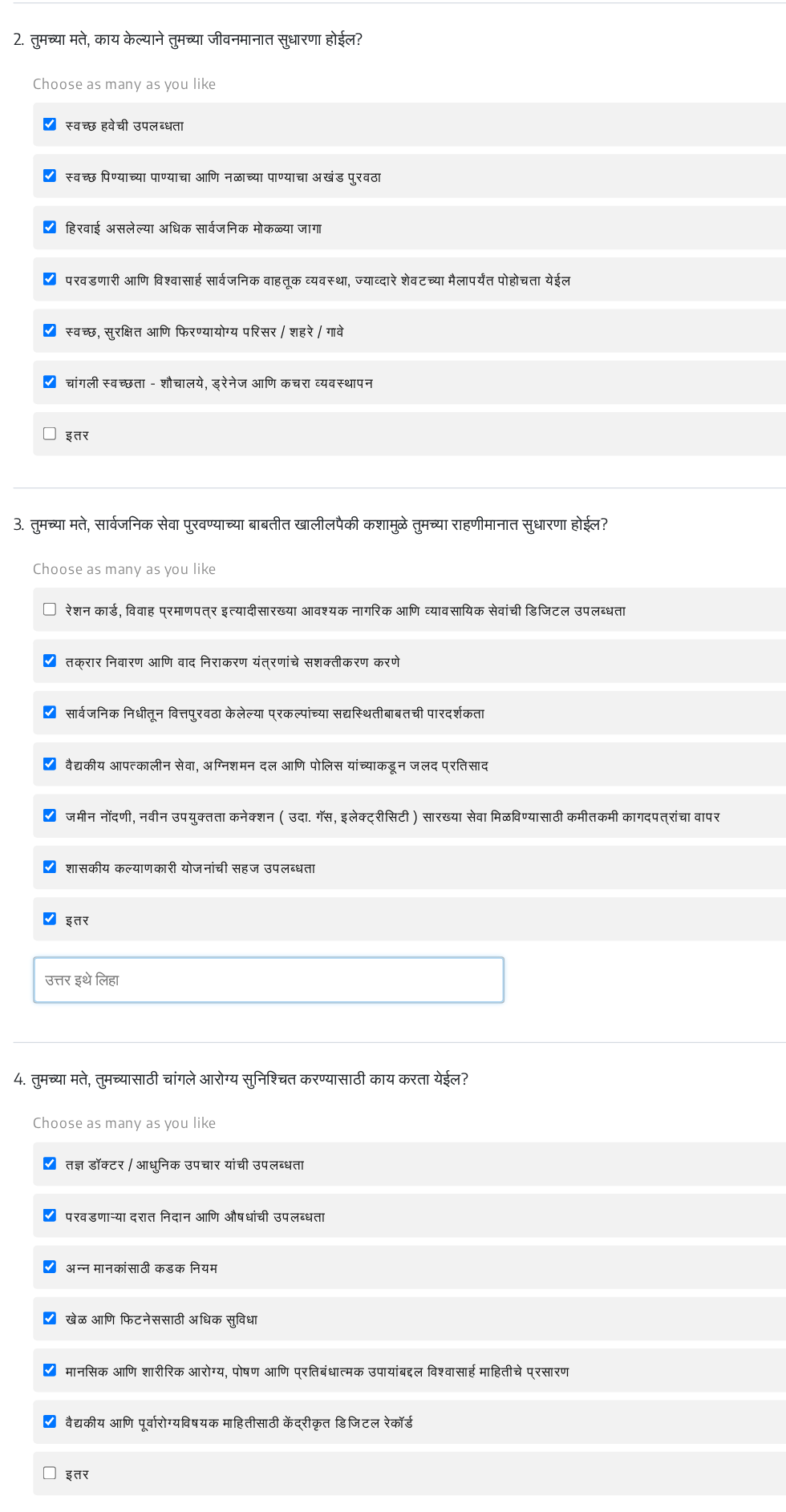click 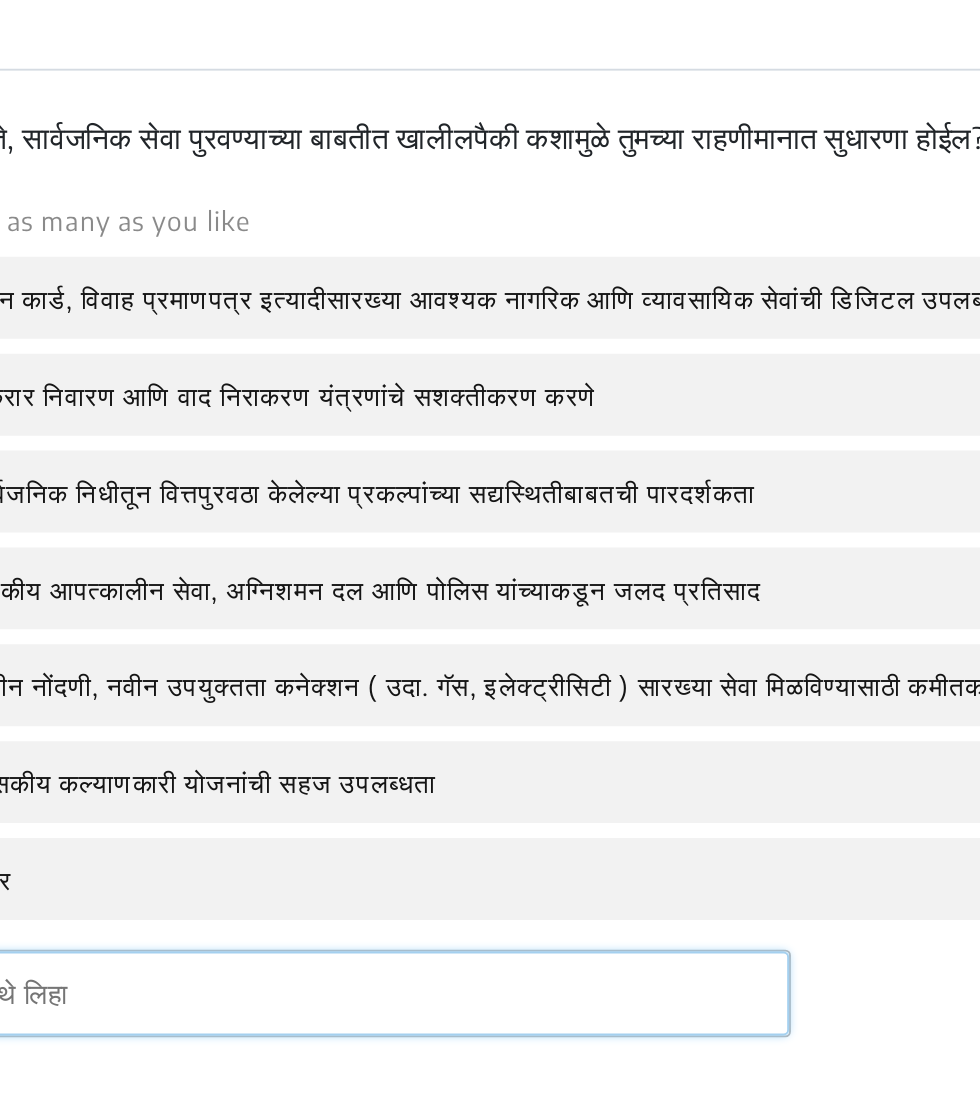 scroll, scrollTop: 1235, scrollLeft: 0, axis: vertical 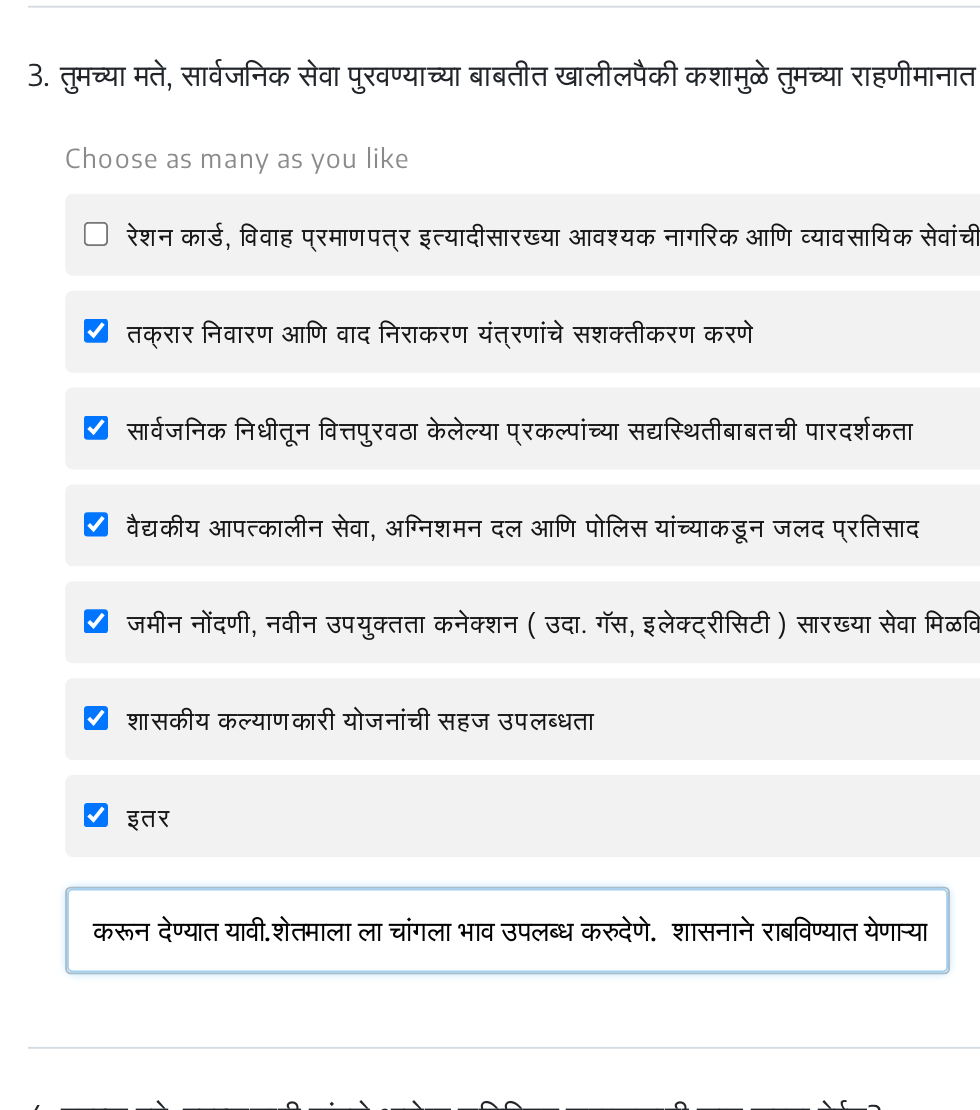 click on "स्थानिक व्यवसाय व बाजारपेठ उपलब्ध करून देण्यात यावी.शेतमाला ला चांगला भाव उपलब्ध करुदेणे.  शासनाने राबविण्यात येणाऱ्या" 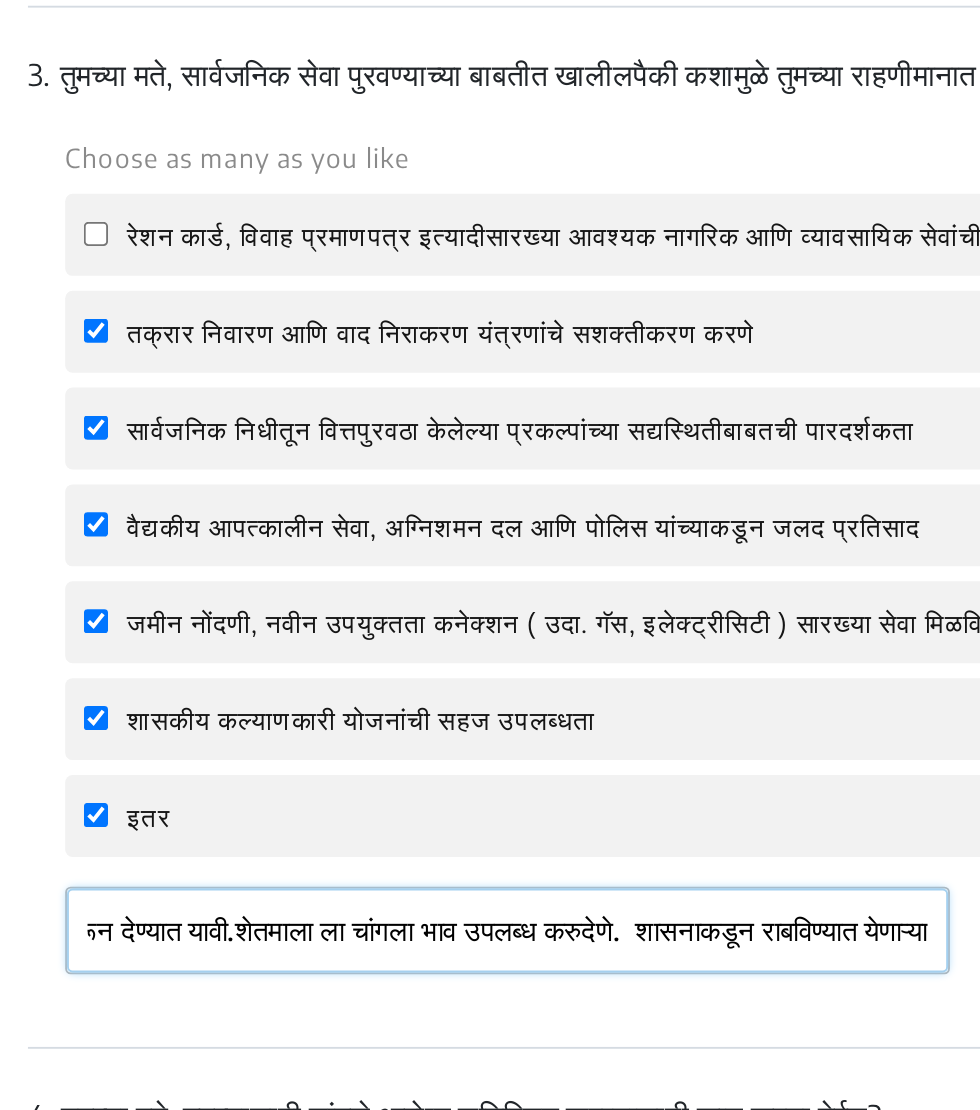 scroll, scrollTop: 0, scrollLeft: 248, axis: horizontal 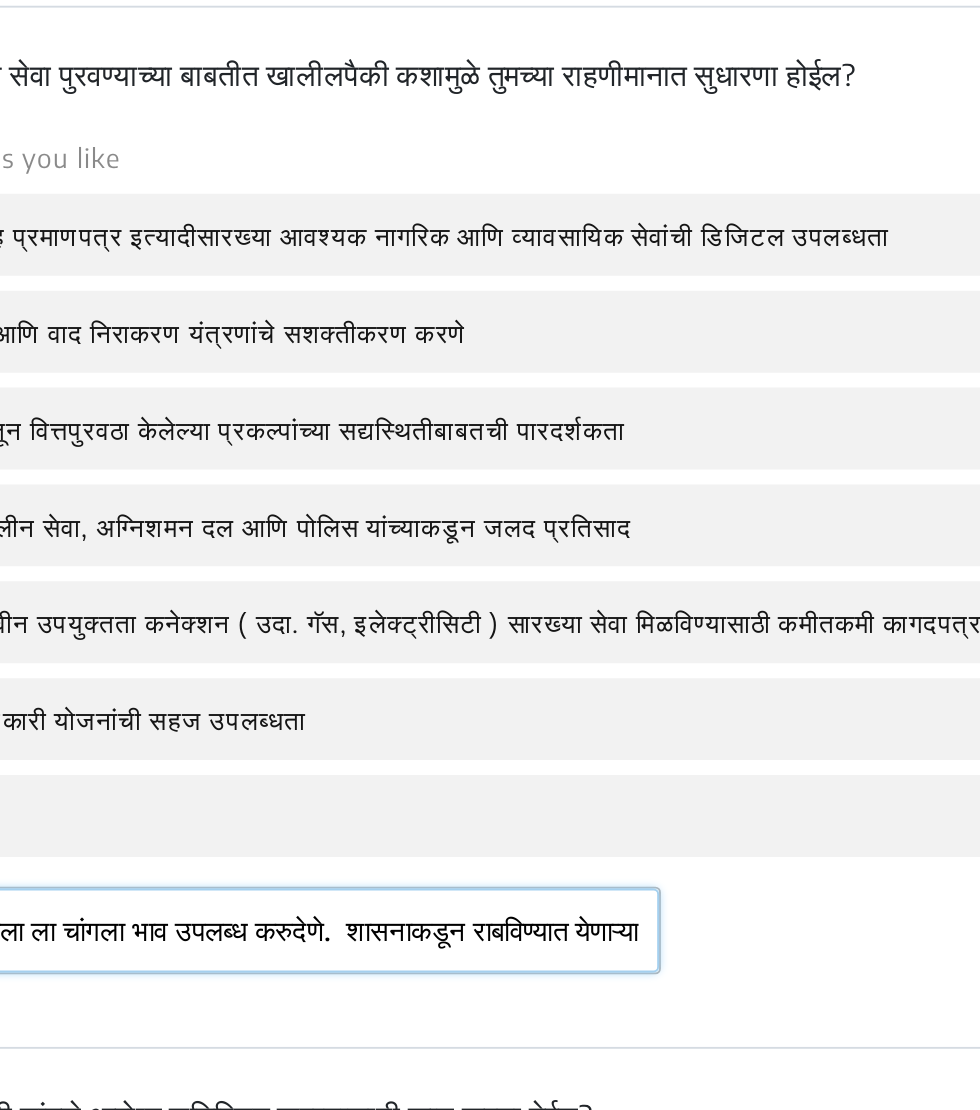 click on "स्थानिक व्यवसाय व बाजारपेठ उपलब्ध करून देण्यात यावी.शेतमाला ला चांगला भाव उपलब्ध करुदेणे.  शासनाकडून राबविण्यात येणाऱ्या" 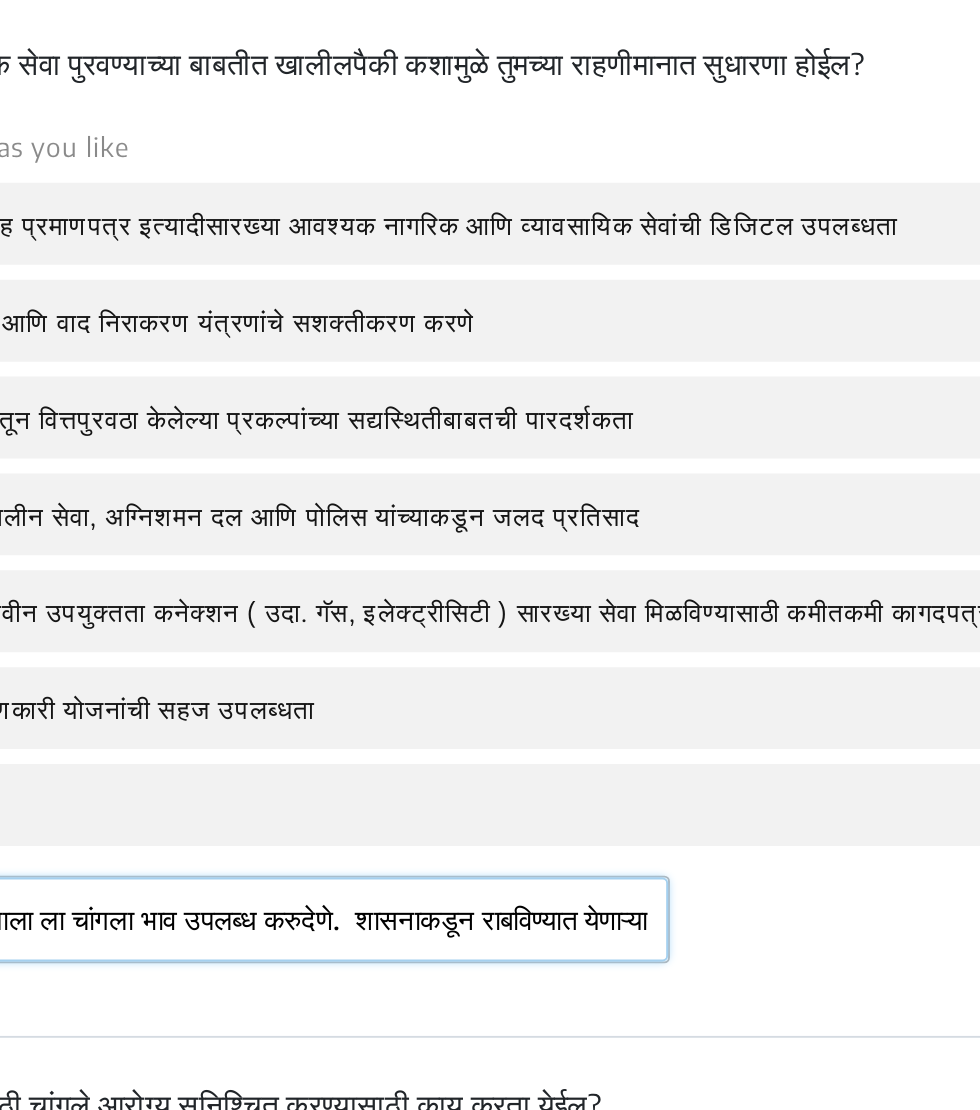 scroll, scrollTop: 1235, scrollLeft: 0, axis: vertical 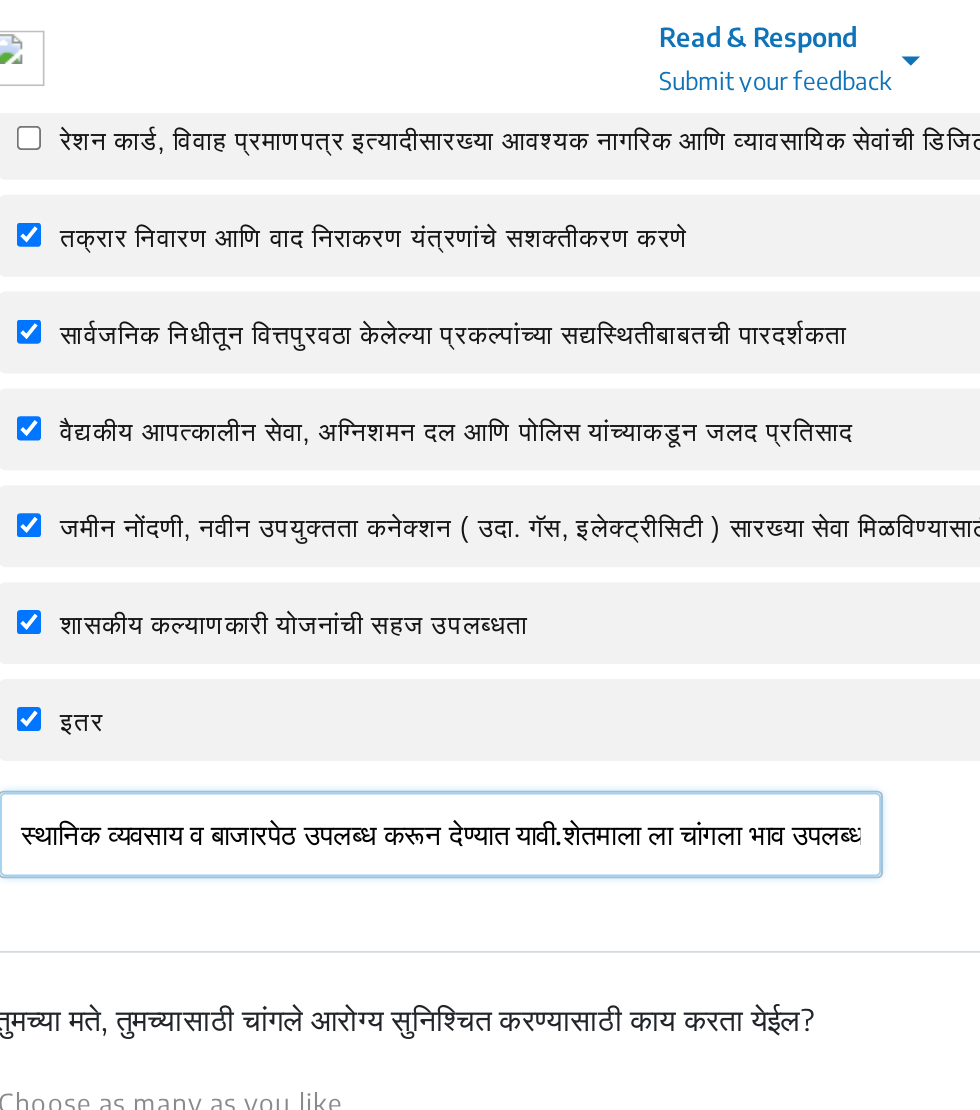 click on "स्थानिक व्यवसाय व बाजारपेठ उपलब्ध करून देण्यात यावी.शेतमाला ला चांगला भाव उपलब्ध करुदेणे.  शासनाकडून राबविण्यात येणाऱ्या" 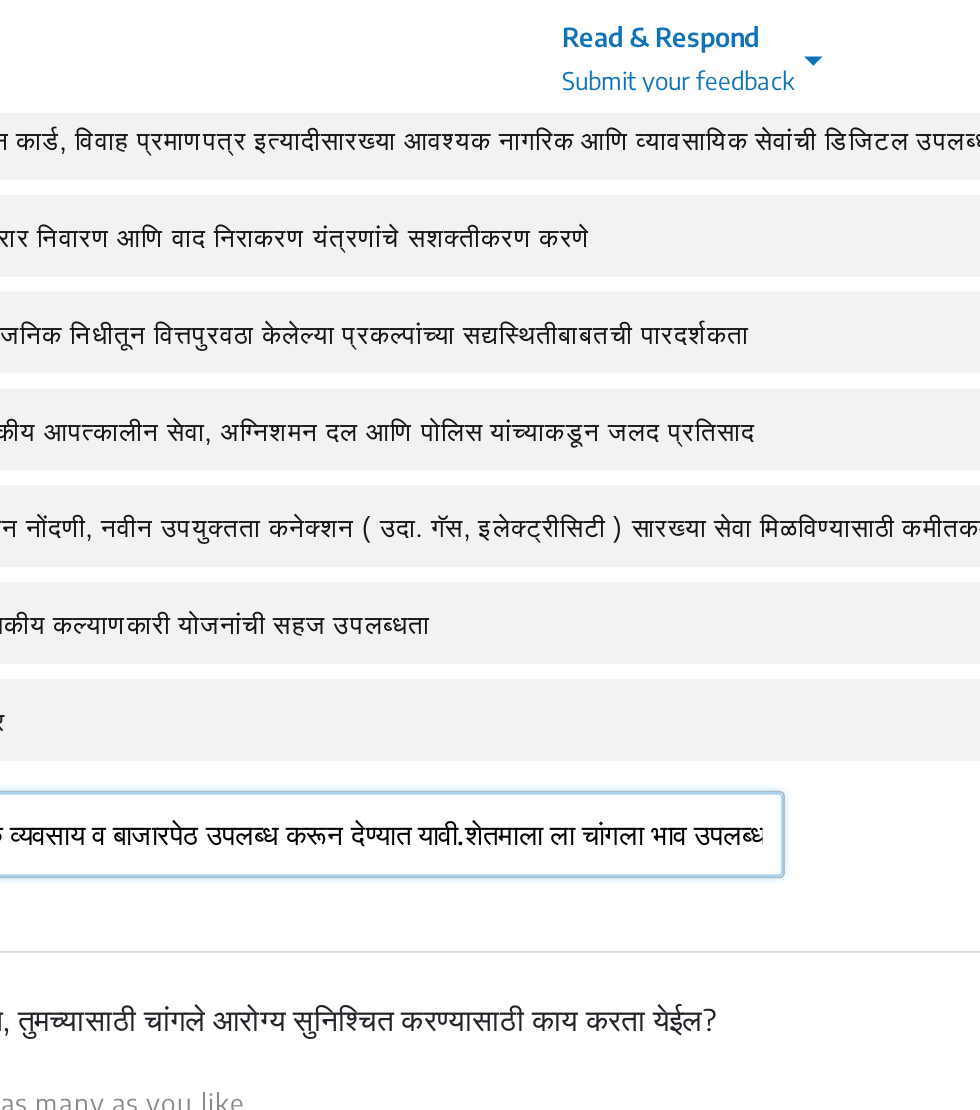 click on "स्थानिक व्यवसाय व बाजारपेठ उपलब्ध करून देण्यात यावी.शेतमाला ला चांगला भाव उपलब्ध करुदेणे.  शासनाकडून राबविण्यात येणाऱ्या" 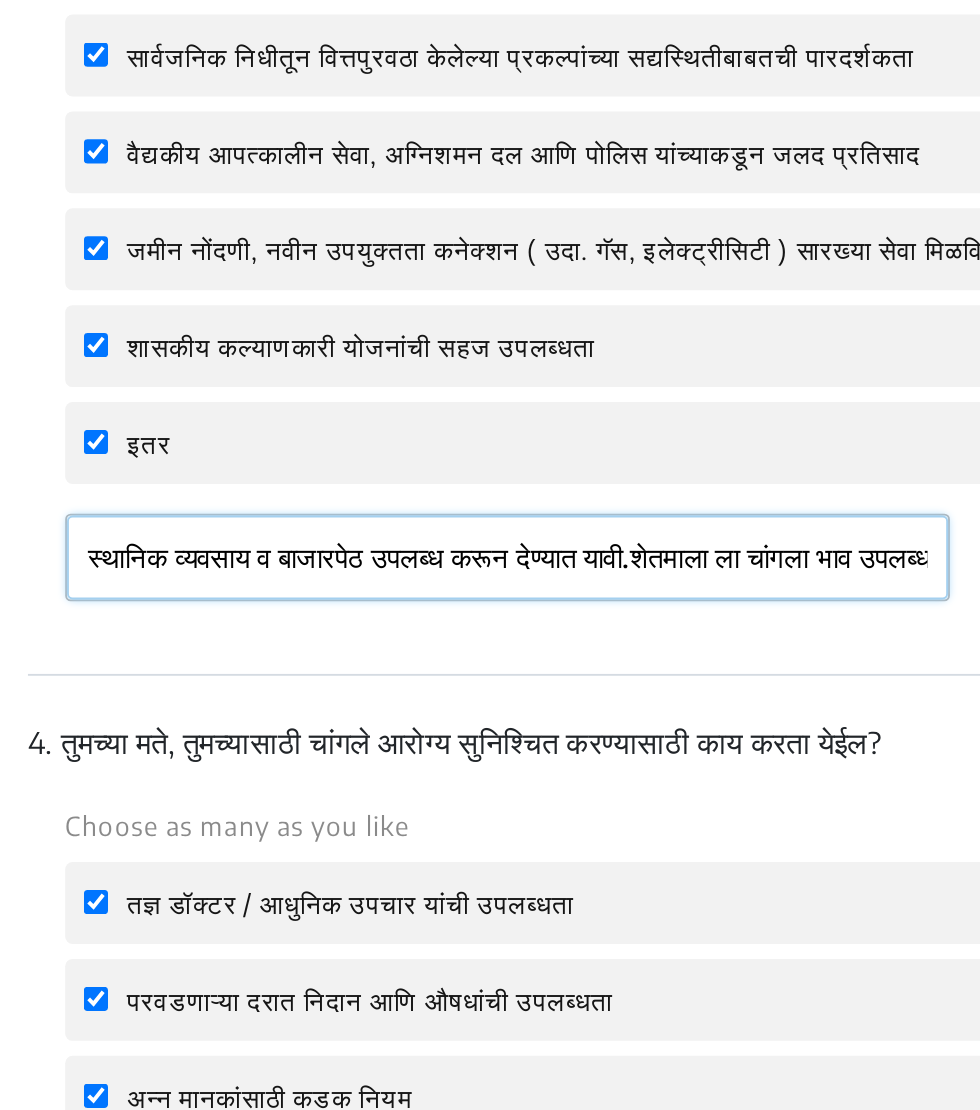click on "स्थानिक व्यवसाय व बाजारपेठ उपलब्ध करून देण्यात यावी.शेतमाला ला चांगला भाव उपलब्ध करुदेणे.  शासनाकडून राबविण्यात येणाऱ्या" 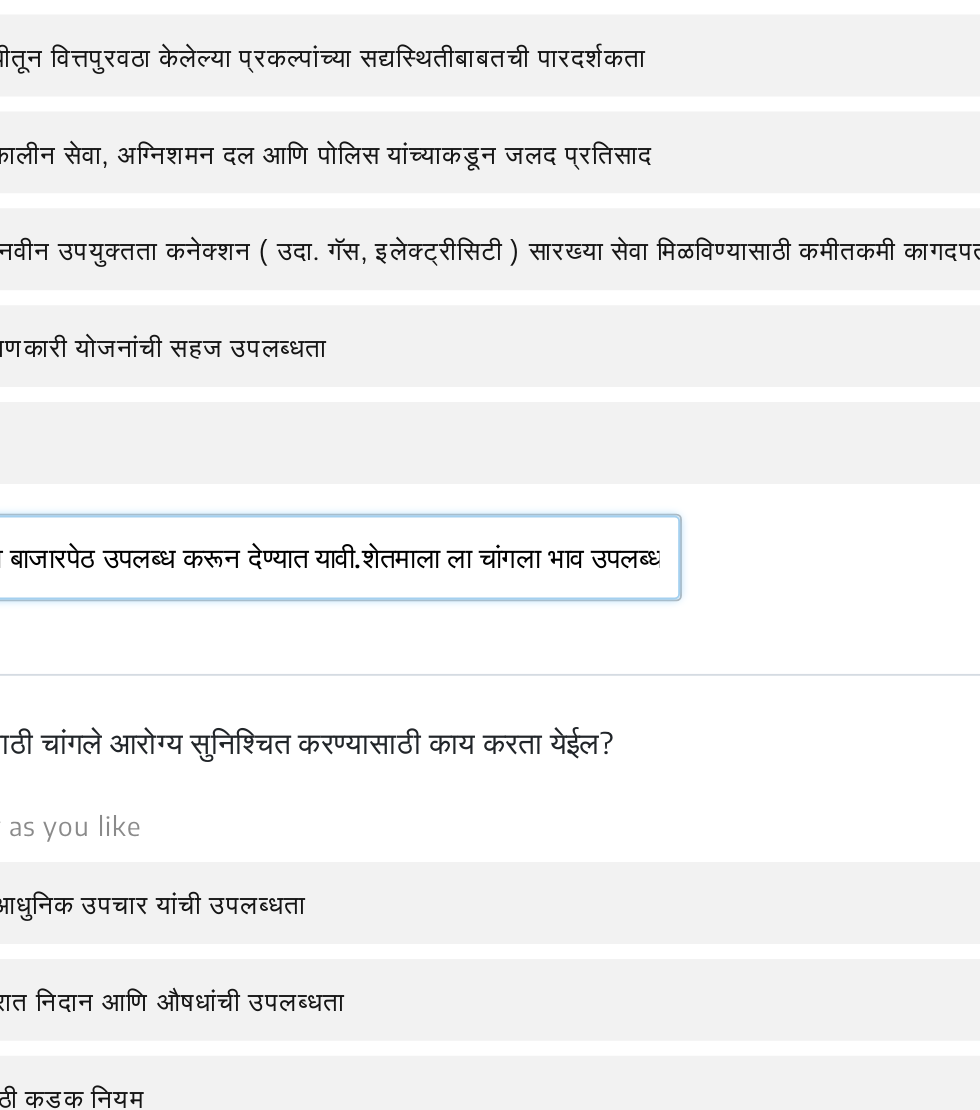 click on "स्थानिक व्यवसाय व बाजारपेठ उपलब्ध करून देण्यात यावी.शेतमाला ला चांगला भाव उपलब्ध करुदेणे.  शासनाकडून राबविण्यात येणाऱ्या" 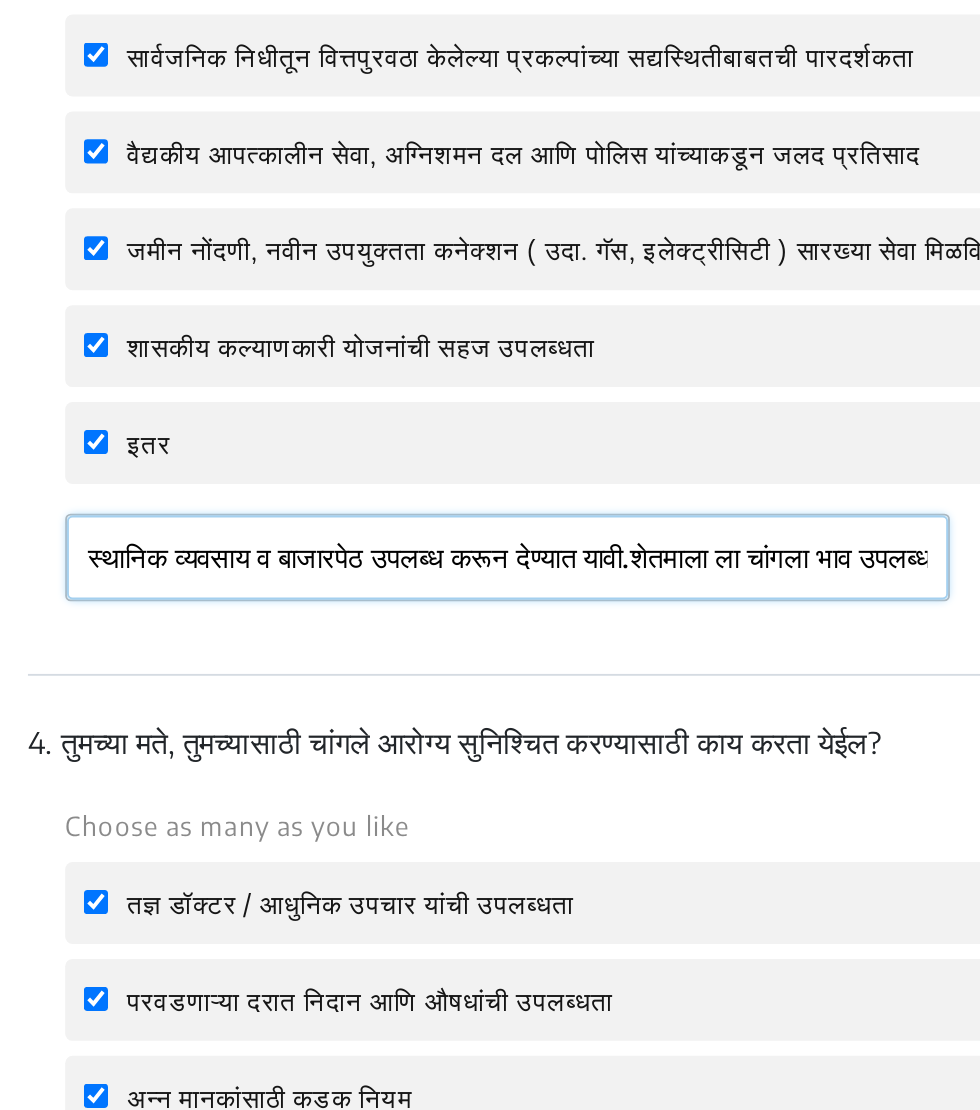 click on "स्थानिक व्यवसाय व बाजारपेठ उपलब्ध करून देण्यात यावी.शेतमाला ला चांगला भाव उपलब्ध करुदेणे.  शासनाकडून राबविण्यात येणाऱ्या" 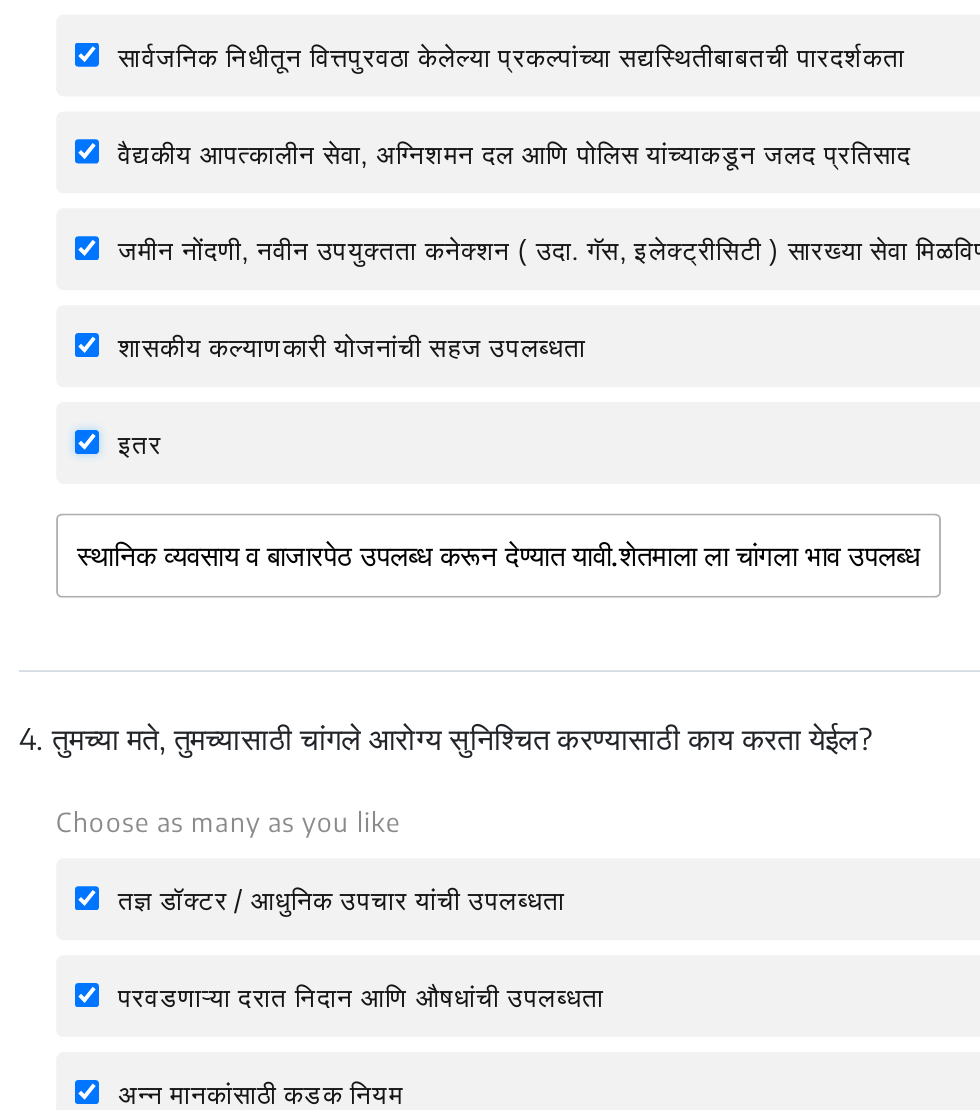 click on "इतर" 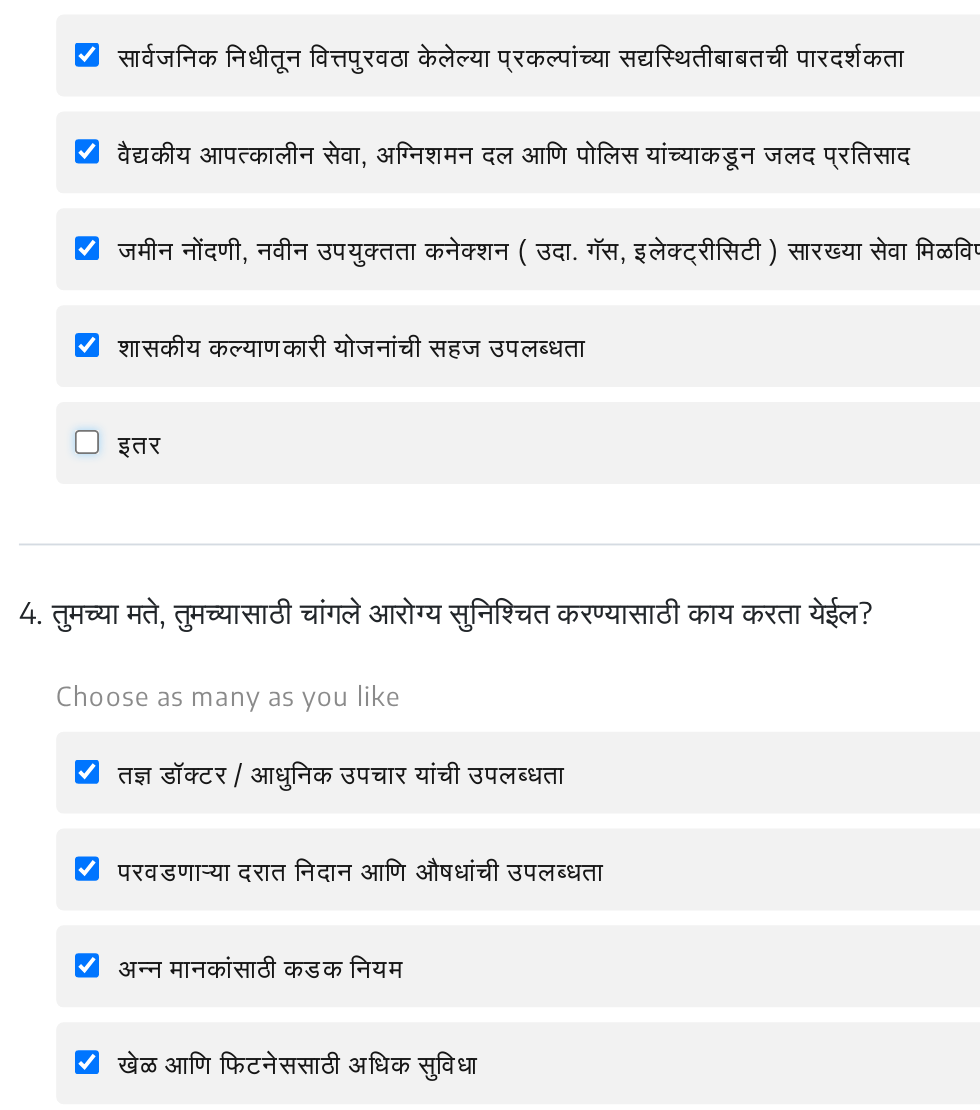 scroll, scrollTop: 1471, scrollLeft: 0, axis: vertical 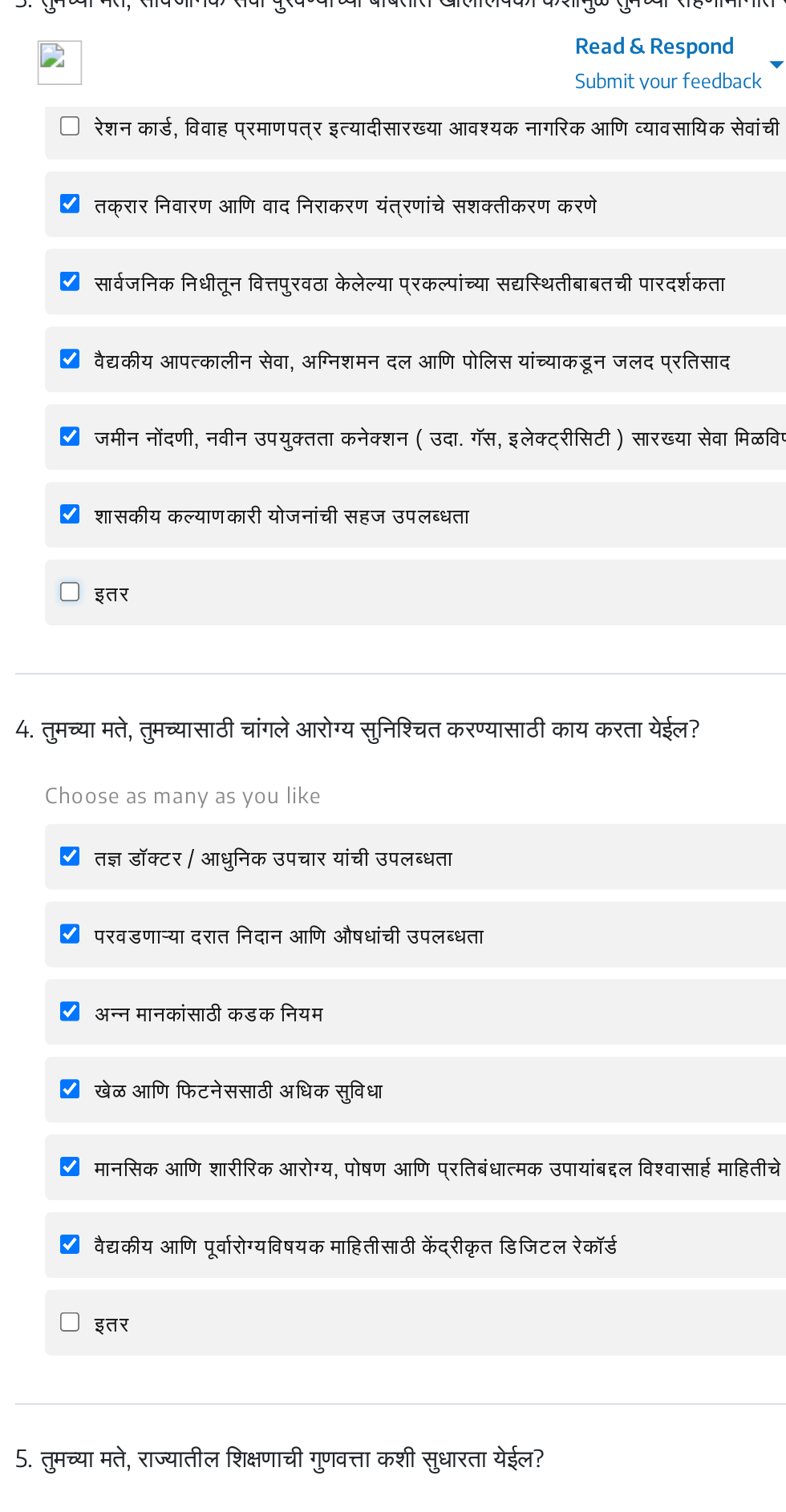 click on "इतर" 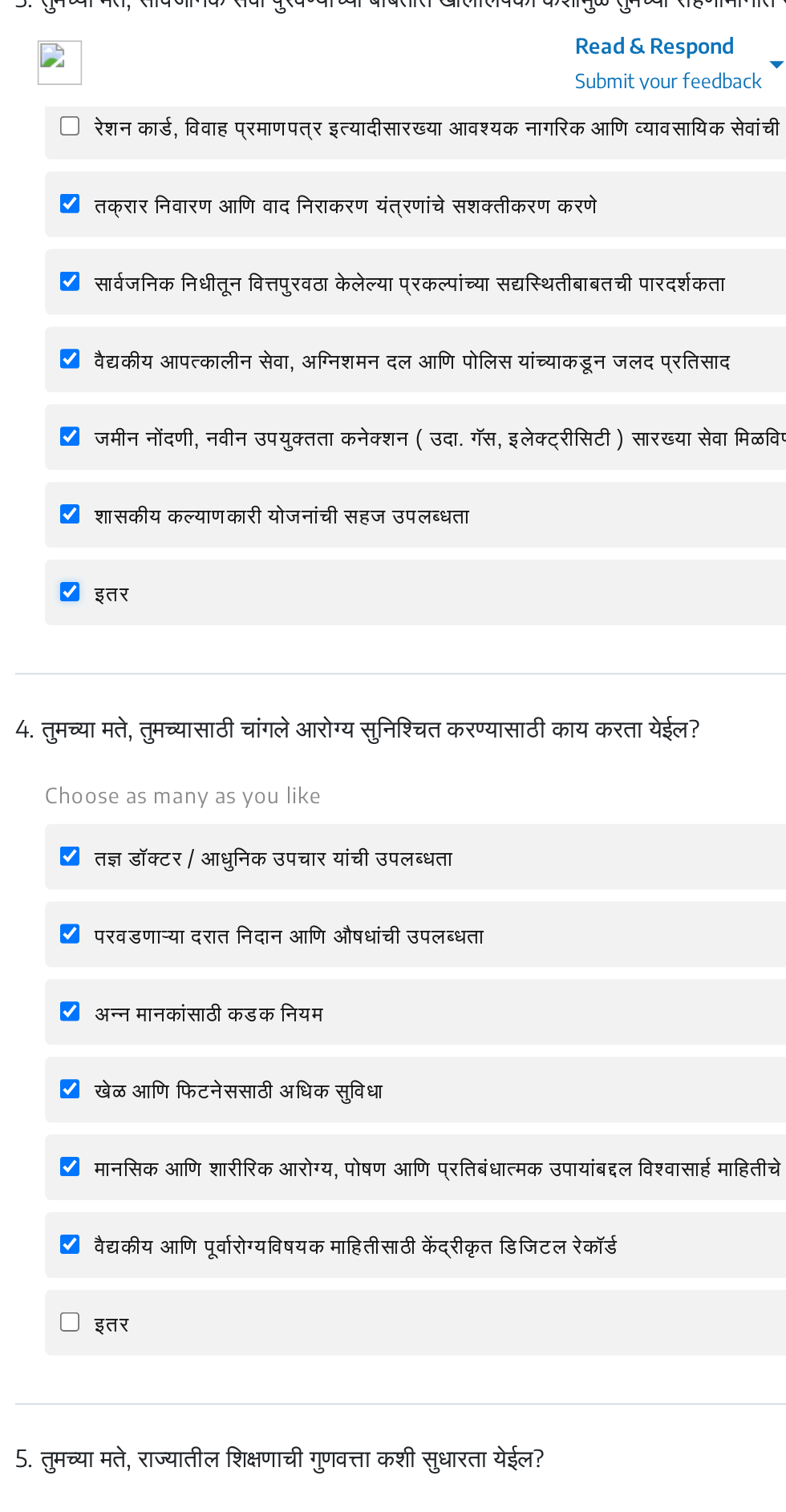 checkbox on "true" 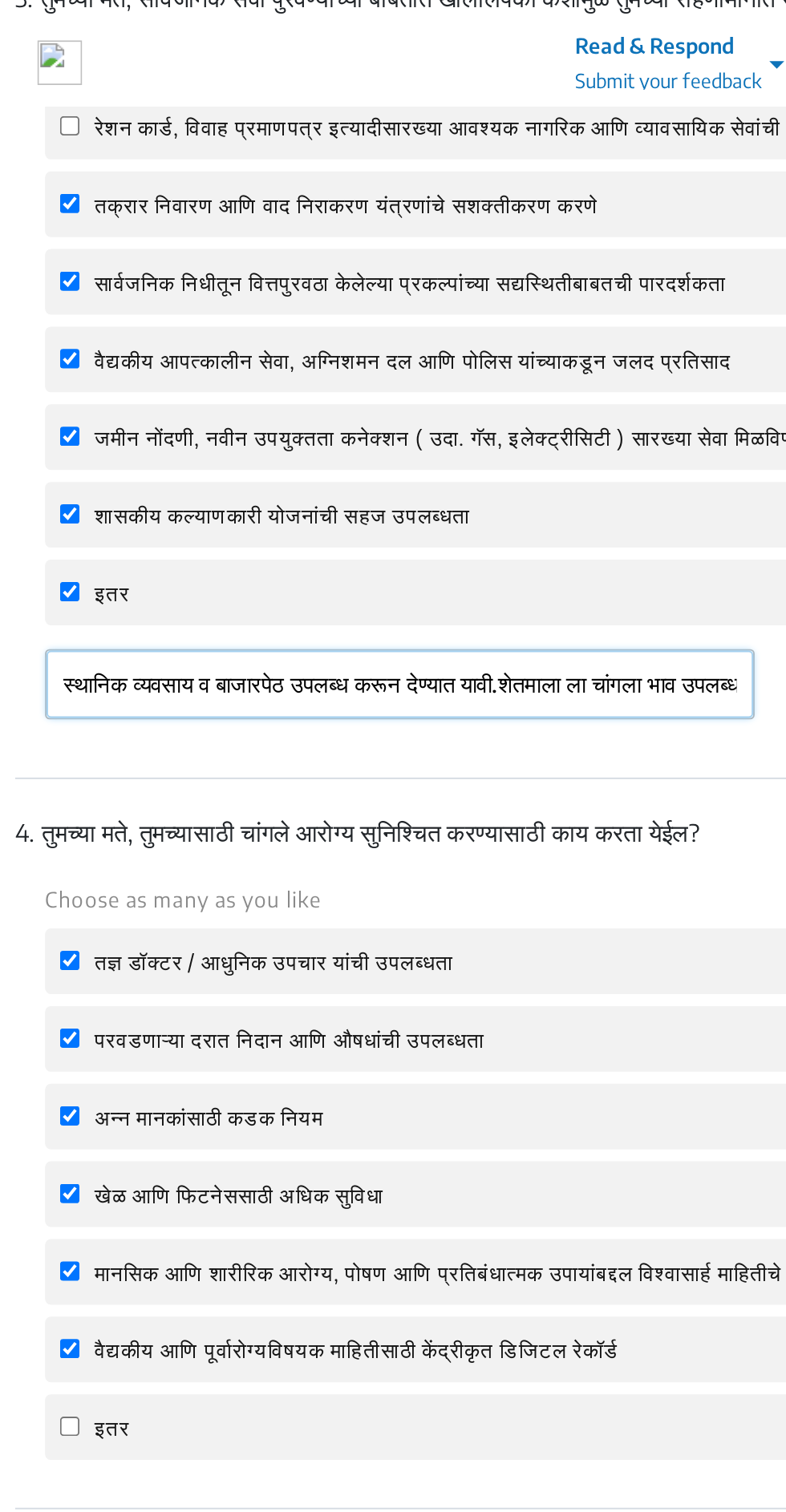 click on "स्थानिक व्यवसाय व बाजारपेठ उपलब्ध करून देण्यात यावी.शेतमाला ला चांगला ‌भाव उपलब्ध करुदेणे.  शासनाकडून राबविण्यात येणाऱ्या" 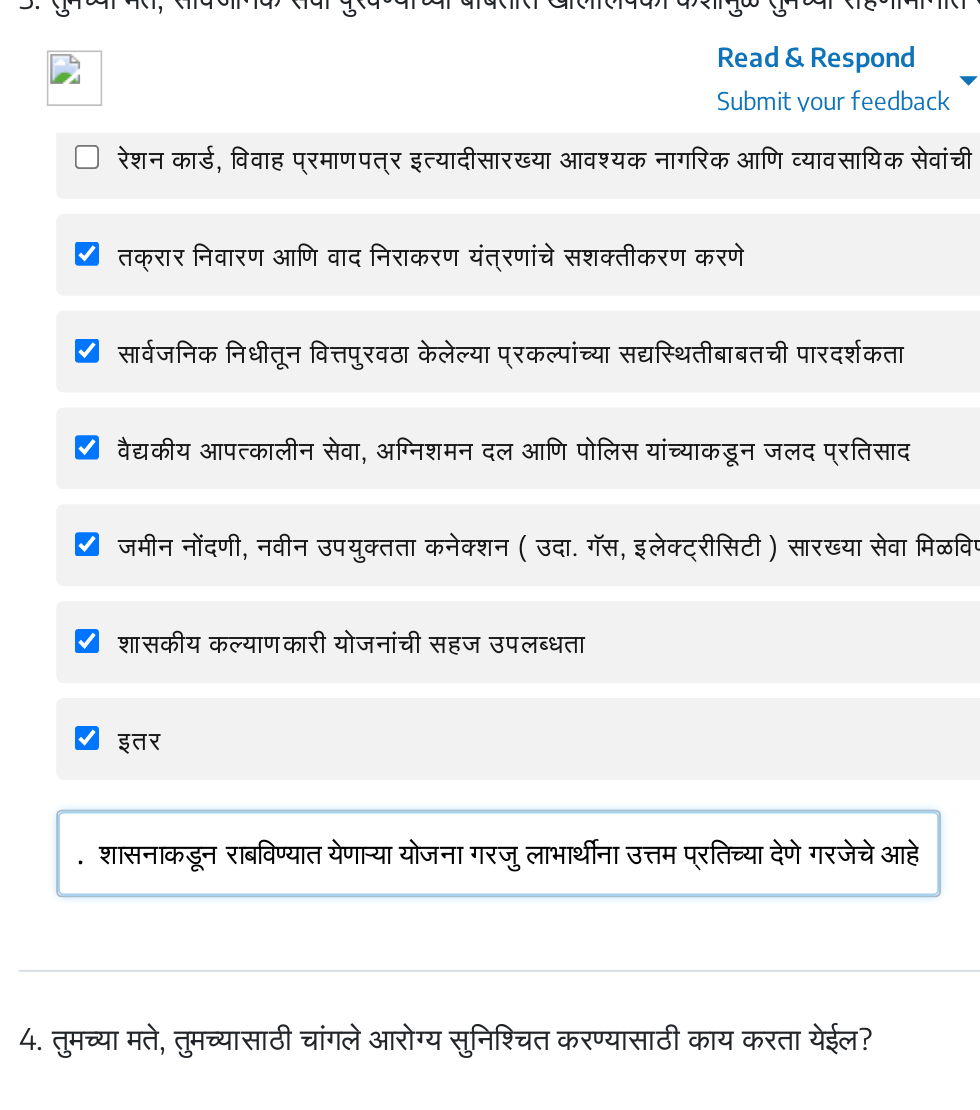 scroll, scrollTop: 0, scrollLeft: 577, axis: horizontal 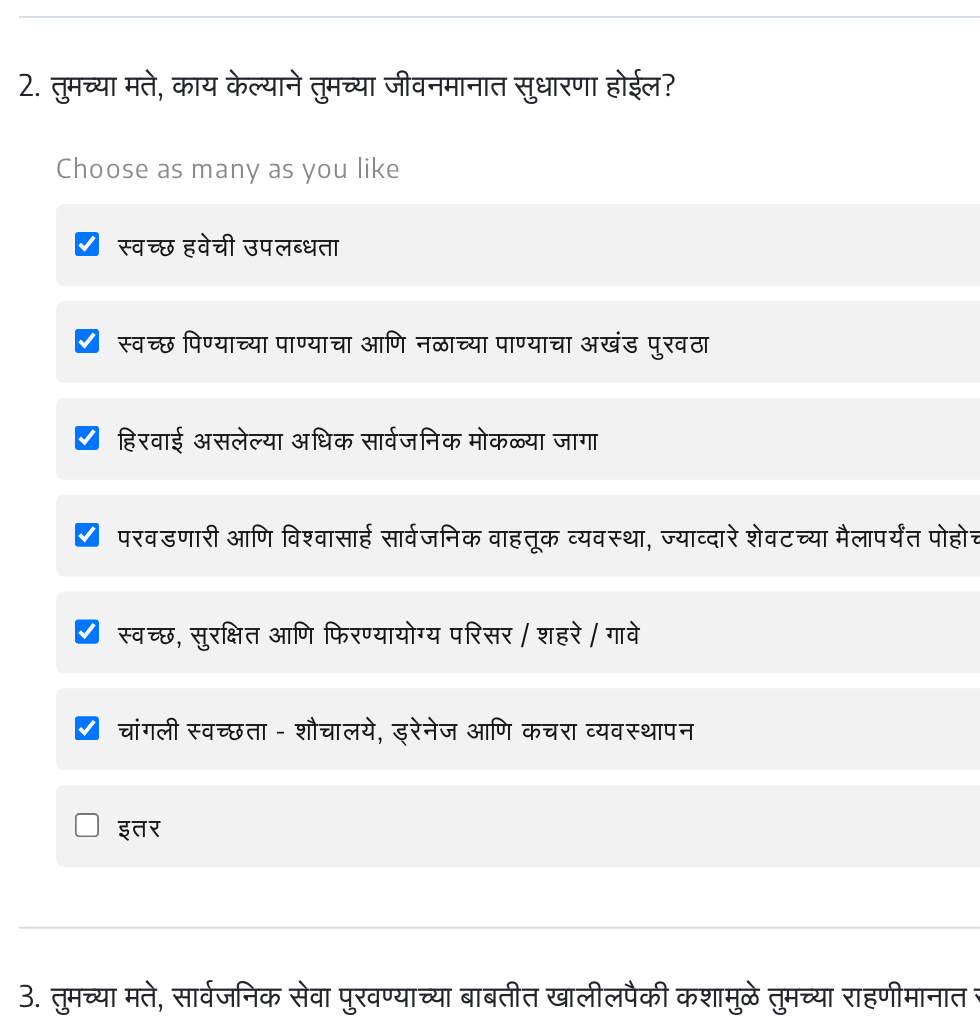 type on "स्थानिक व्यवसाय व बाजारपेठ उपलब्ध करून देण्यात यावी.शेतमाला ला चांगला ‌भाव उपलब्ध करुदेणे.  शासनाकडून राबविण्यात येणाऱ्या योजना गरजु लाभार्थींना उत्तम प्रतिच्या देणे गरजेचे आहे." 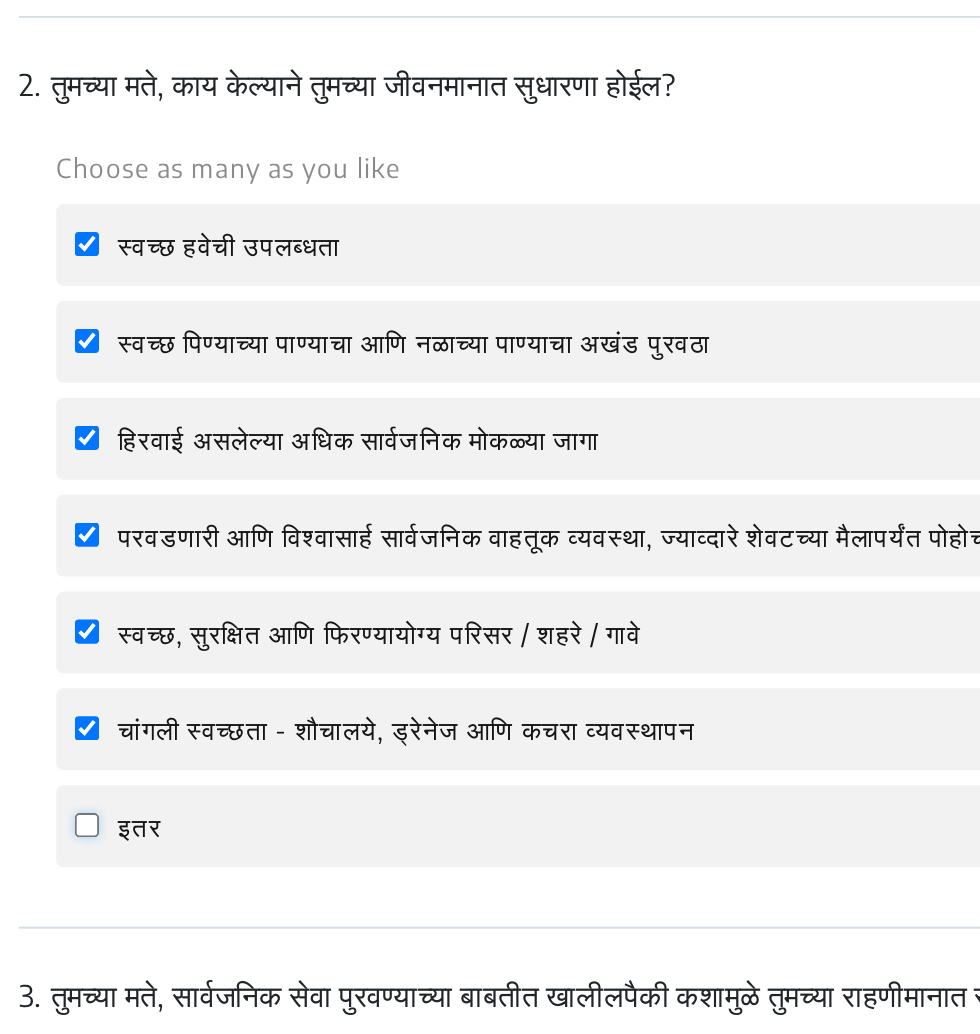click on "इतर" 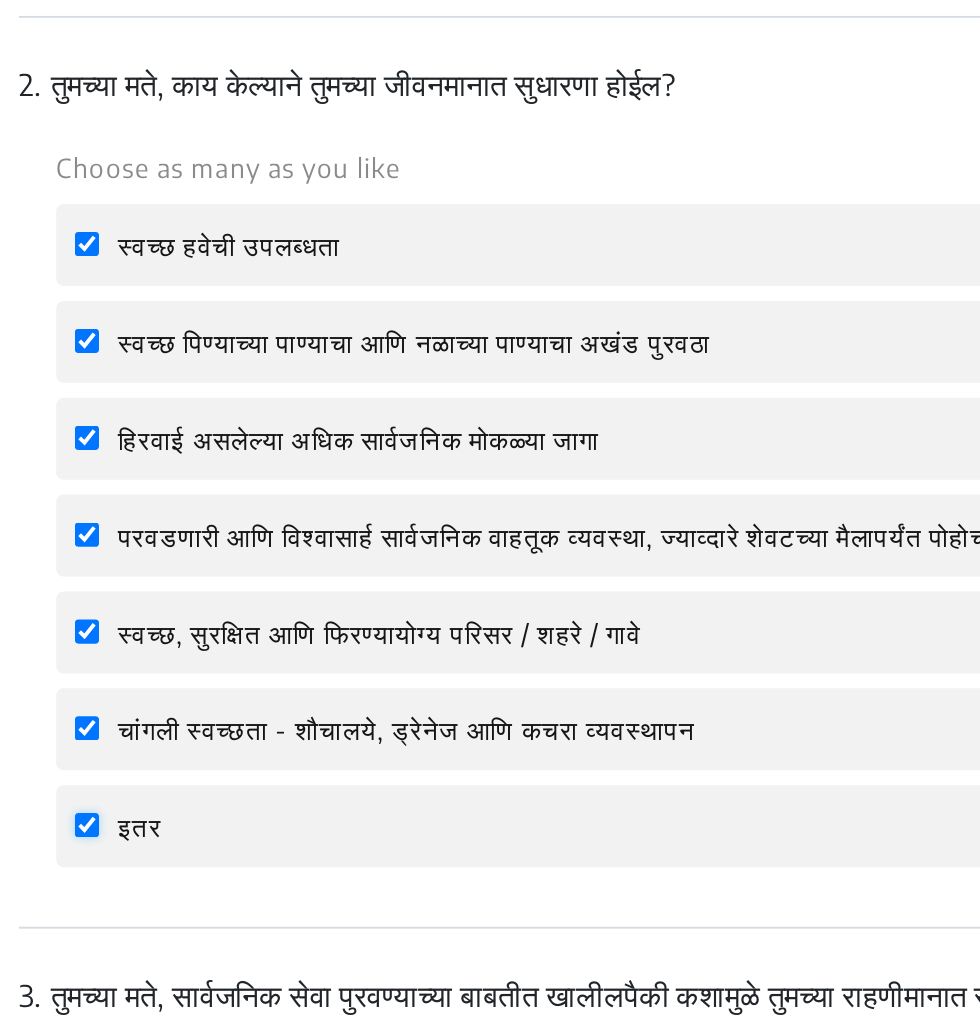checkbox on "true" 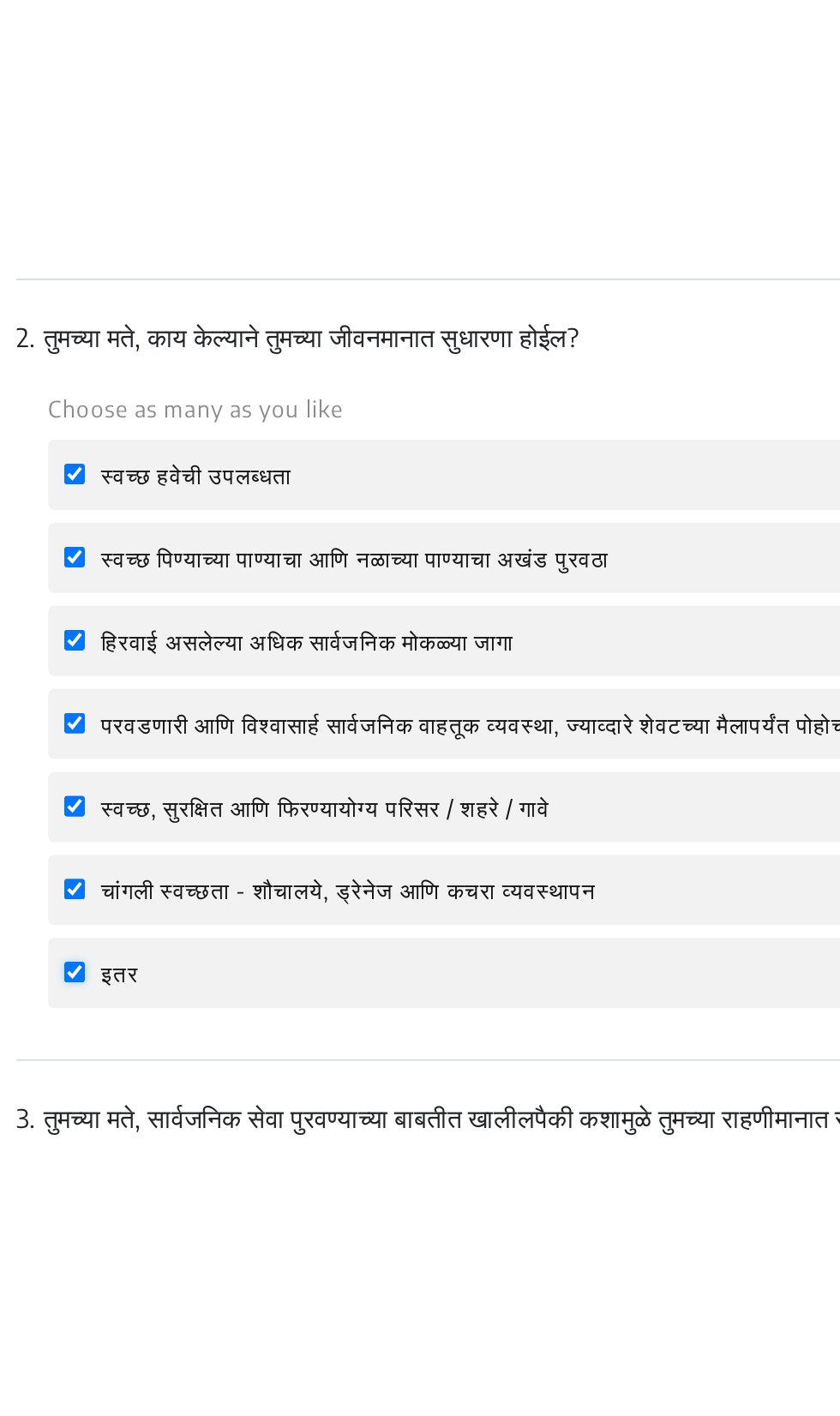 scroll, scrollTop: 638, scrollLeft: 0, axis: vertical 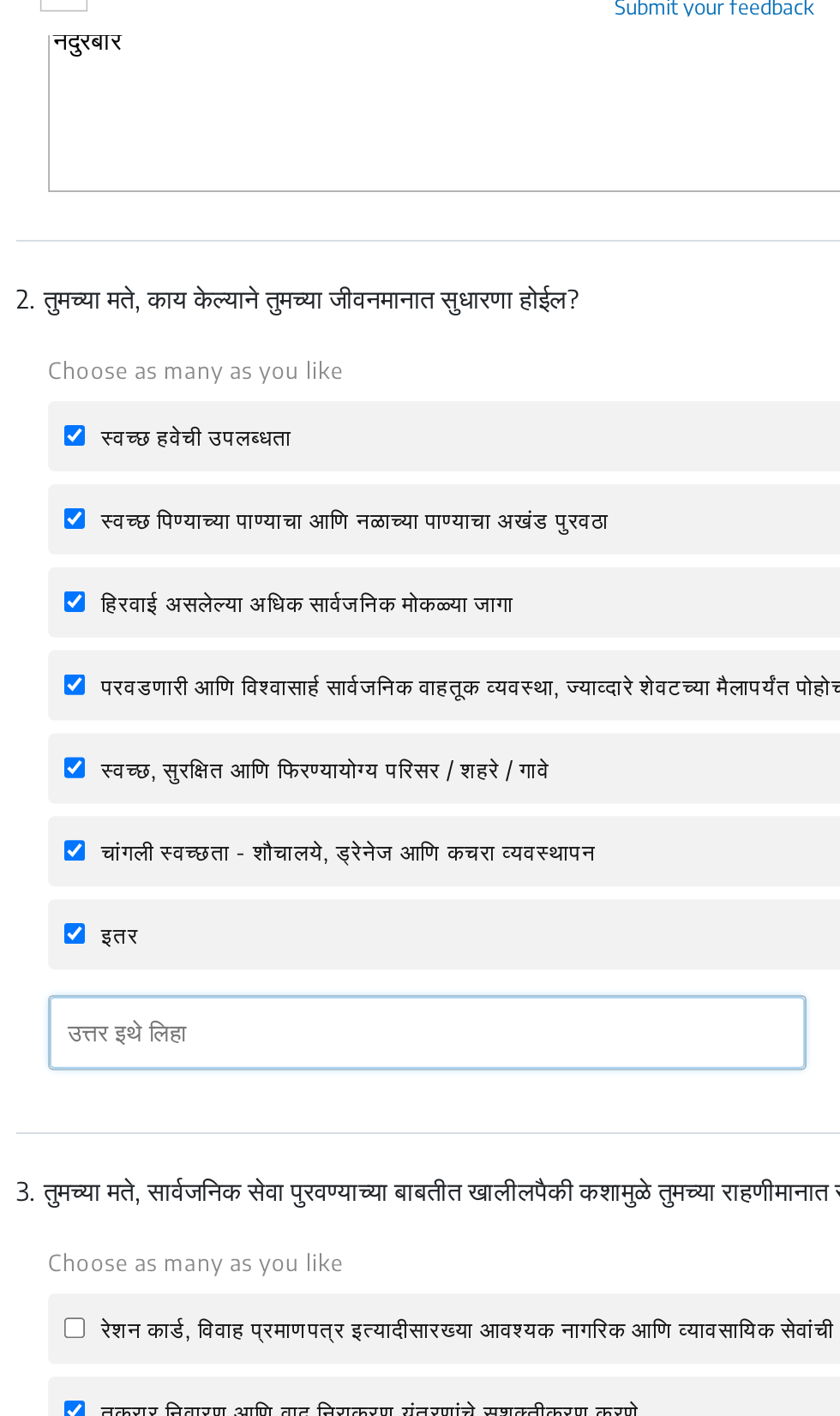 click 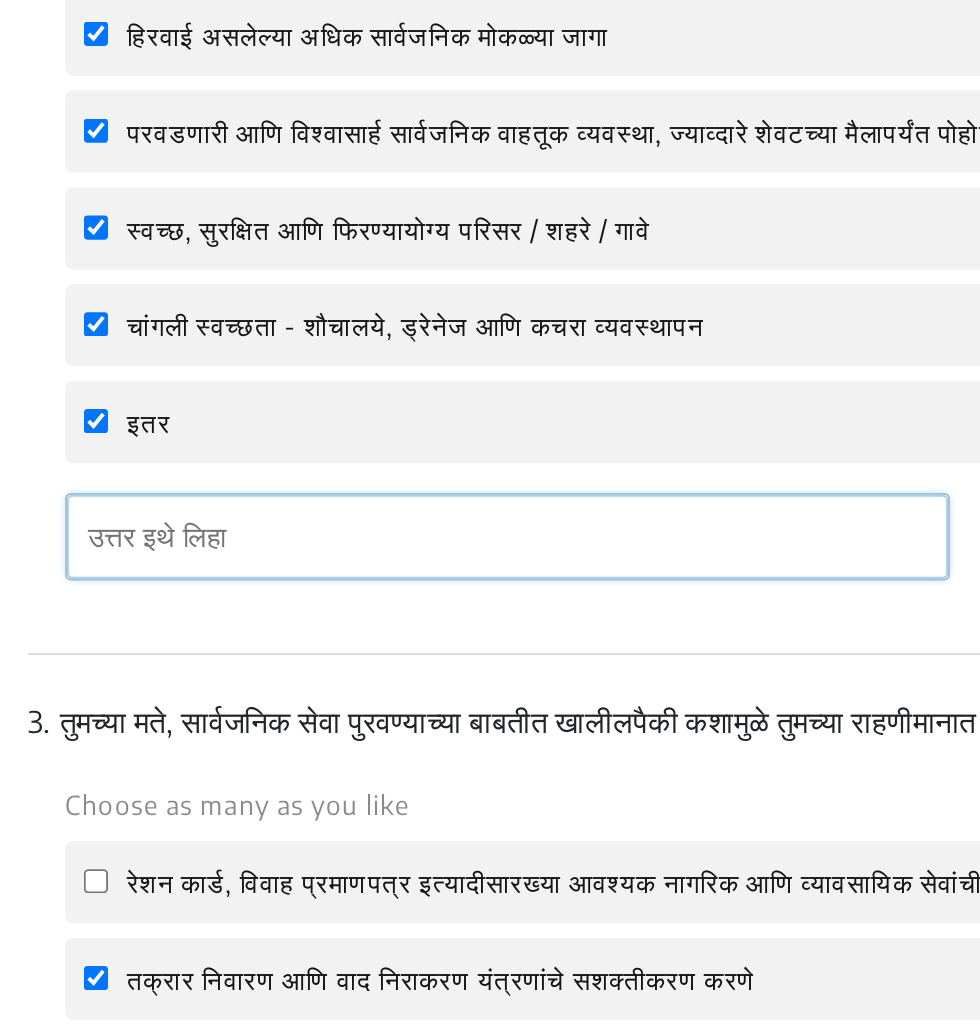 scroll, scrollTop: 780, scrollLeft: 0, axis: vertical 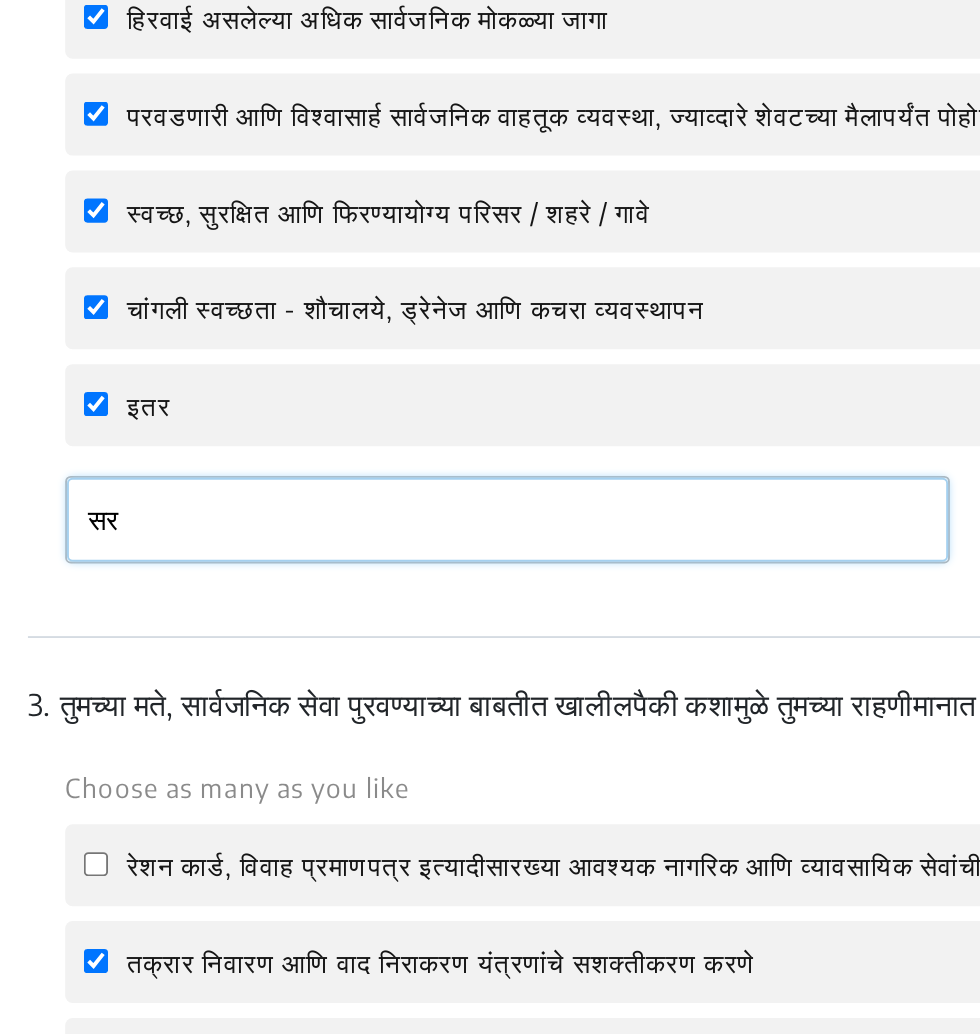 type on "स" 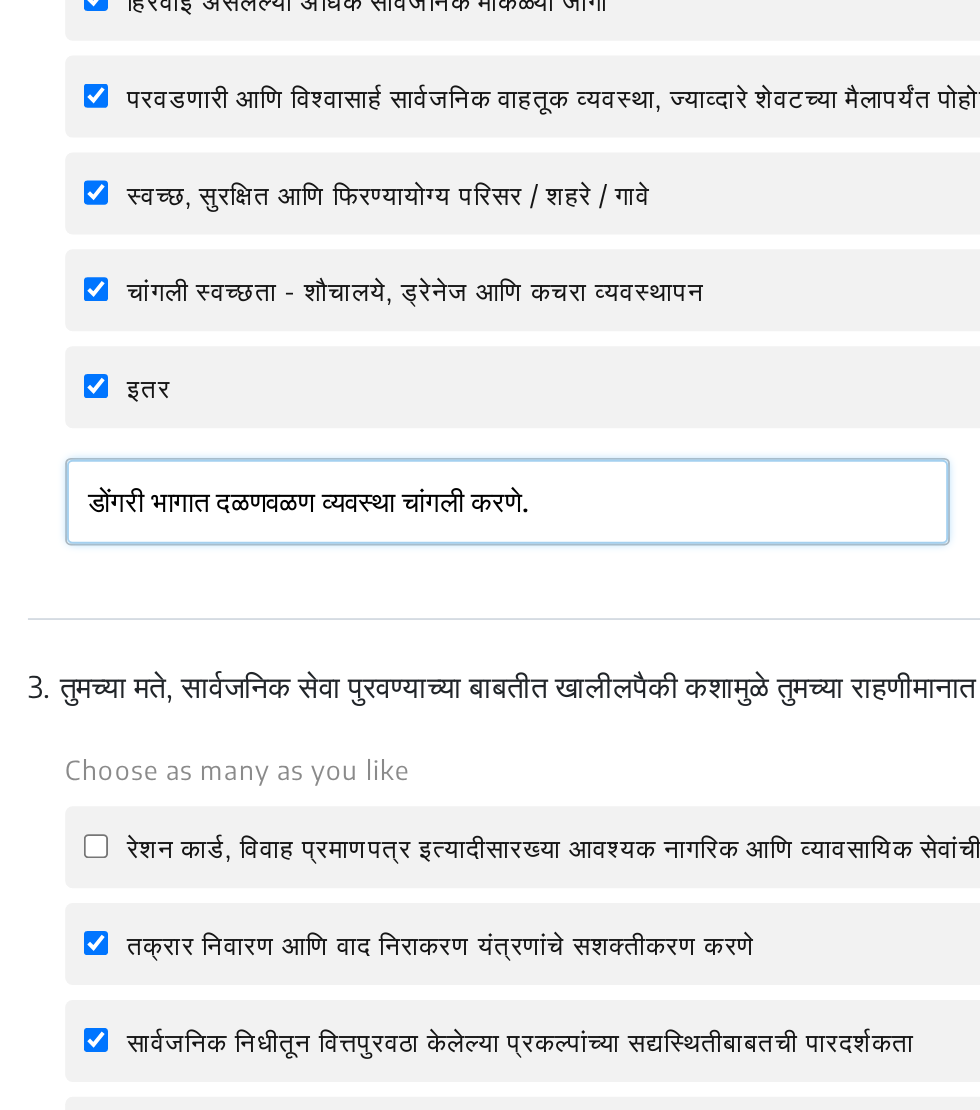 scroll, scrollTop: 784, scrollLeft: 0, axis: vertical 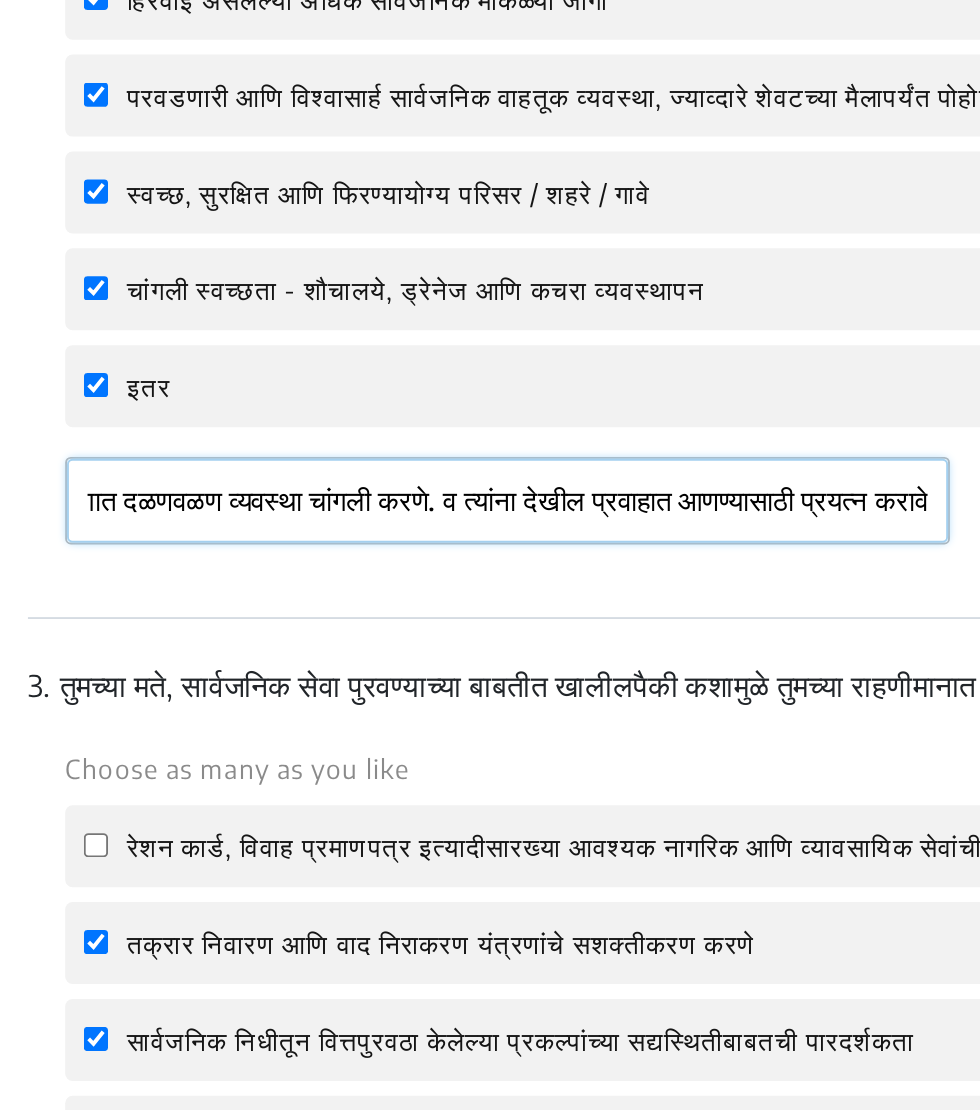 click on "डोंगरी भागात दळणवळण व्यवस्था चांगली करणे. व त्यांना देखील प्रवाहात आणण्यासाठी प्रयत्न करावे" 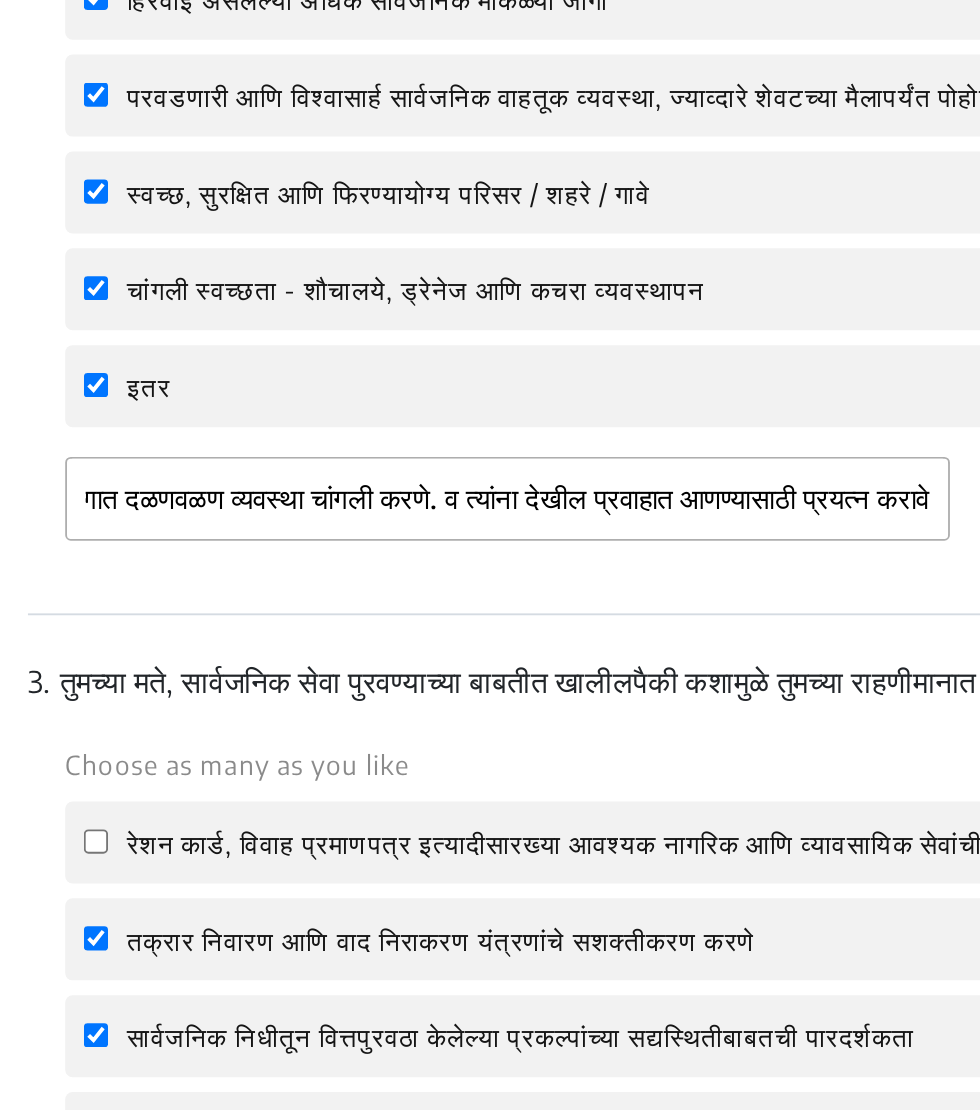 scroll, scrollTop: 1279, scrollLeft: 0, axis: vertical 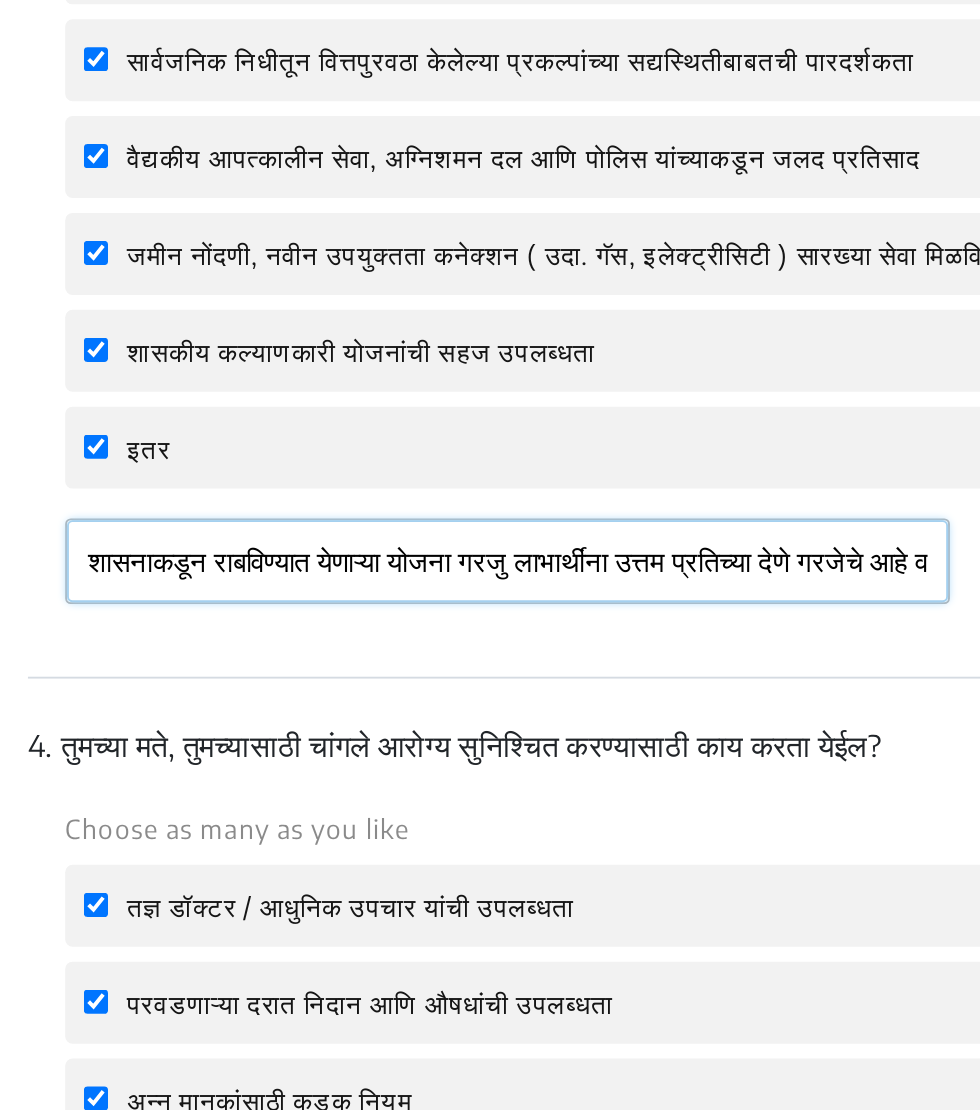 click on "स्थानिक व्यवसाय व बाजारपेठ उपलब्ध करून देण्यात यावी.शेतमाला ला चांगला ‌भाव उपलब्ध करुदेणे.  शासनाकडून राबविण्यात येणाऱ्या योजना गरजु लाभार्थींना उत्तम प्रतिच्या देणे गरजेचे आहे व" 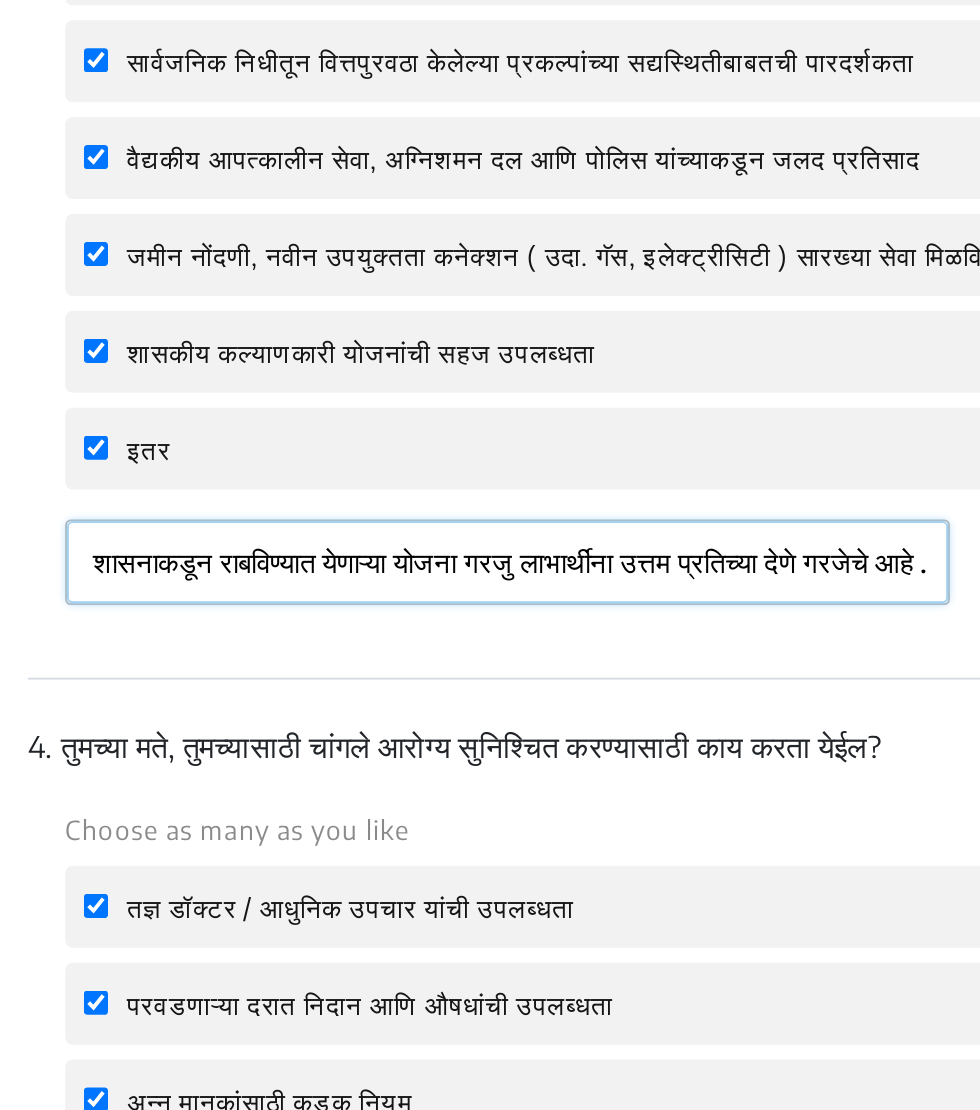 scroll, scrollTop: 0, scrollLeft: 581, axis: horizontal 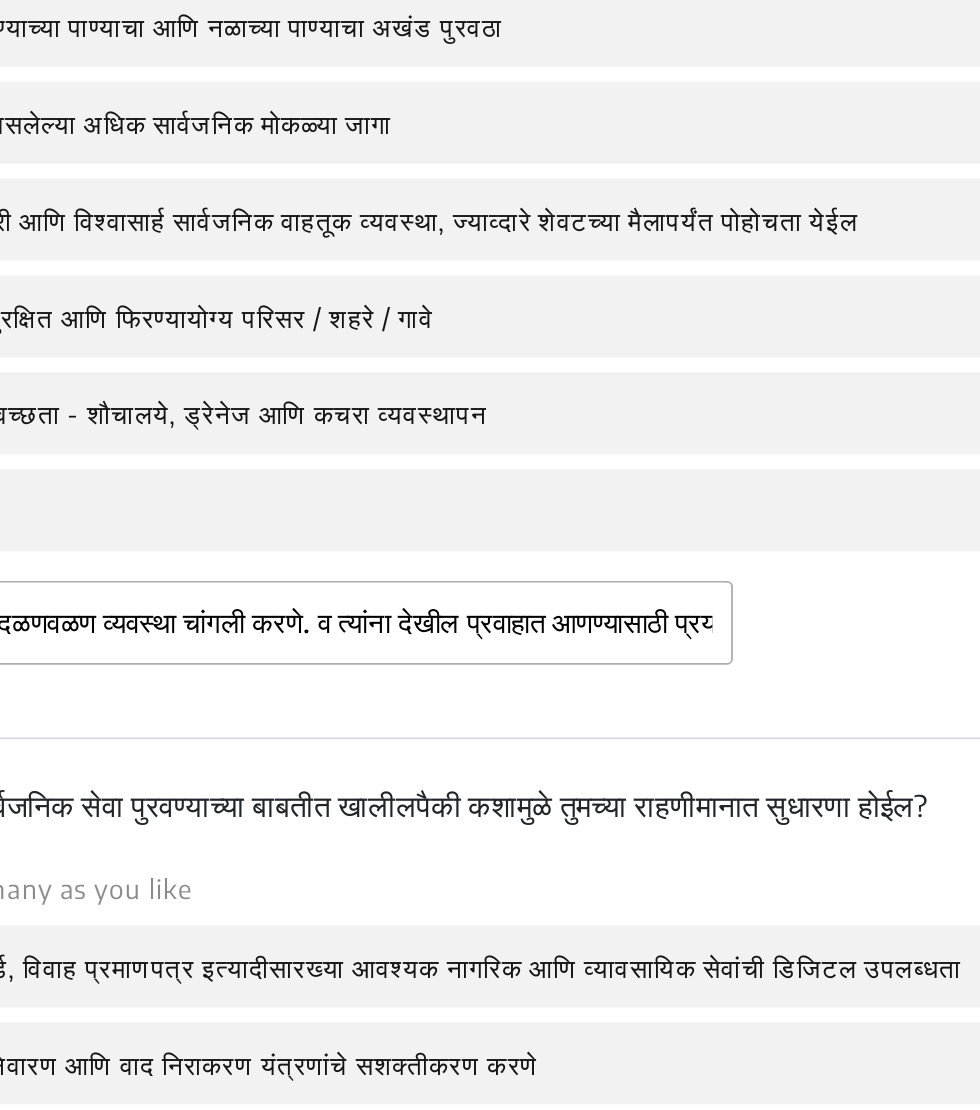 type on "स्थानिक व्यवसाय व बाजारपेठ उपलब्ध करून देण्यात यावी.शेतमाला ला चांगला ‌भाव उपलब्ध करुदेणे.  शासनाकडून राबविण्यात येणाऱ्या योजना गरजु लाभार्थींना उत्तम प्रतिच्या देणे गरजेचे आहे ." 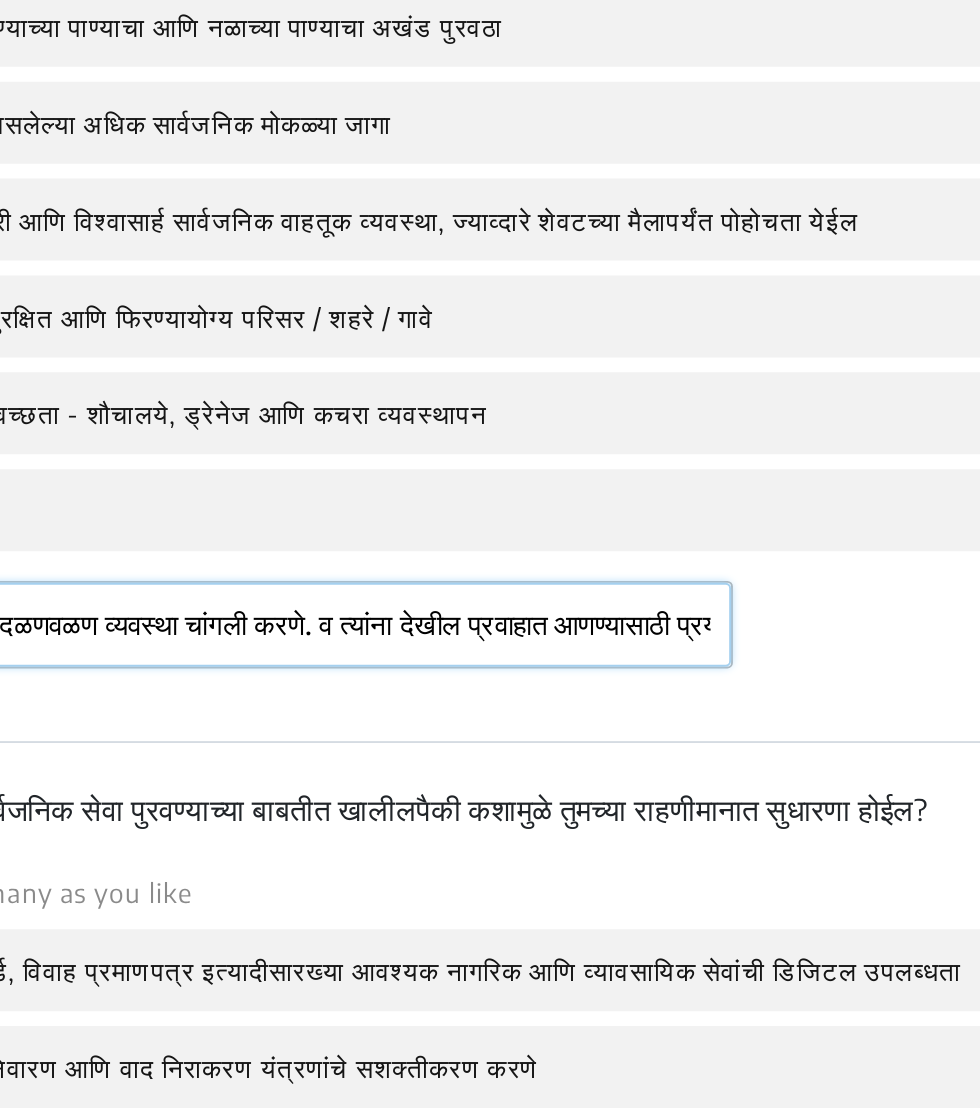 click on "डोंगरी भागात दळणवळण व्यवस्था चांगली करणे. व त्यांना देखील प्रवाहात आणण्यासाठी प्रयत्न करावे" 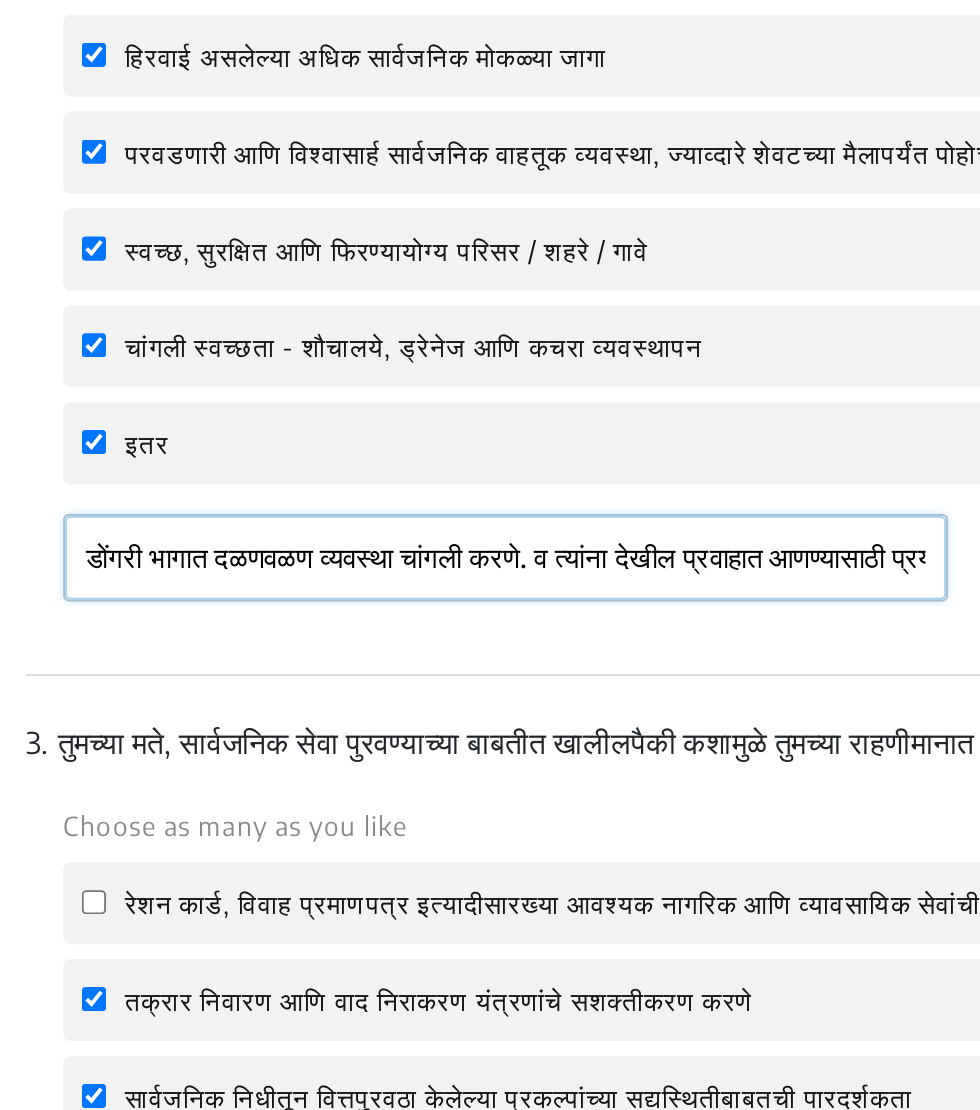 scroll, scrollTop: 979, scrollLeft: 0, axis: vertical 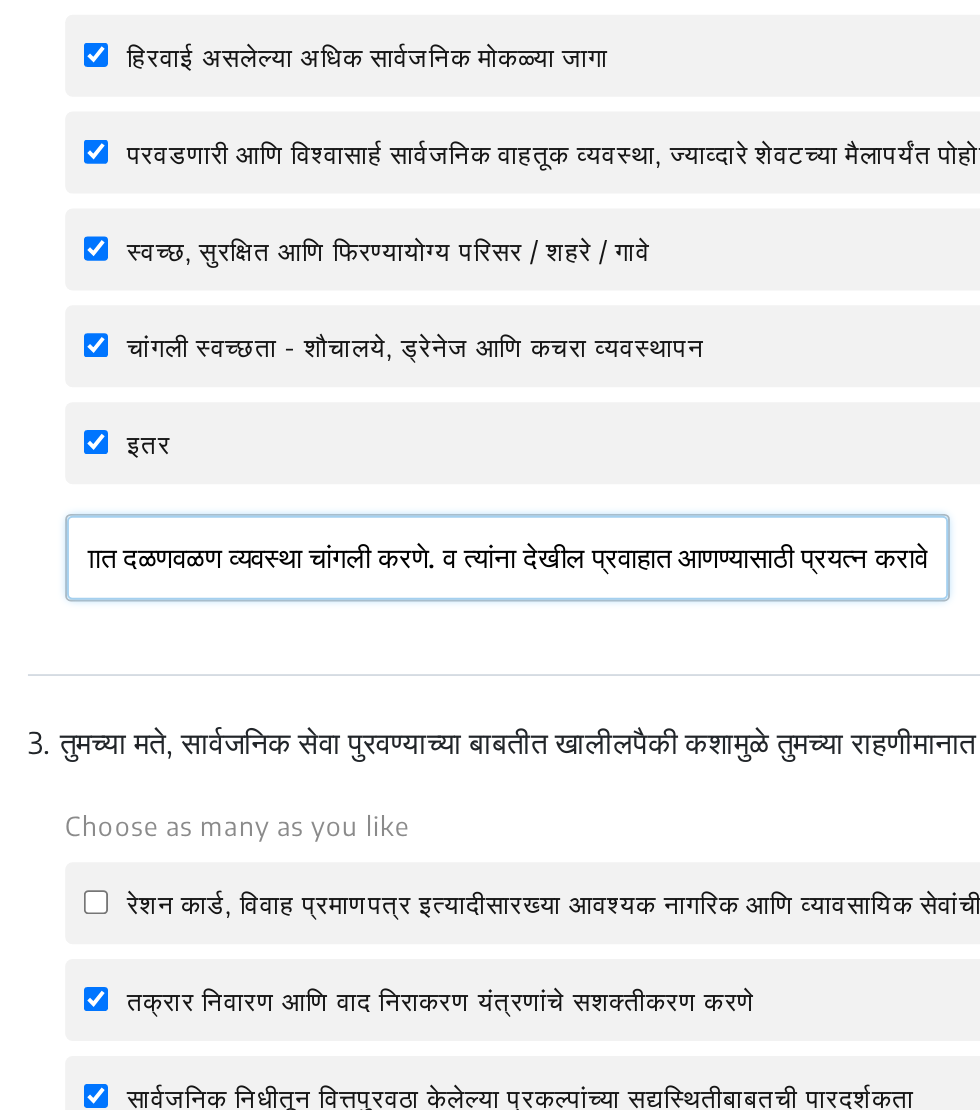 click on "डोंगरी भागात दळणवळण व्यवस्था चांगली करणे. व त्यांना देखील प्रवाहात आणण्यासाठी प्रयत्न करावे" 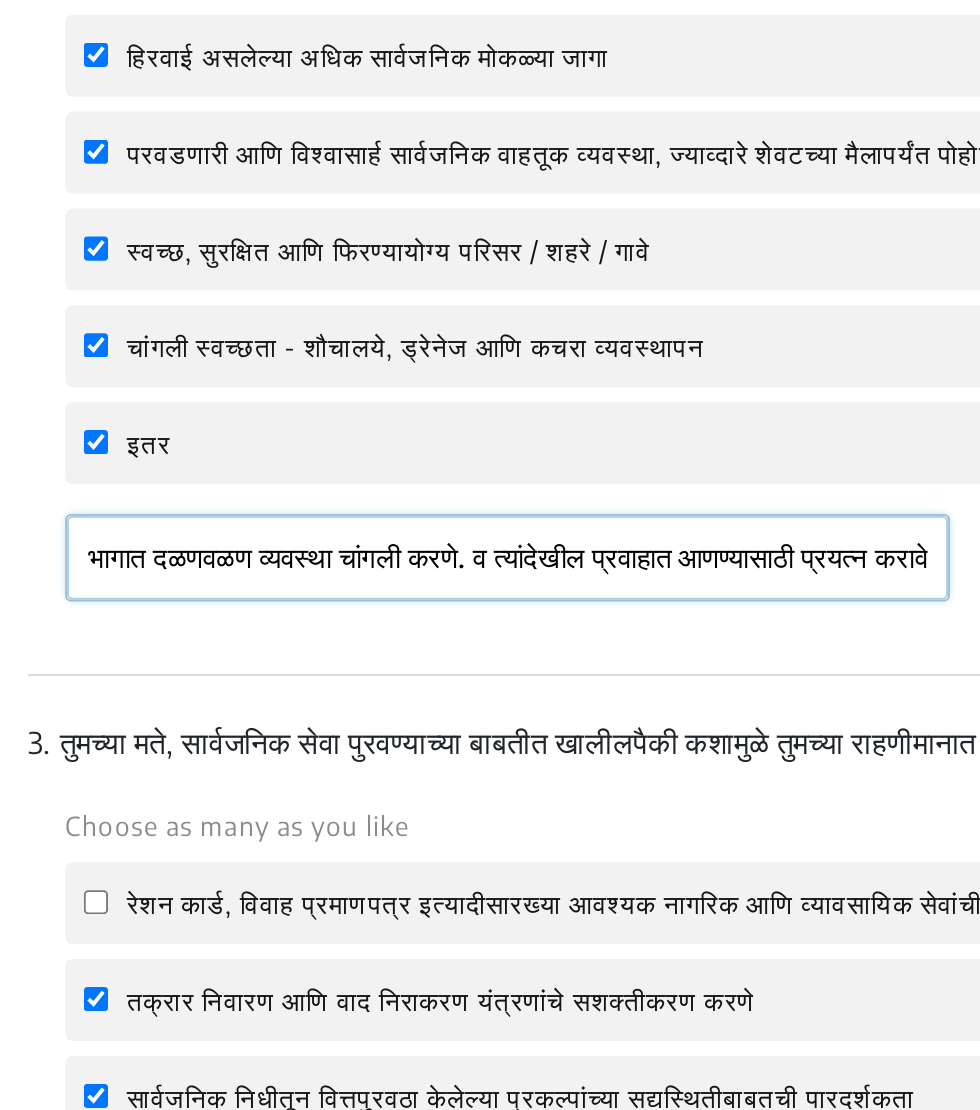 scroll, scrollTop: 0, scrollLeft: 75, axis: horizontal 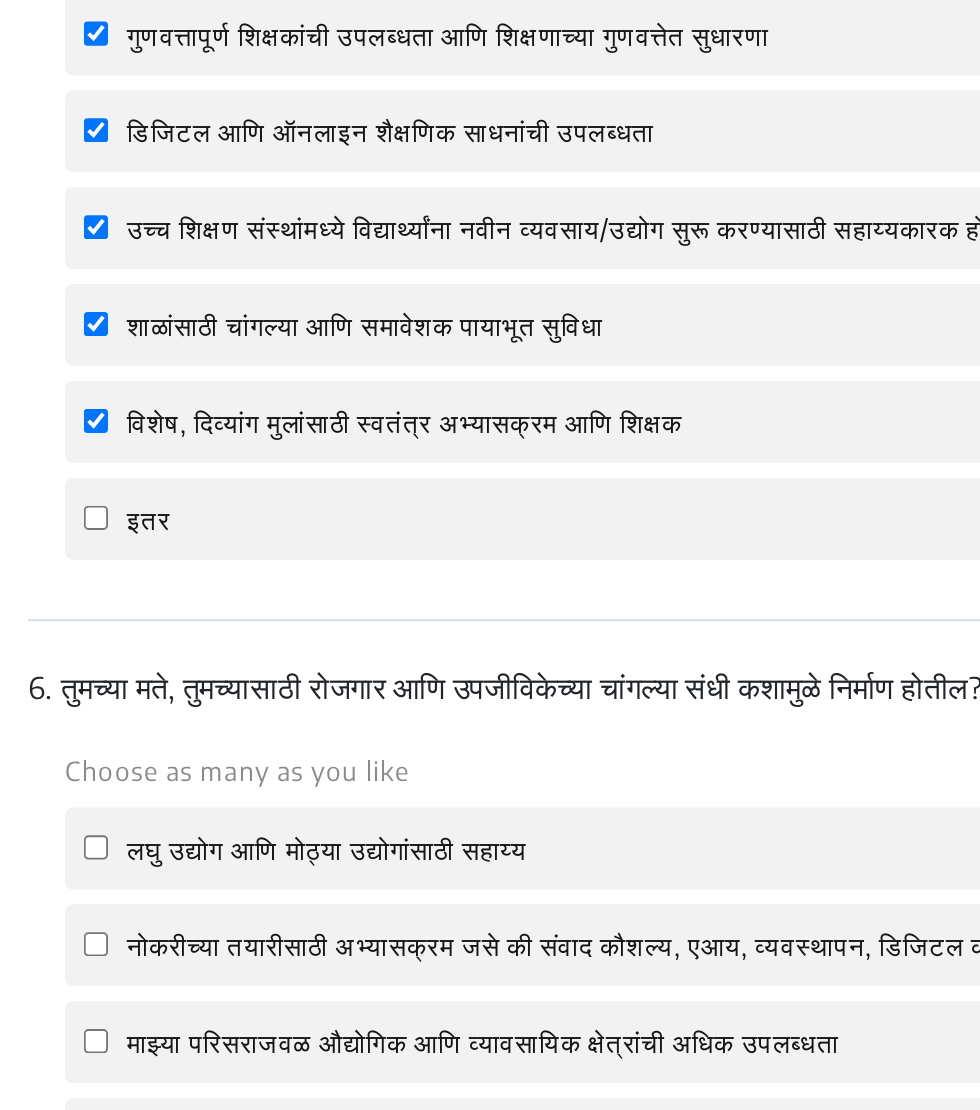 type on "डोंगरी भागात दळणवळण व्यवस्था चांगली करणे. व त्यालोकांना देखील प्रवाहात आणण्यासाठी प्रयत्न करावे" 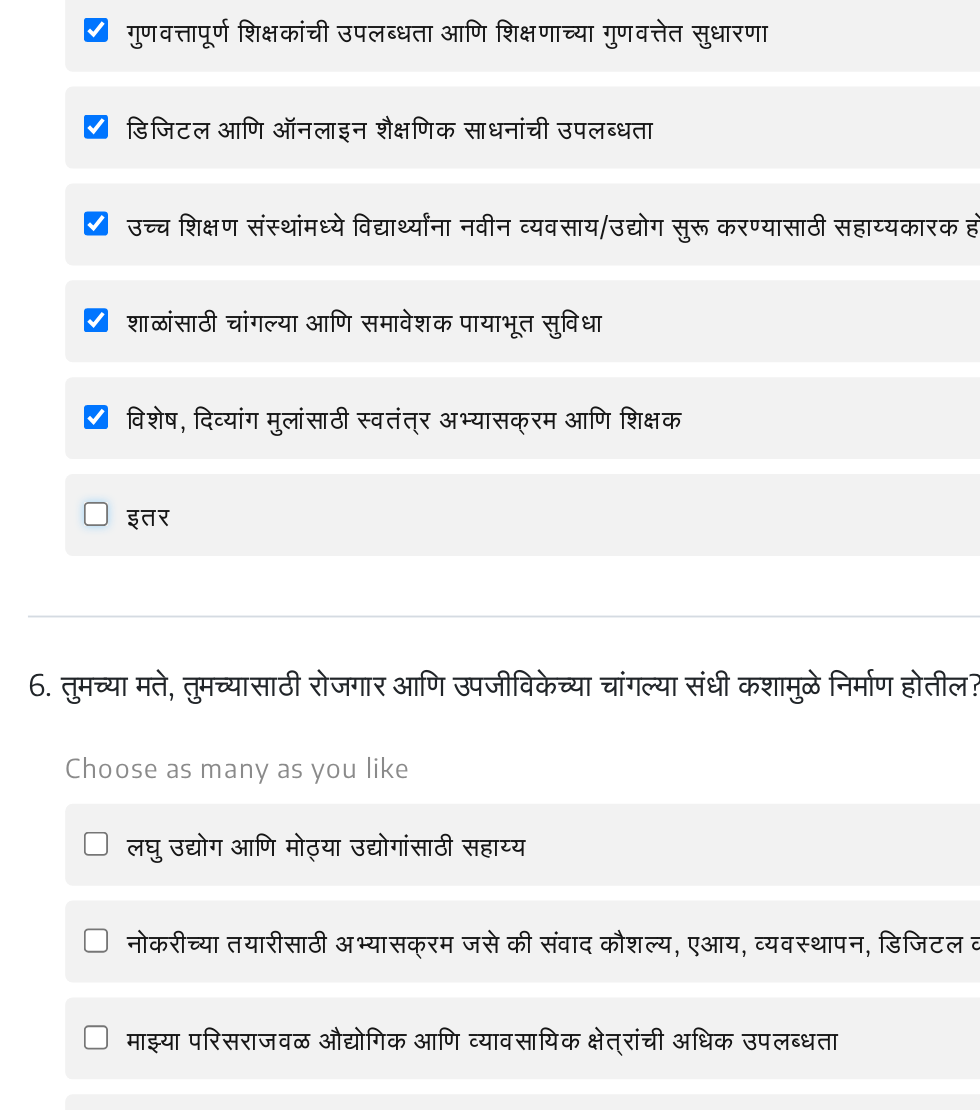 click on "इतर" 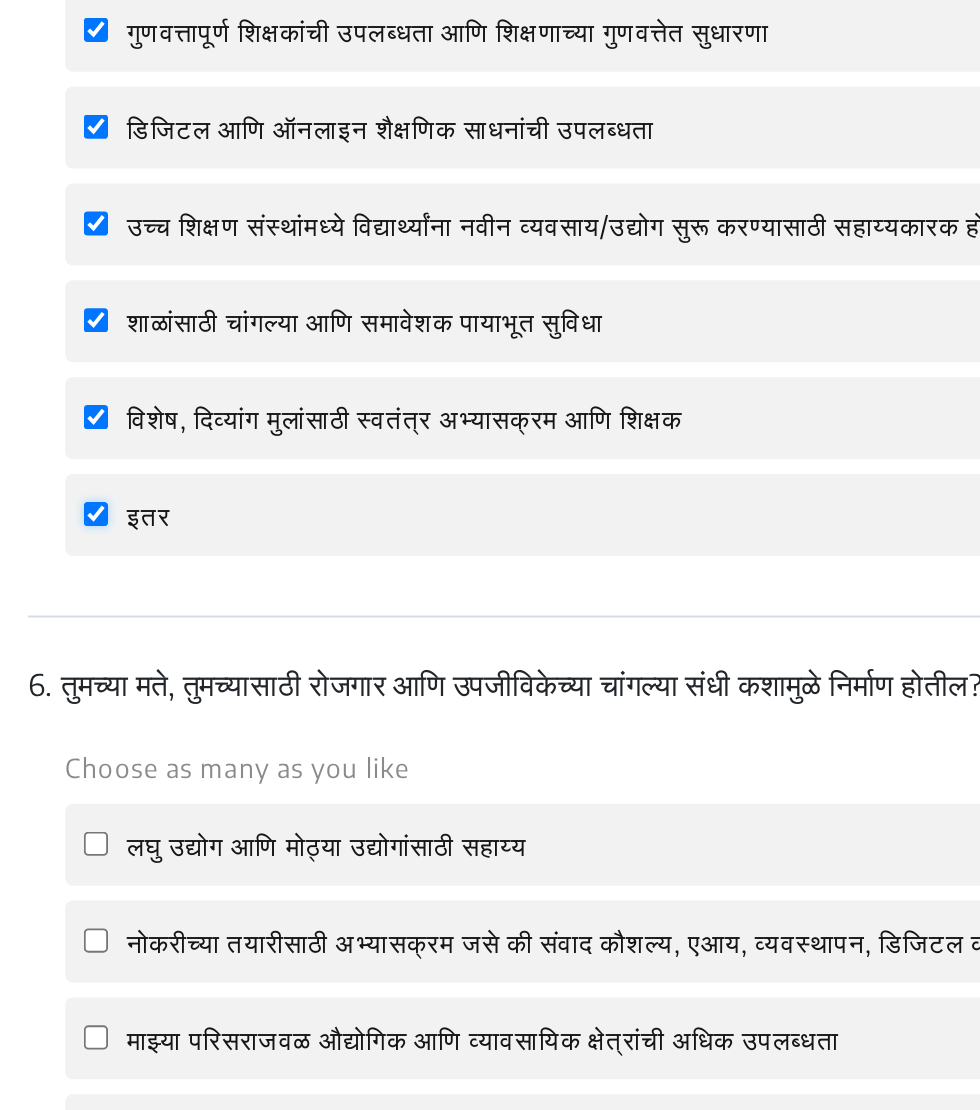 checkbox on "true" 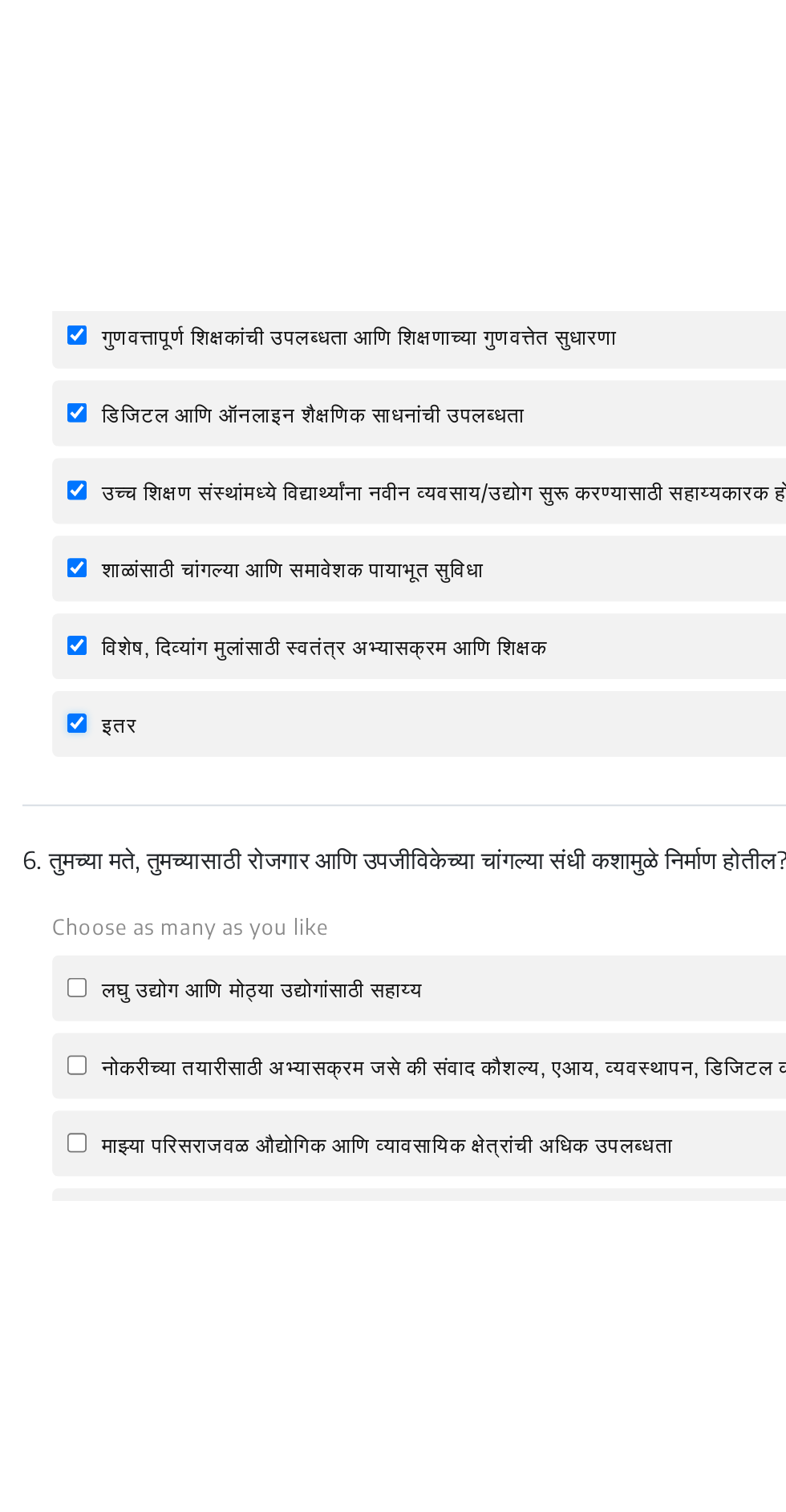 scroll, scrollTop: 1833, scrollLeft: 0, axis: vertical 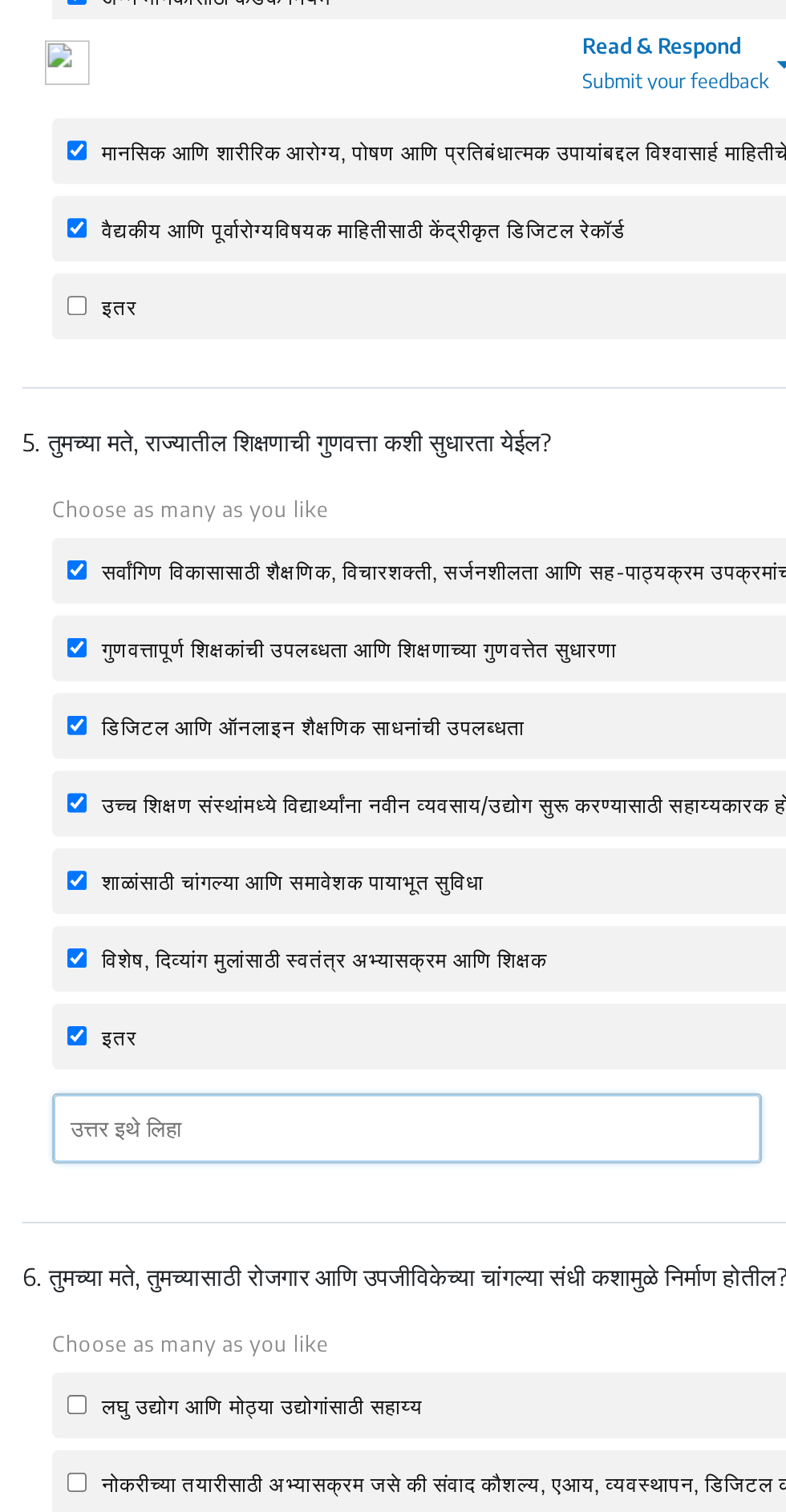 click 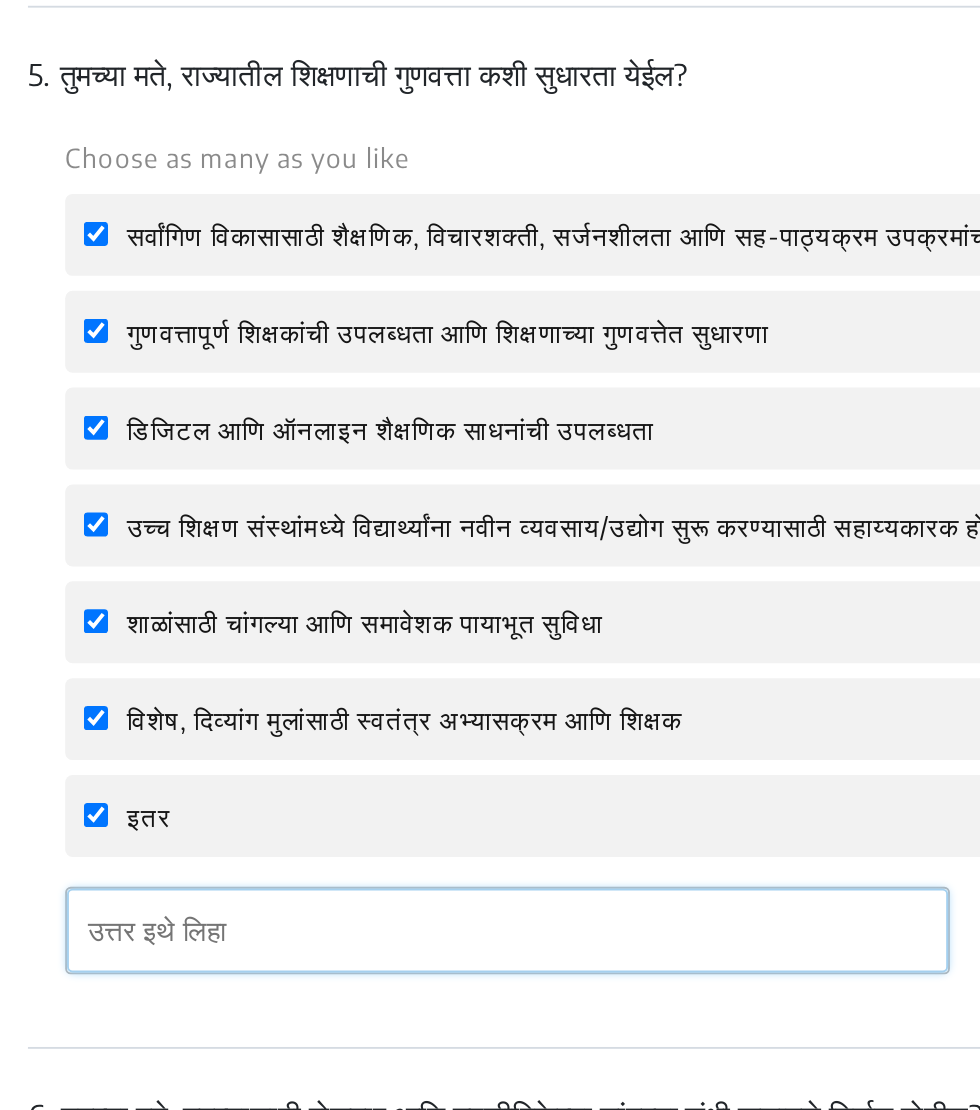 scroll, scrollTop: 2350, scrollLeft: 0, axis: vertical 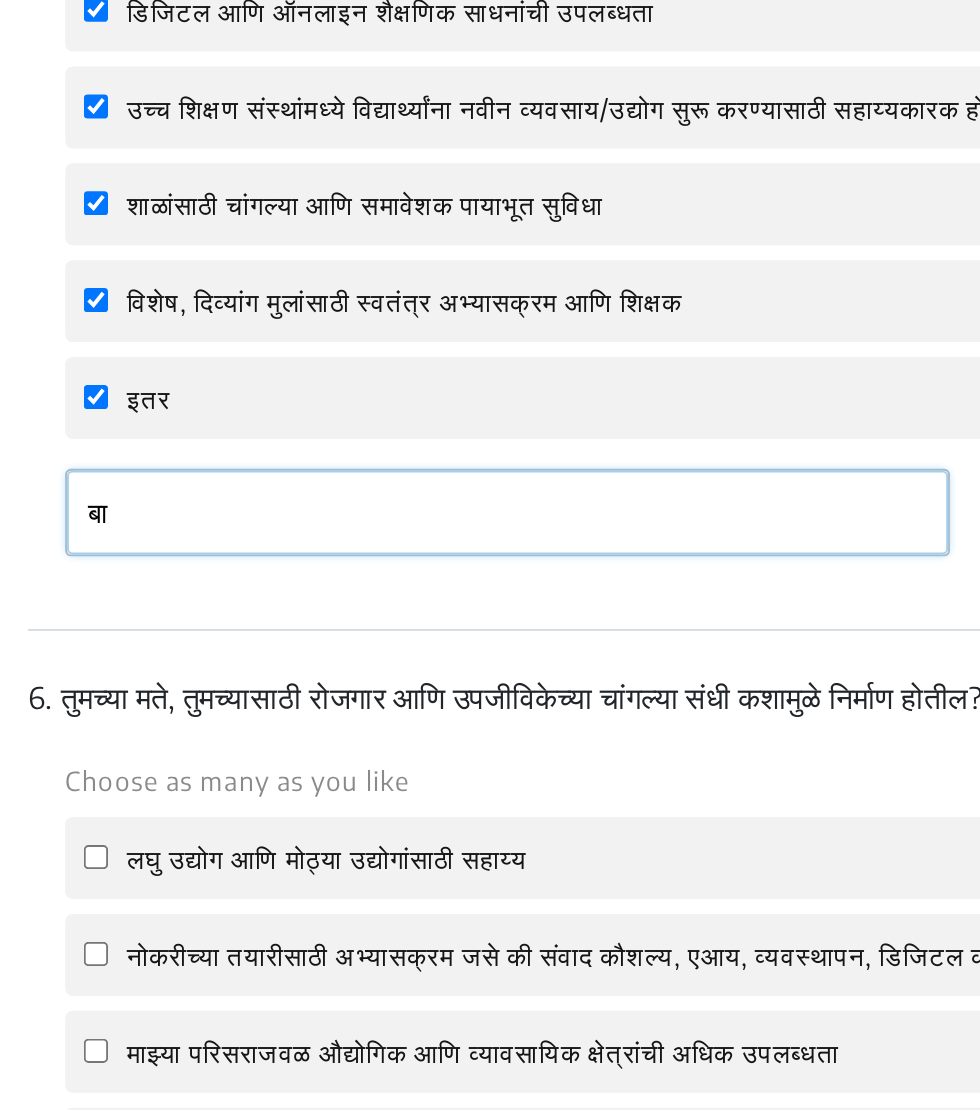 type on "ब" 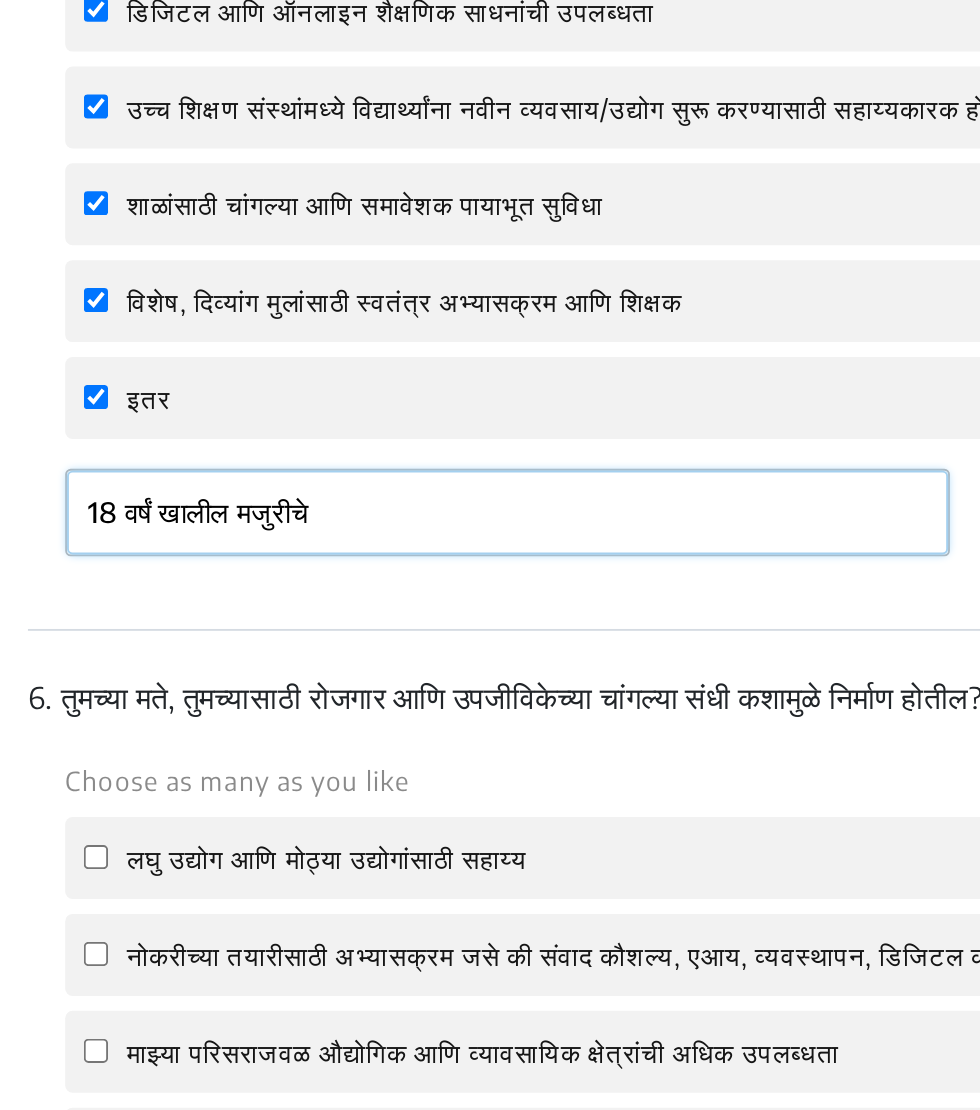 click on "18 वर्षं खालील मजुरीचे" 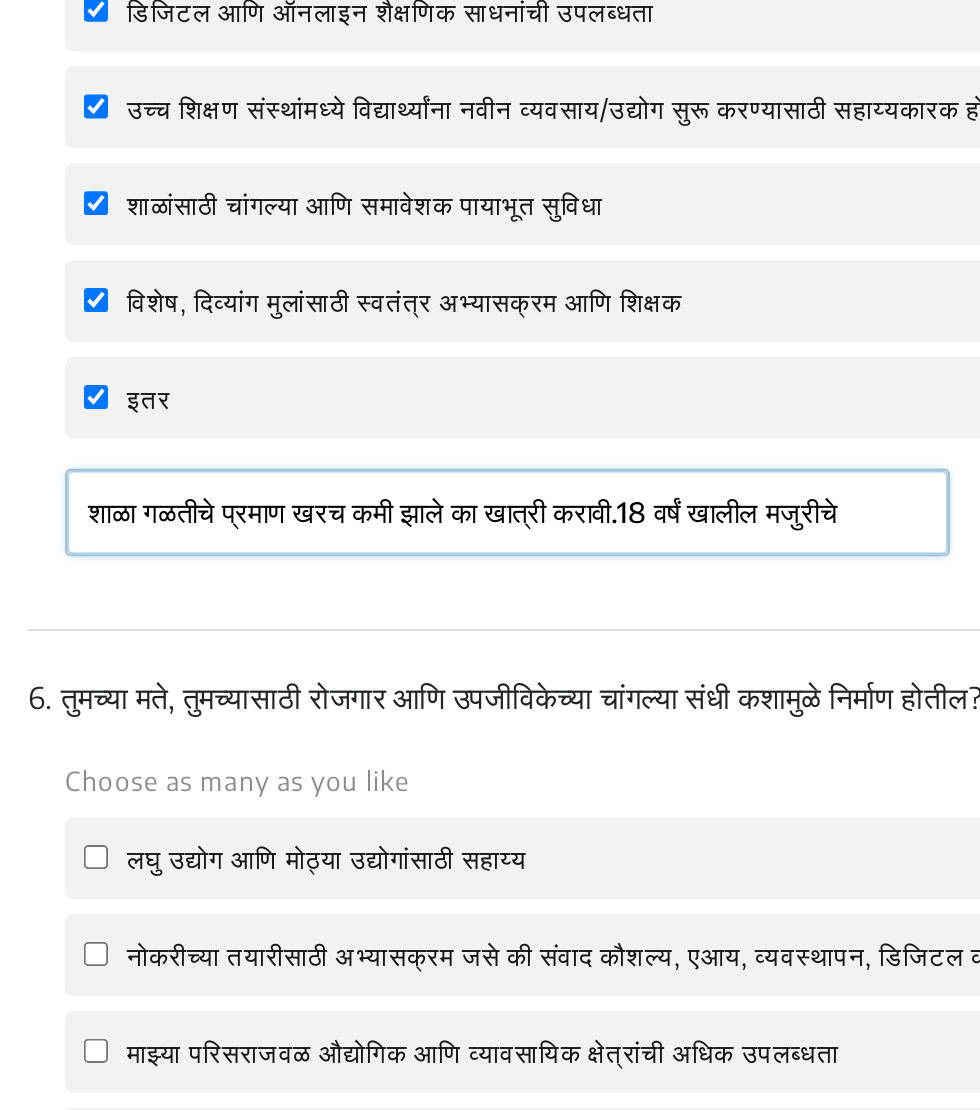 click on "शाळा गळतीचे प्रमाण खरच कमी झाले का खात्री करावी.18 वर्षं खालील मजुरीचे" 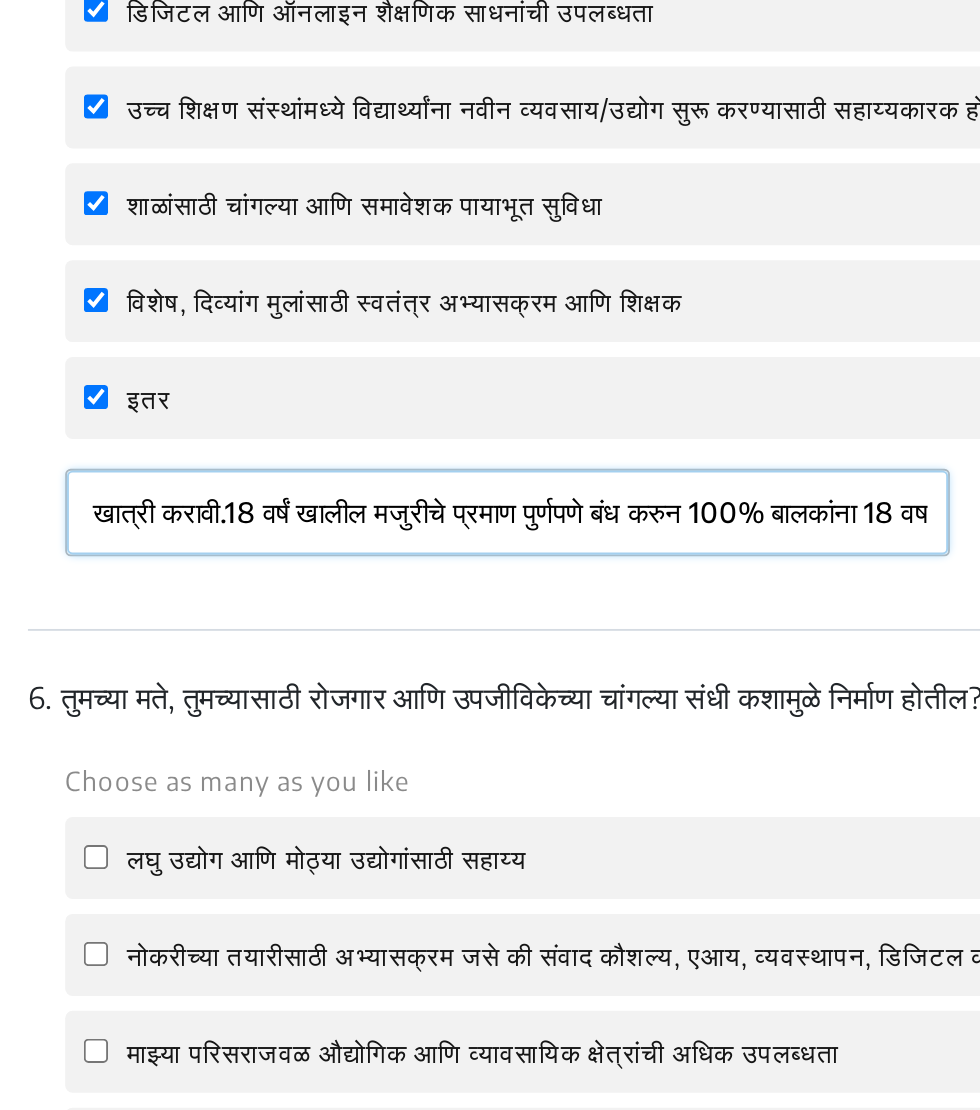 scroll, scrollTop: 0, scrollLeft: 246, axis: horizontal 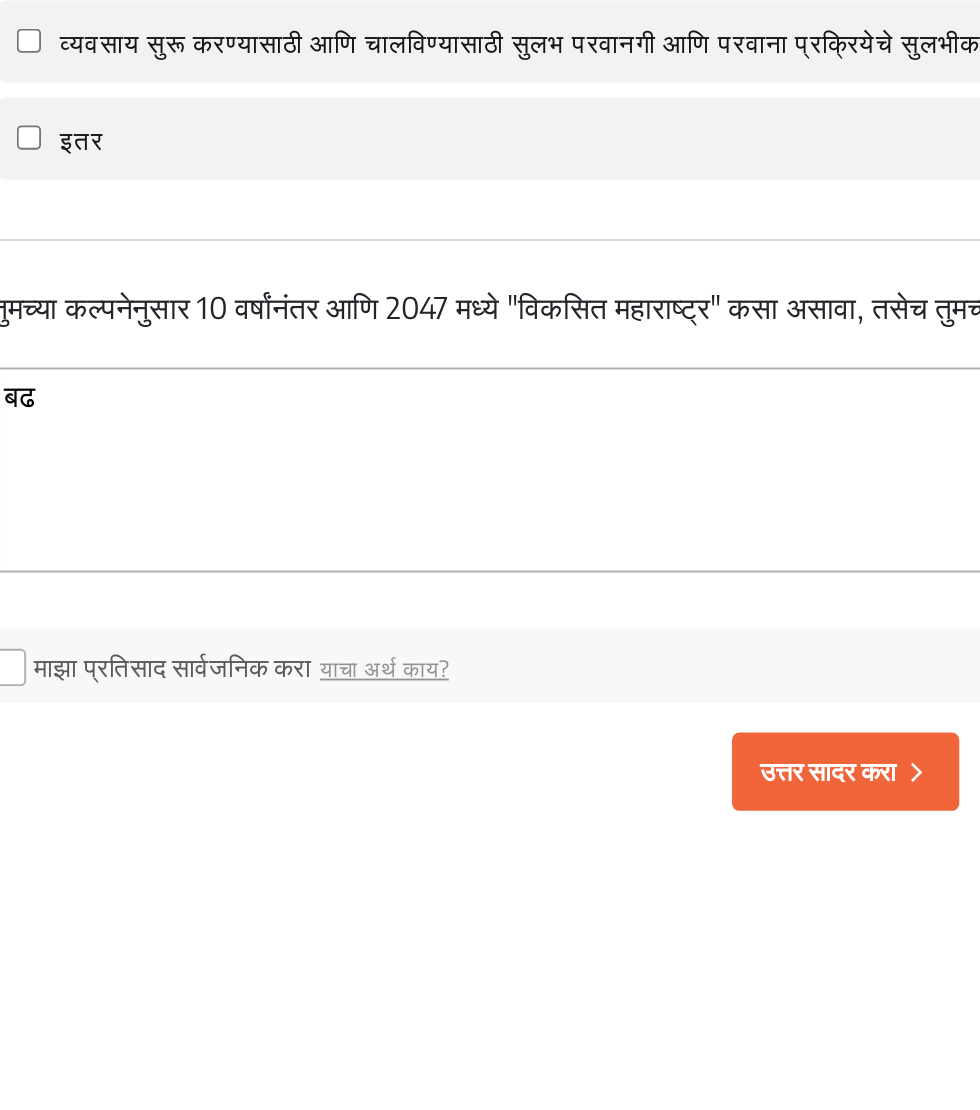 type on "ब" 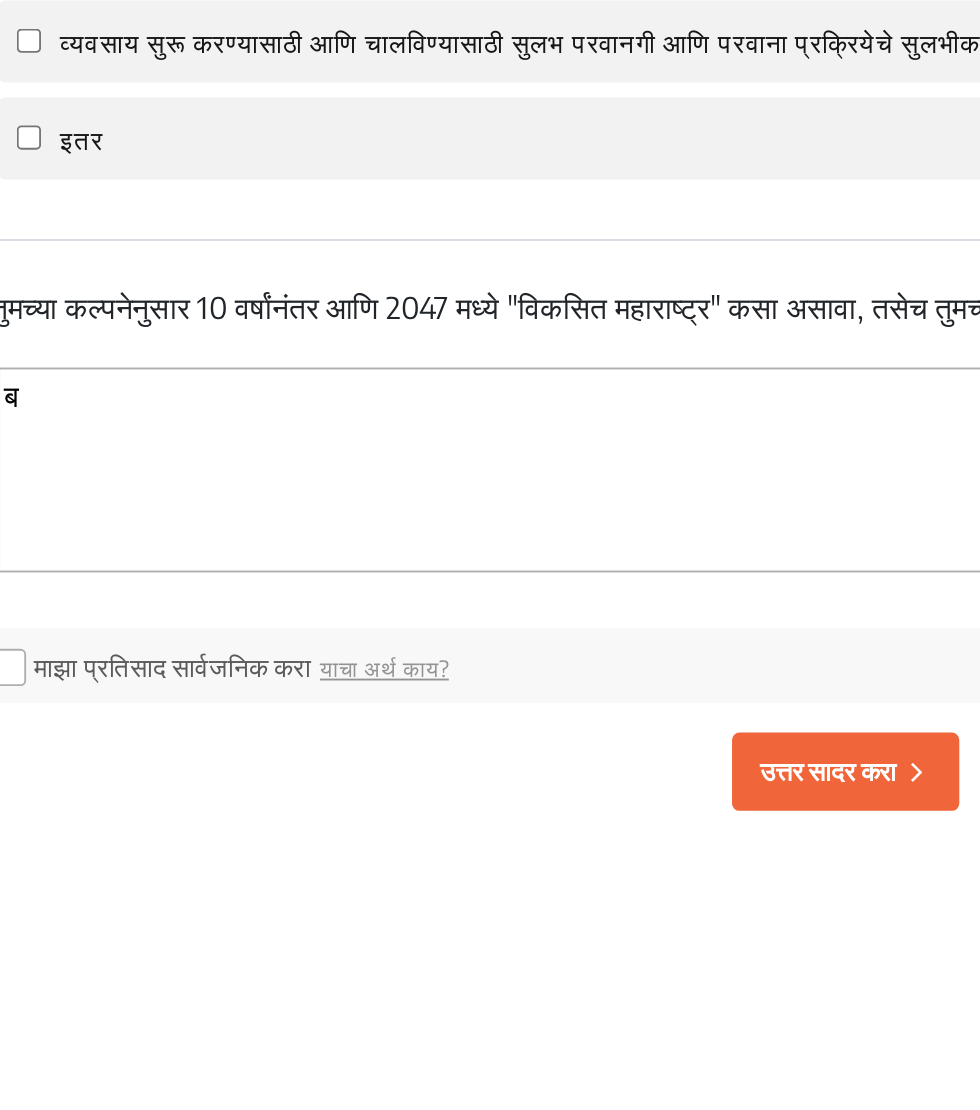 type 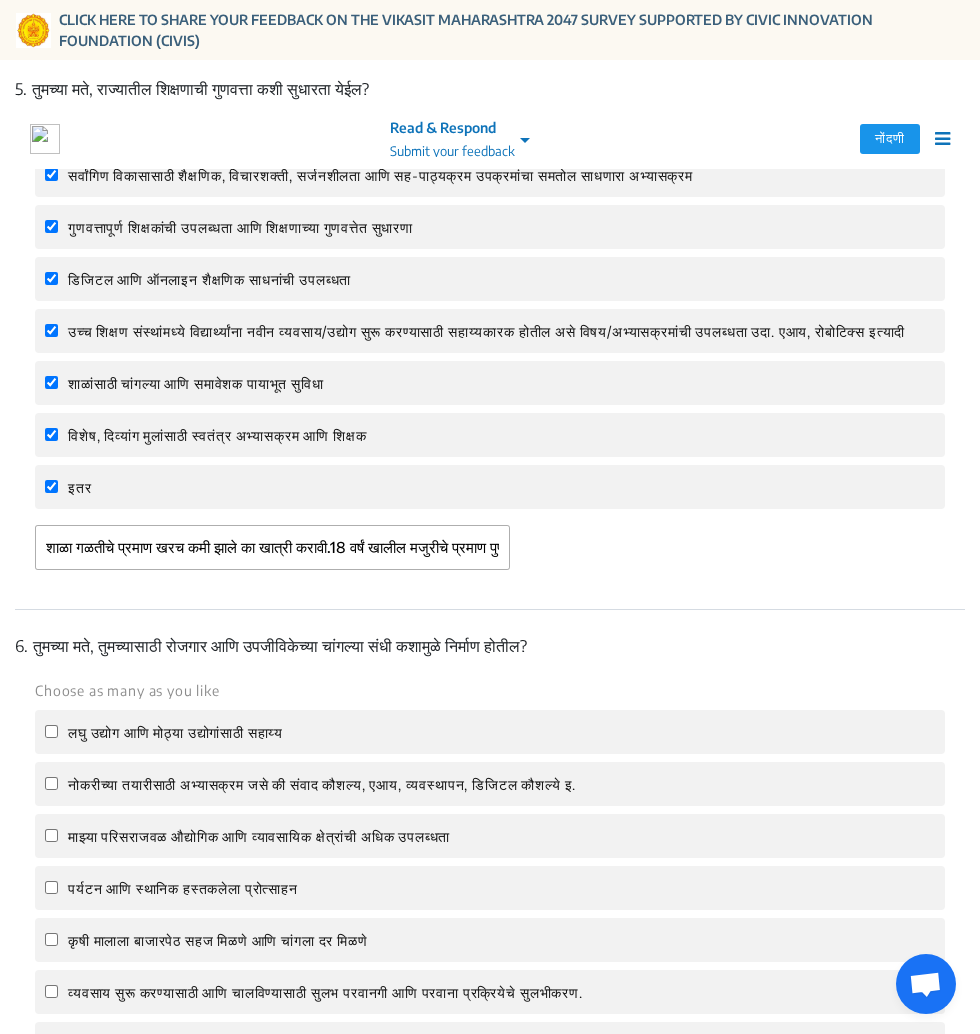 scroll, scrollTop: 2590, scrollLeft: 0, axis: vertical 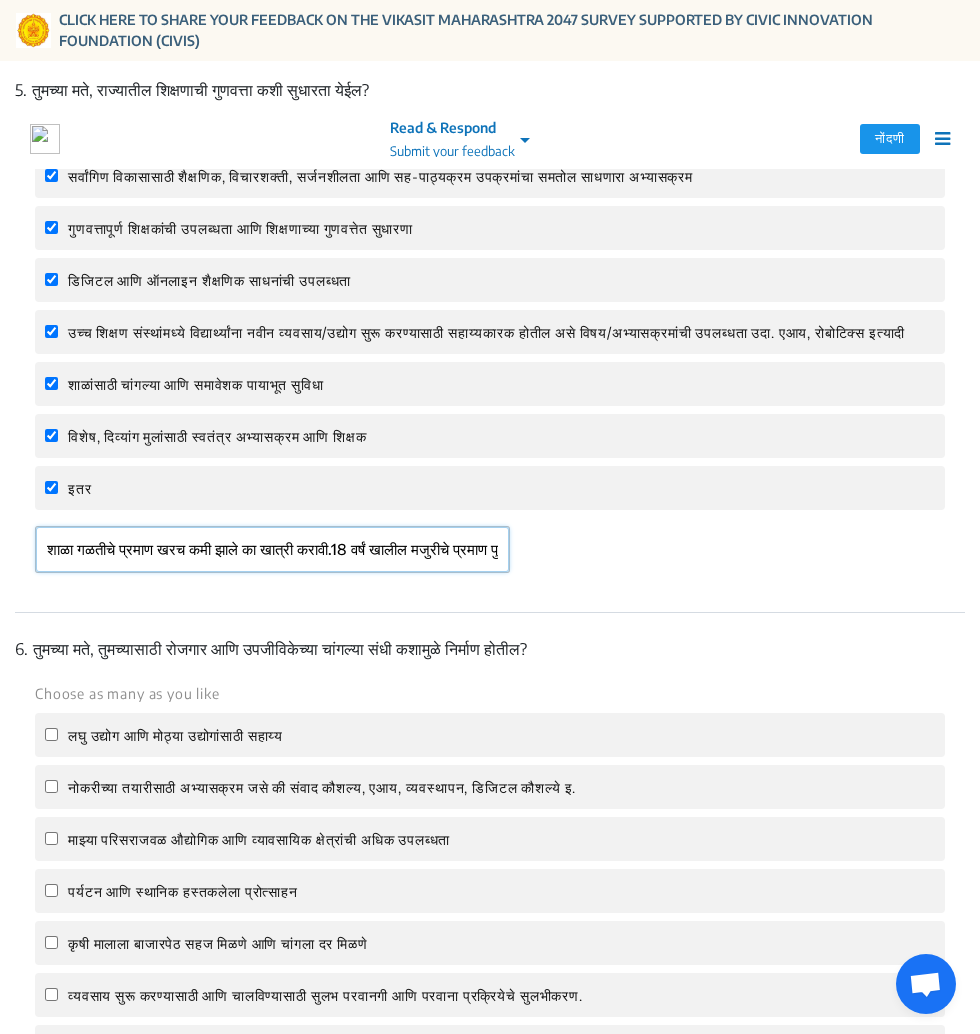 click on "शाळा गळतीचे प्रमाण खरच कमी झाले का खात्री करावी.18 वर्षं खालील मजुरीचे प्रमाण पुर्णपणे बंध करुन 100% बालकांना 18 वष" 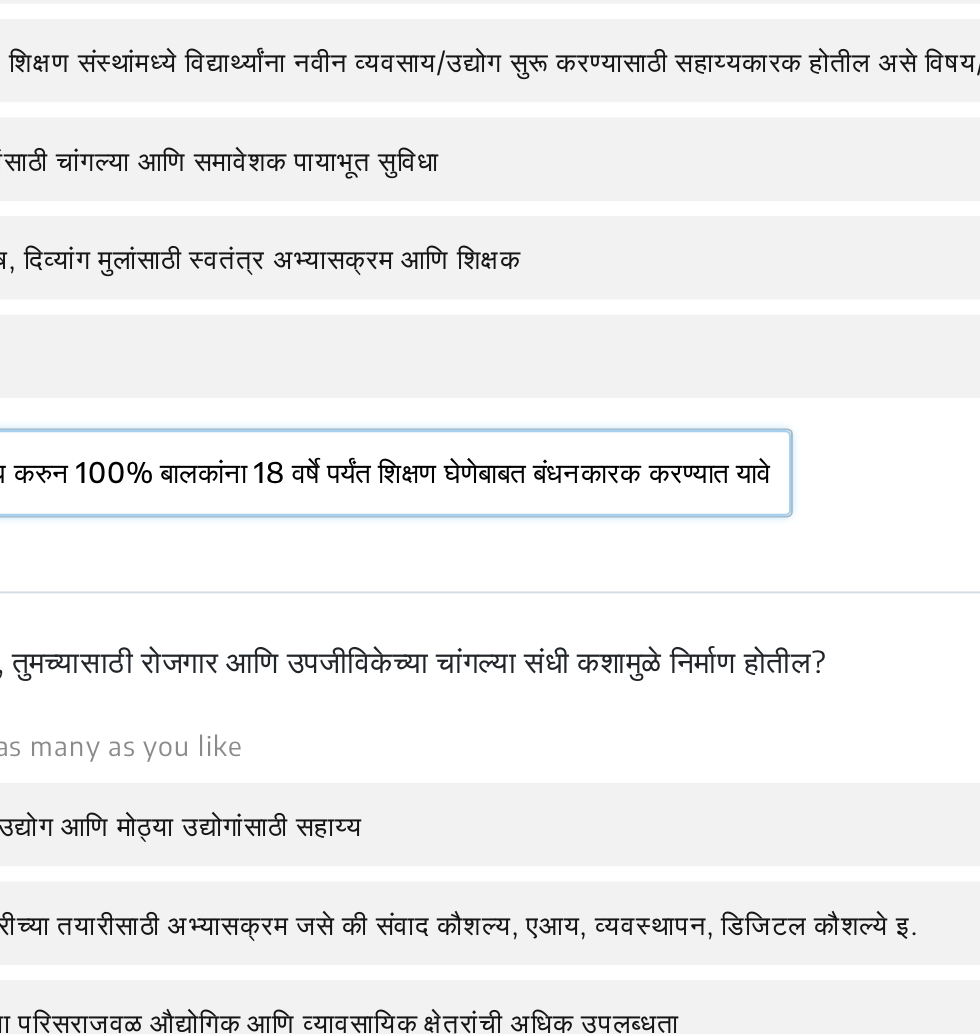 scroll, scrollTop: 0, scrollLeft: 514, axis: horizontal 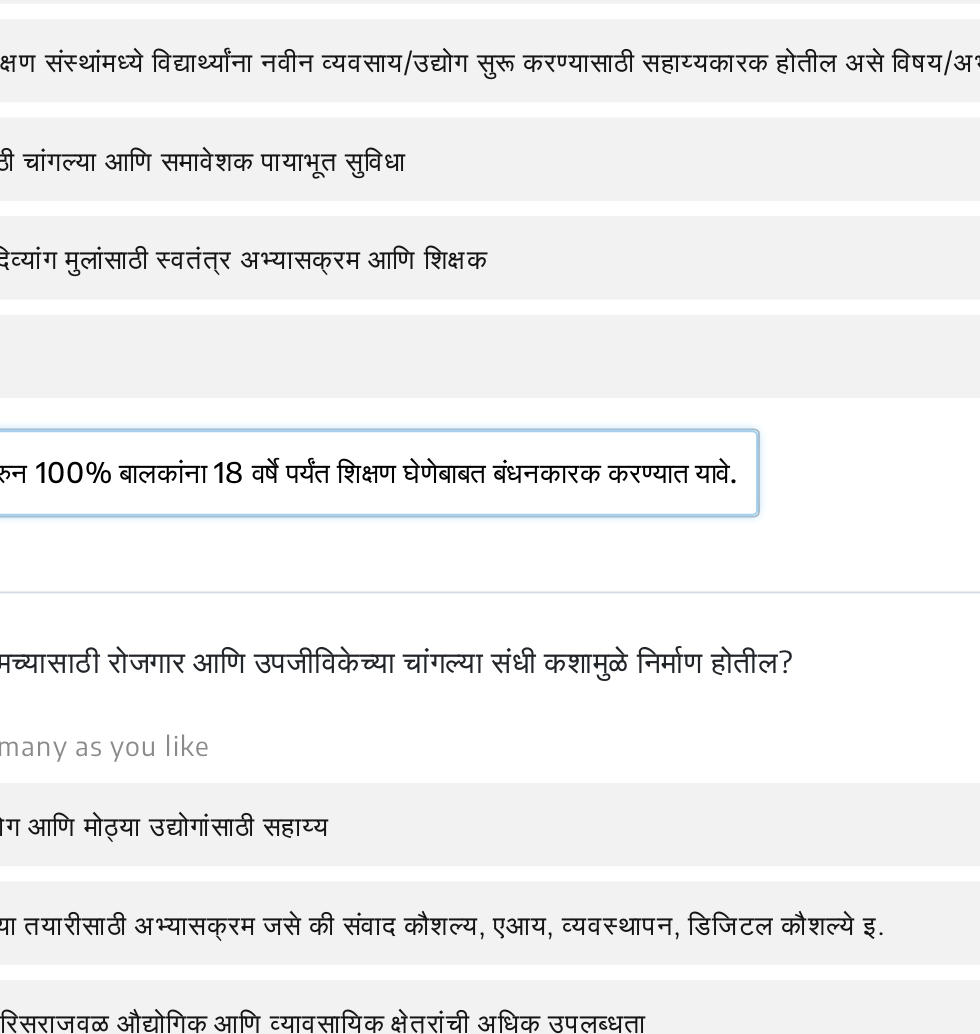 click on "शाळा गळतीचे प्रमाण खरच कमी झाले का खात्री करावी.18 वर्षं खालील मजुरीचे प्रमाण पुर्णपणे बंध करुन 100% बालकांना 18 वर्षे पर्यंत शिक्षण घेणेबाबत बंधनकारक करण्यात यावे." 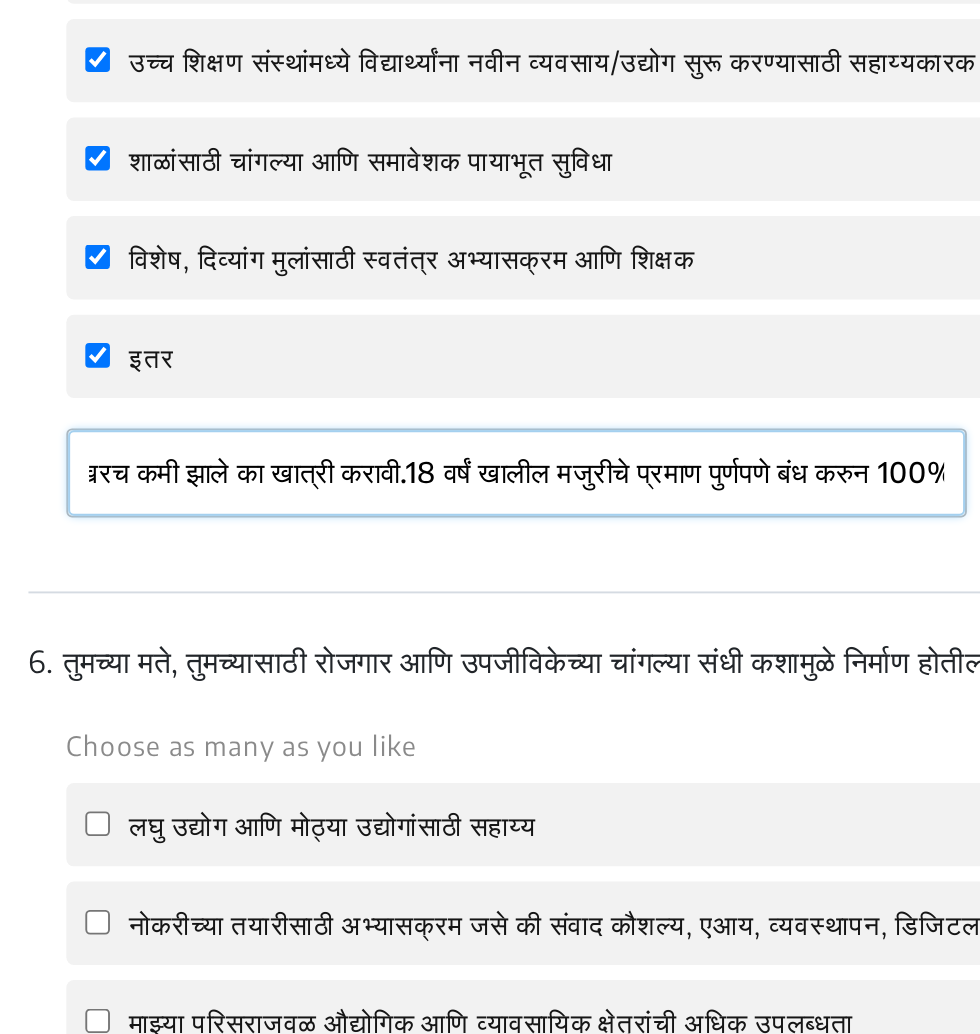 scroll, scrollTop: 0, scrollLeft: 127, axis: horizontal 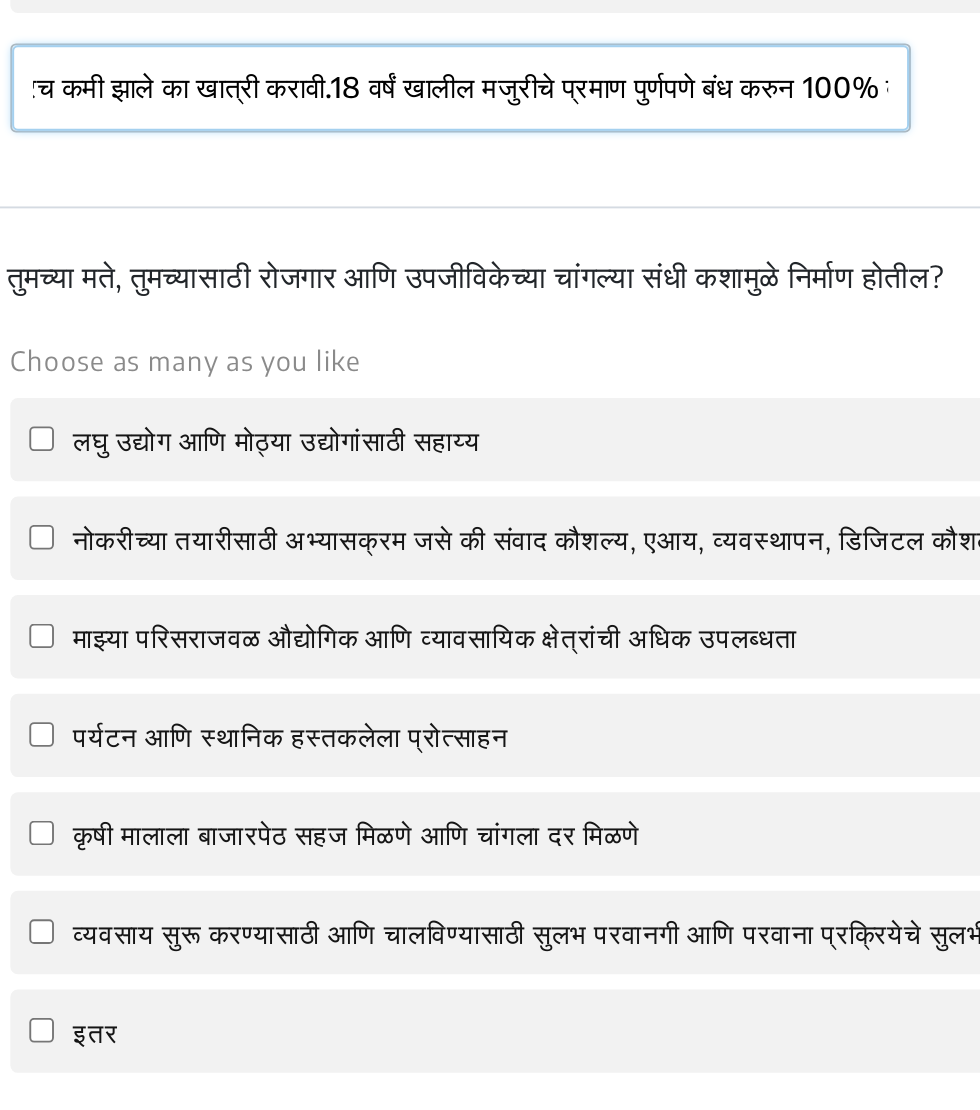 type on "शाळा गळतीचे प्रमाण खरच कमी झाले का खात्री करावी.18 वर्षं खालील मजुरीचे प्रमाण पुर्णपणे बंध करुन 100% बालकांना 18 वर्षे पर्यंत शिक्षण घेणेबाबत बंधनकारक करण्यात यावे." 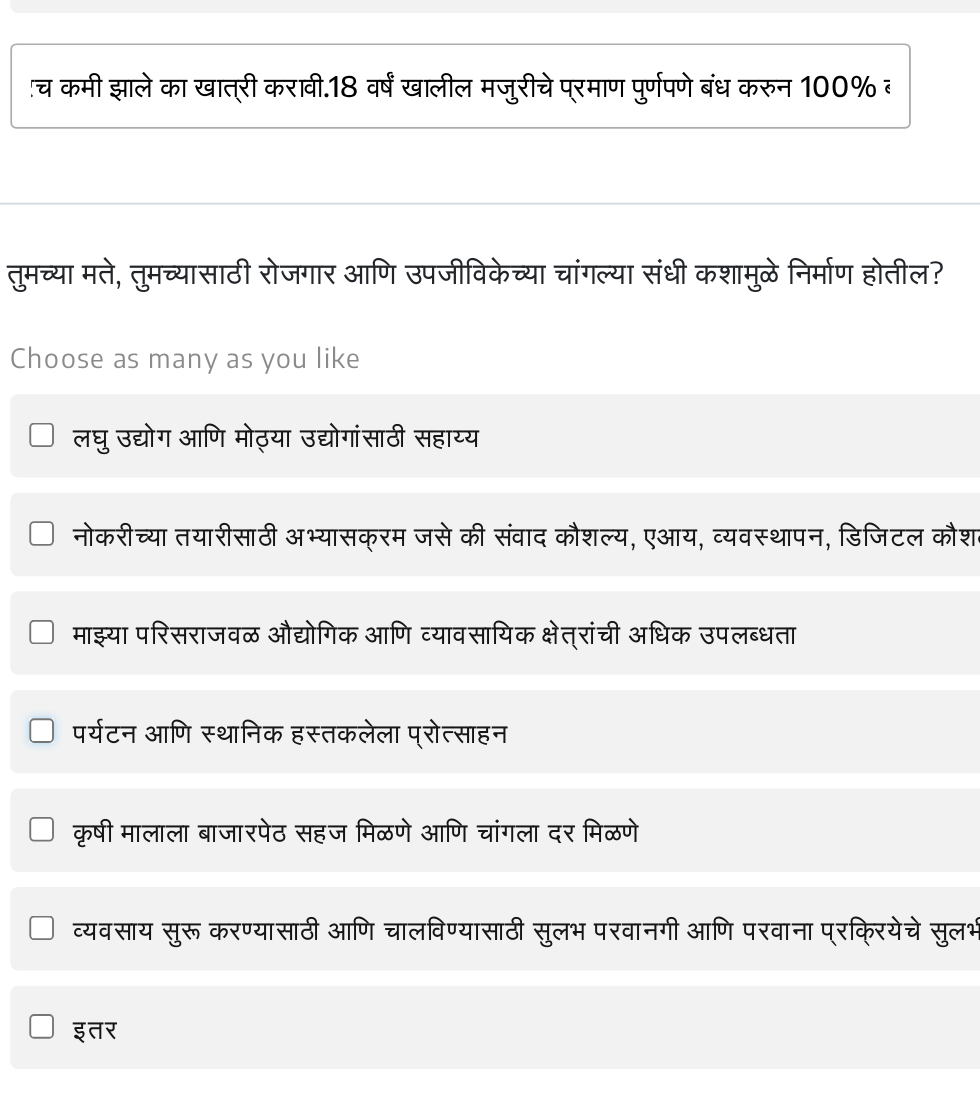 click on "पर्यटन आणि स्थानिक हस्तकलेला प्रोत्साहन" 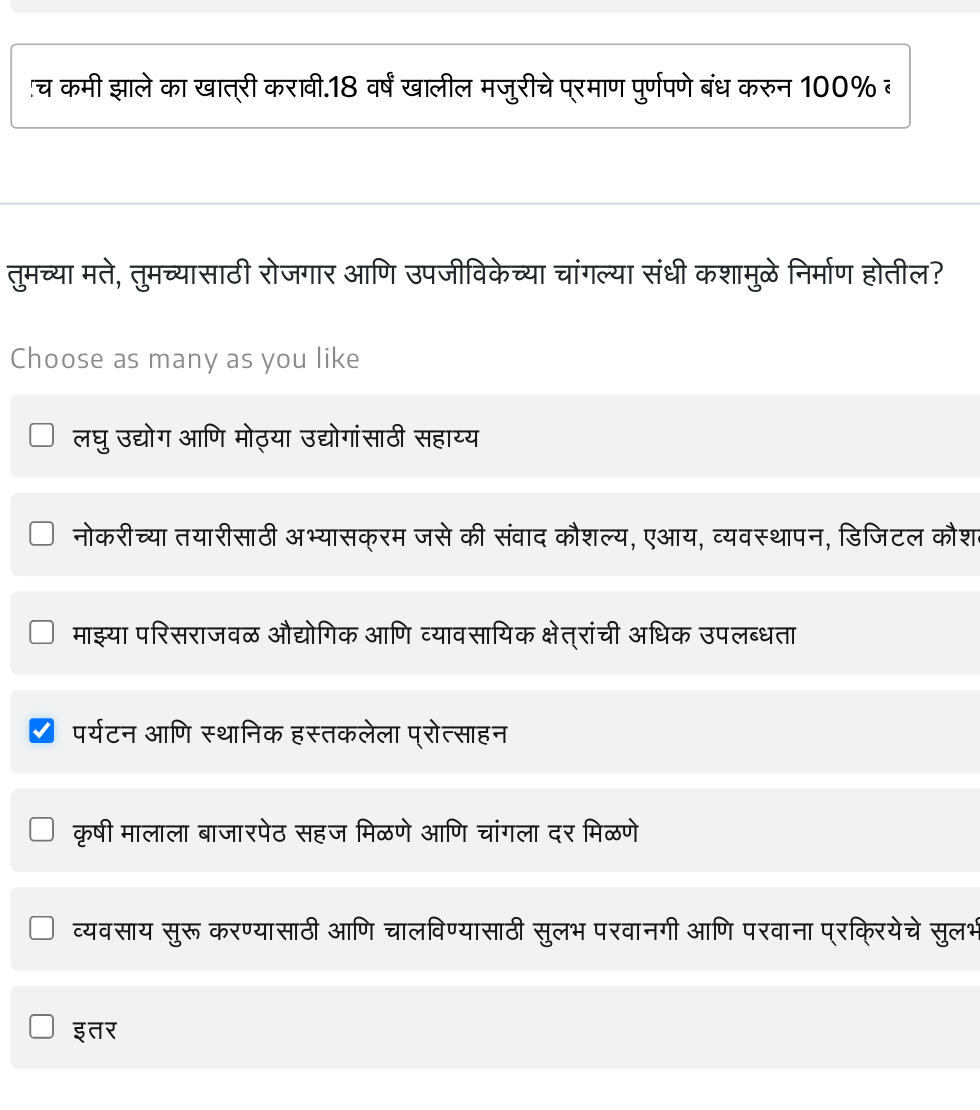 checkbox on "true" 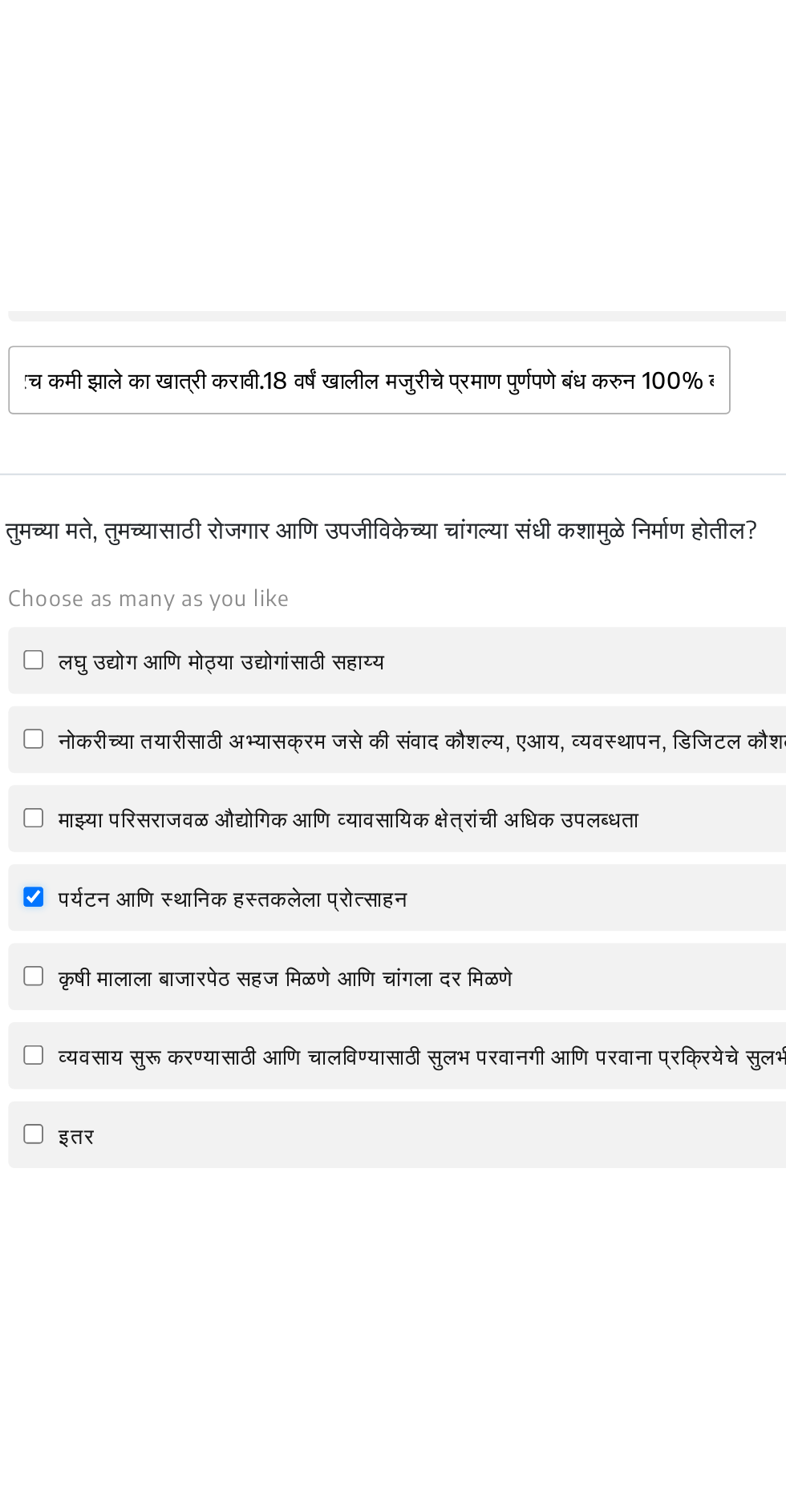 scroll, scrollTop: 2076, scrollLeft: 0, axis: vertical 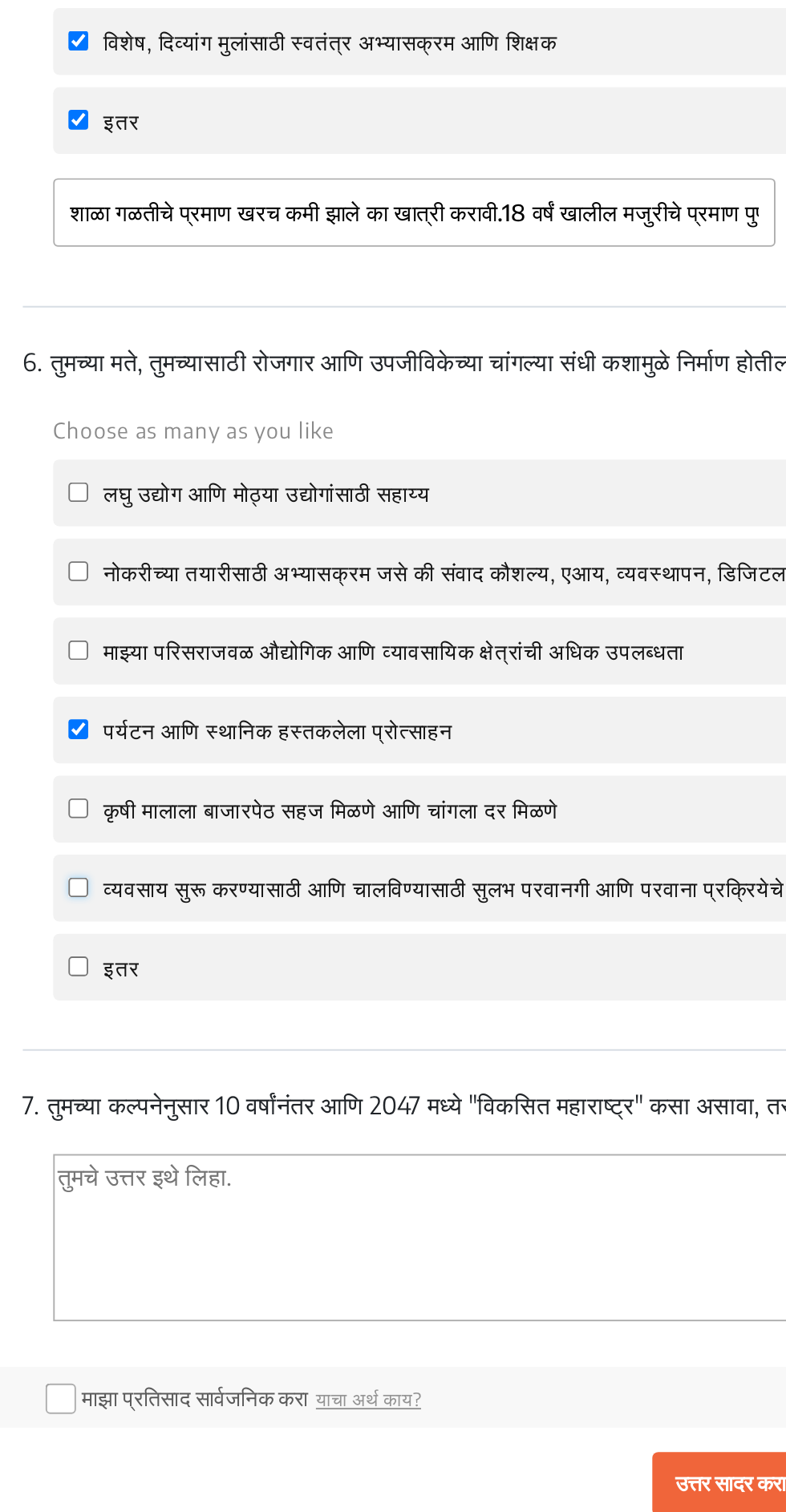 click on "व्यवसाय सुरू करण्यासाठी आणि चालविण्यासाठी सुलभ परवानगी आणि परवाना प्रक्रियेचे सुलभीकरण." 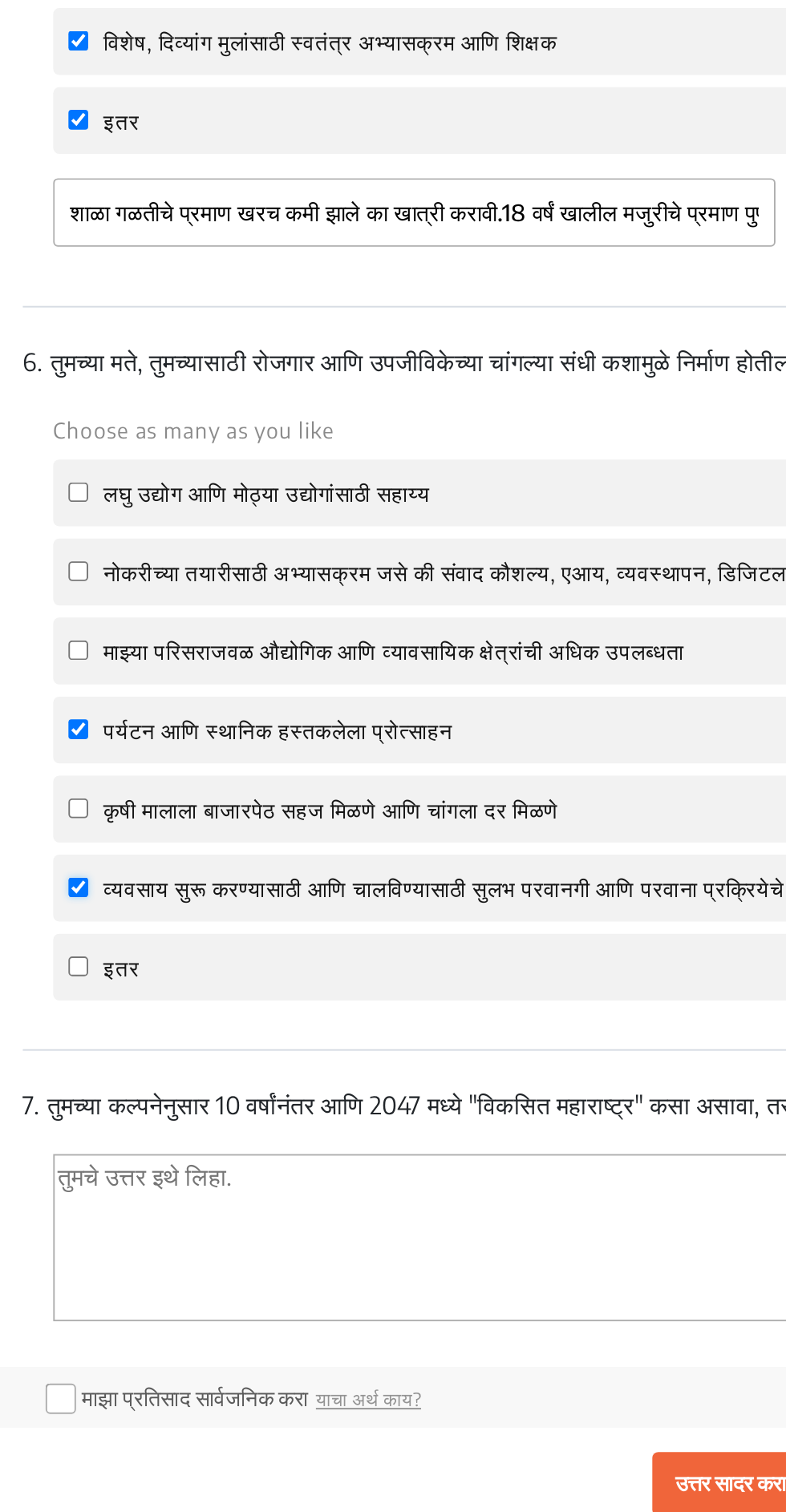 checkbox on "true" 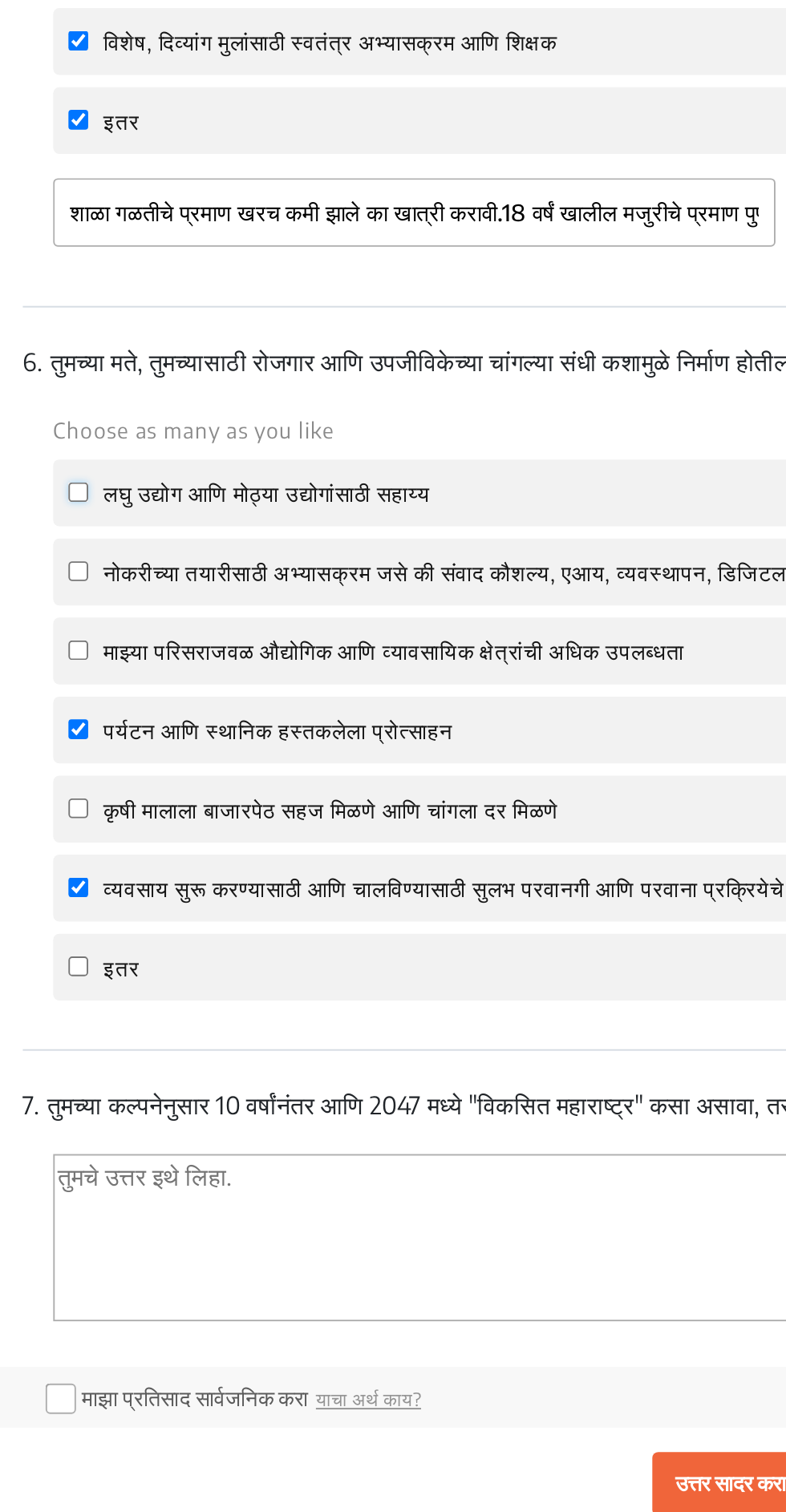 click on "लघु उद्योग आणि  मोठ्या उद्योगांसाठी सहाय्य" 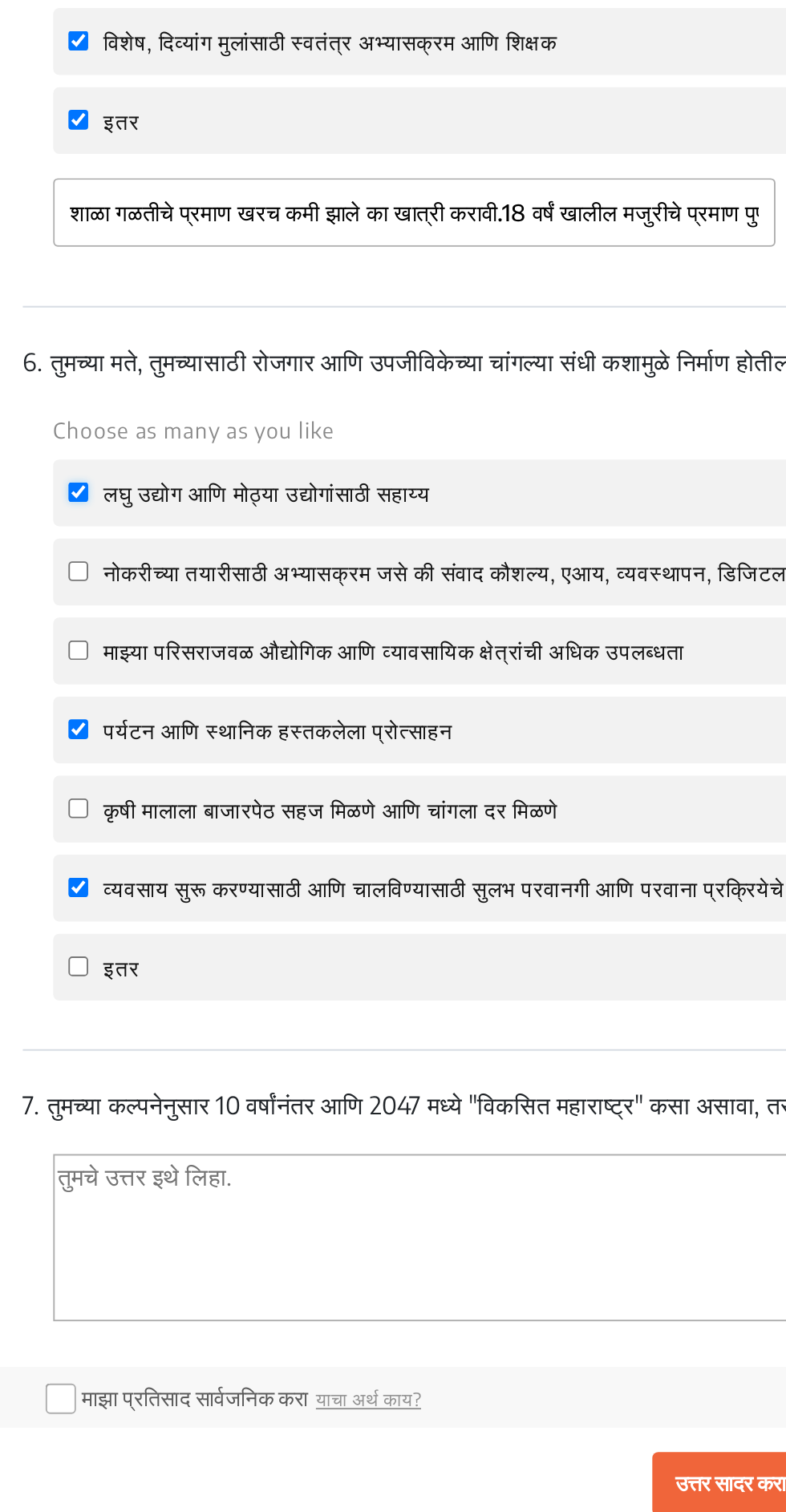 checkbox on "true" 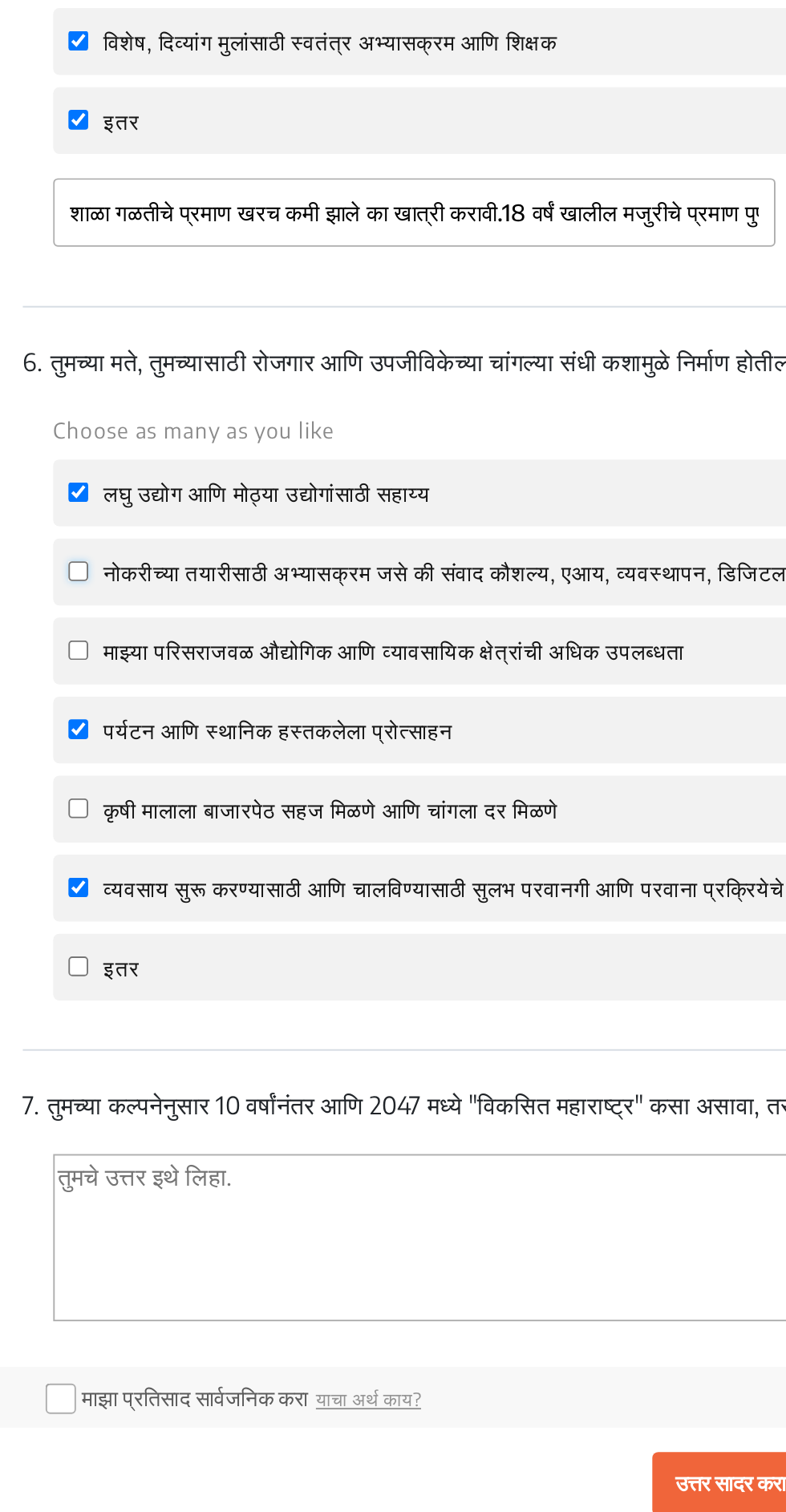 click on "नोकरीच्या तयारीसाठी अभ्यासक्रम जसे की संवाद कौशल्य, एआय, व्यवस्थापन, डिजिटल कौशल्ये इ." 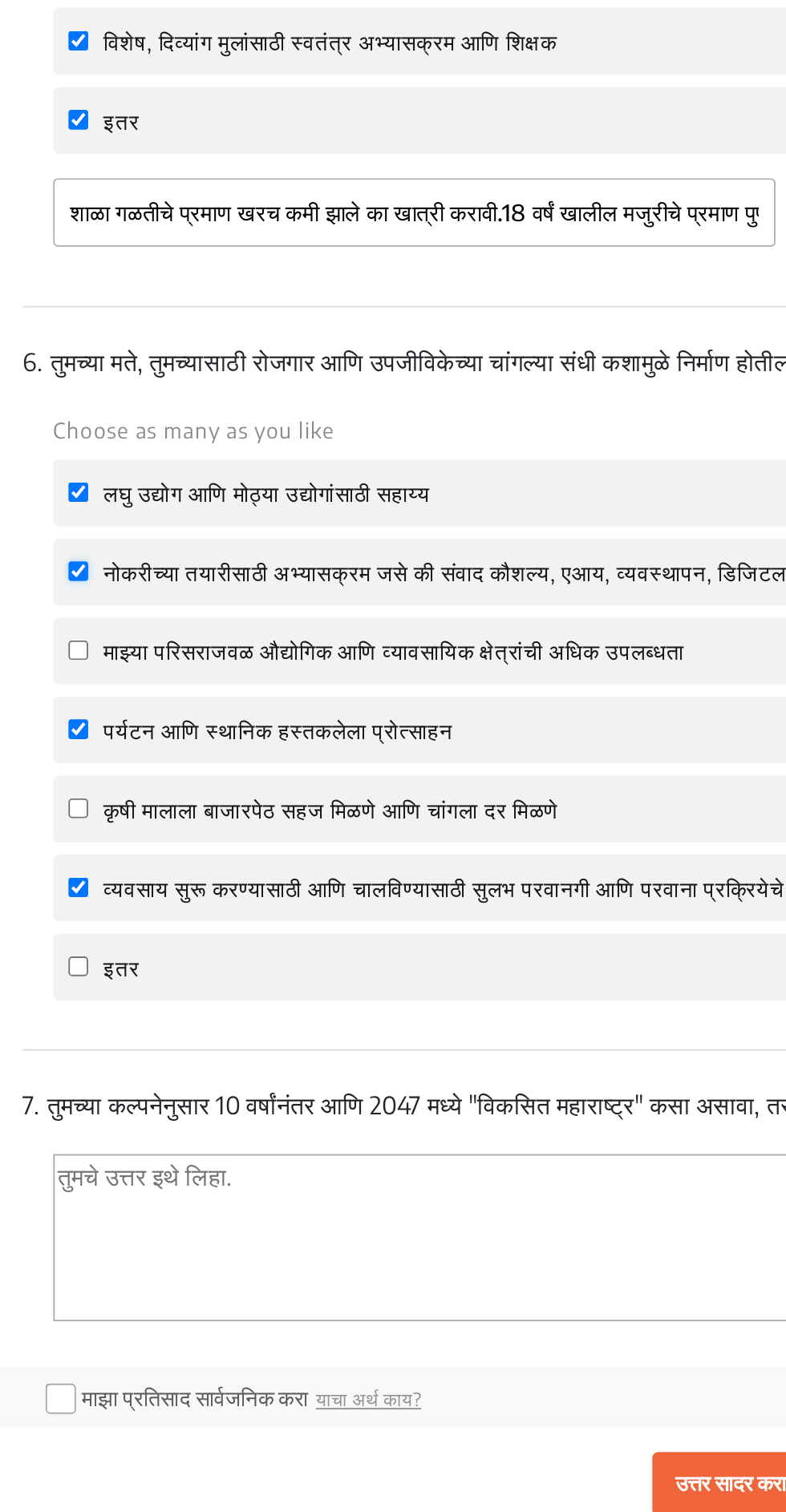 checkbox on "true" 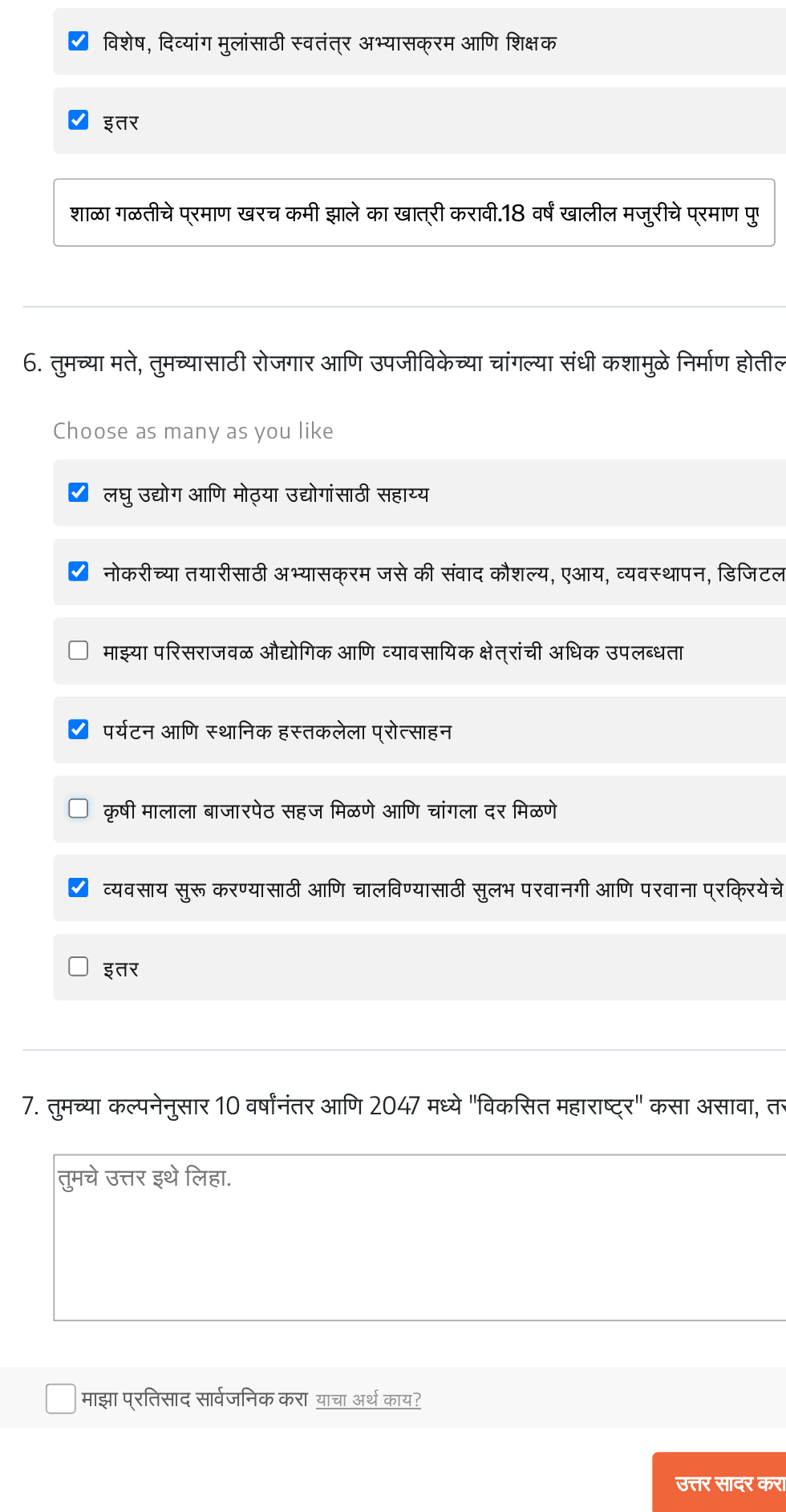 click on "कृषी मालाला बाजारपेठ सहज मिळणे आणि चांगला दर मिळणे" 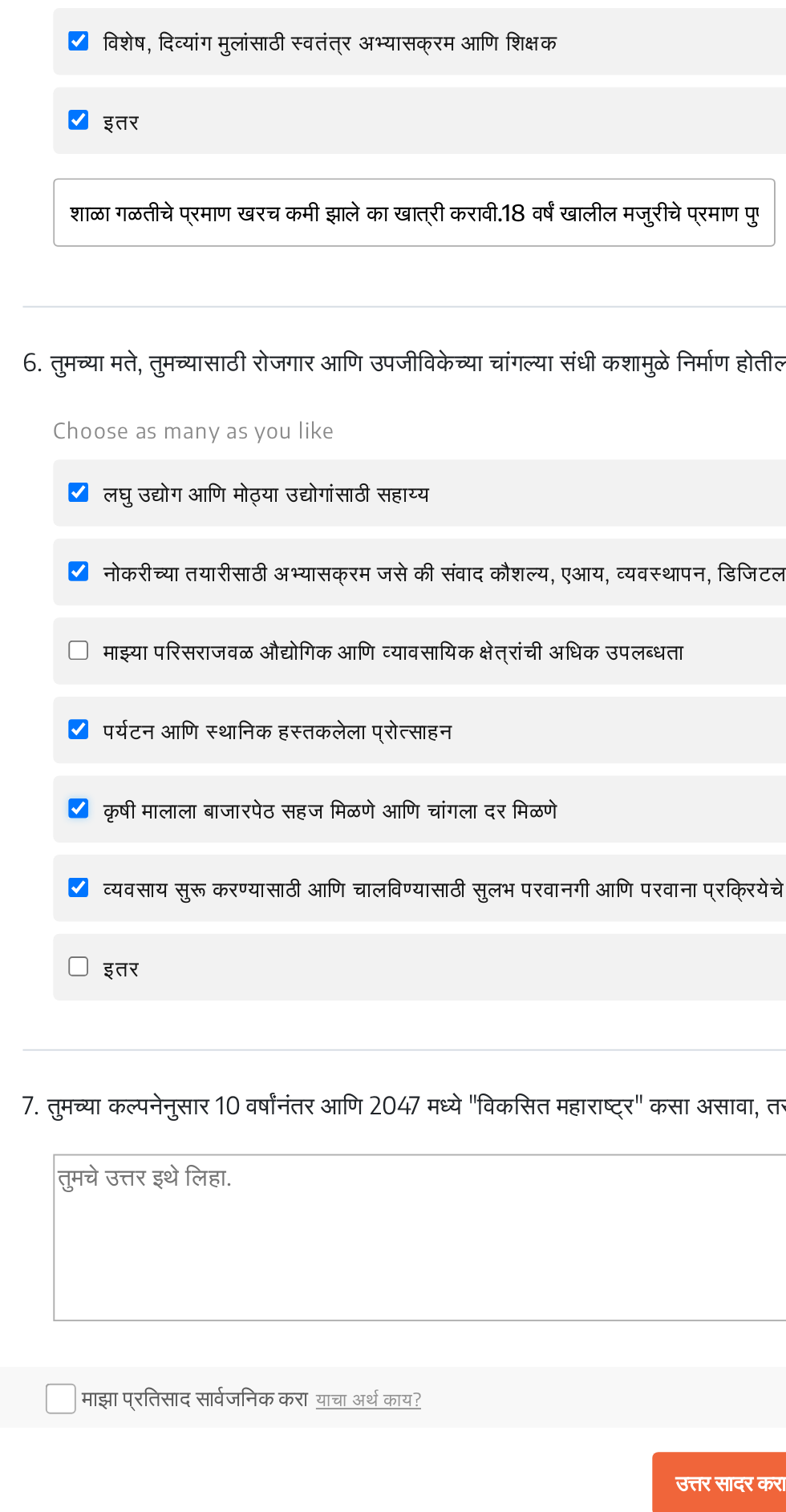 checkbox on "true" 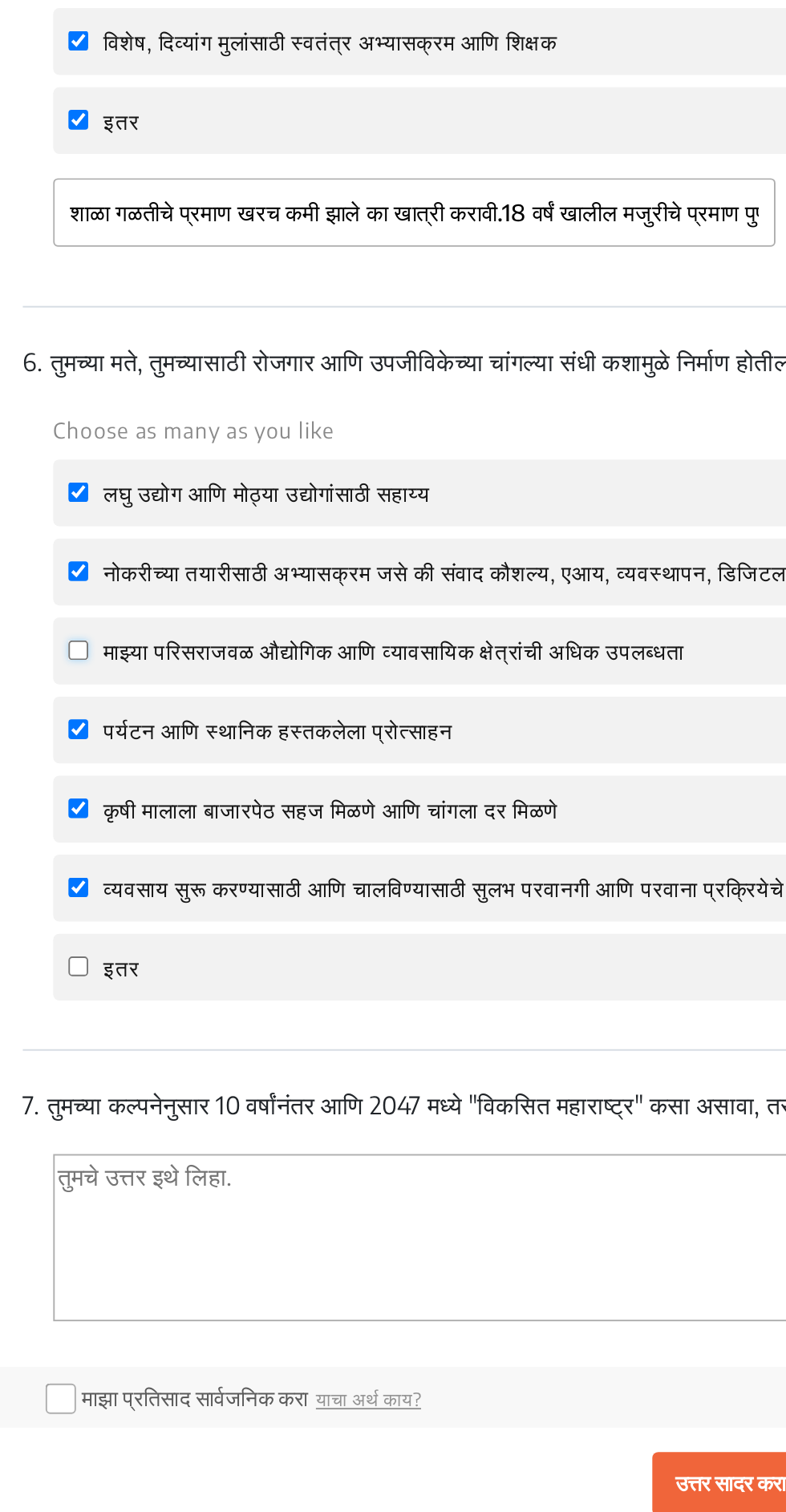 click on "माझ्या परिसराजवळ  औद्योगिक आणि व्यावसायिक क्षेत्रांची अधिक उपलब्धता" 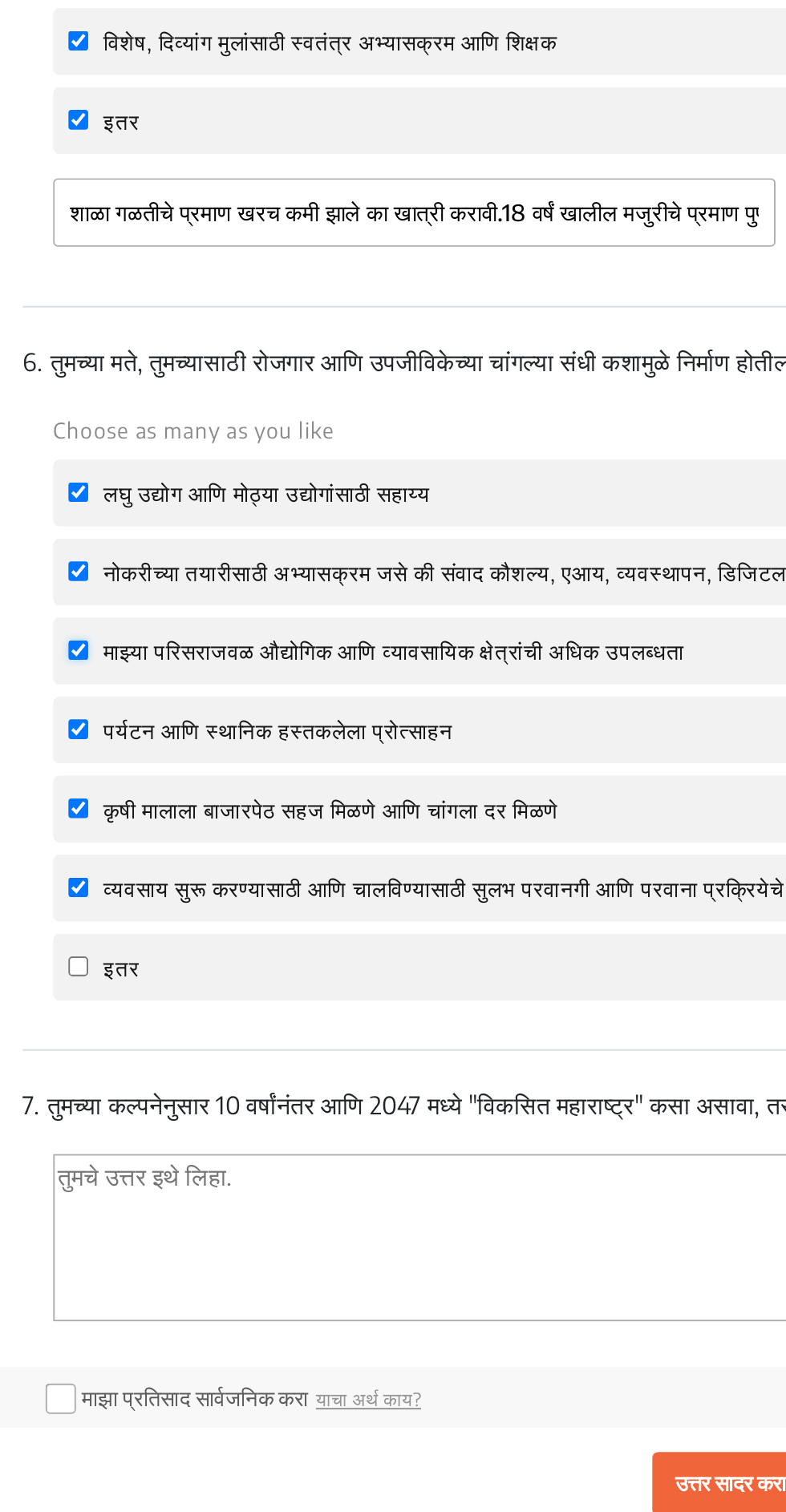 checkbox on "true" 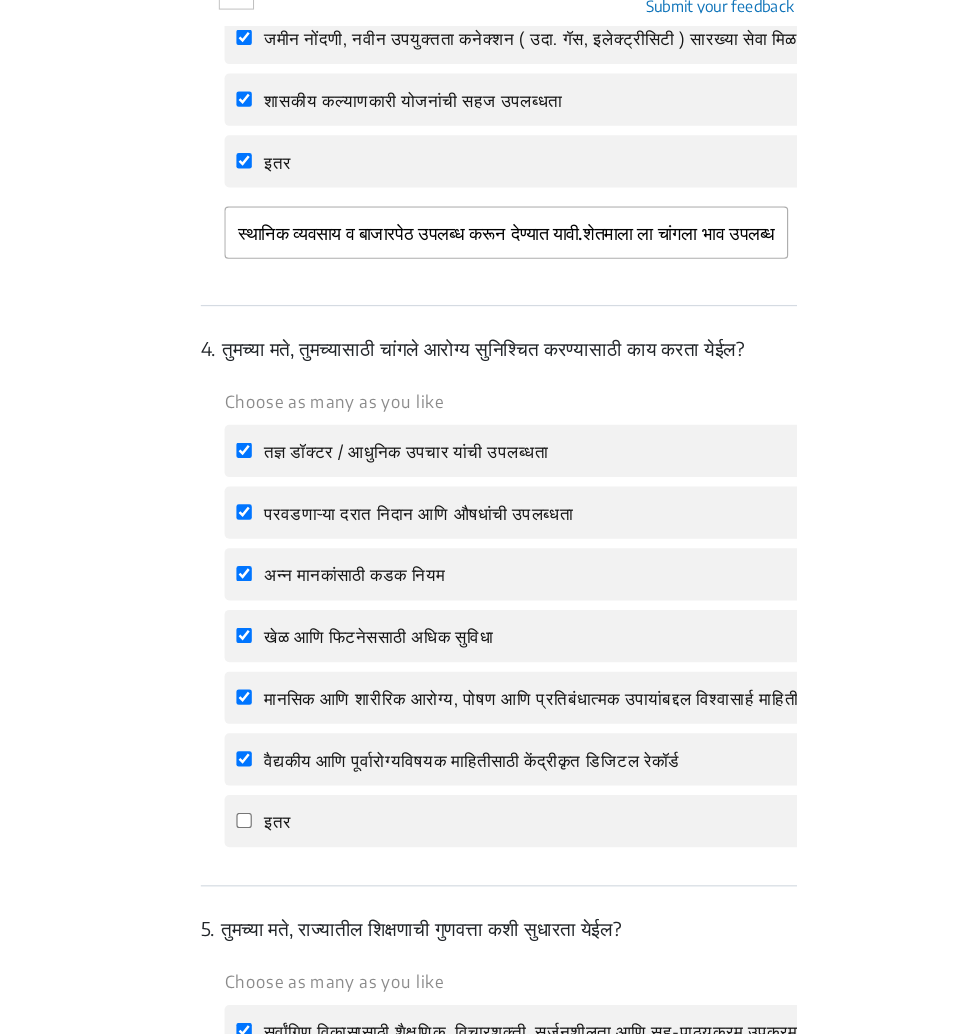 scroll, scrollTop: 1751, scrollLeft: 0, axis: vertical 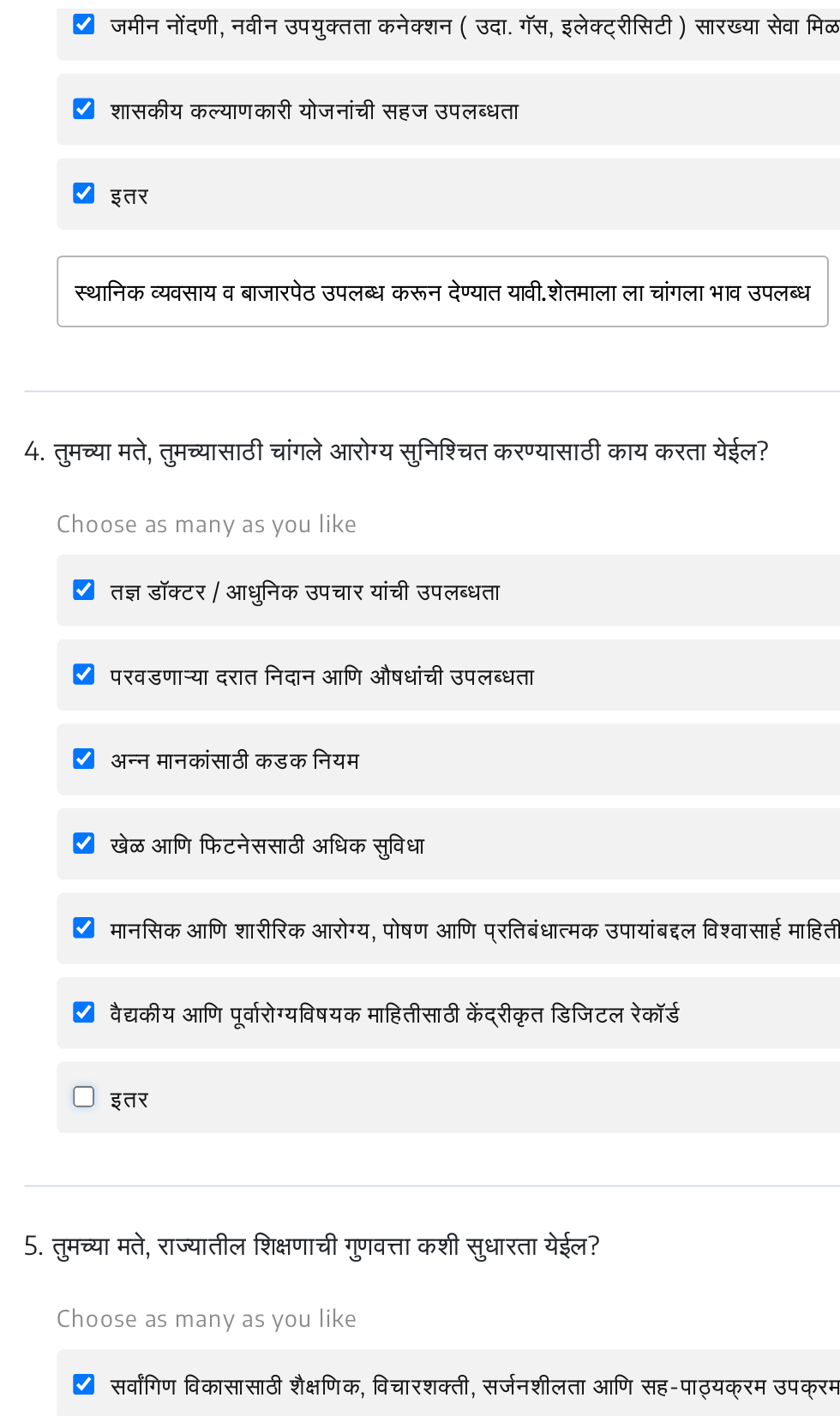click on "इतर" 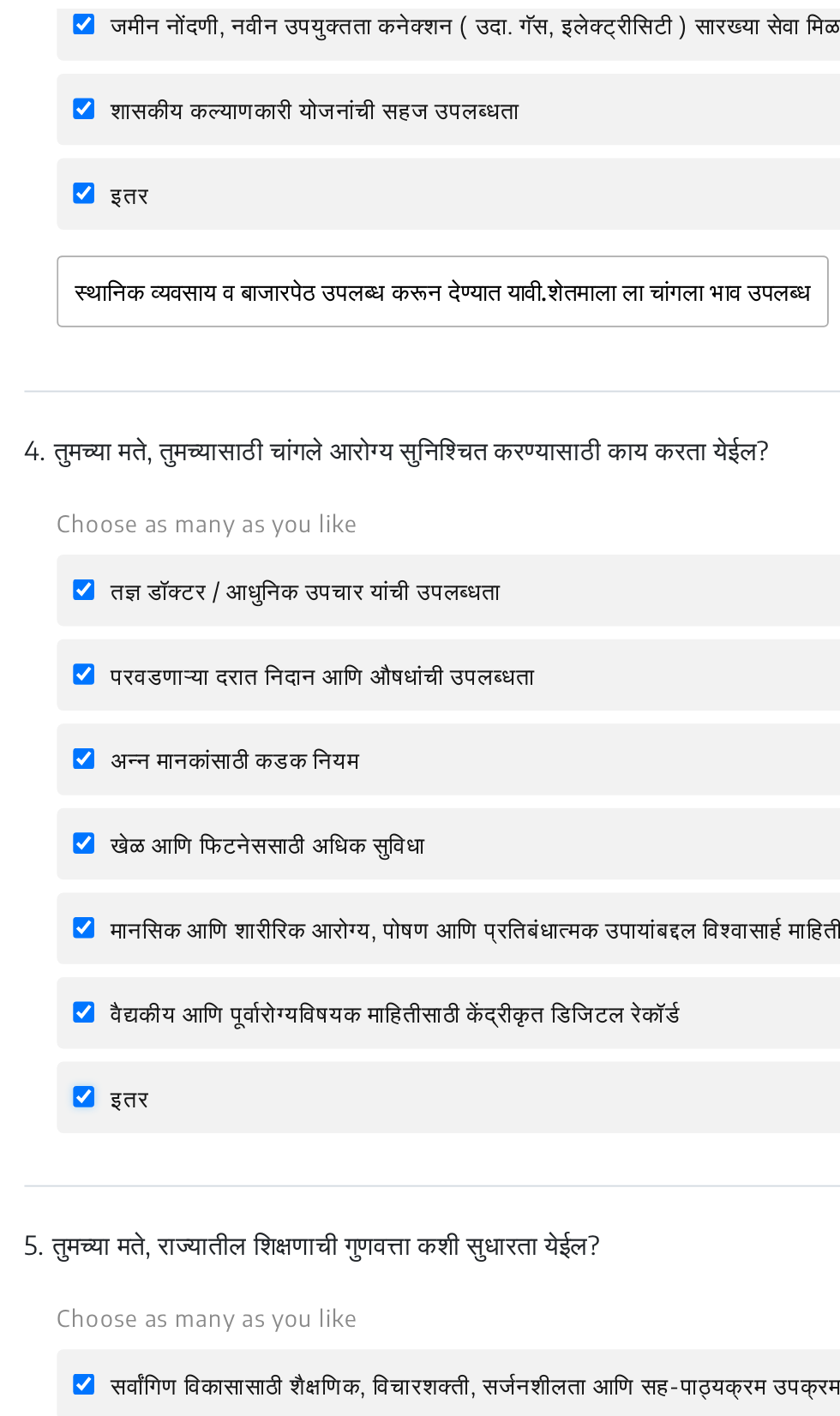 checkbox on "true" 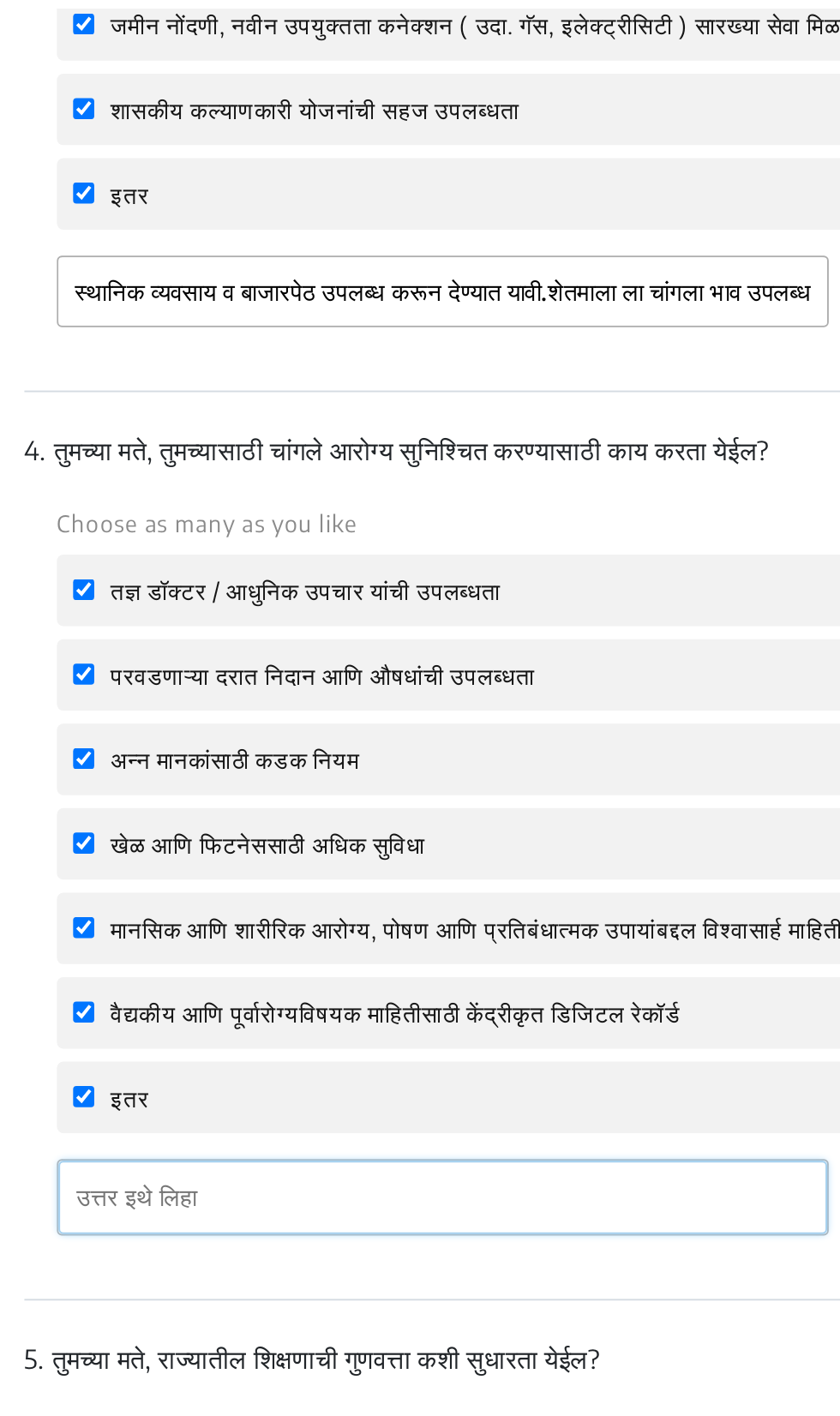 click 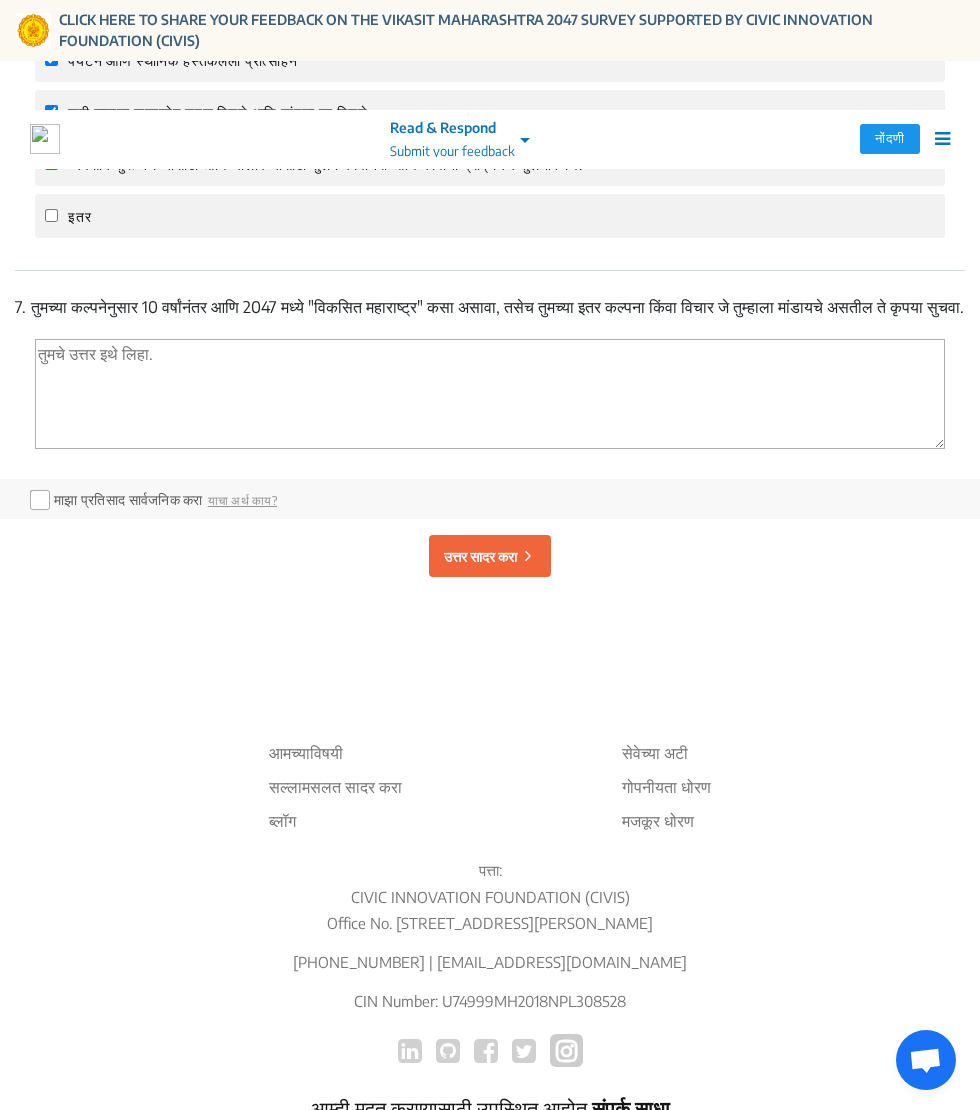 scroll, scrollTop: 3493, scrollLeft: 0, axis: vertical 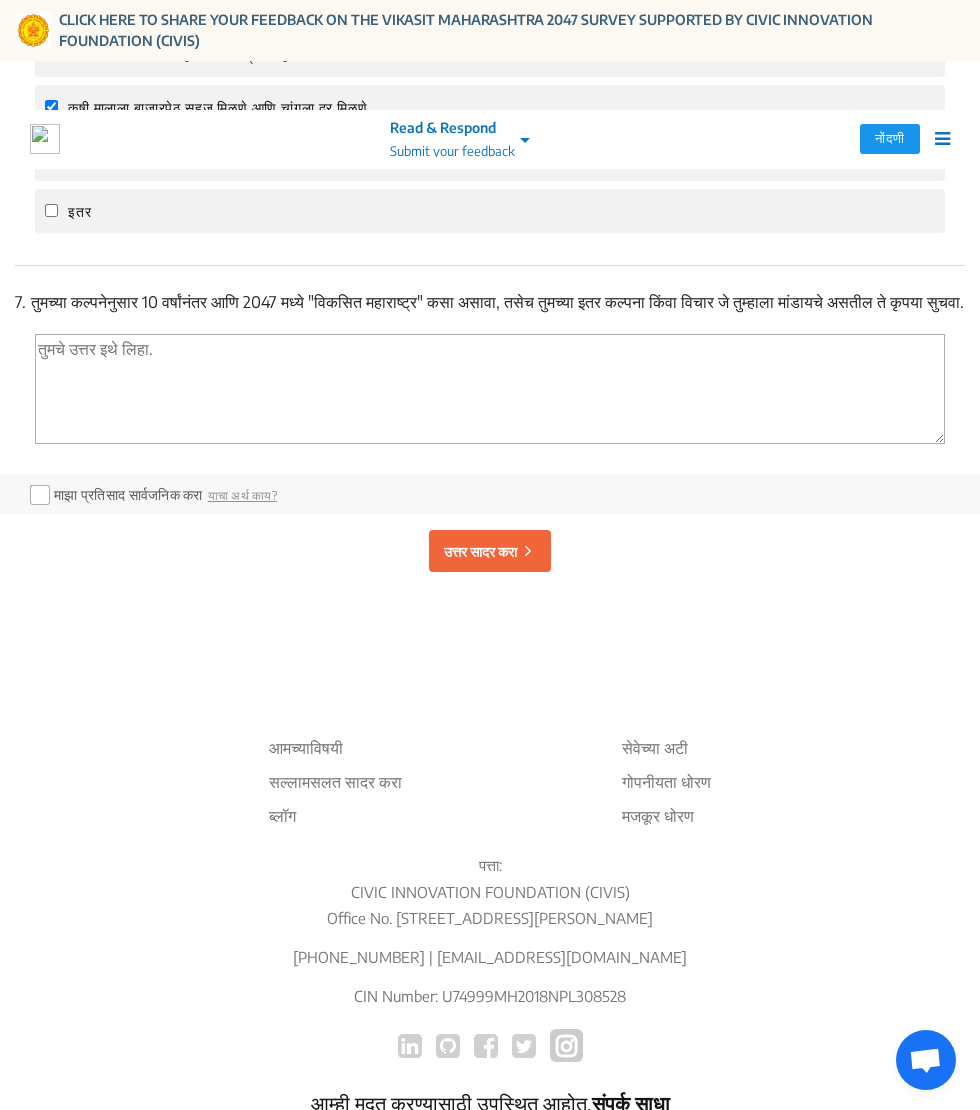 type on "सर्व प्रकारचे व्यसन बंद केले पाहिजे" 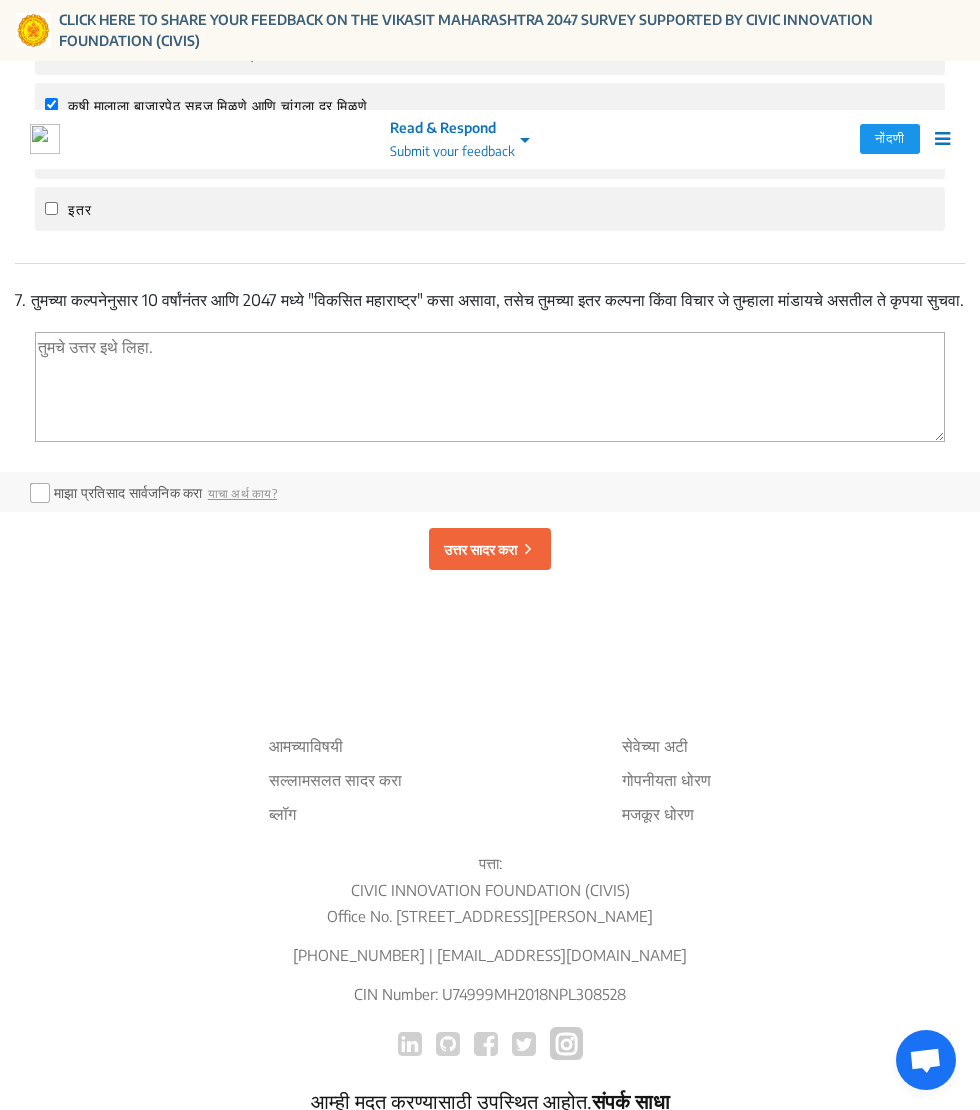 click at bounding box center [490, 387] 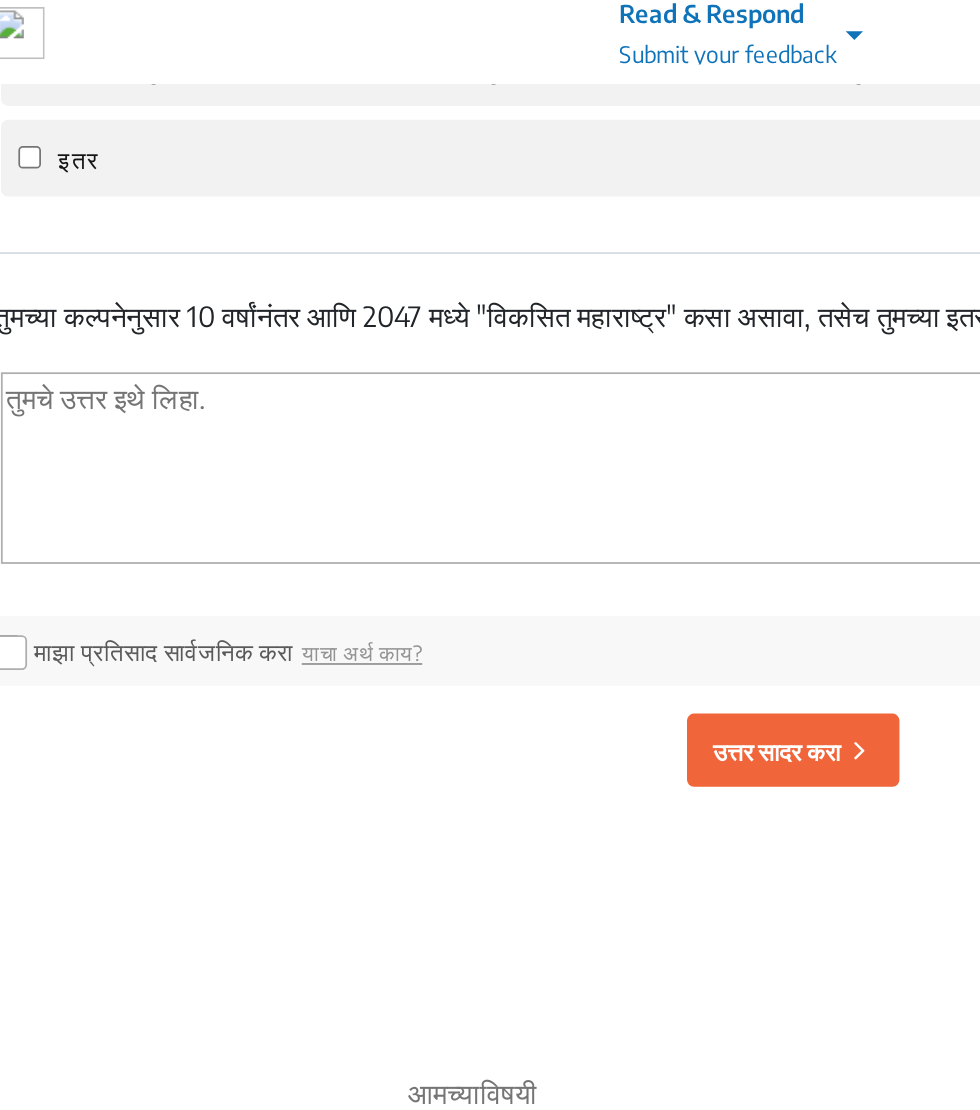 scroll, scrollTop: 3491, scrollLeft: 0, axis: vertical 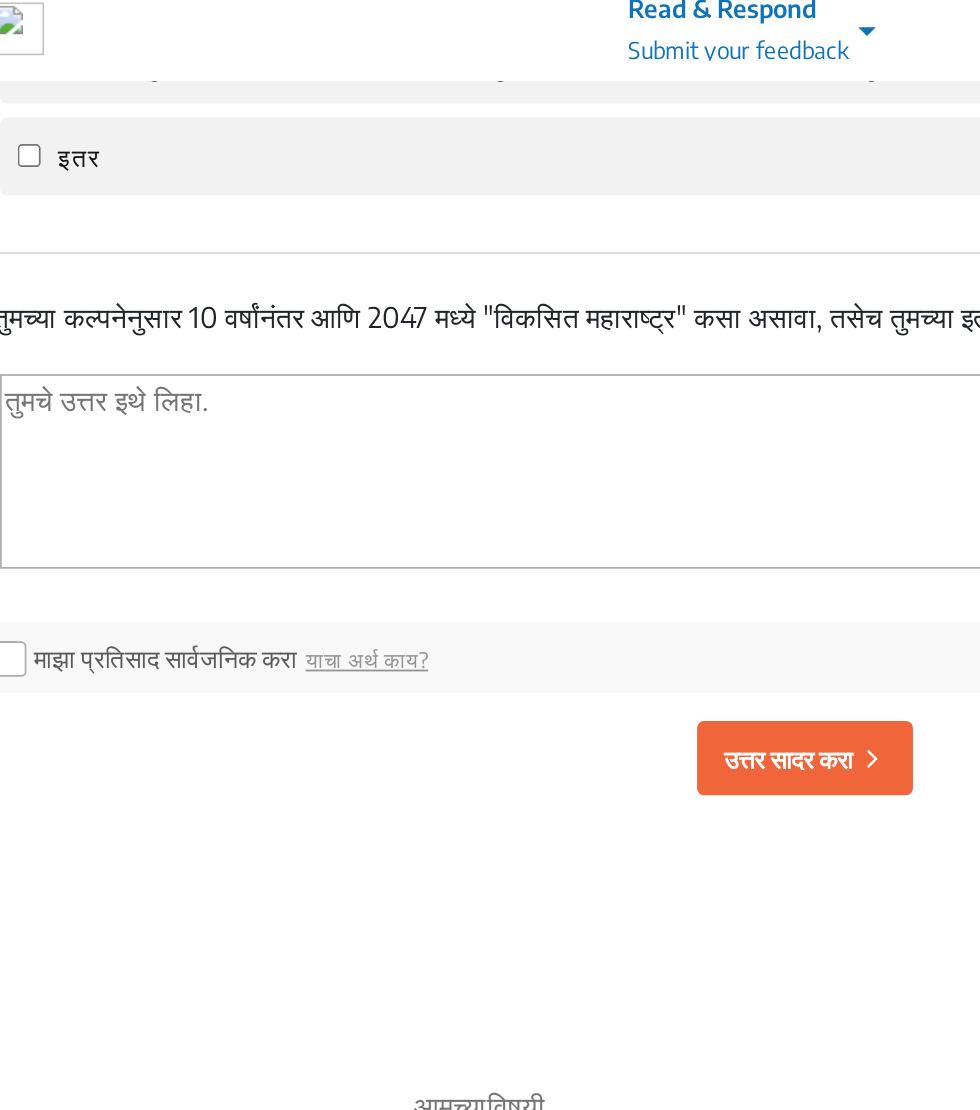 click on "उत्तर सादर करा" 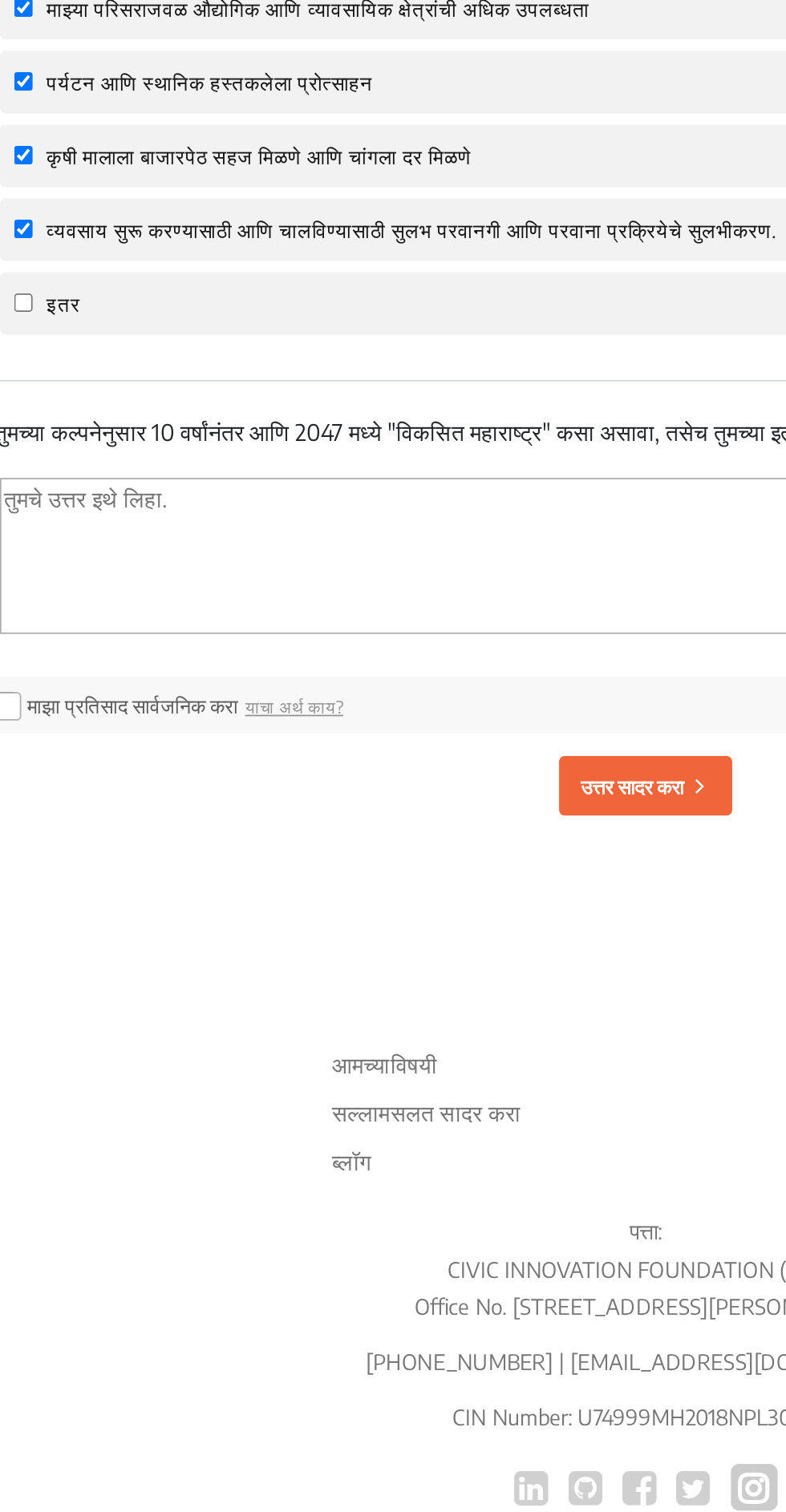 click at bounding box center (393, 660) 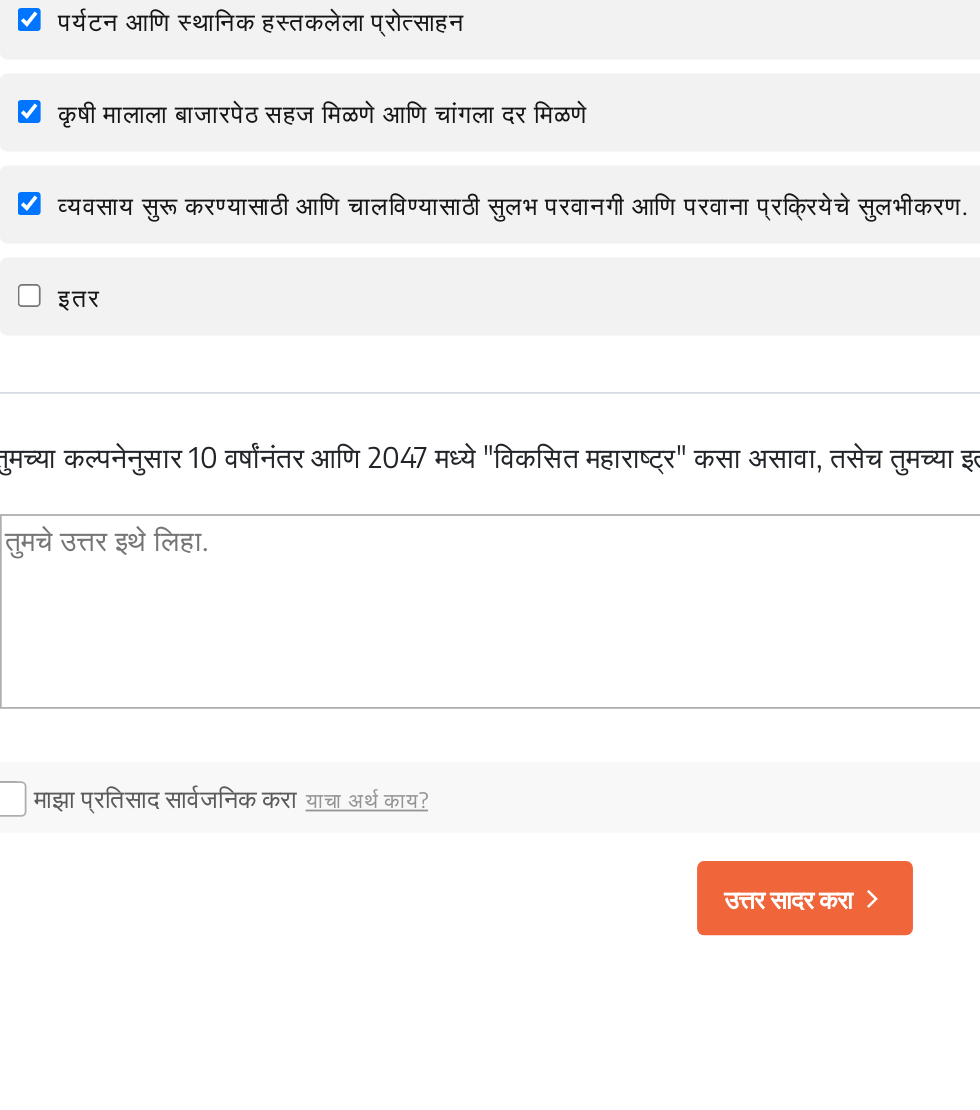 click at bounding box center (490, 777) 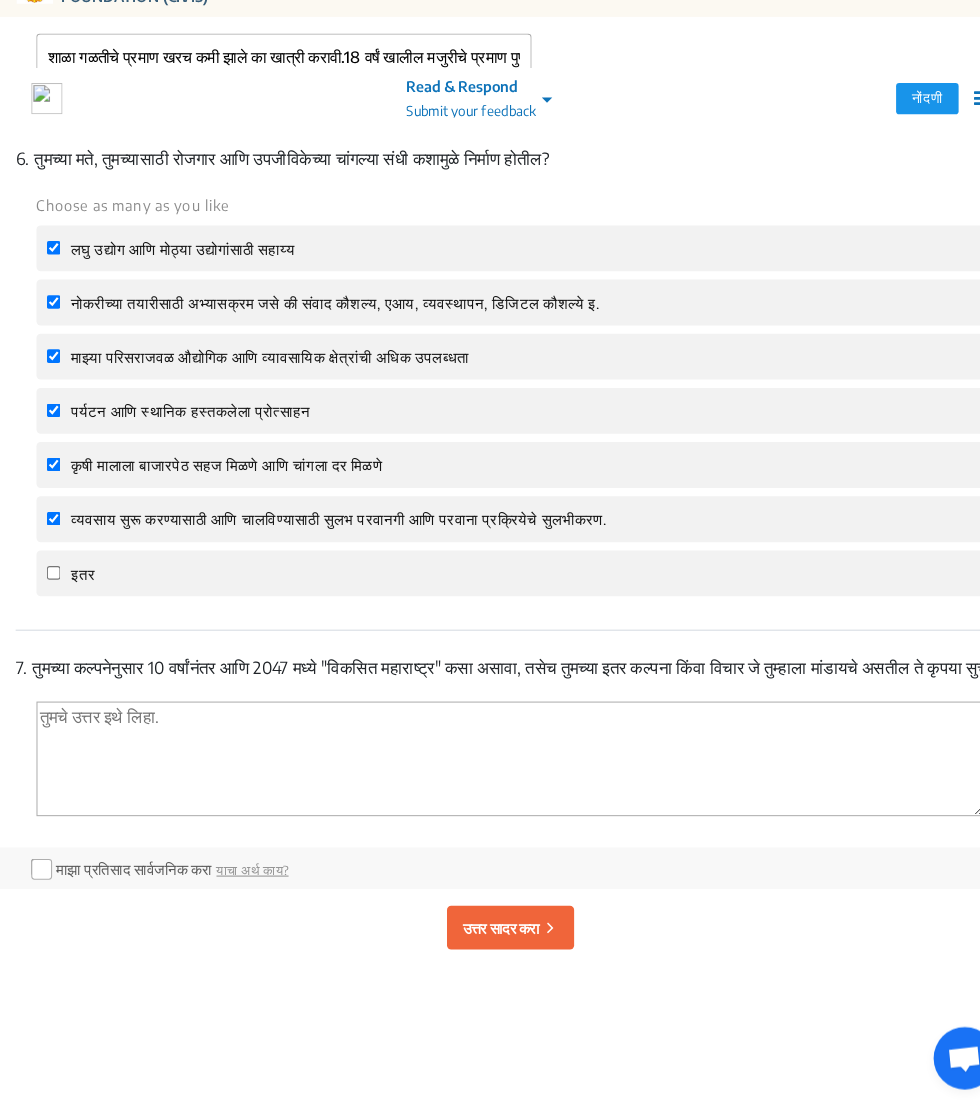 scroll, scrollTop: 3107, scrollLeft: 0, axis: vertical 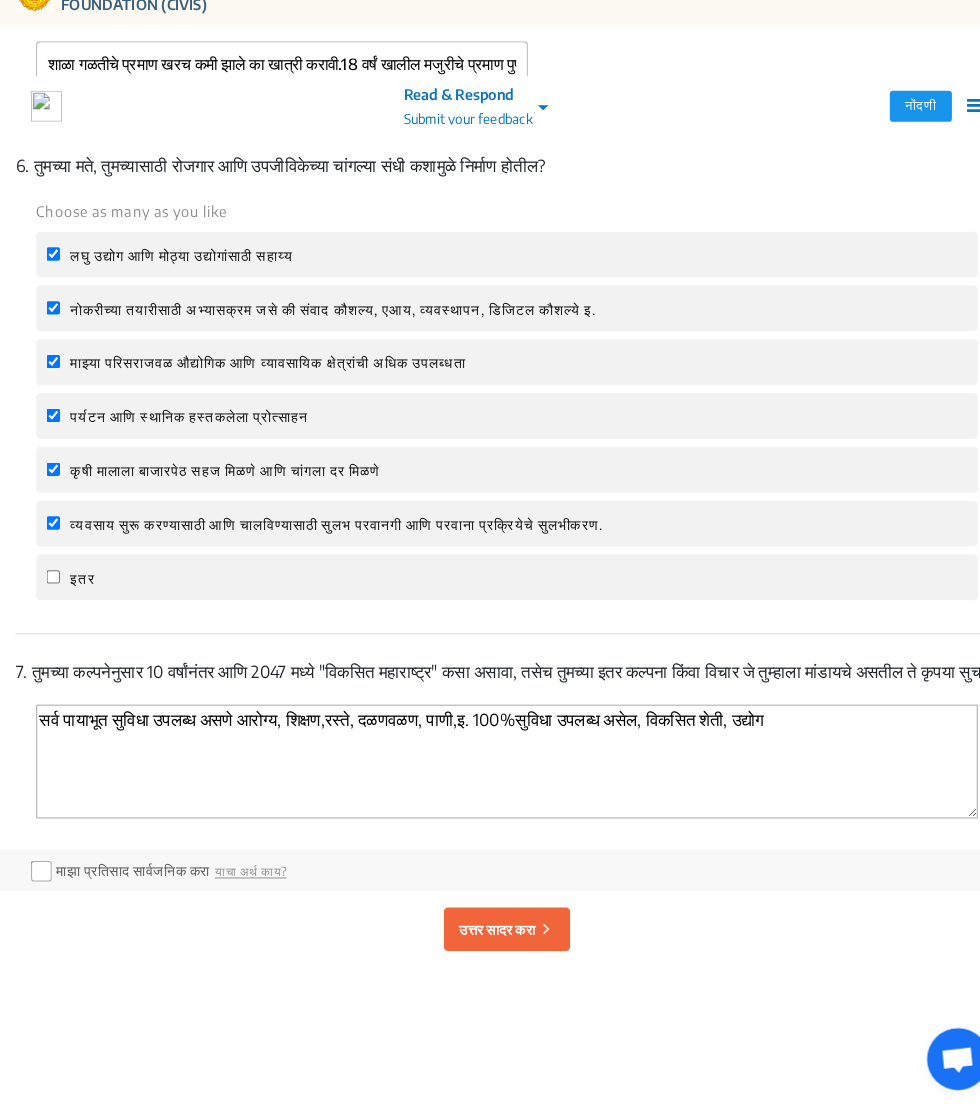 click on "सर्व पायाभूत सुविधा उपलब्ध असणे आरोग्य, शिक्षण,रस्ते, दळणवळण, पाणी,इ. 100%सुविधा उपलब्ध असेल, विकसित शेती, उद्योग" at bounding box center (490, 772) 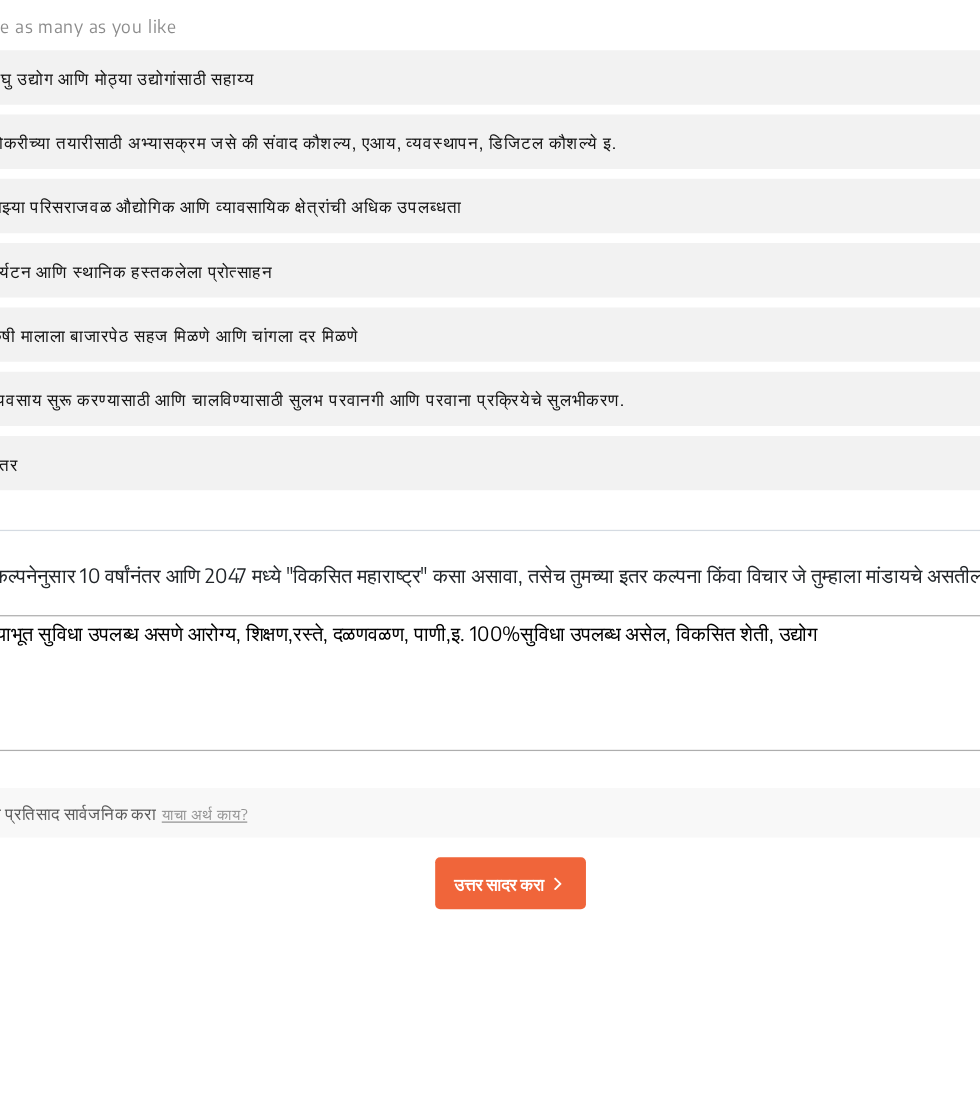 scroll, scrollTop: 3131, scrollLeft: 0, axis: vertical 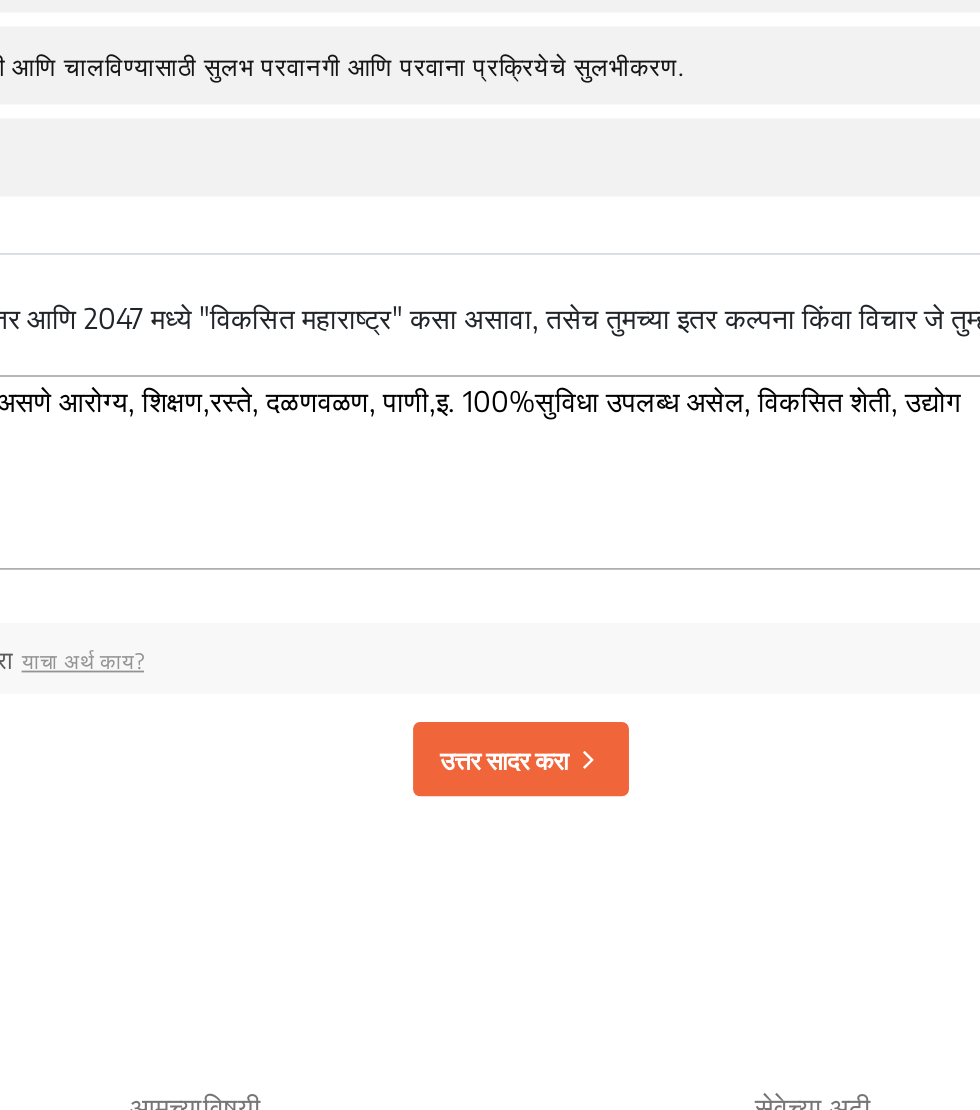 click on "सर्व पायाभूत सुविधा उपलब्ध असणे आरोग्य, शिक्षण,रस्ते, दळणवळण, पाणी,इ. 100%सुविधा उपलब्ध असेल, विकसित शेती, उद्योग" at bounding box center (490, 749) 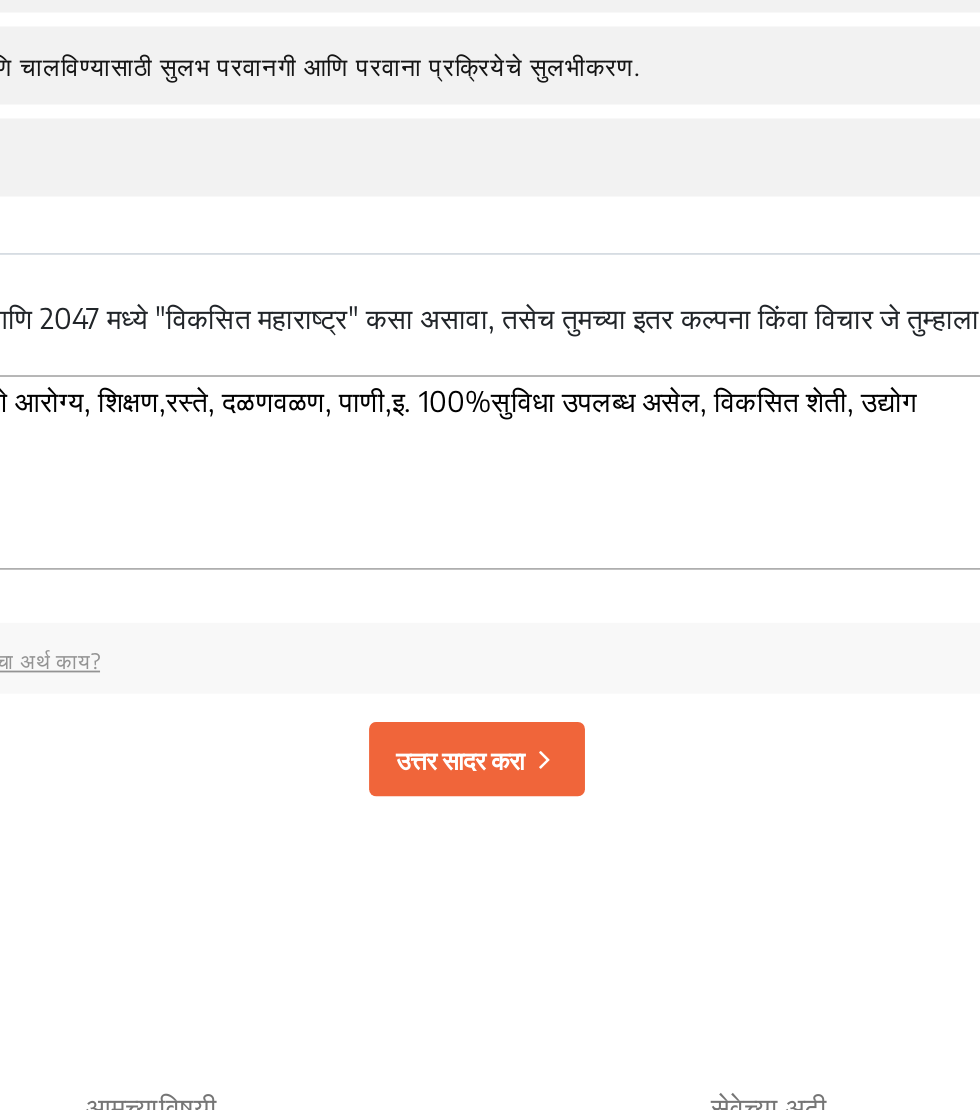 click on "सर्व पायाभूत सुविधा उपलब्ध असणे आरोग्य, शिक्षण,रस्ते, दळणवळण, पाणी,इ. 100%सुविधा उपलब्ध असेल, विकसित शेती, उद्योग" at bounding box center (490, 749) 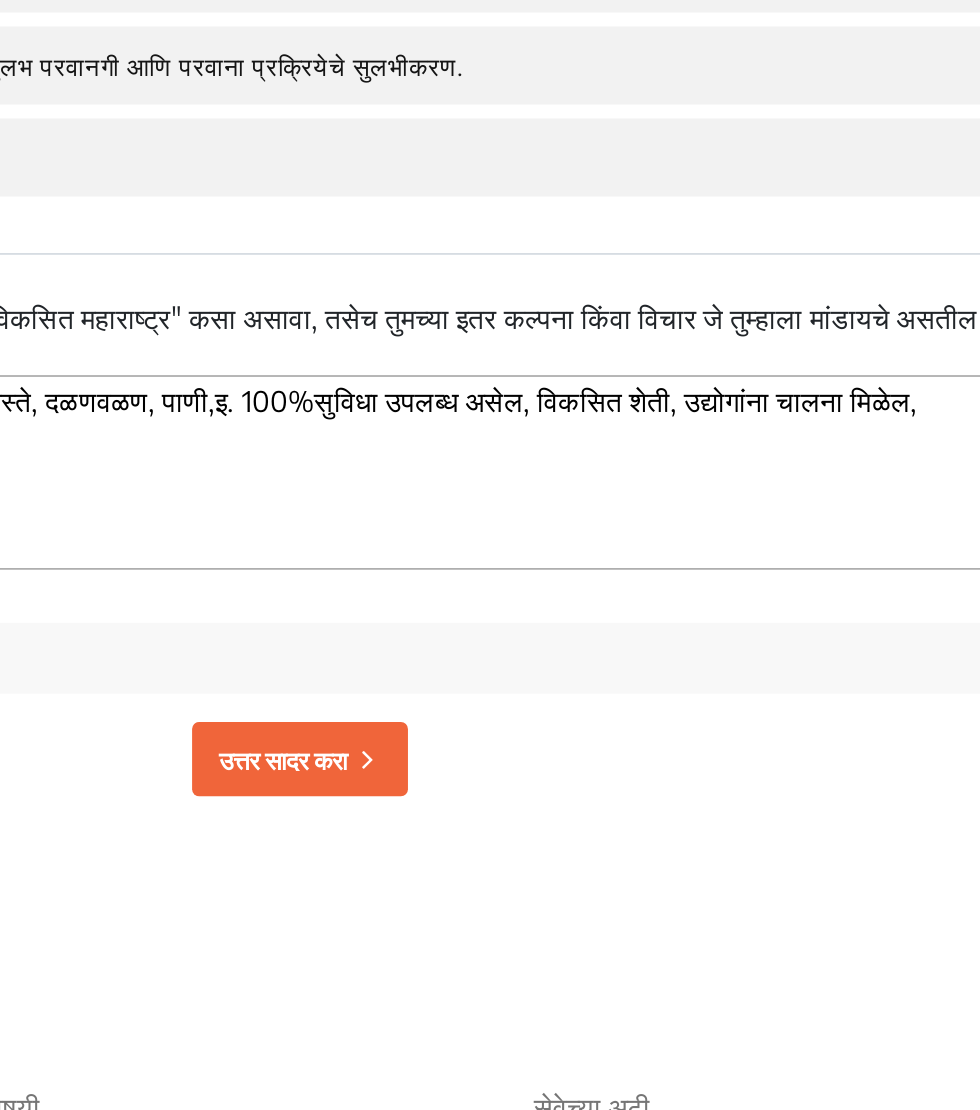 click on "सर्व पायाभूत सुविधा उपलब्ध असणे आरोग्य, शिक्षण,रस्ते, दळणवळण, पाणी,इ. 100%सुविधा उपलब्ध असेल, विकसित शेती, उद्योगांना चालना मिळेल," at bounding box center (490, 749) 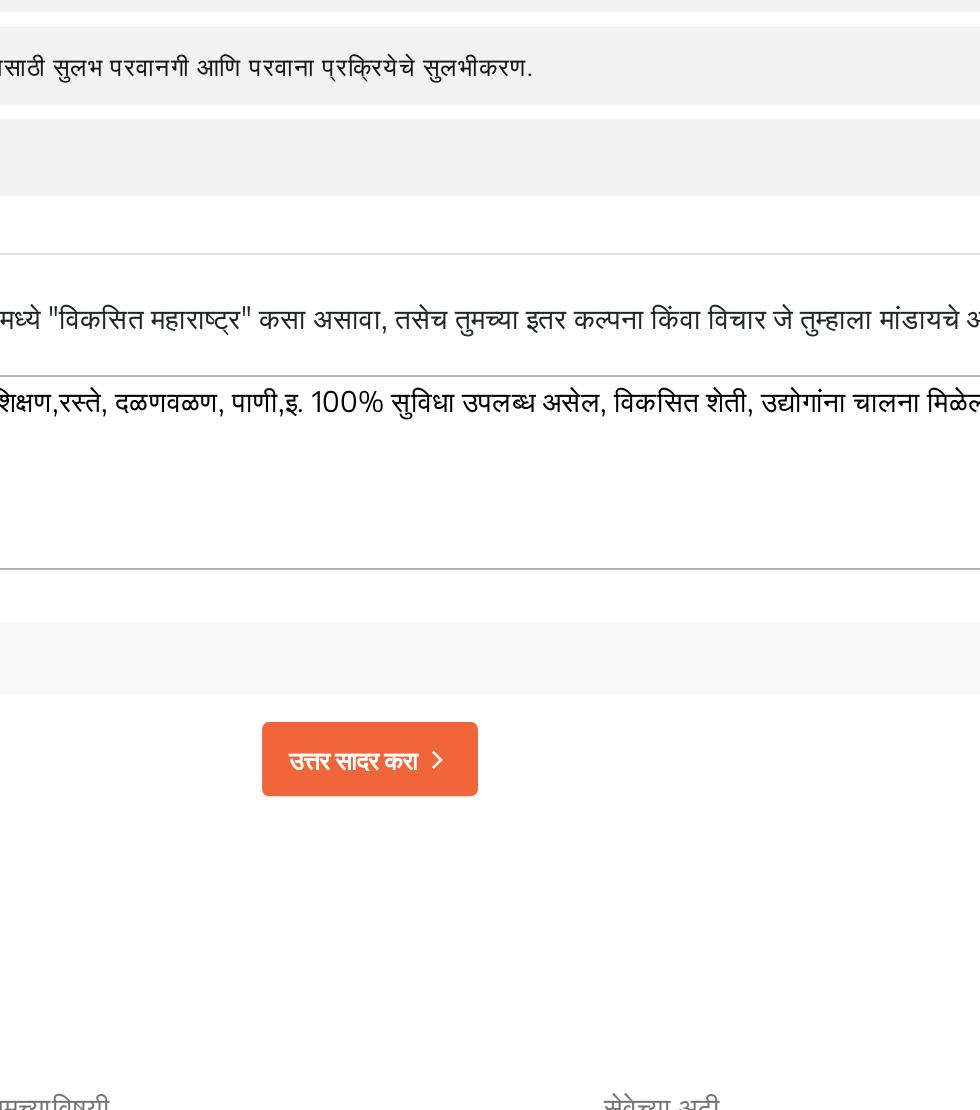 click on "सर्व पायाभूत सुविधा उपलब्ध असणे आरोग्य, शिक्षण,रस्ते, दळणवळण, पाणी,इ. 100% सुविधा उपलब्ध असेल, विकसित शेती, उद्योगांना चालना मिळेल," at bounding box center [490, 749] 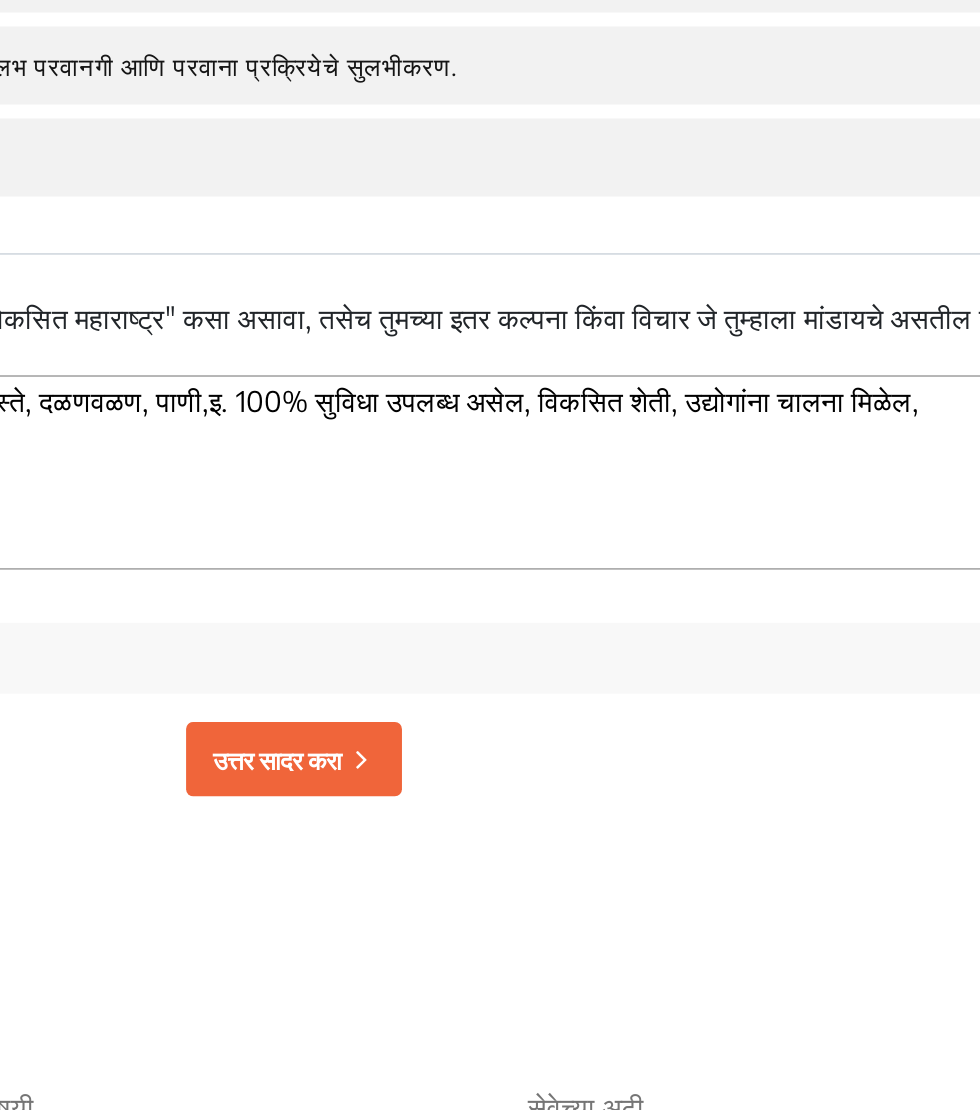 click on "सर्व पायाभूत सुविधा उपलब्ध असणे आरोग्य, शिक्षण,रस्ते, दळणवळण, पाणी,इ. 100% सुविधा उपलब्ध असेल, विकसित शेती, उद्योगांना चालना मिळेल," at bounding box center (490, 749) 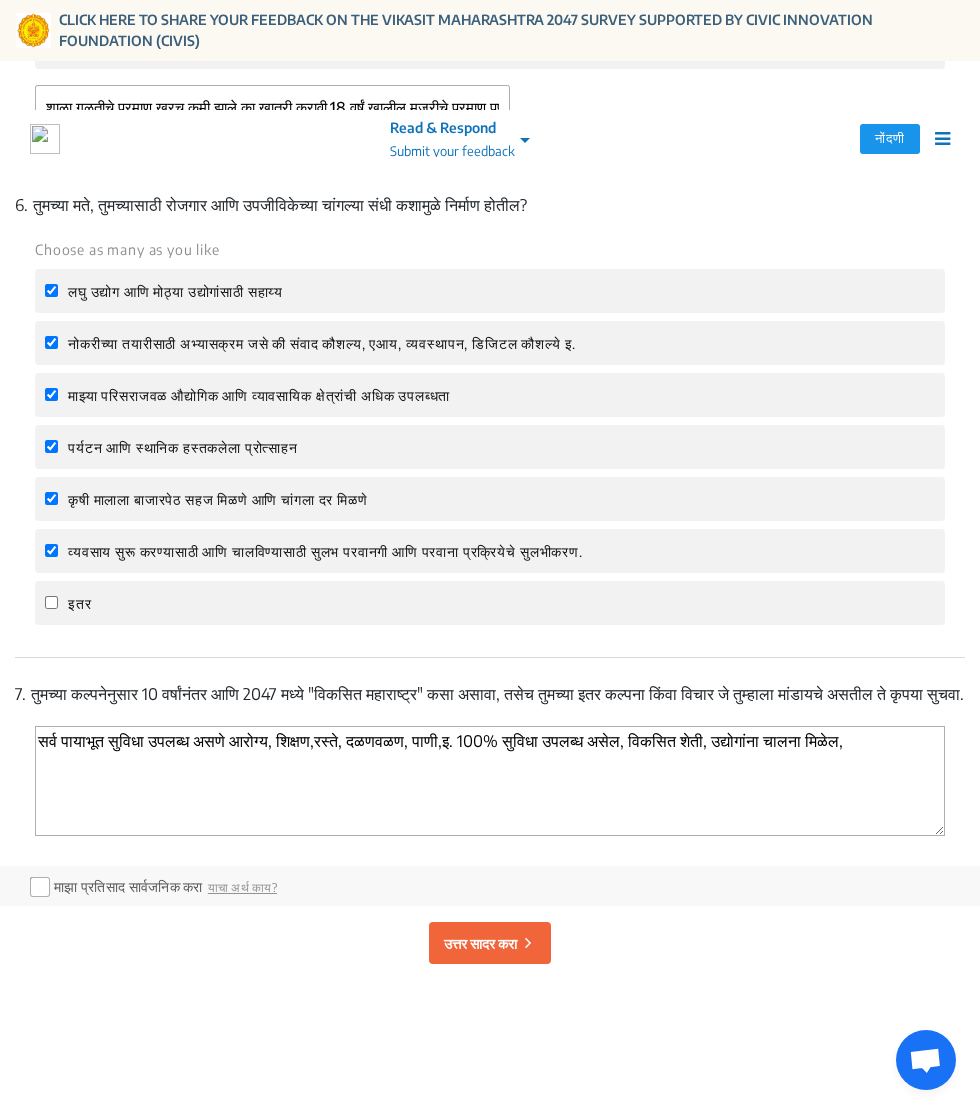 scroll, scrollTop: 3092, scrollLeft: 0, axis: vertical 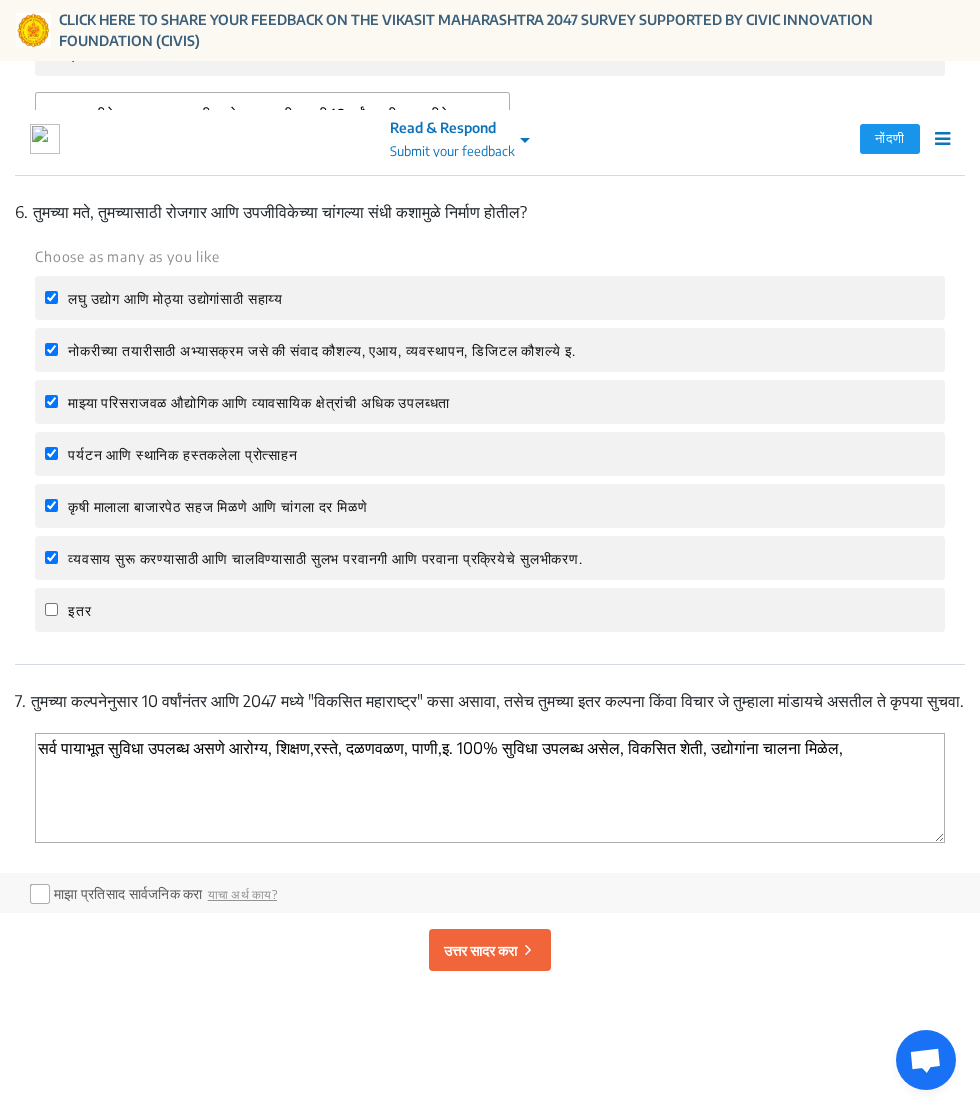 click on "सर्व पायाभूत सुविधा उपलब्ध असणे आरोग्य, शिक्षण,रस्ते, दळणवळण, पाणी,इ. 100% सुविधा उपलब्ध असेल, विकसित शेती, उद्योगांना चालना मिळेल," at bounding box center [490, 788] 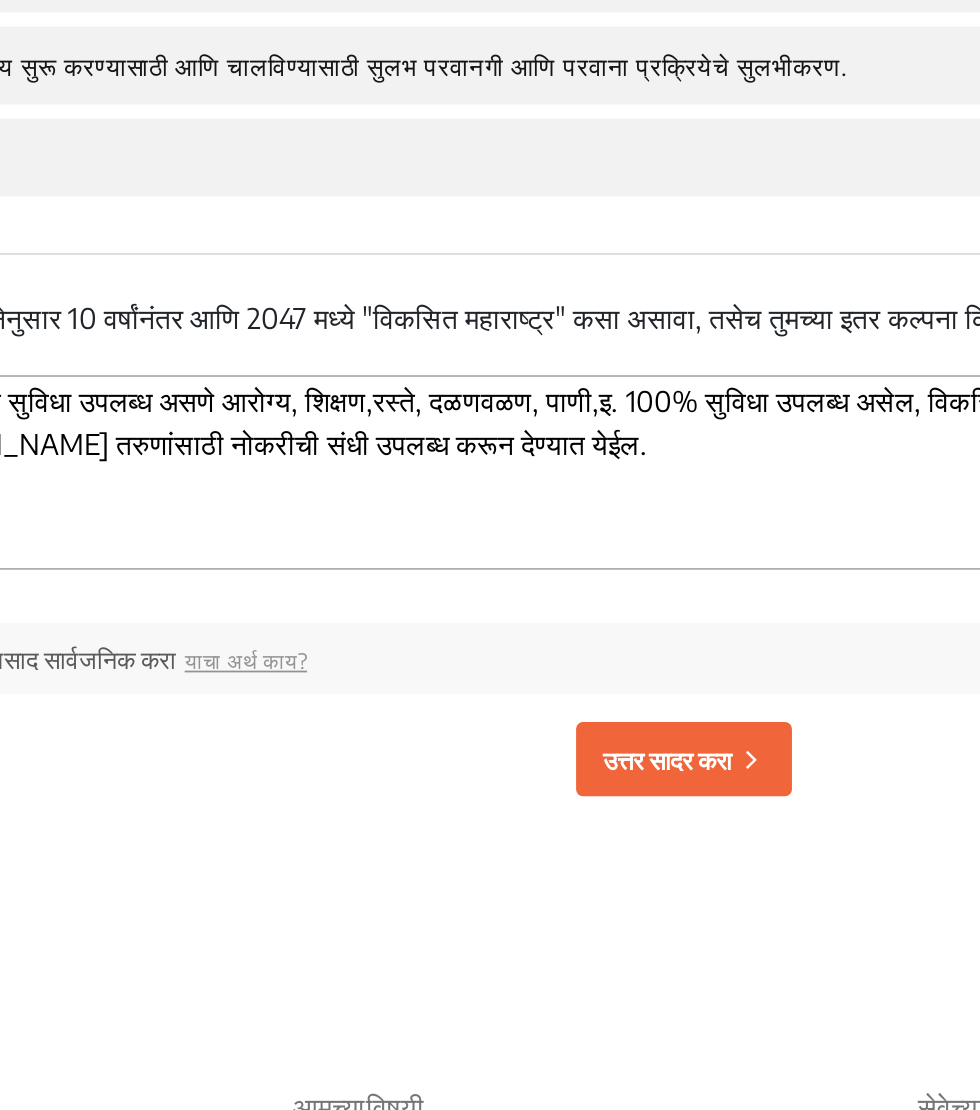 click on "सर्व पायाभूत सुविधा उपलब्ध असणे आरोग्य, शिक्षण,रस्ते, दळणवळण, पाणी,इ. 100% सुविधा उपलब्ध असेल, विकसित शेती, उद्योगांना चालना मिळेल, [PERSON_NAME] तरुणांसाठी नोकरीची संधी उपलब्ध करून देण्यात येईल." at bounding box center [490, 749] 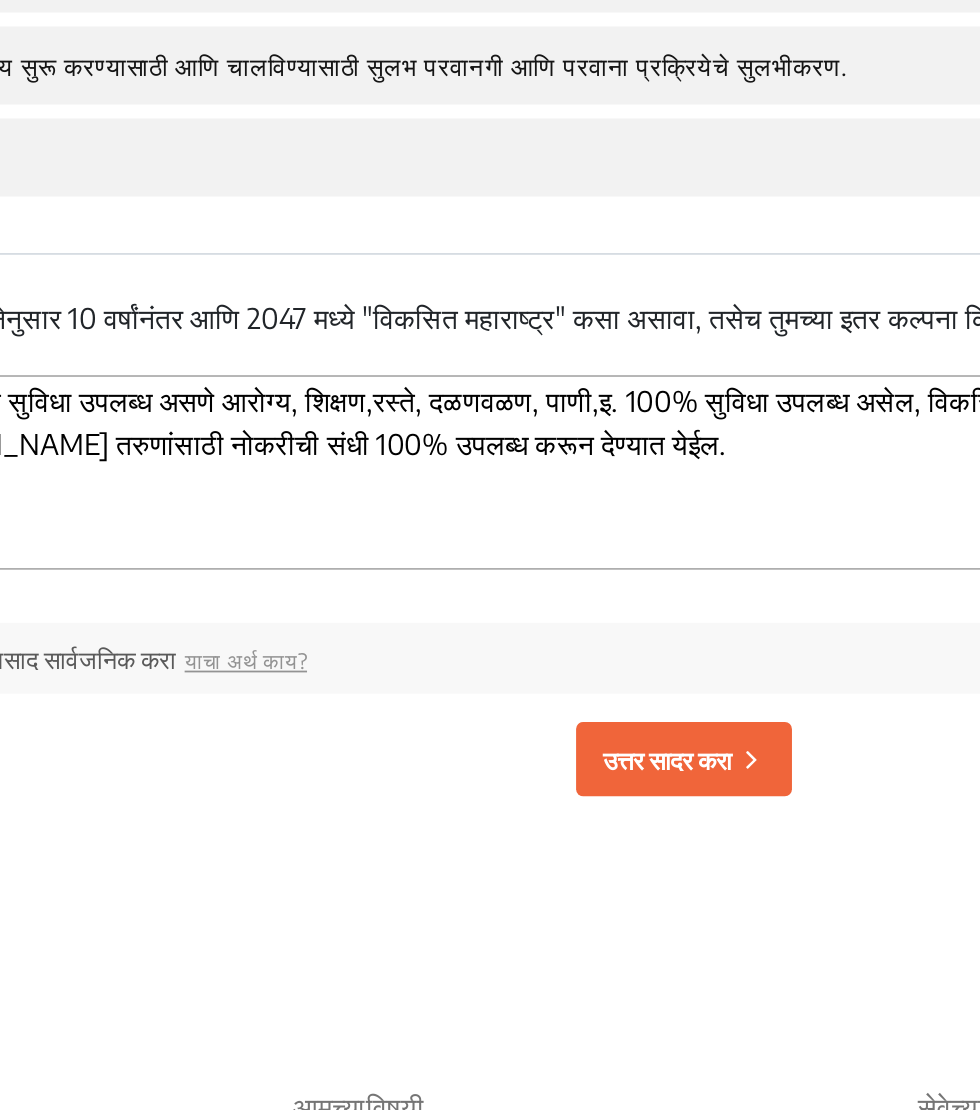 click on "सर्व पायाभूत सुविधा उपलब्ध असणे आरोग्य, शिक्षण,रस्ते, दळणवळण, पाणी,इ. 100% सुविधा उपलब्ध असेल, विकसित शेती, उद्योगांना चालना मिळेल, [PERSON_NAME] तरुणांसाठी नोकरीची संधी 100% उपलब्ध करून देण्यात येईल." at bounding box center [490, 749] 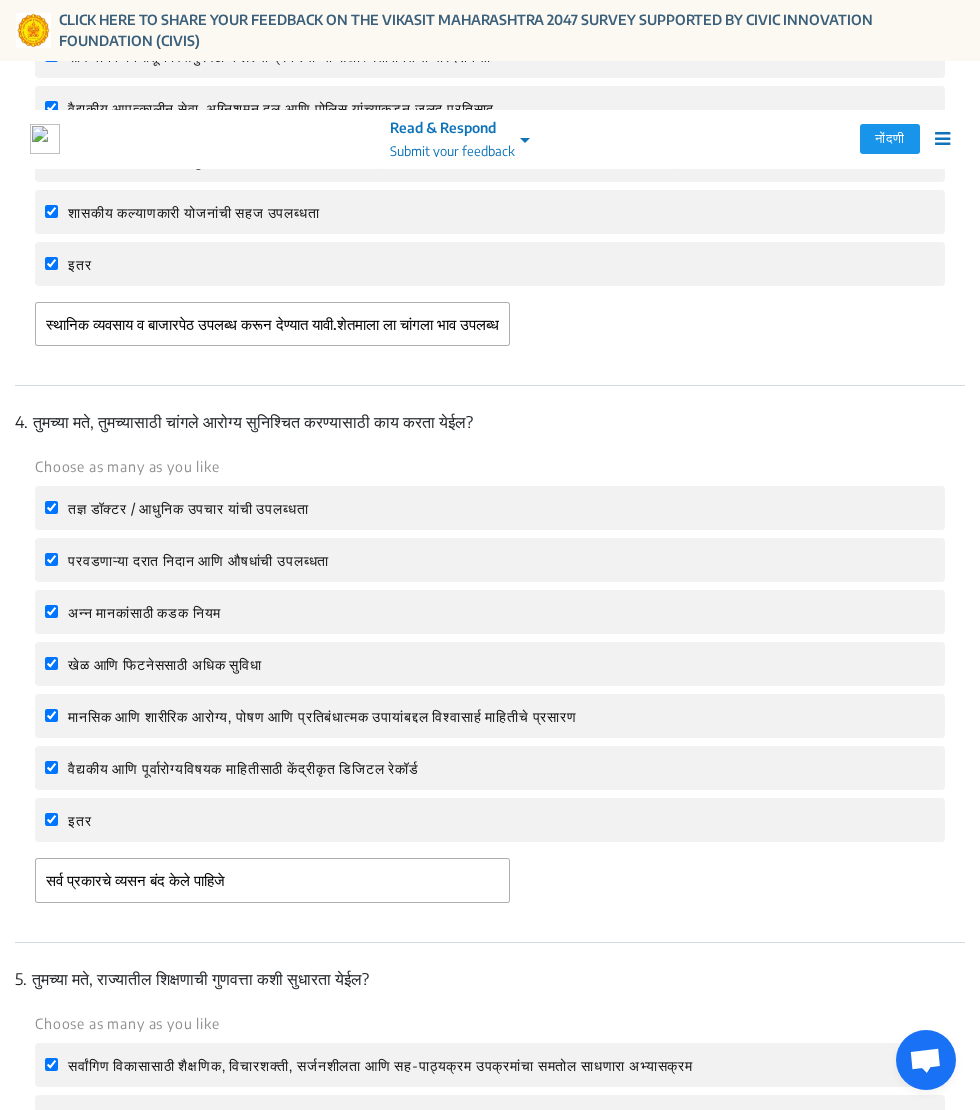 scroll, scrollTop: 1778, scrollLeft: 0, axis: vertical 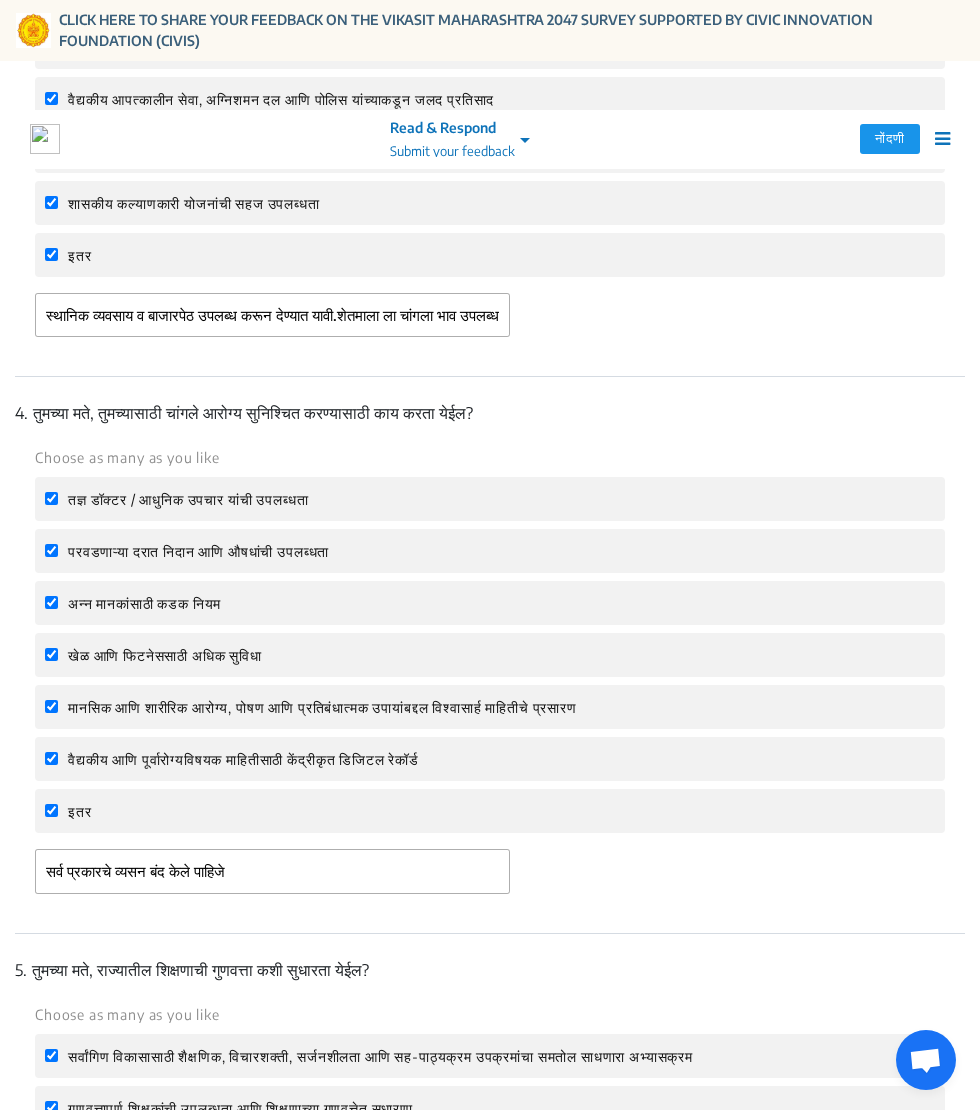 type on "सर्व पायाभूत सुविधा उपलब्ध असणे आरोग्य, शिक्षण,रस्ते, दळणवळण, पाणी,इ. 100% सुविधा उपलब्ध असेल, विकसित शेती, उद्योगांना चालना मिळेल, [PERSON_NAME] तरुणांसाठी नोकरीची संधी 100% उपलब्ध करून देण्यात येईल.कला गुणांचा गौरव केला पाहिजे.मोबाईलवरील कामकाज मर्यादा घालणे.उलट संगणक वरील कामकाजस प्राधान्य दिले पाहिजे." 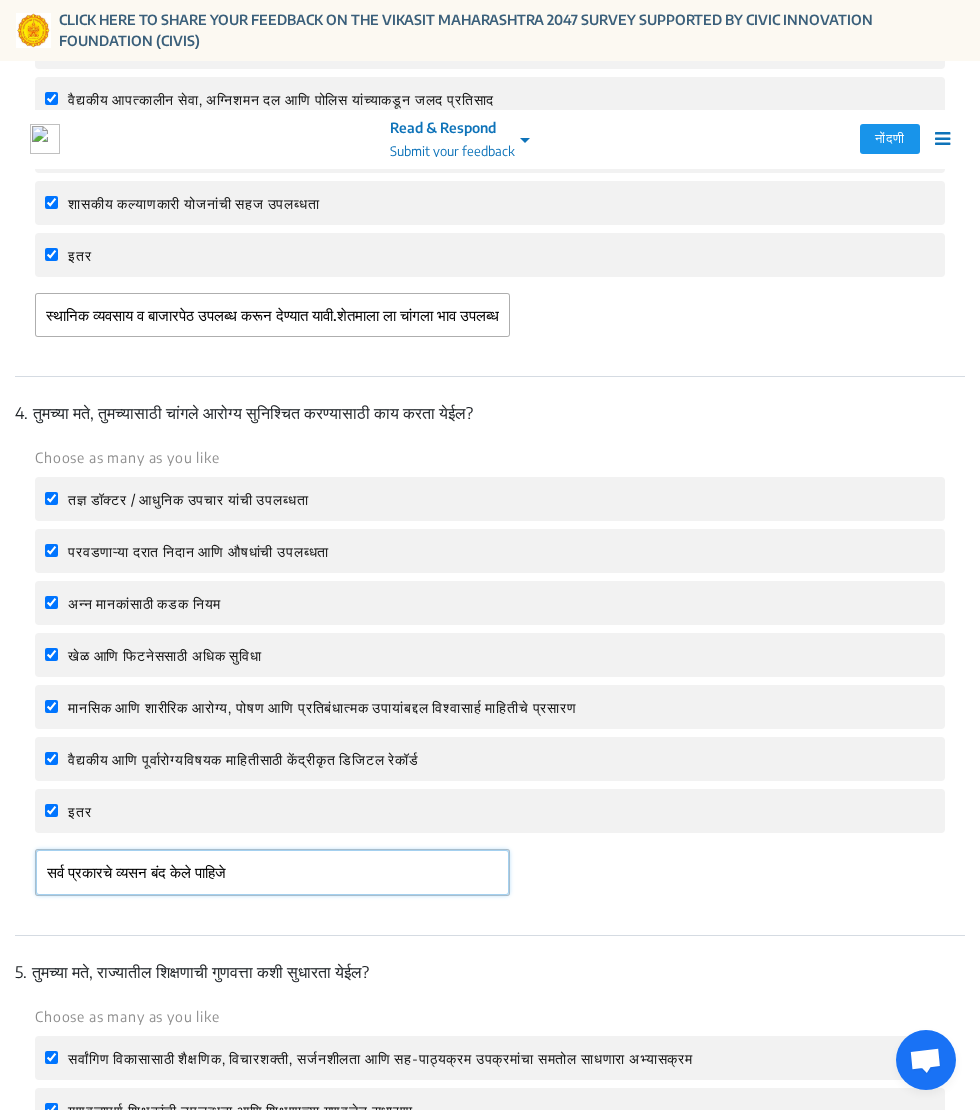 click on "सर्व प्रकारचे व्यसन बंद केले पाहिजे" 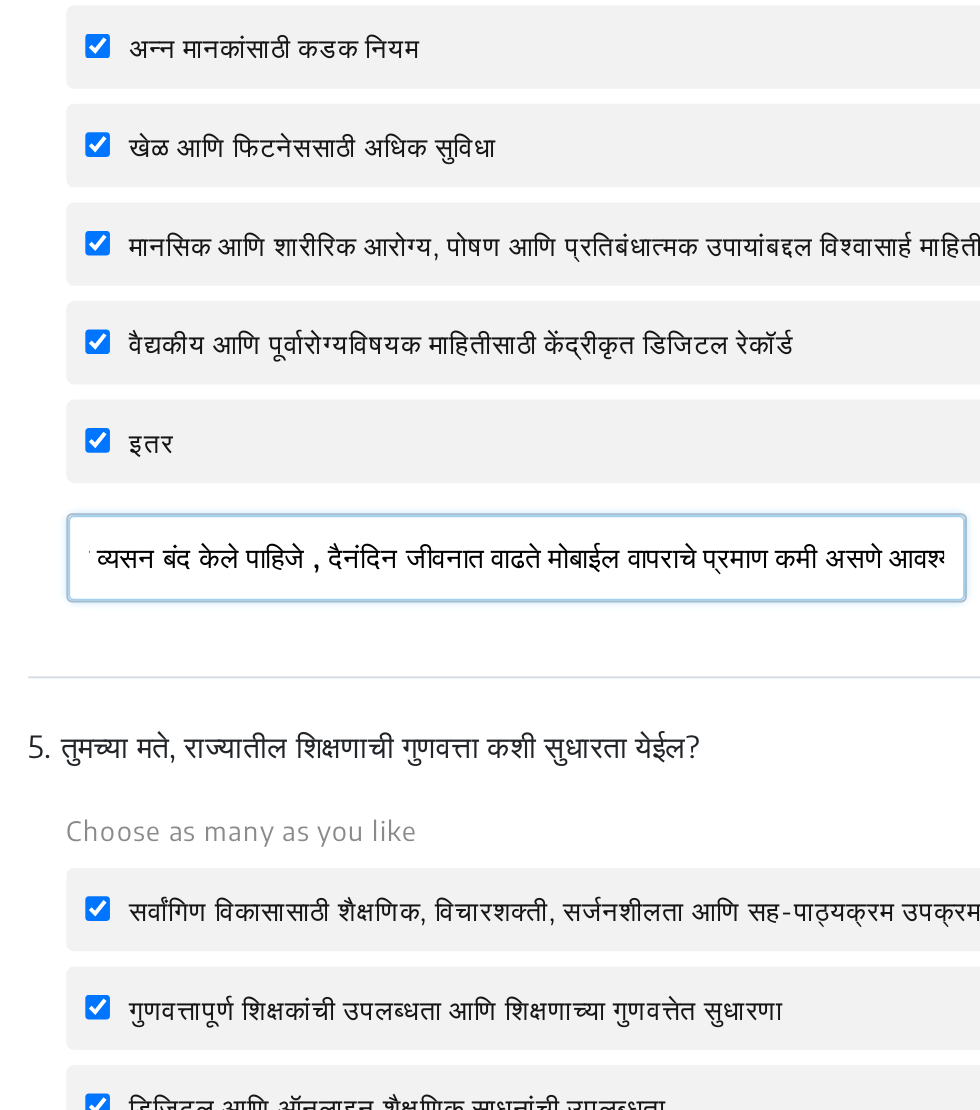 scroll, scrollTop: 0, scrollLeft: 120, axis: horizontal 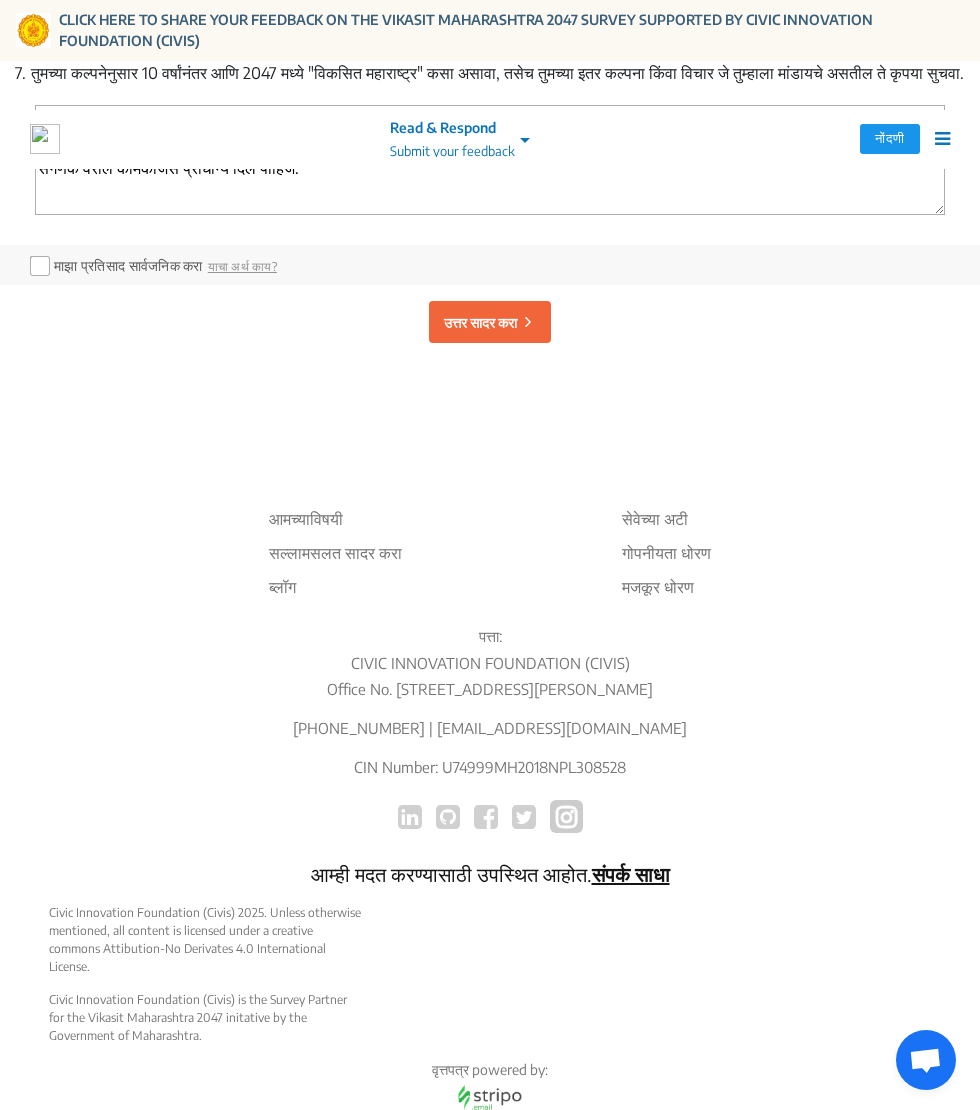 type on "सर्व प्रकारचे व्यसन बंद केले पाहिजे , दैनंदिन जीवनात वाढते मोबाईल वापराचे प्रमाण कमी असणे आवश्यक." 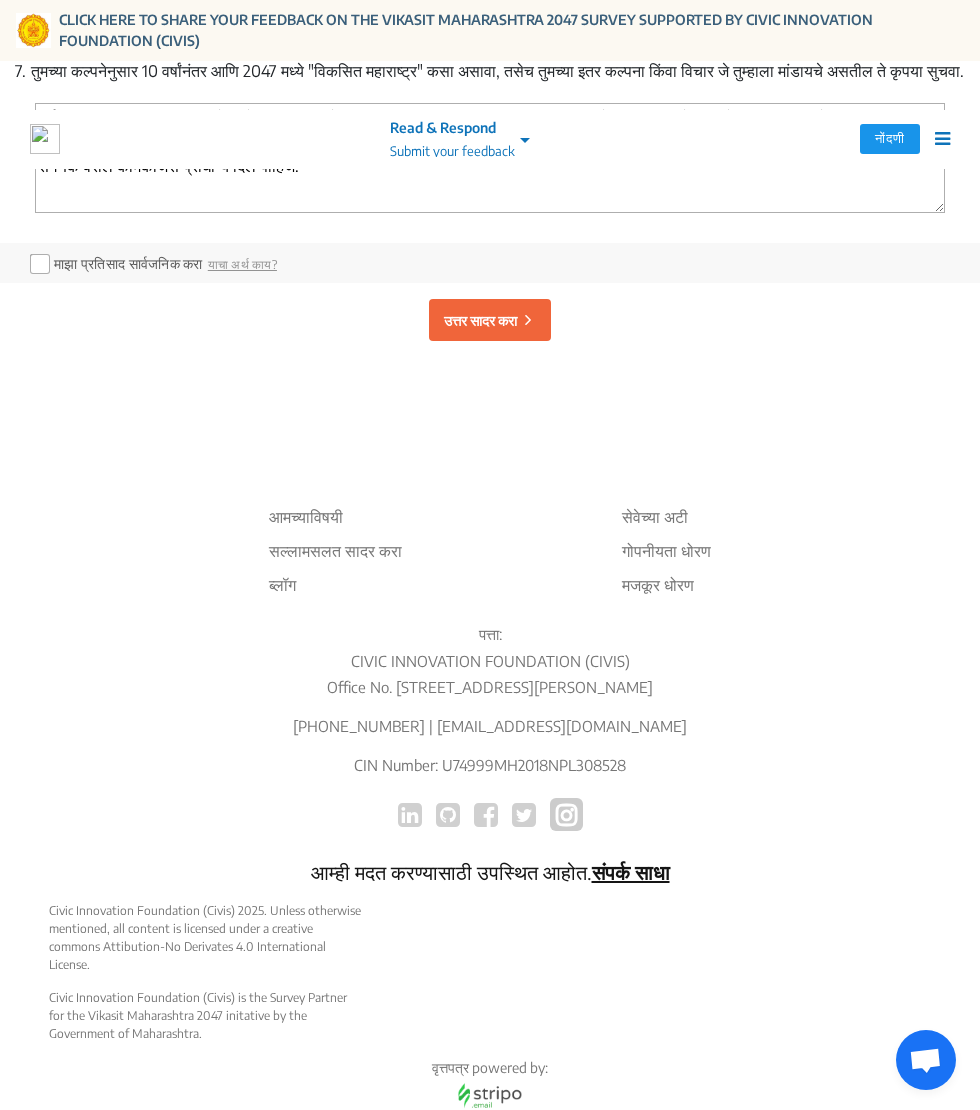 click on "उत्तर सादर करा" 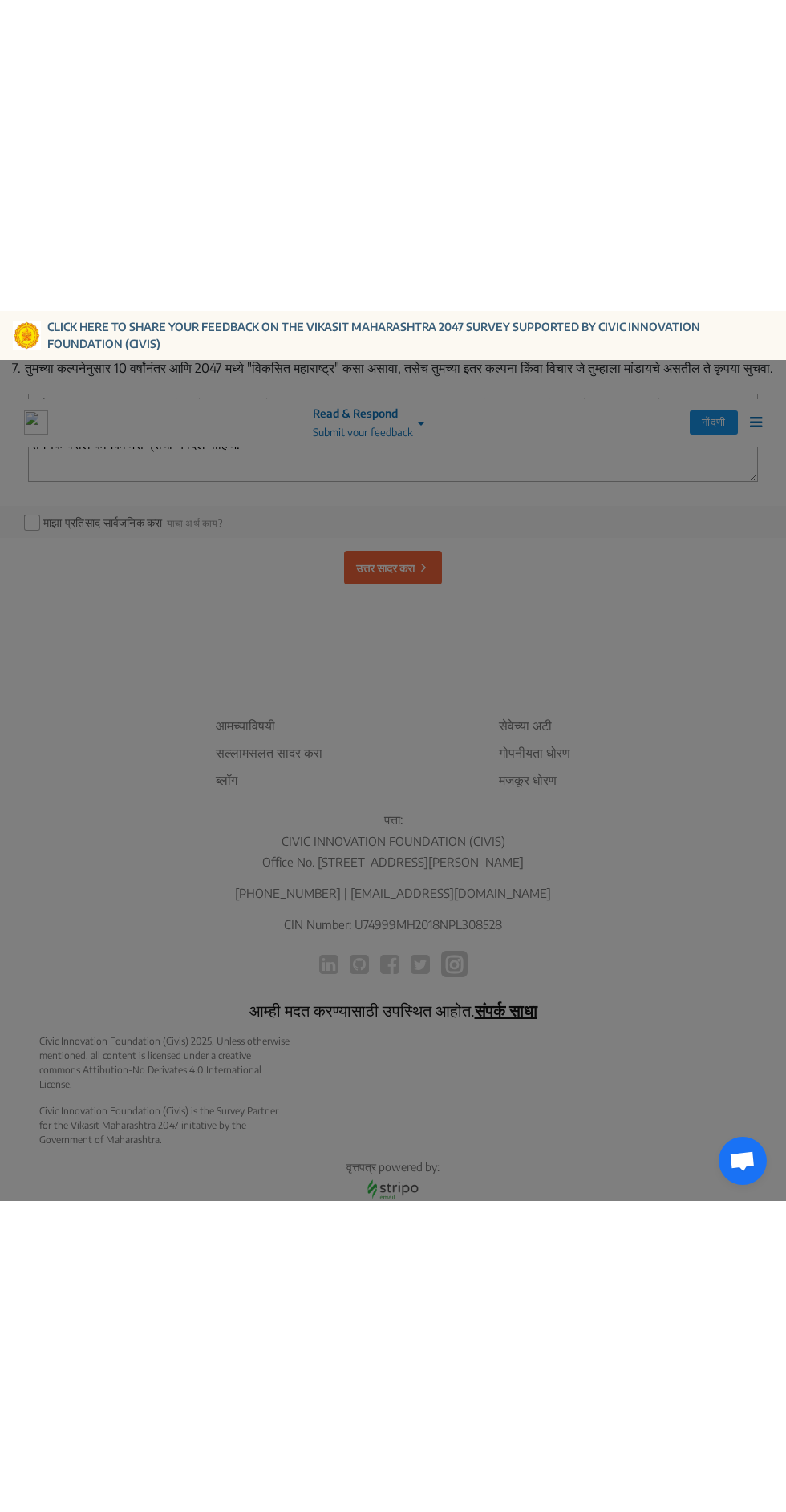 scroll, scrollTop: 2488, scrollLeft: 0, axis: vertical 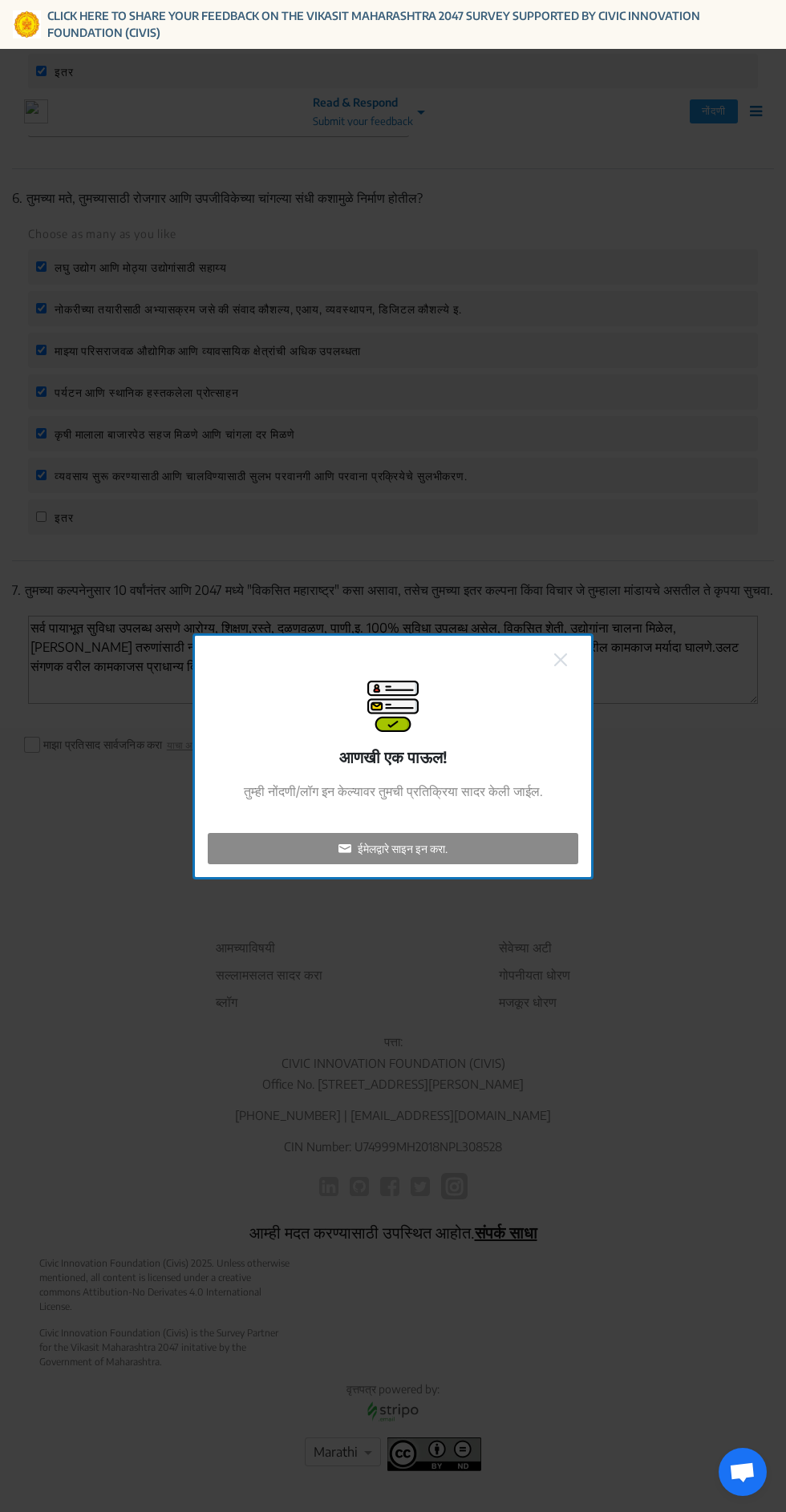 click on "ईमेलद्वारे साइन इन करा." 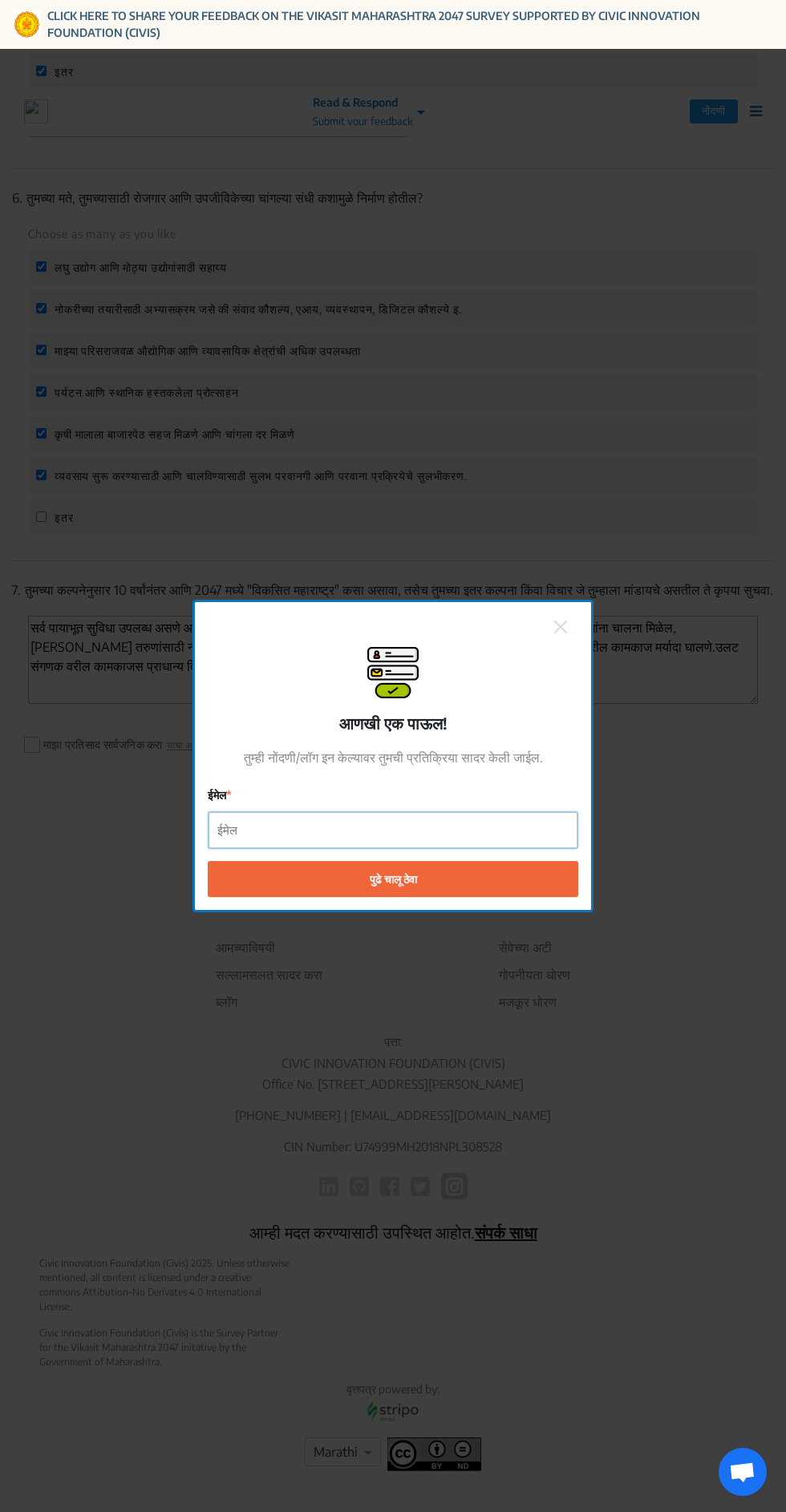 click on "ईमेल" at bounding box center (393, 830) 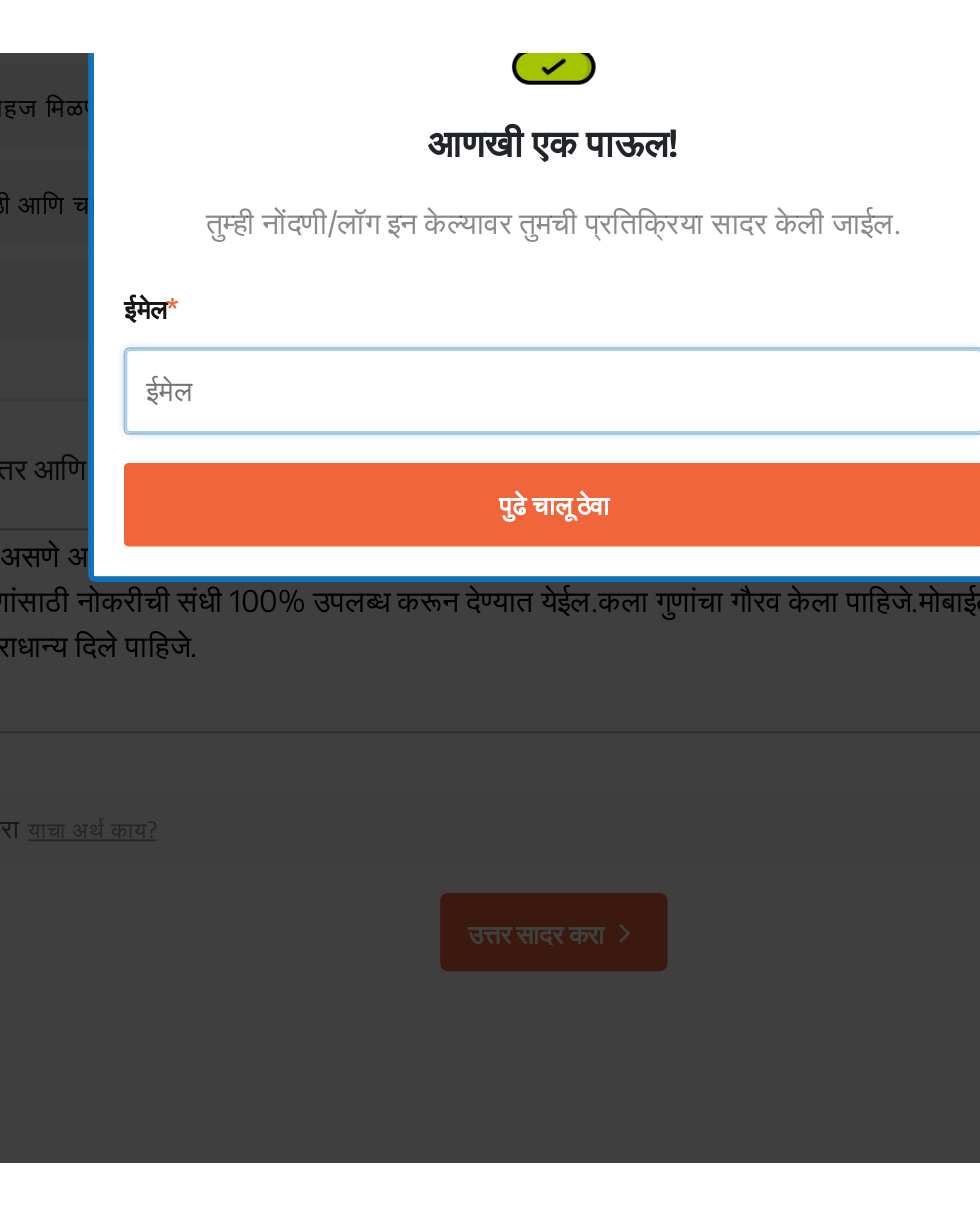 scroll, scrollTop: 3104, scrollLeft: 0, axis: vertical 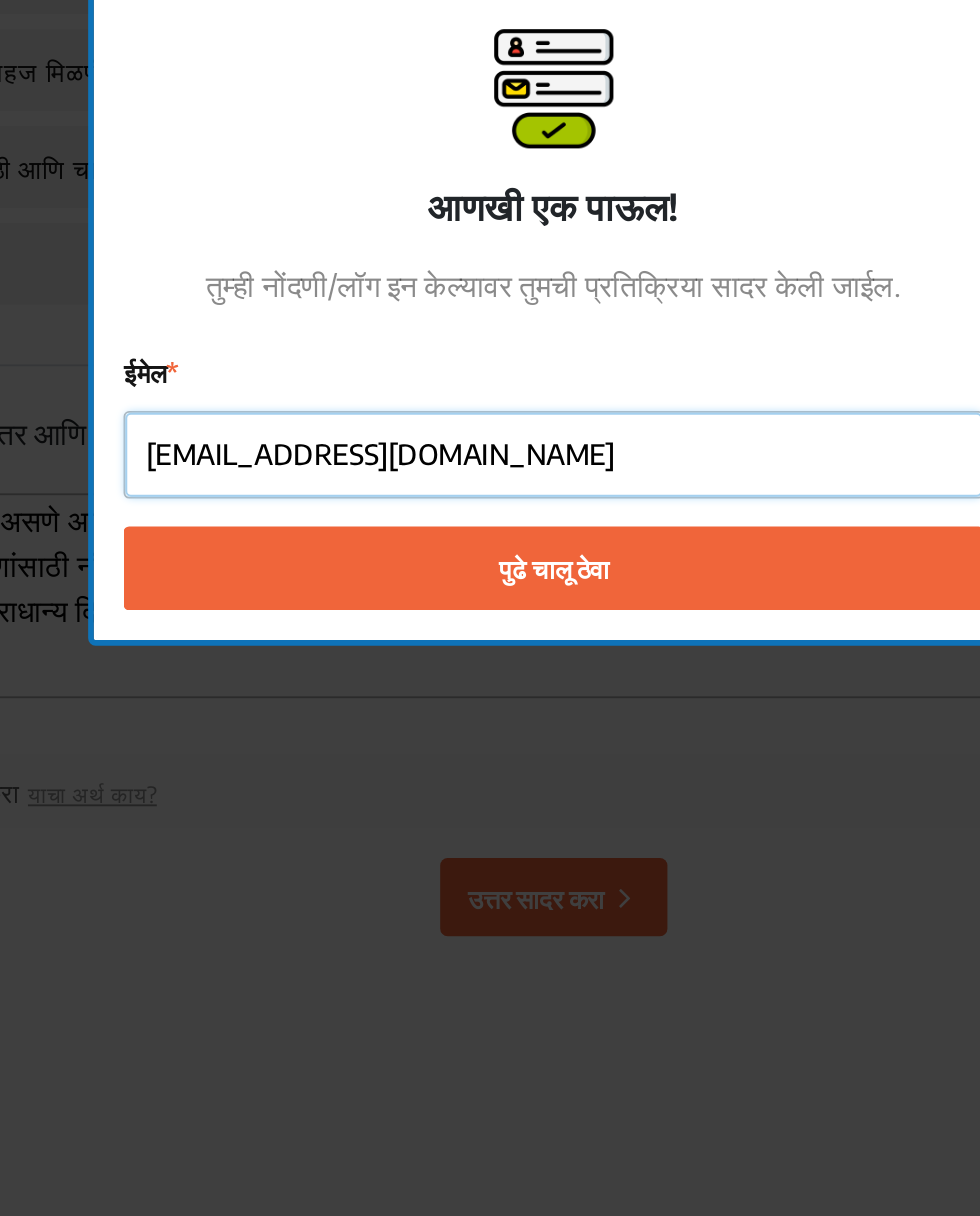 type on "[EMAIL_ADDRESS][DOMAIN_NAME]" 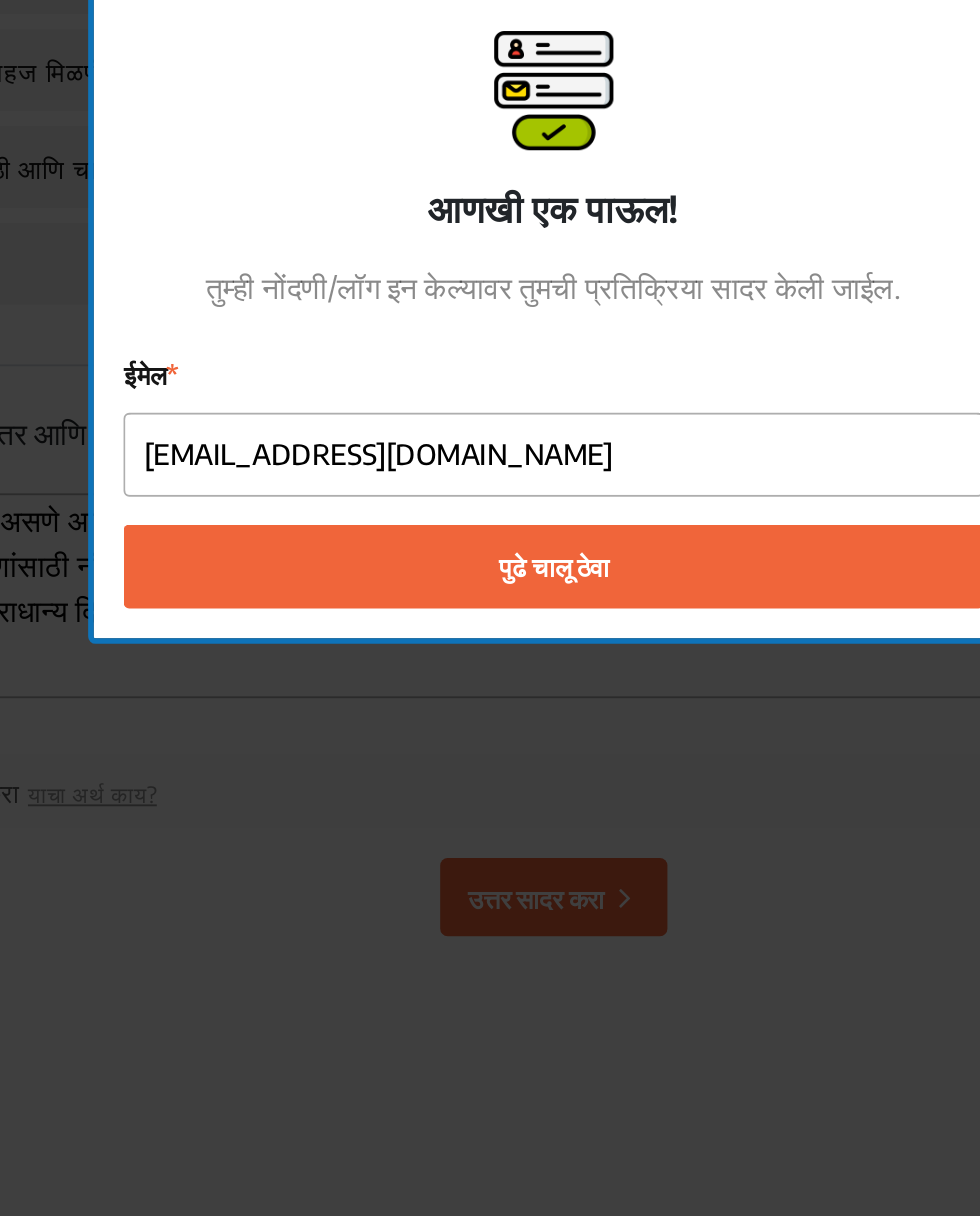 click on "पुढे चालू ठेवा" 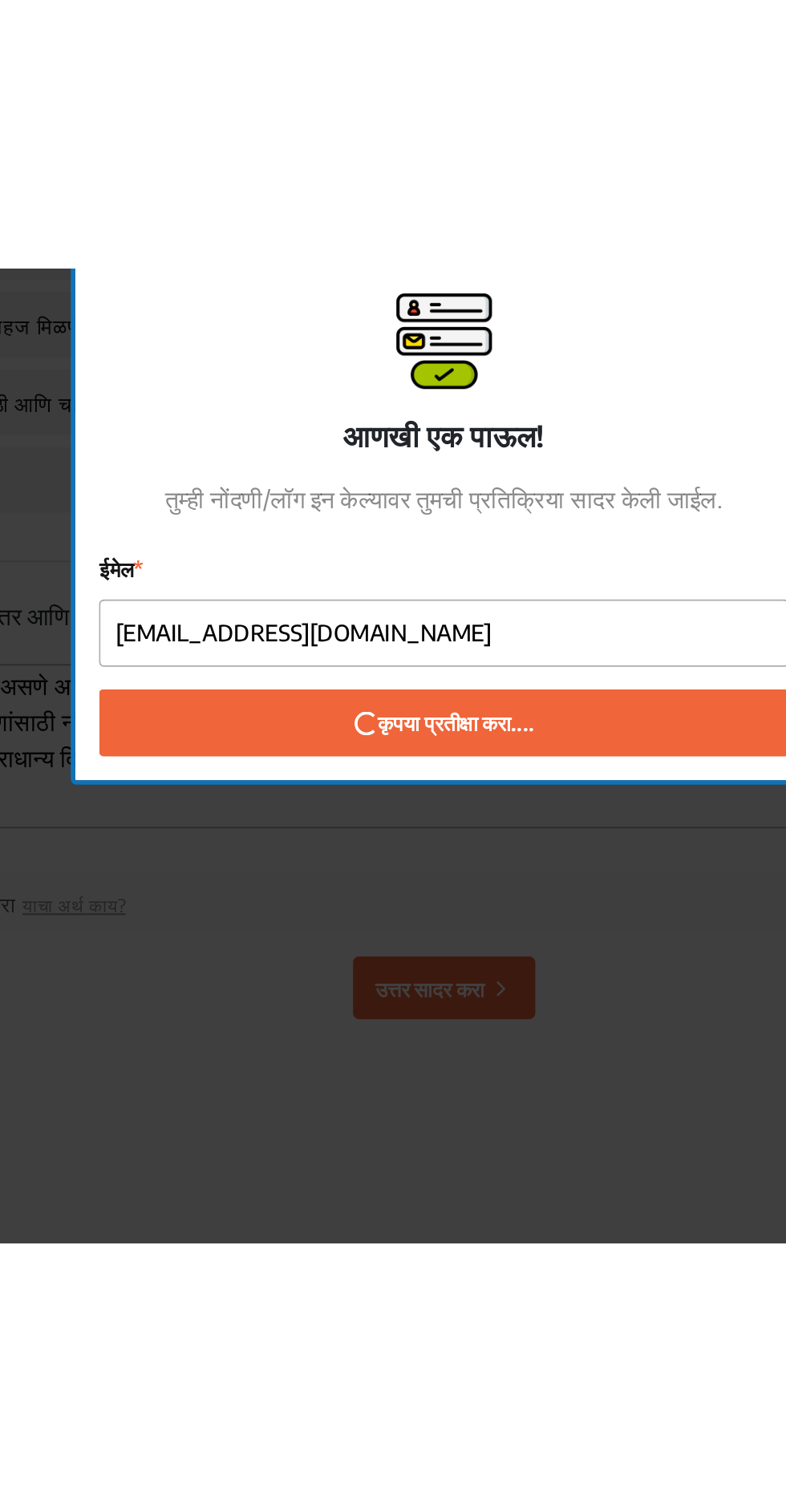 scroll, scrollTop: 2488, scrollLeft: 0, axis: vertical 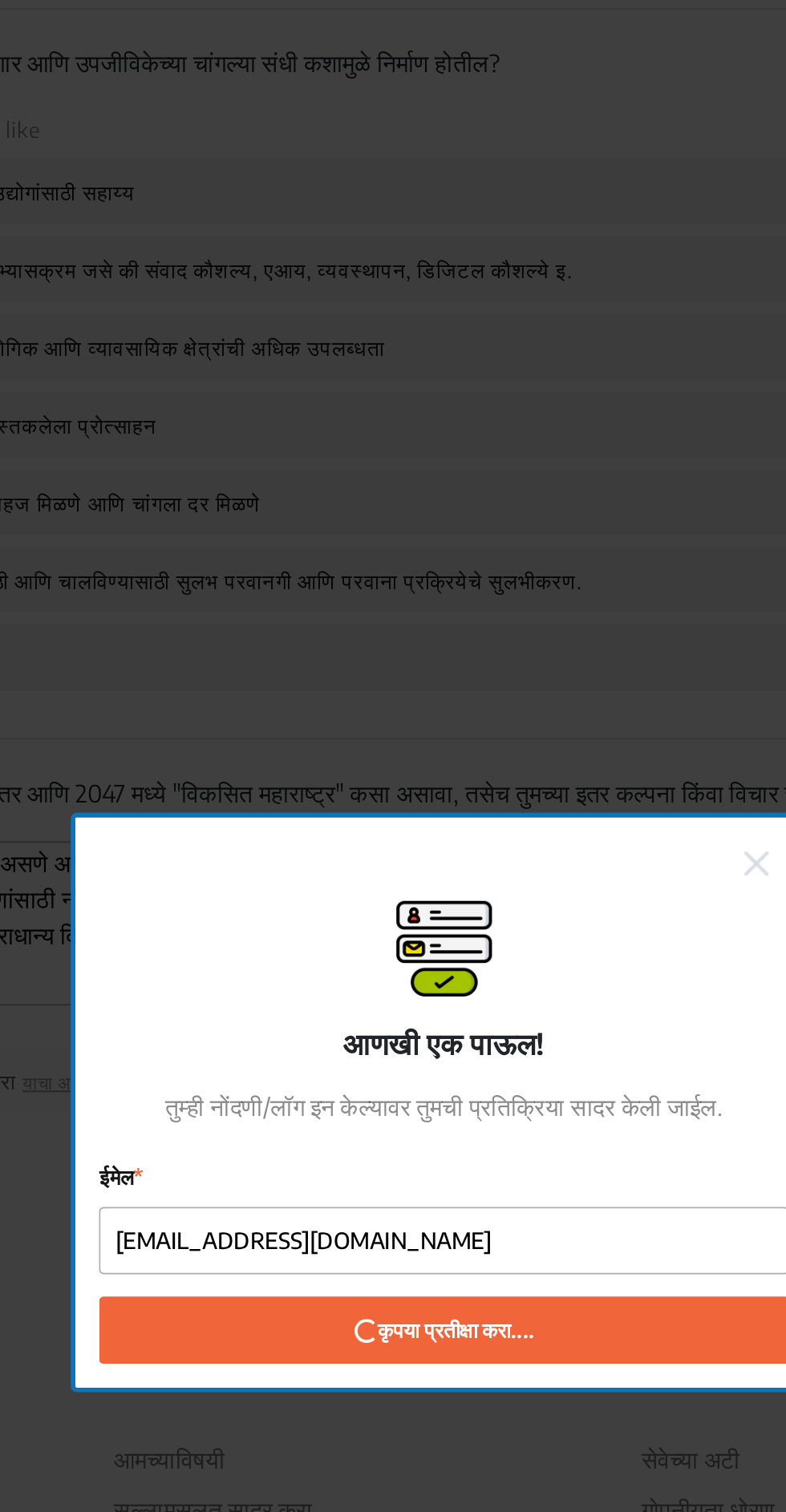 checkbox on "false" 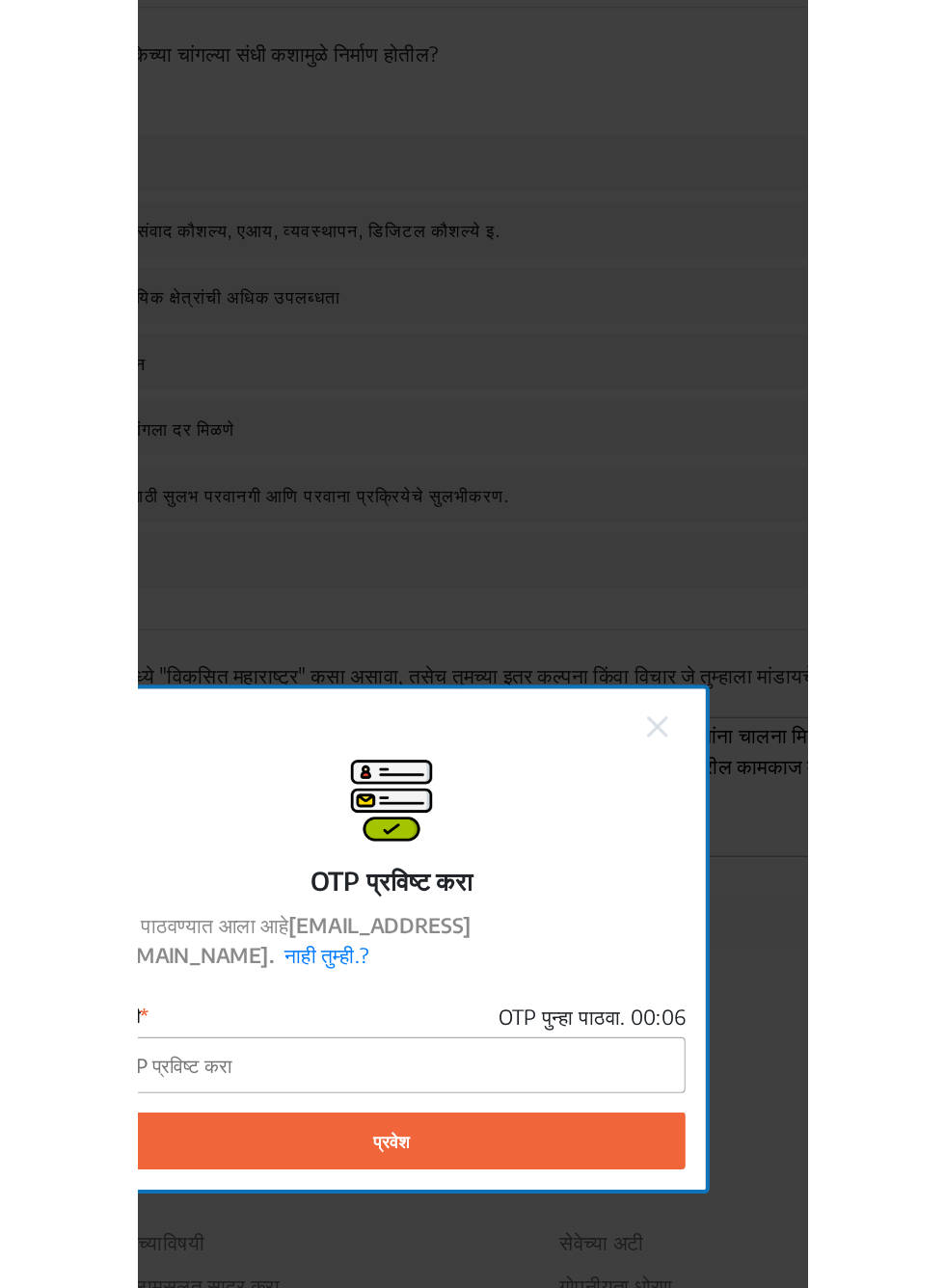 scroll, scrollTop: 2992, scrollLeft: 0, axis: vertical 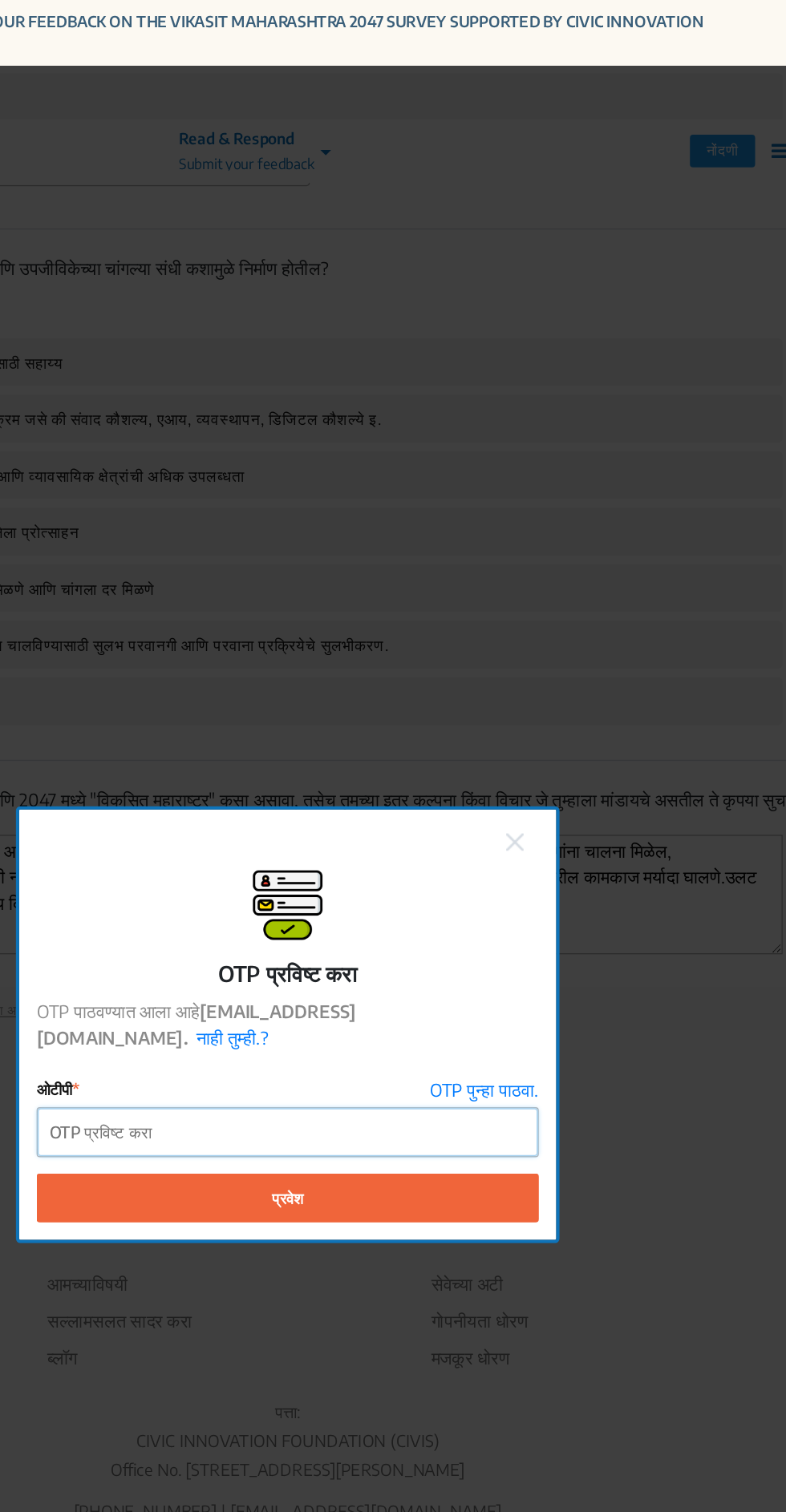 click on "ओटीपी" at bounding box center [393, 835] 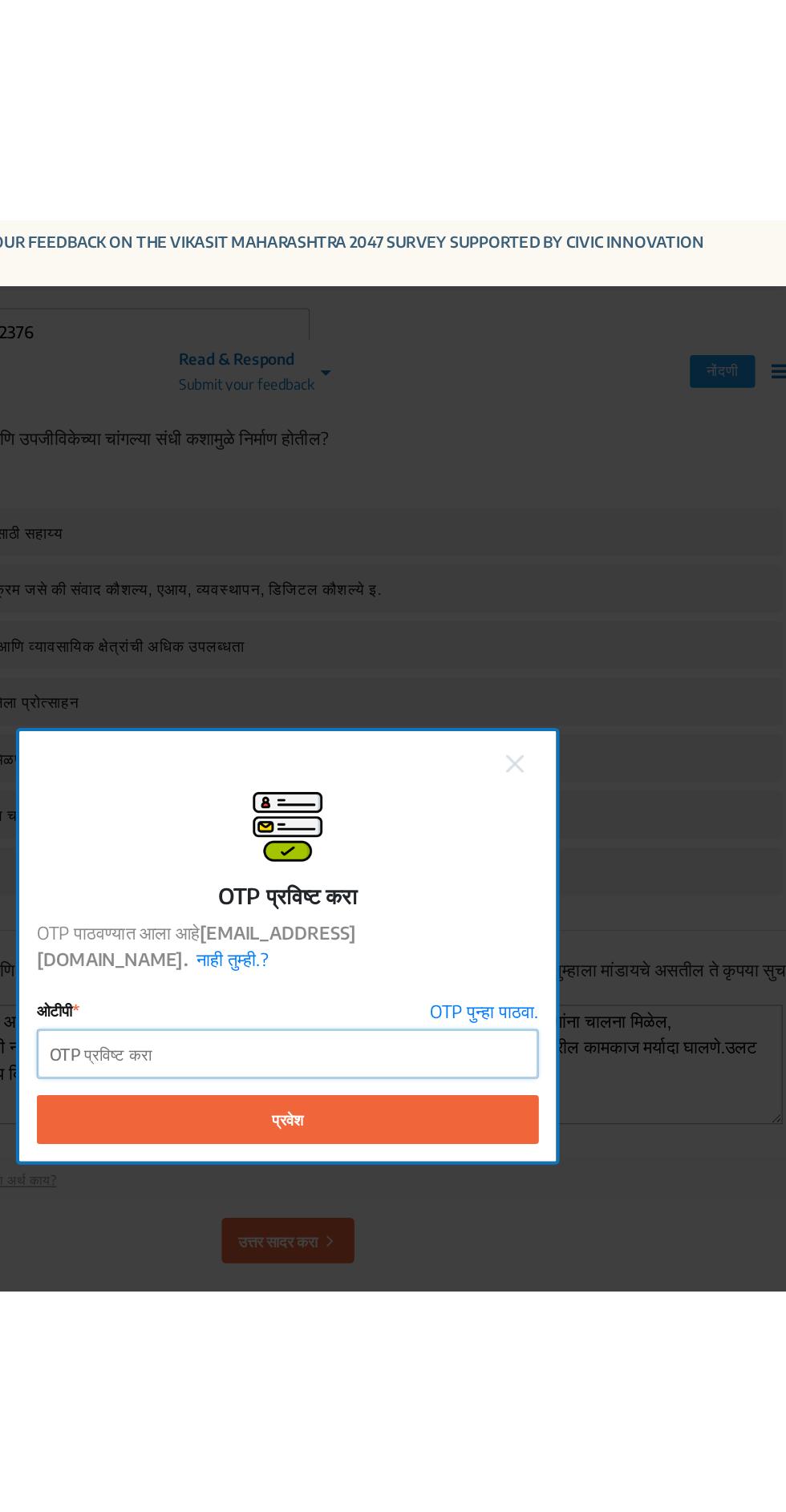 scroll, scrollTop: 146, scrollLeft: 0, axis: vertical 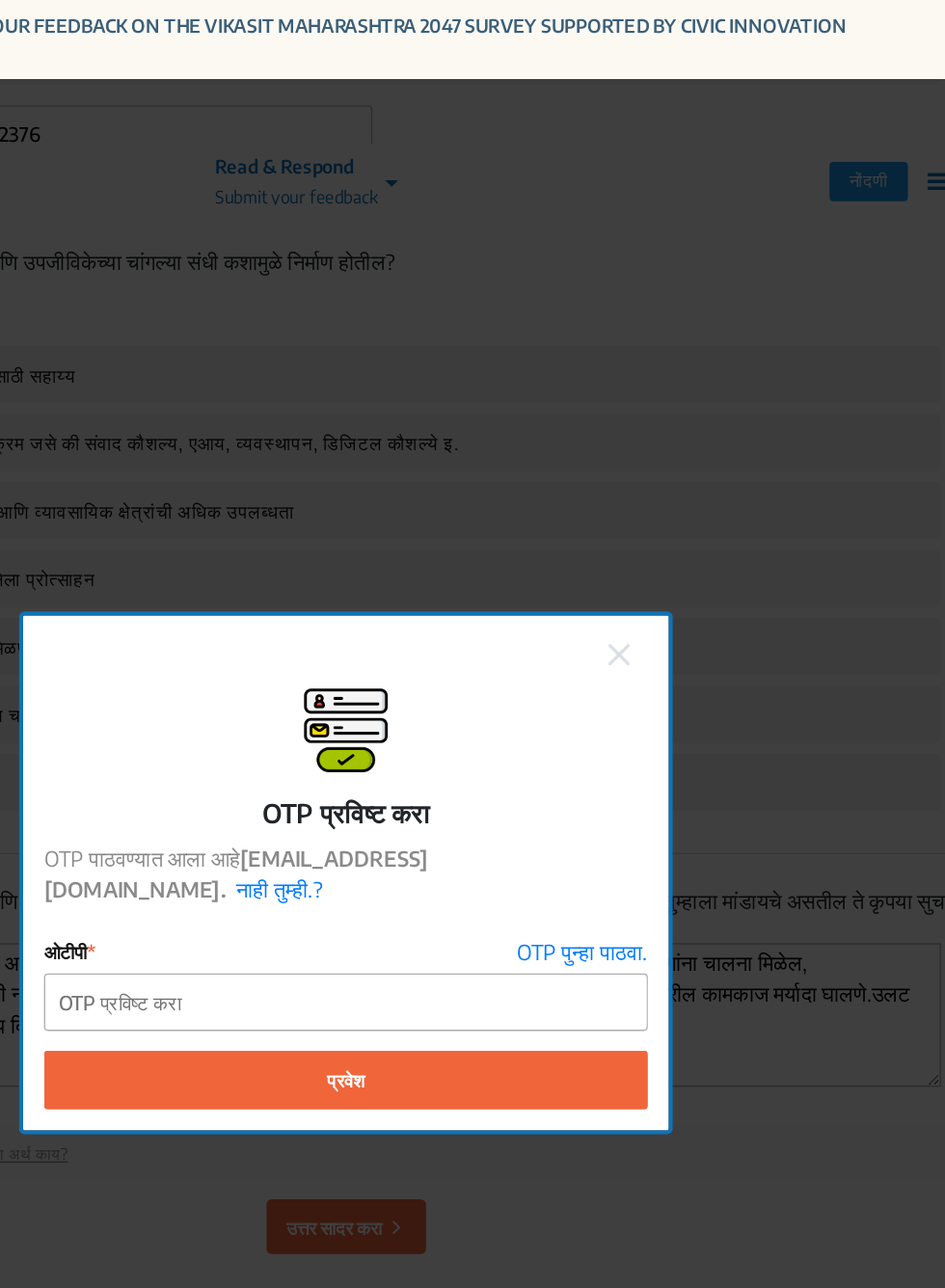 click on "OTP पुन्हा पाठवा." 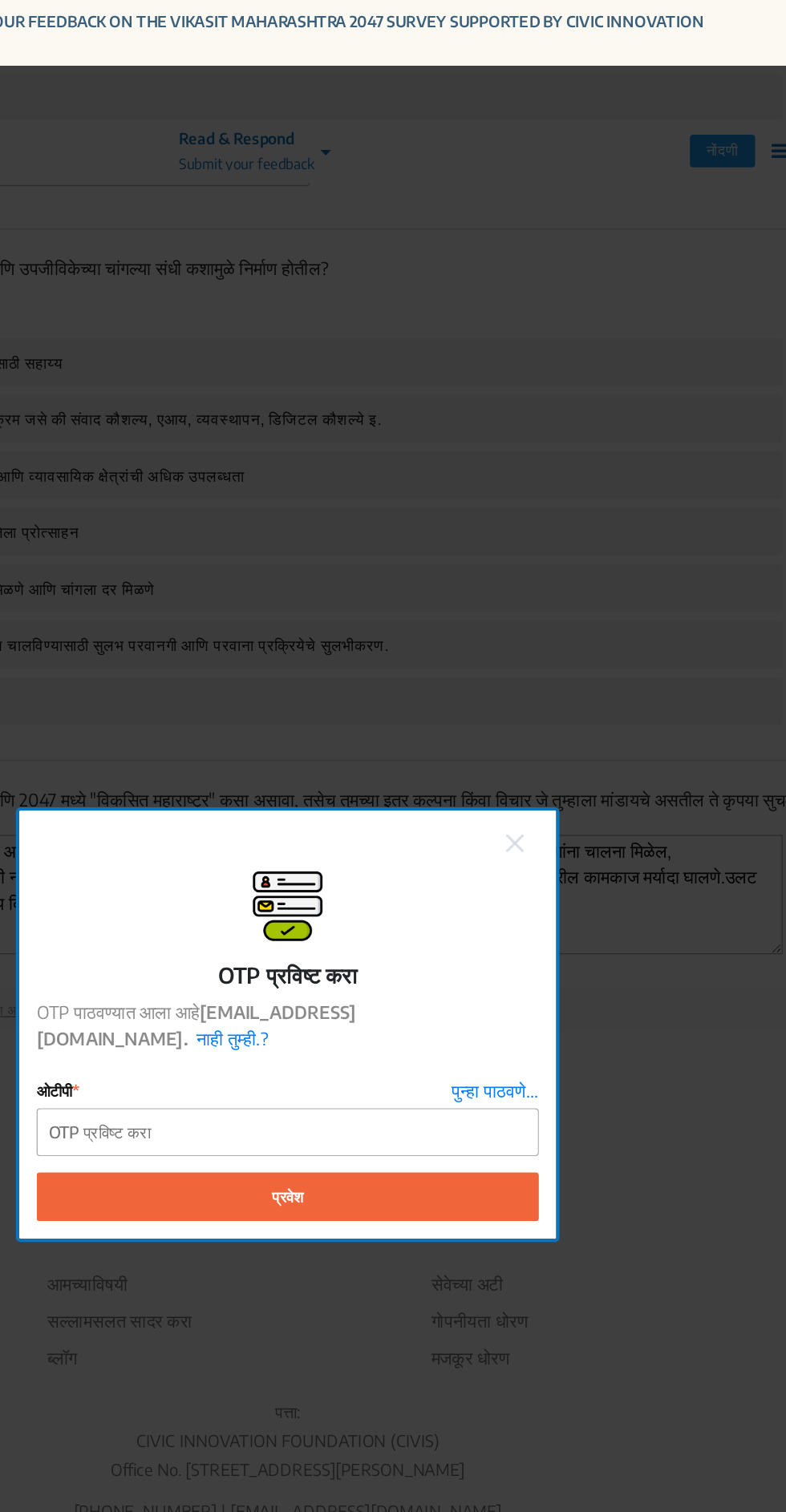 scroll, scrollTop: 187, scrollLeft: 0, axis: vertical 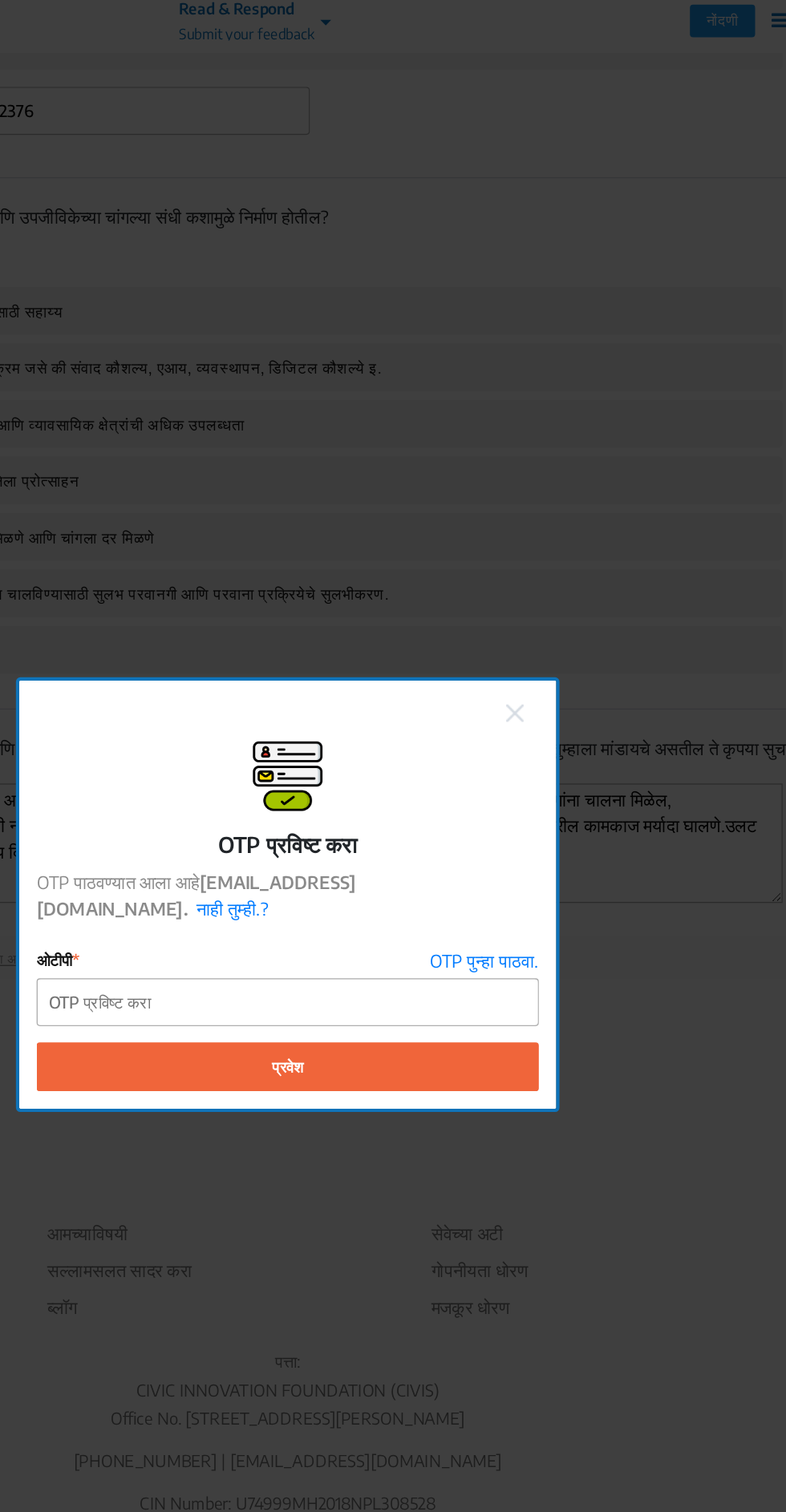 click on "OTP प्रविष्ट करा  OTP पाठवण्यात आला आहे  [EMAIL_ADDRESS][DOMAIN_NAME]. नाही तुम्ही.? ओटीपी  OTP पुन्हा पाठवा.  प्रवेश" 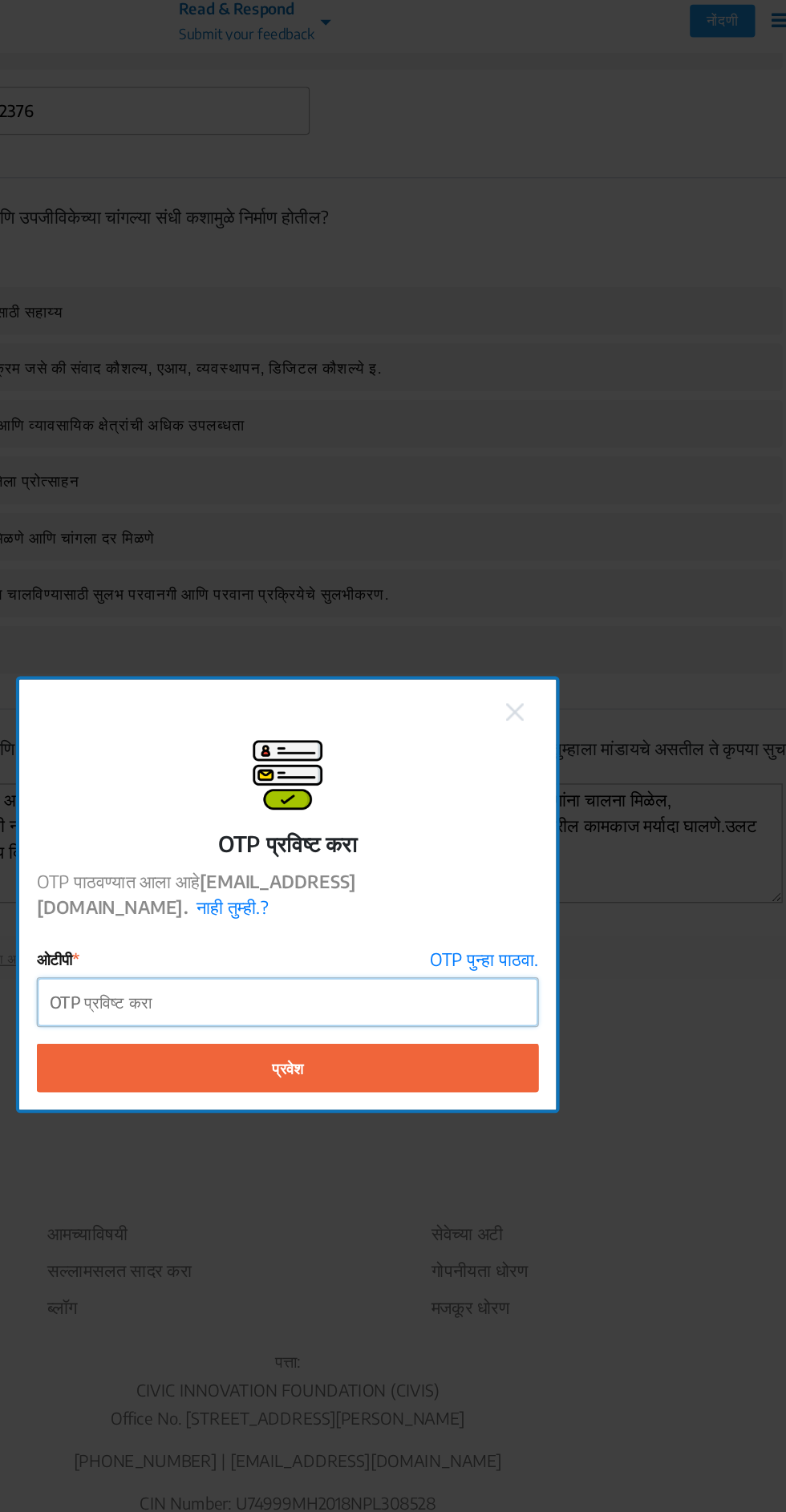 click on "ओटीपी" at bounding box center (393, 835) 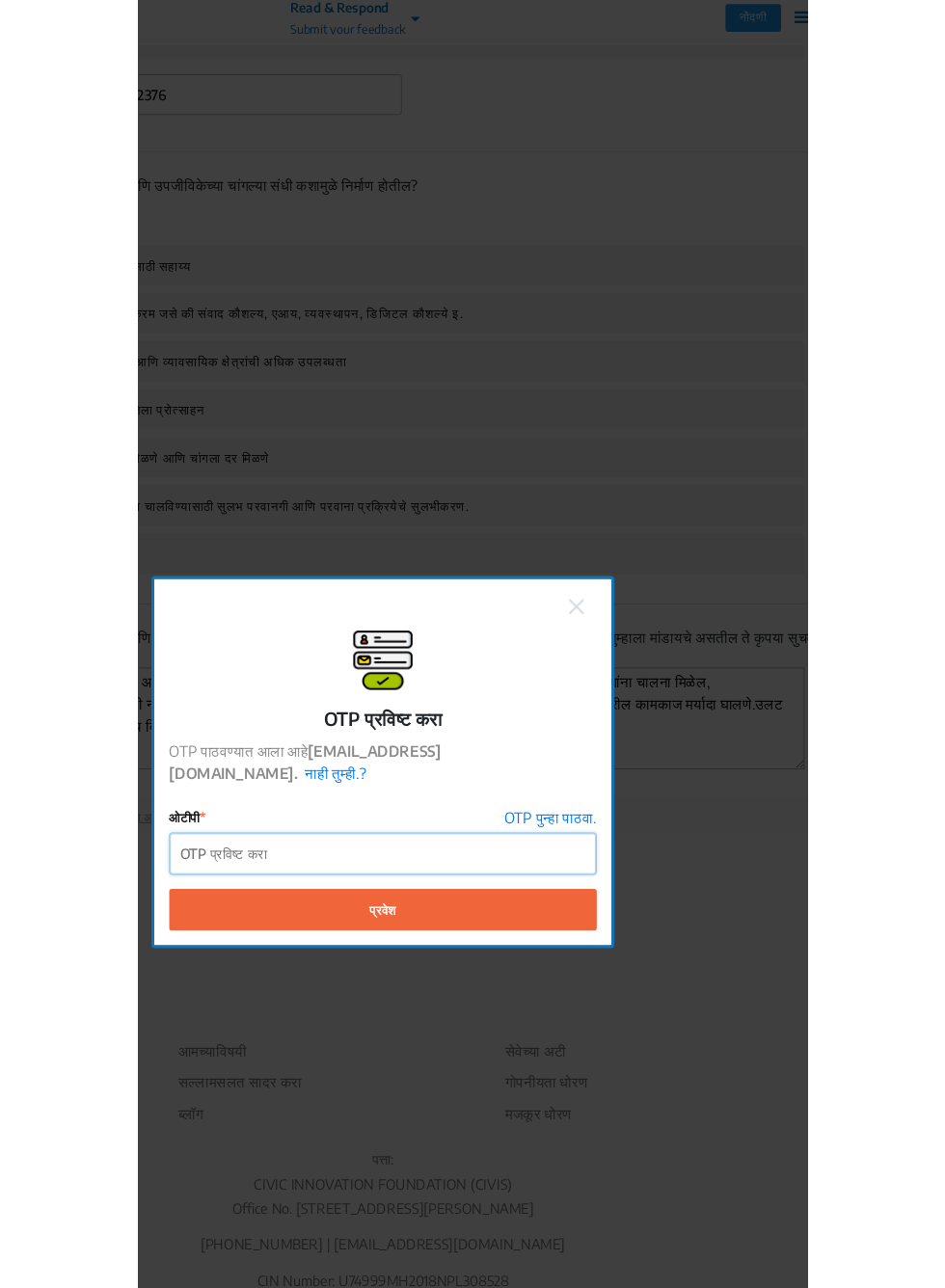 scroll, scrollTop: 0, scrollLeft: 0, axis: both 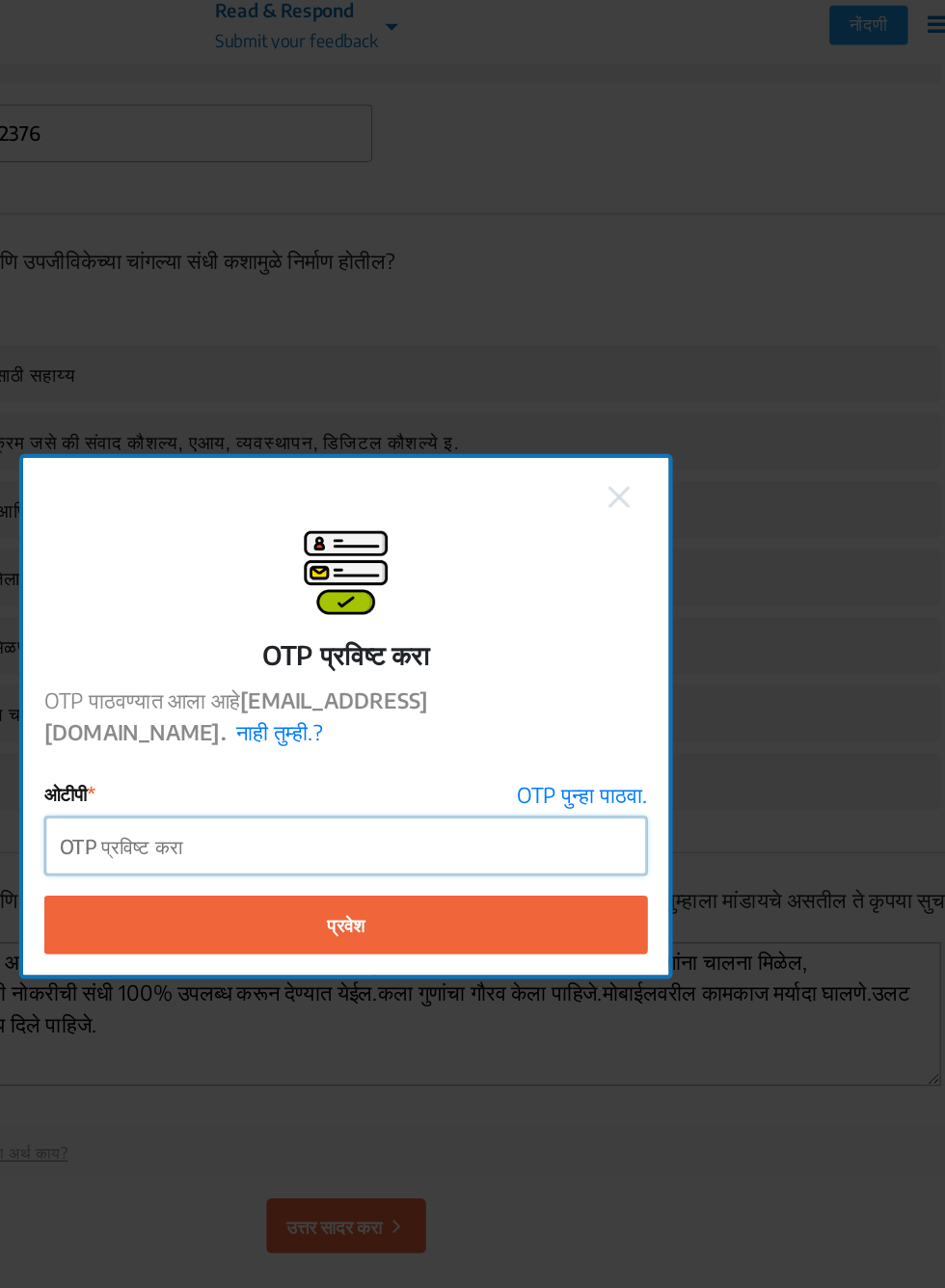 click on "ओटीपी" at bounding box center (472, 739) 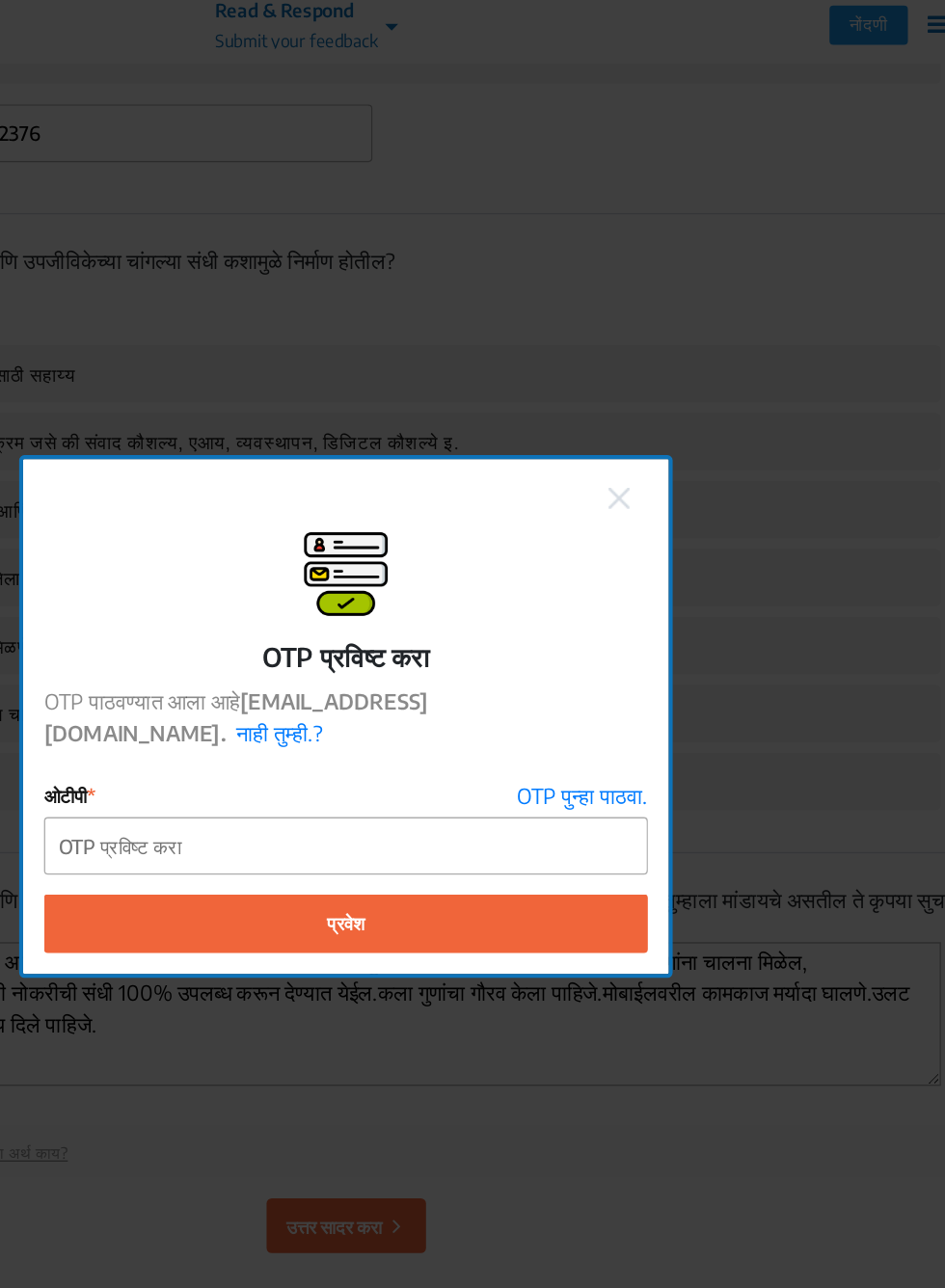 click 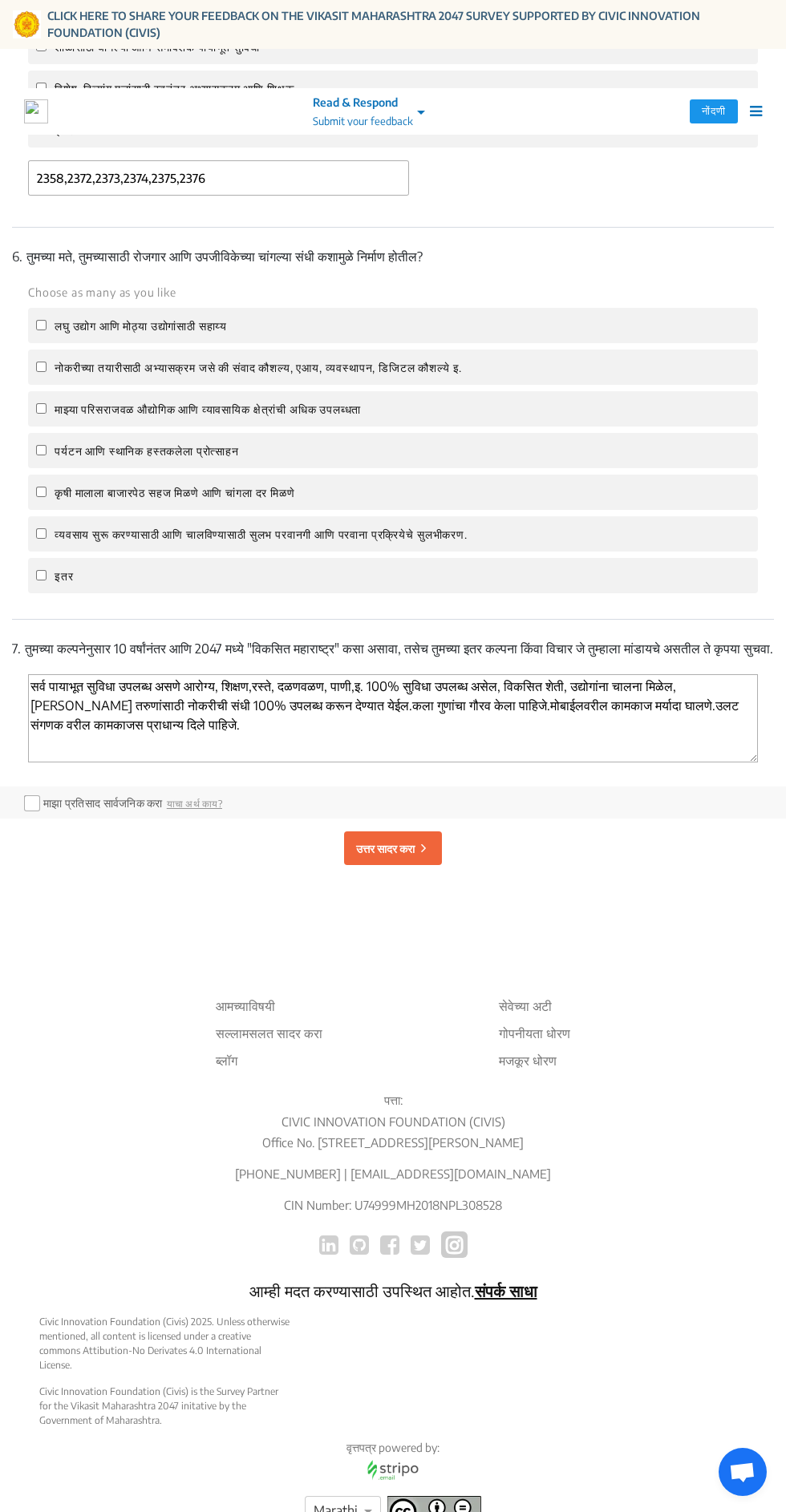 scroll, scrollTop: 2488, scrollLeft: 0, axis: vertical 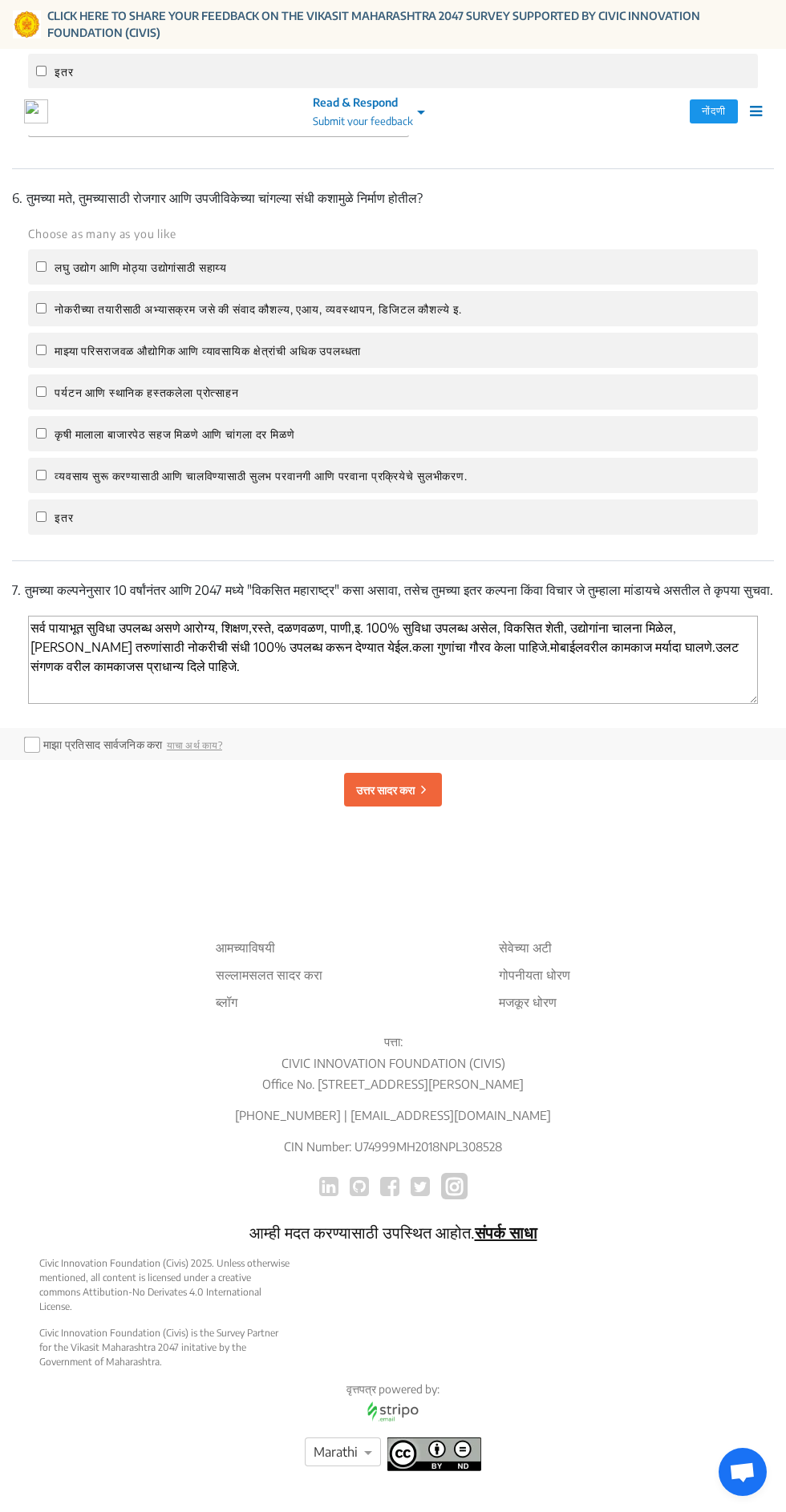 click on "उत्तर सादर करा" 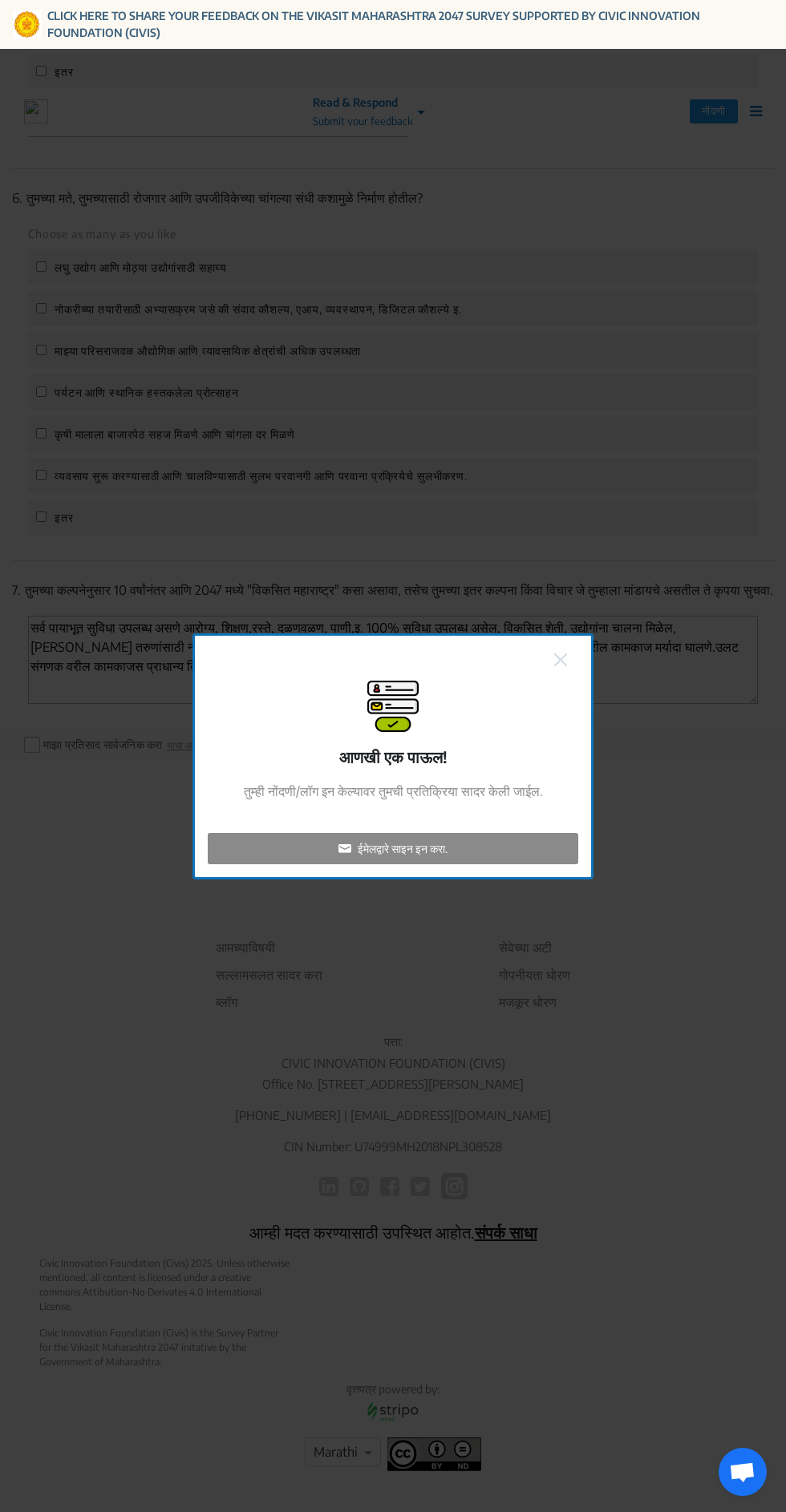 click 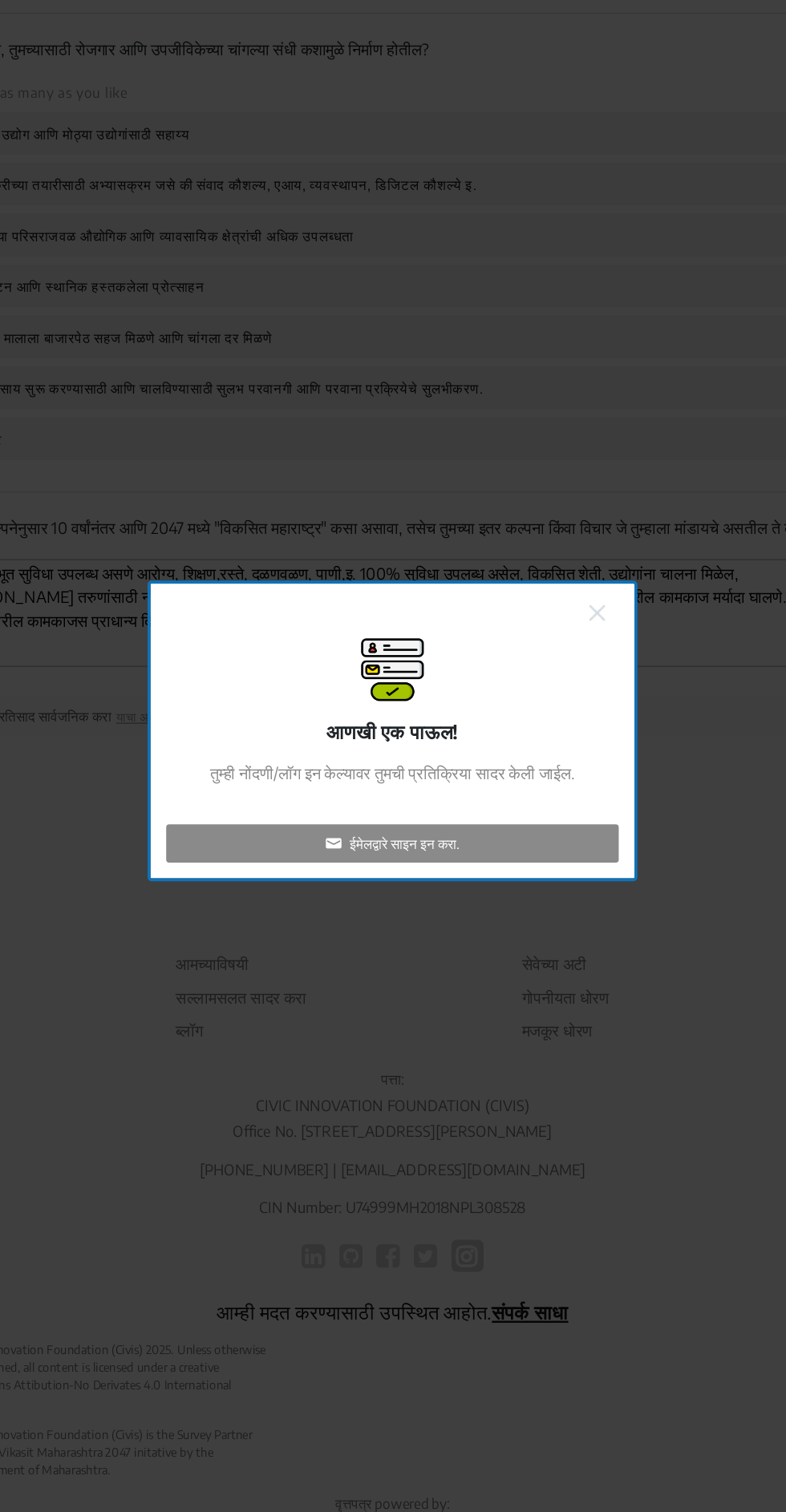 scroll, scrollTop: 2488, scrollLeft: 0, axis: vertical 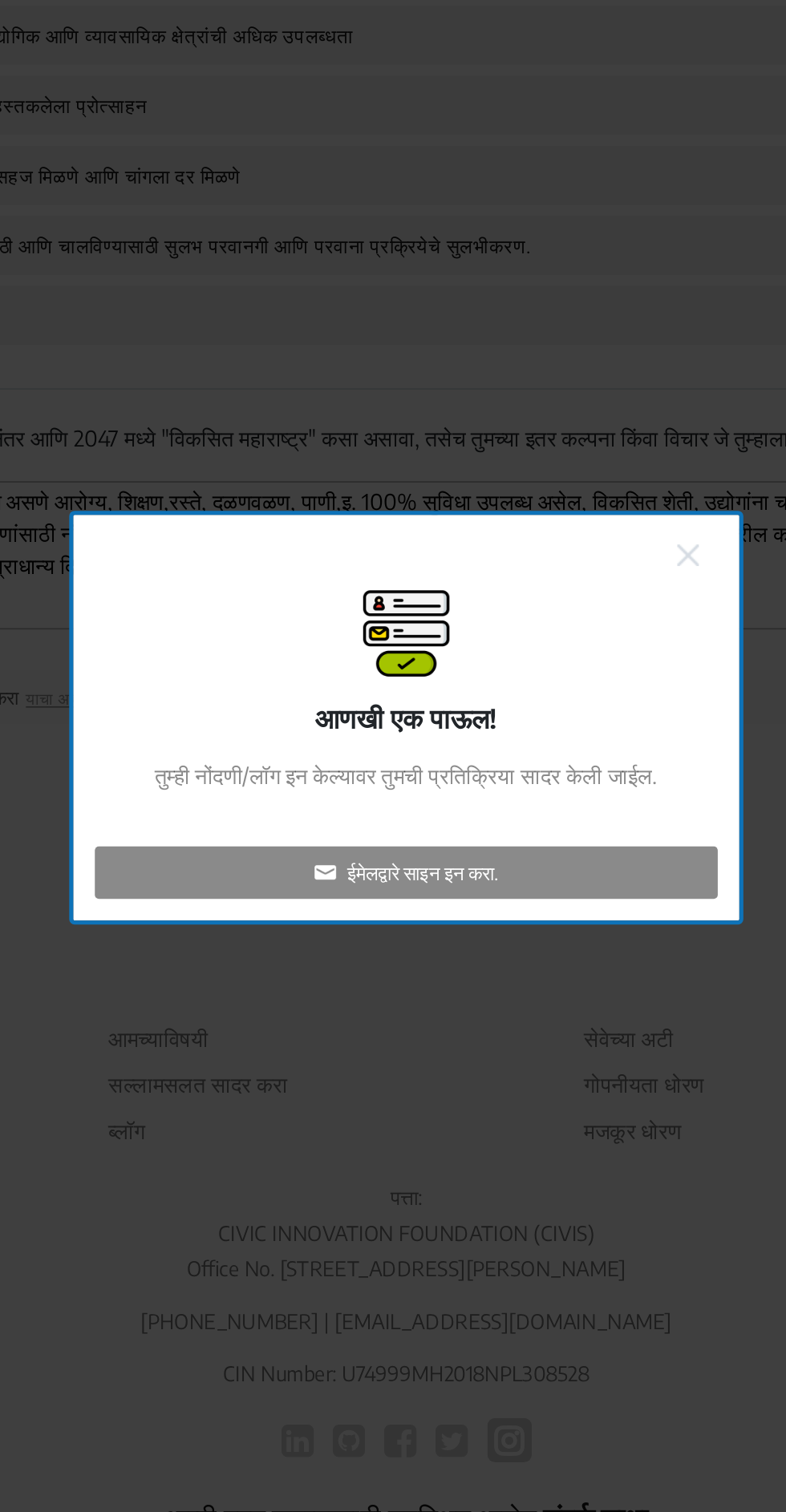 click on "ईमेलद्वारे साइन इन करा." 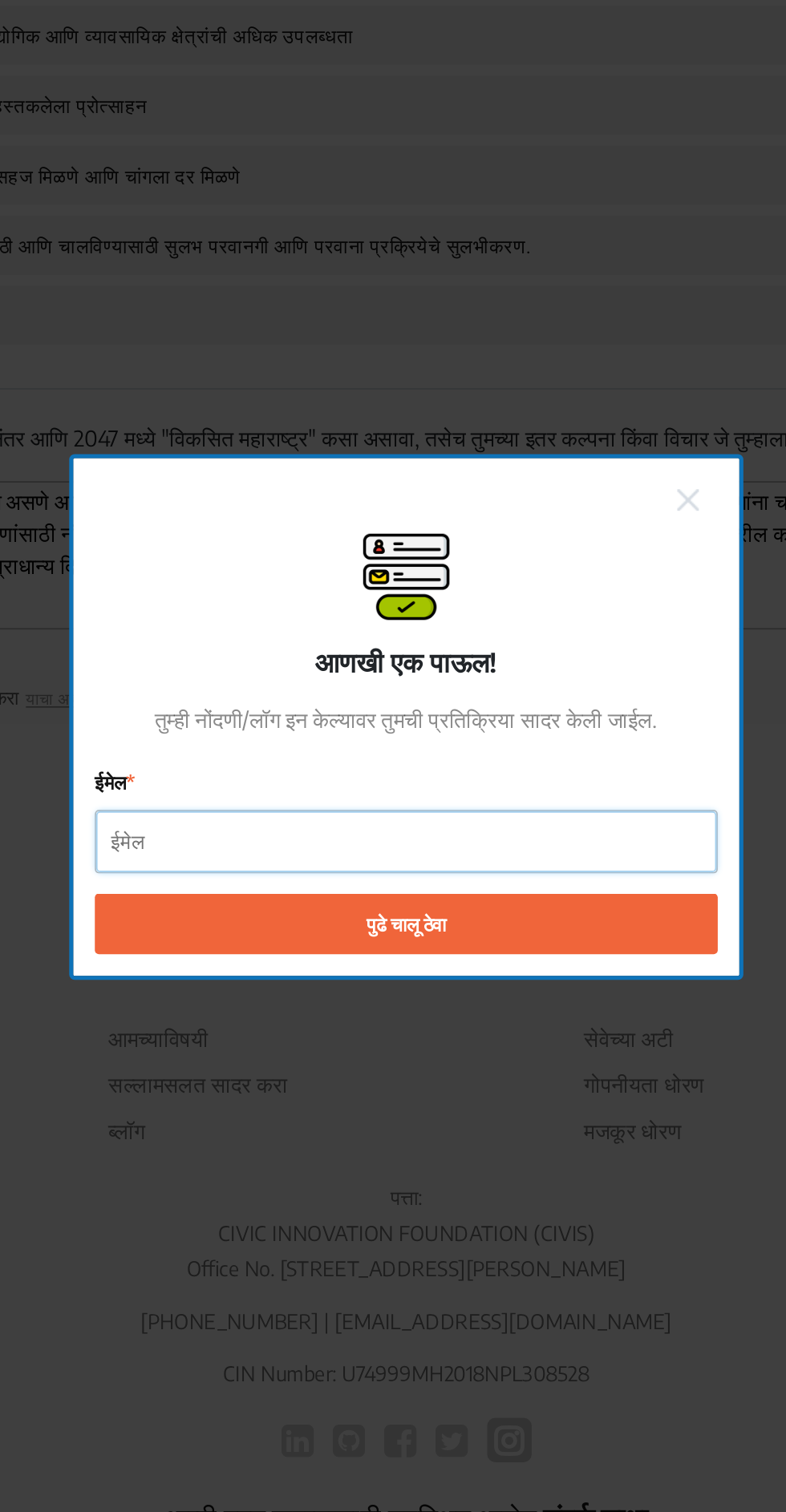 click on "ईमेल" at bounding box center (393, 830) 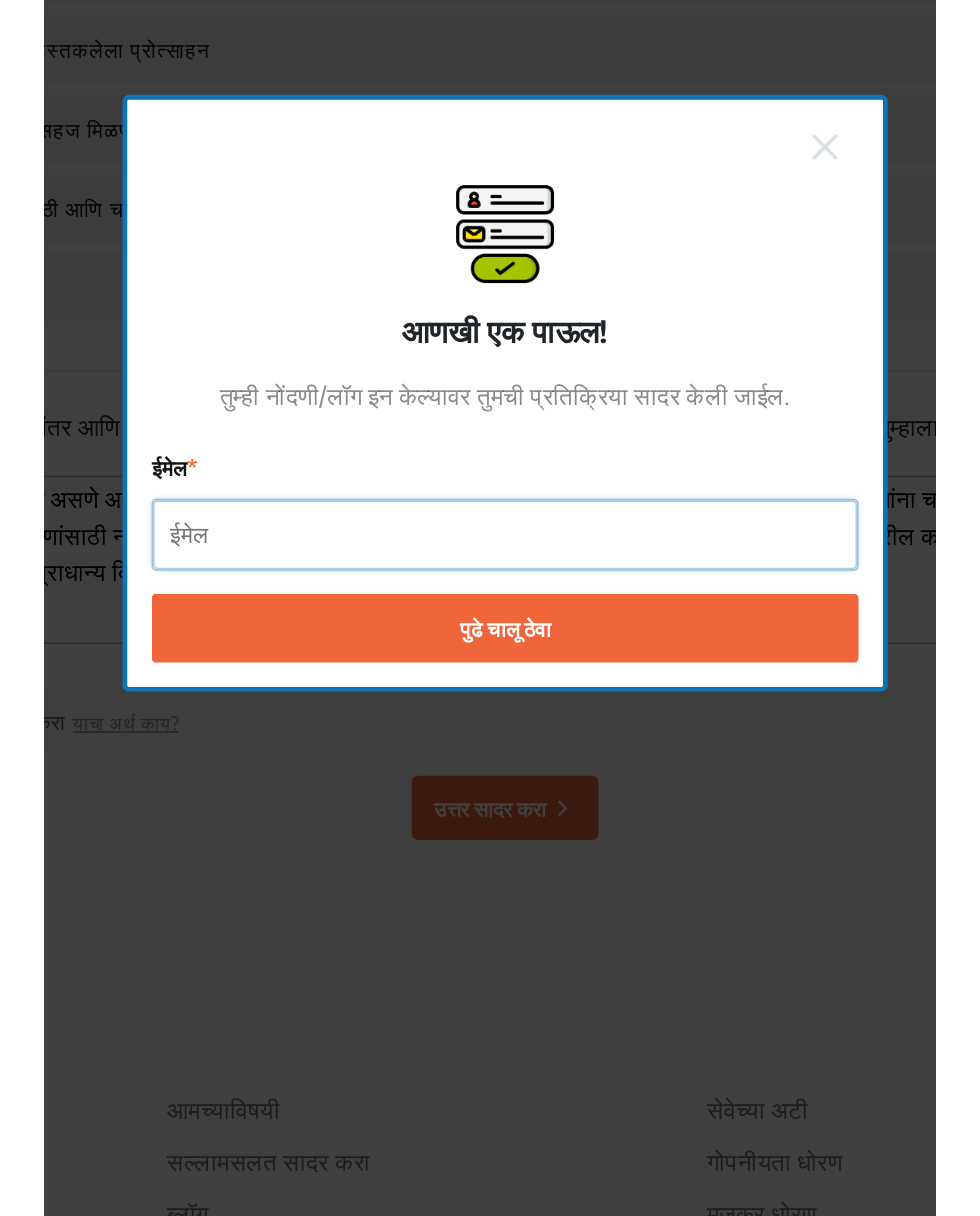 scroll, scrollTop: 0, scrollLeft: 0, axis: both 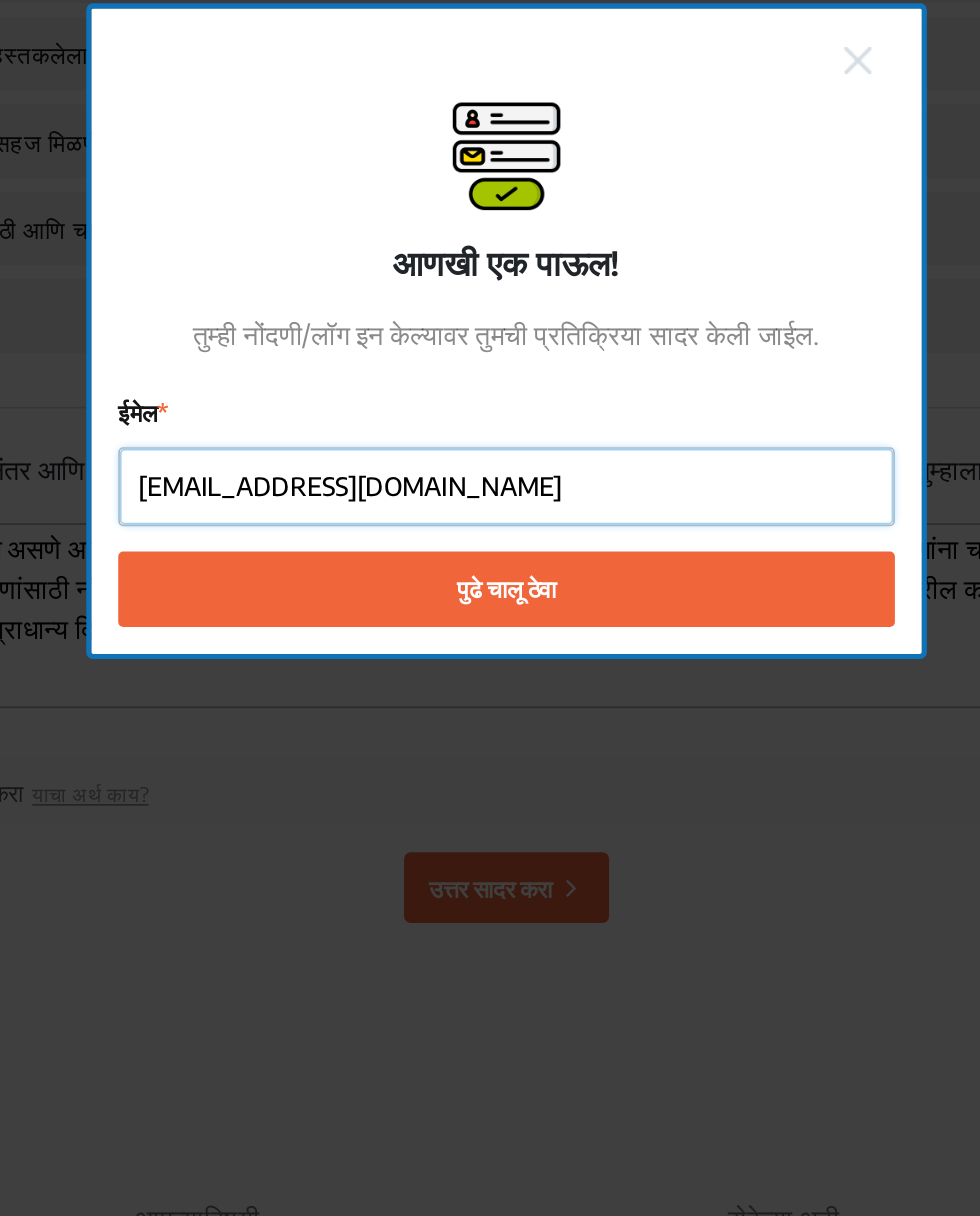 type on "[EMAIL_ADDRESS][DOMAIN_NAME]" 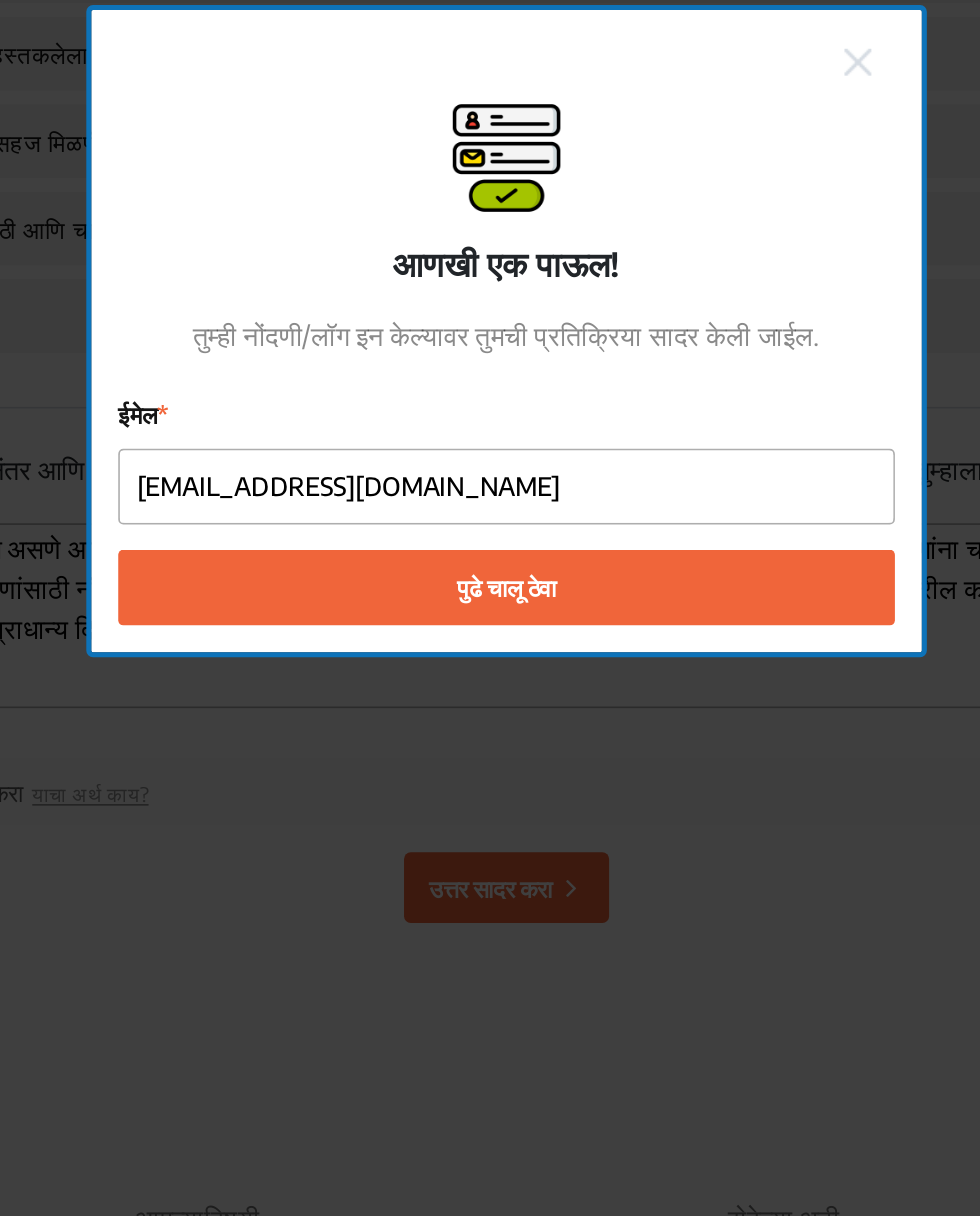 click on "पुढे चालू ठेवा" 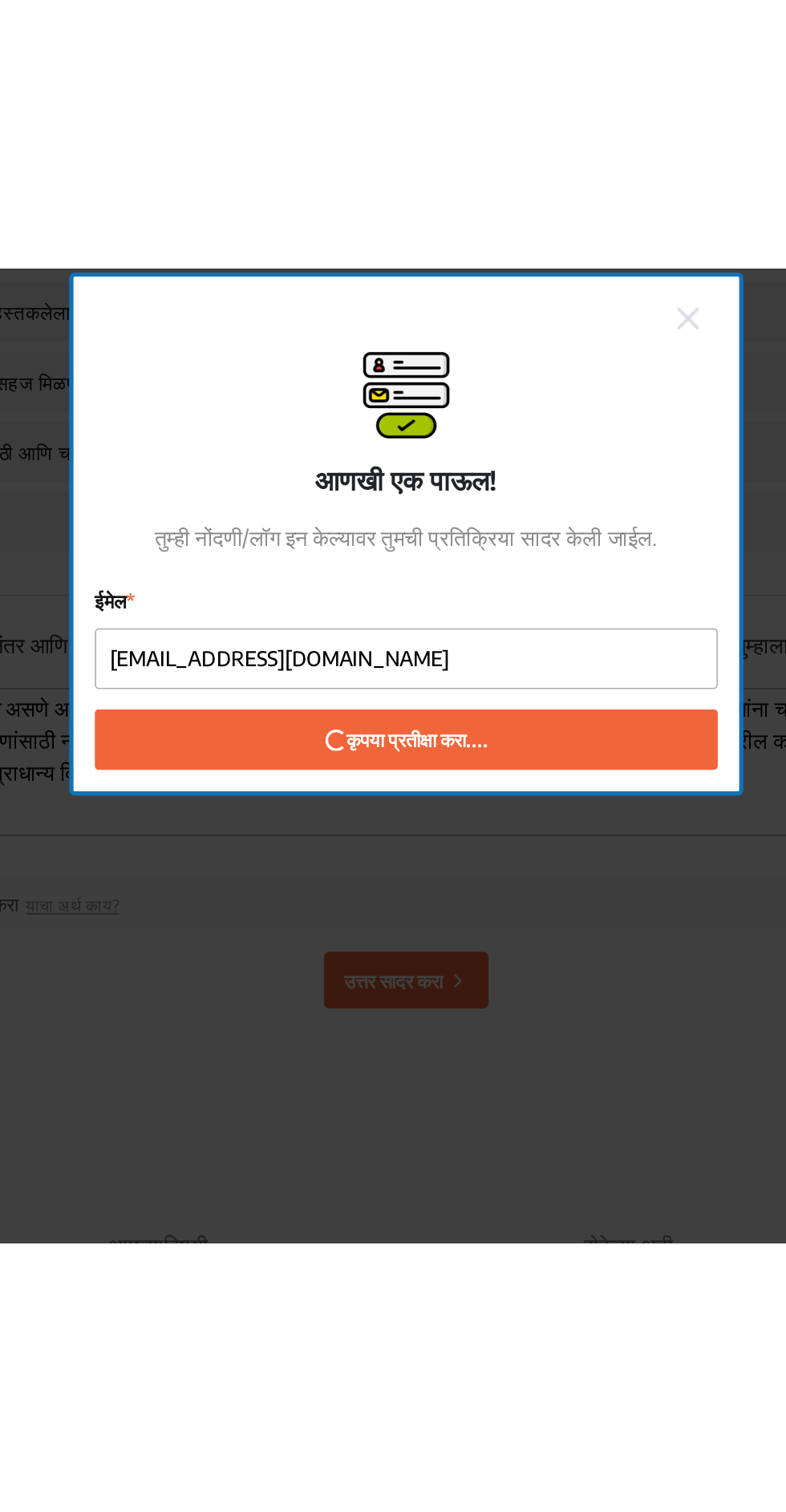 scroll, scrollTop: 2488, scrollLeft: 0, axis: vertical 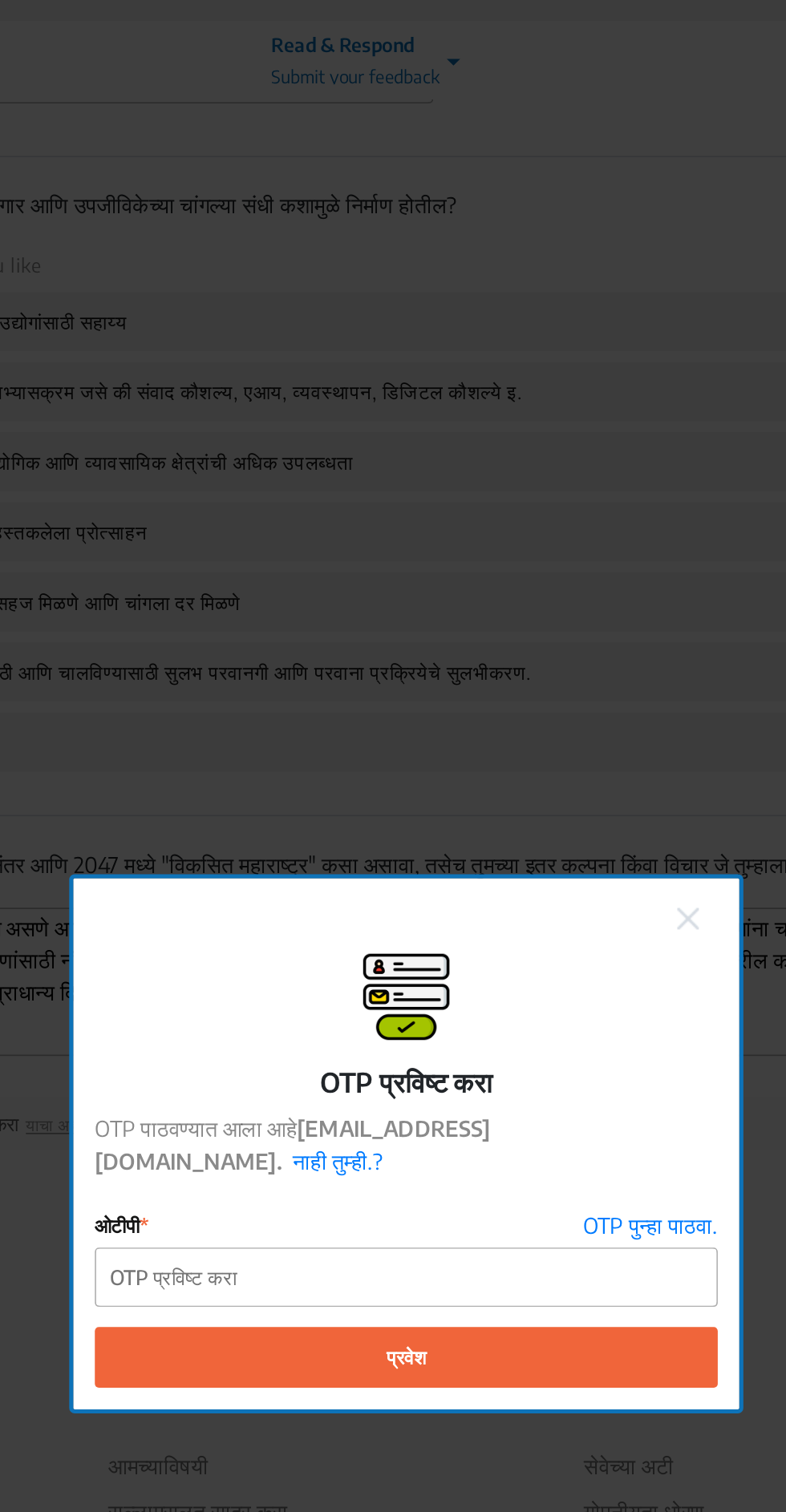 click 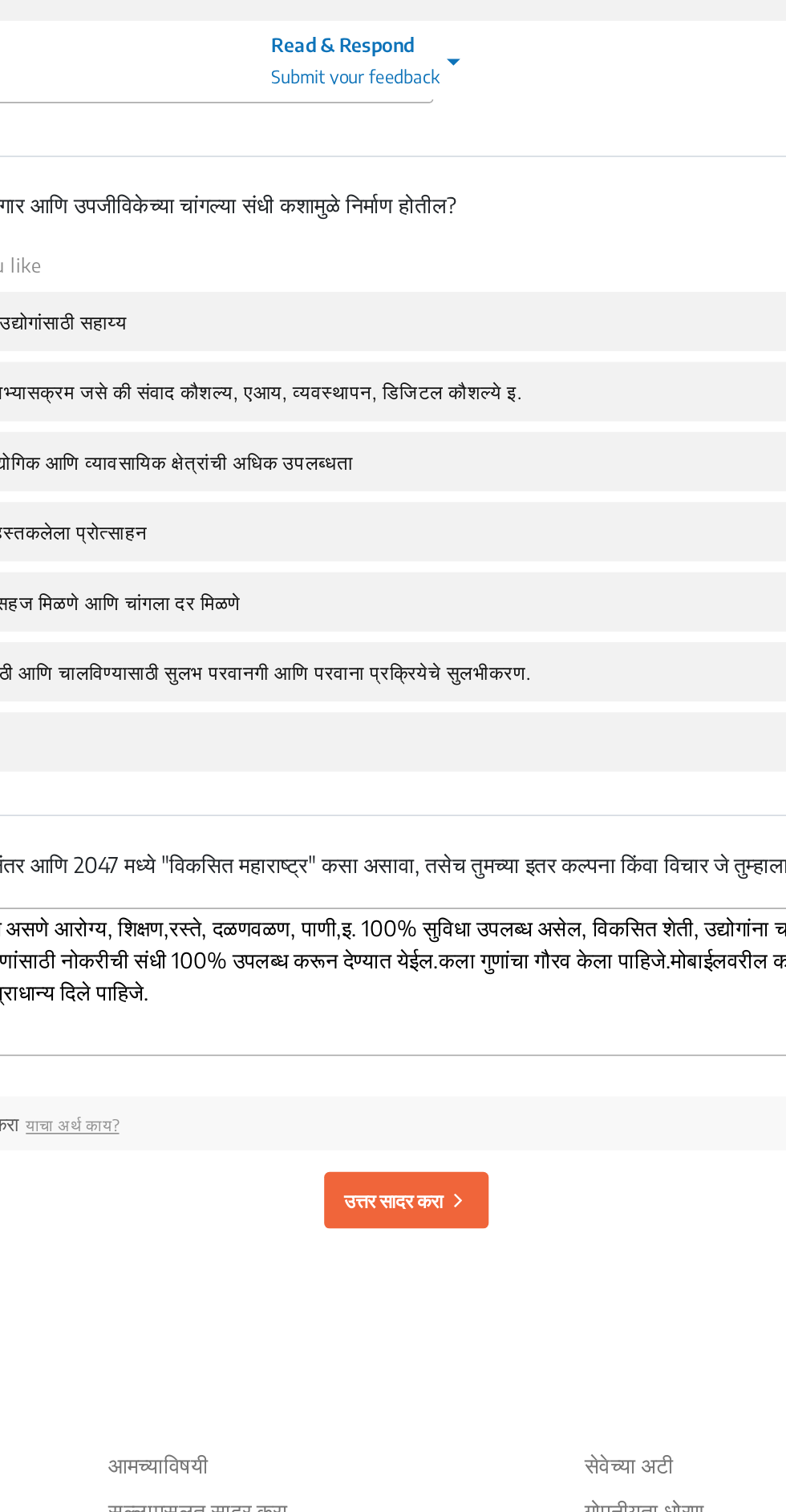scroll, scrollTop: 0, scrollLeft: 0, axis: both 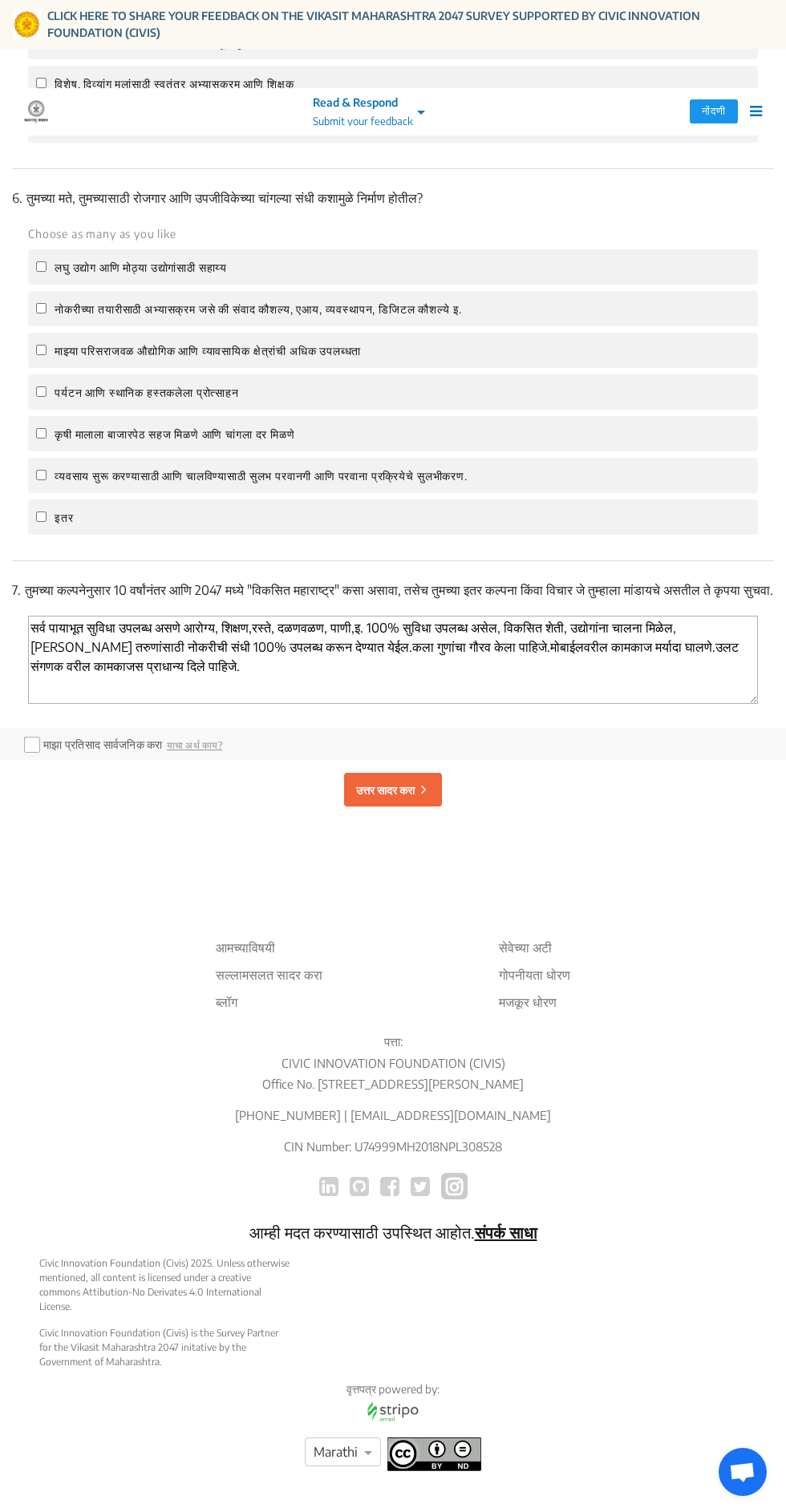 click on "गोपनीयता धोरण" 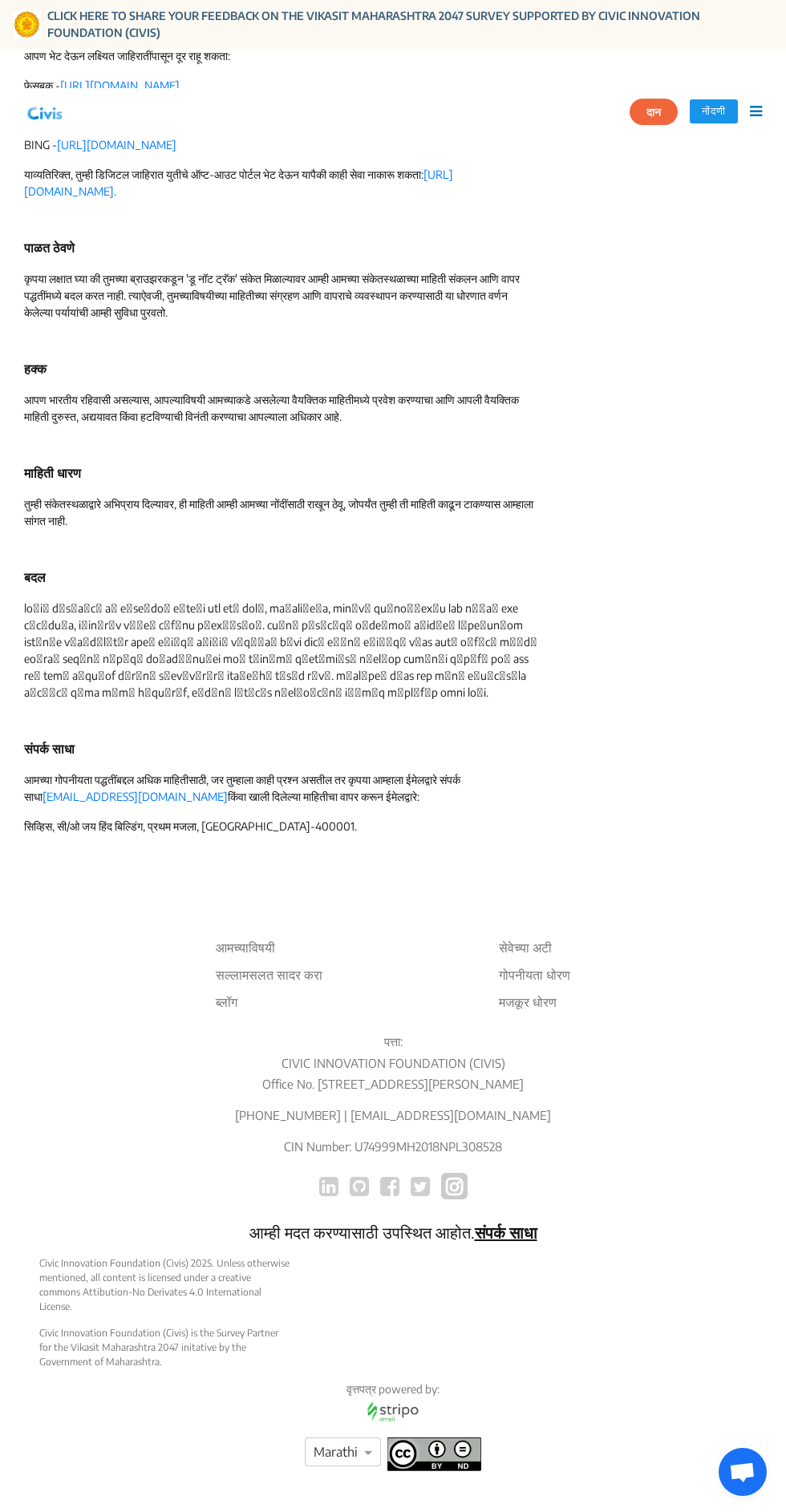 scroll, scrollTop: 0, scrollLeft: 0, axis: both 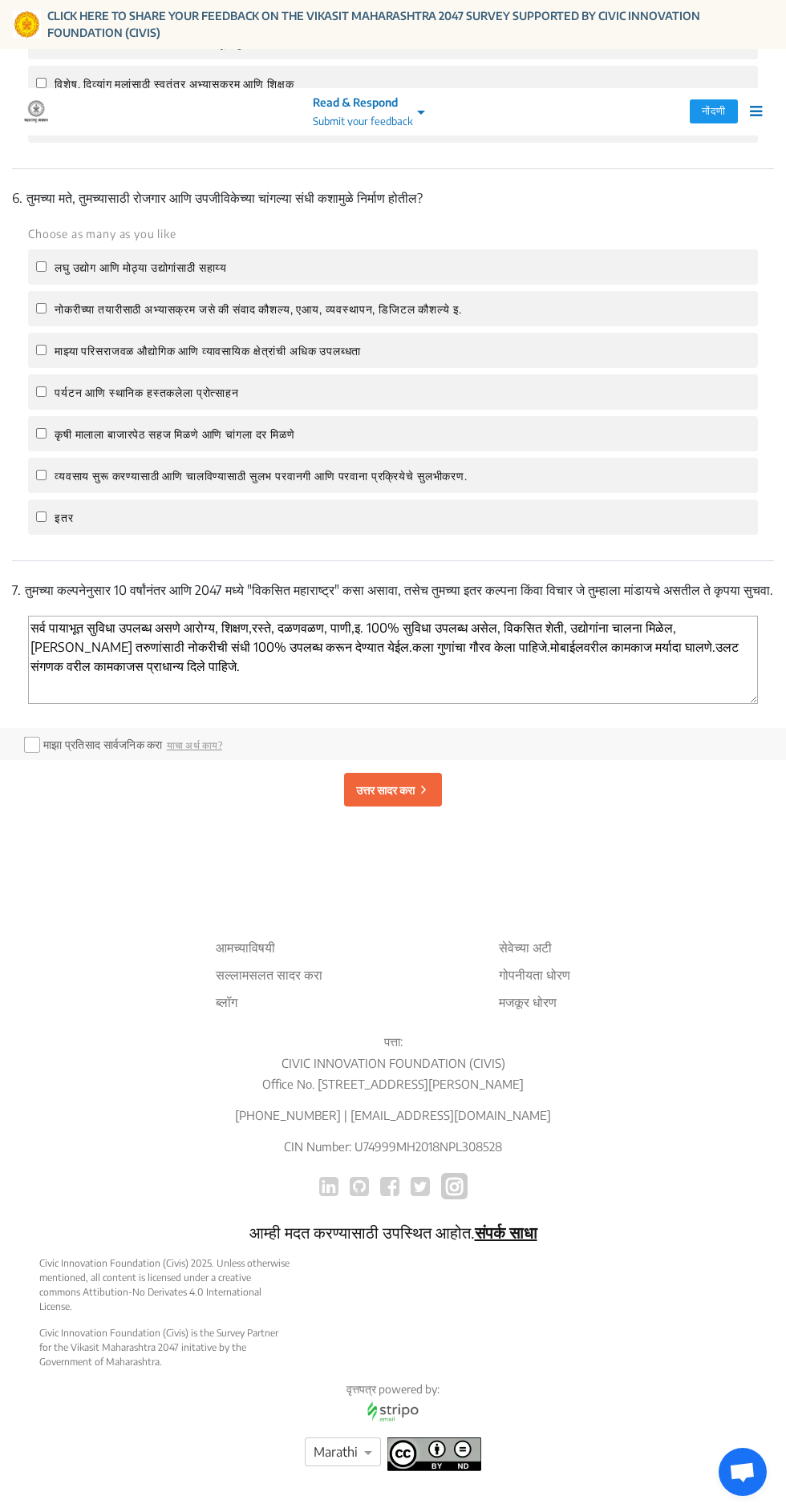 click on "उत्तर सादर करा" 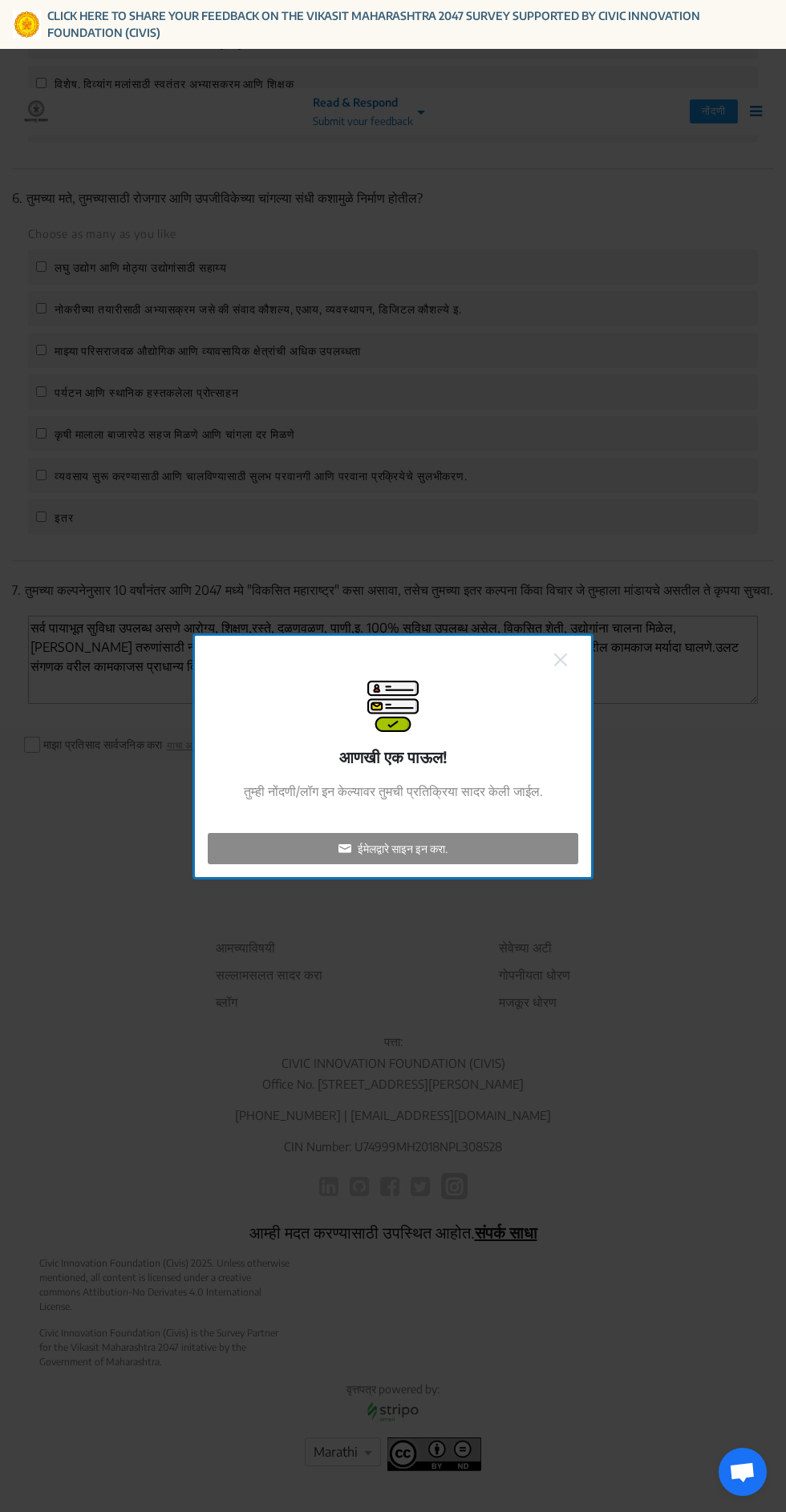 click 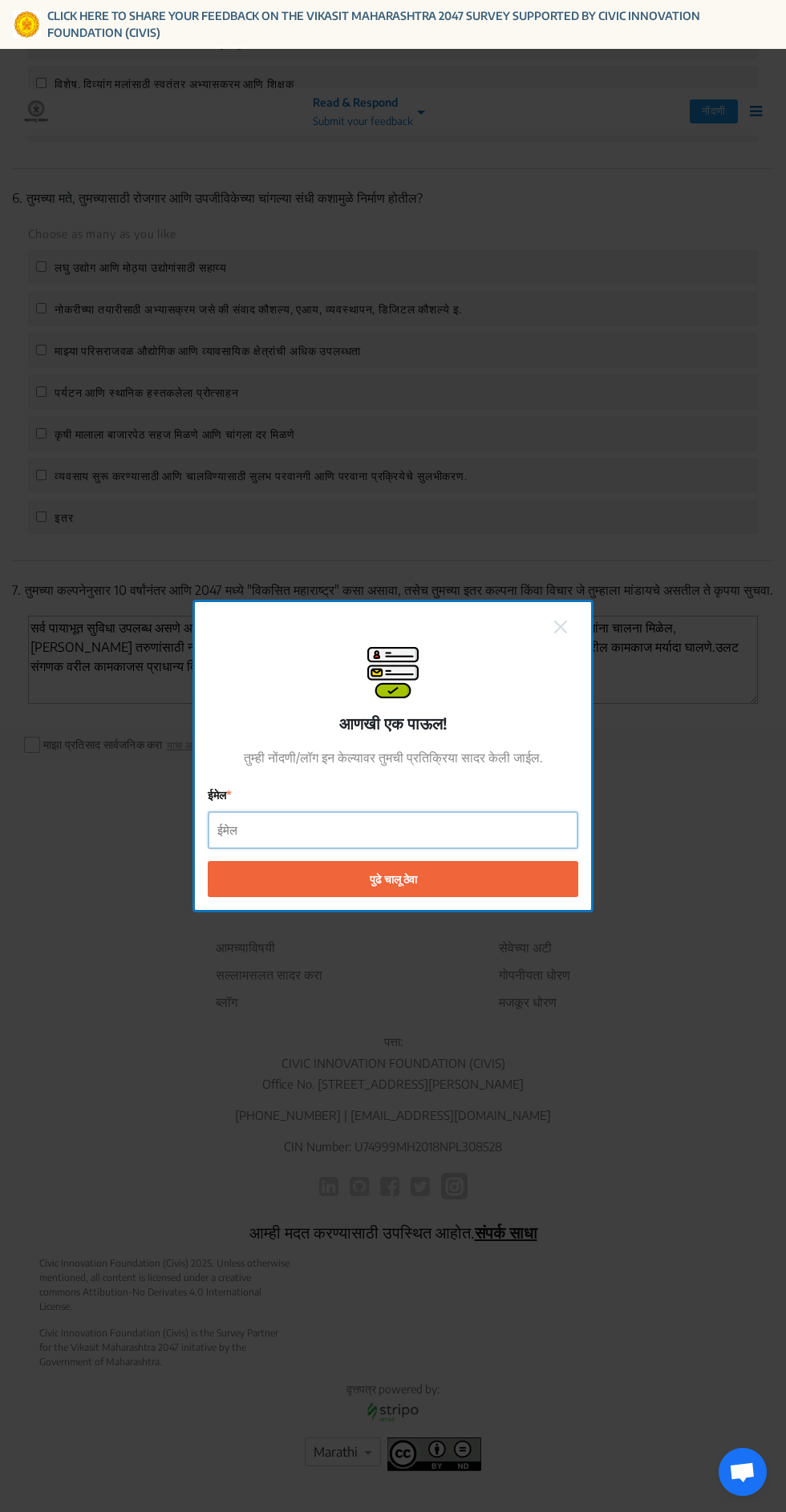click on "ईमेल" at bounding box center [393, 830] 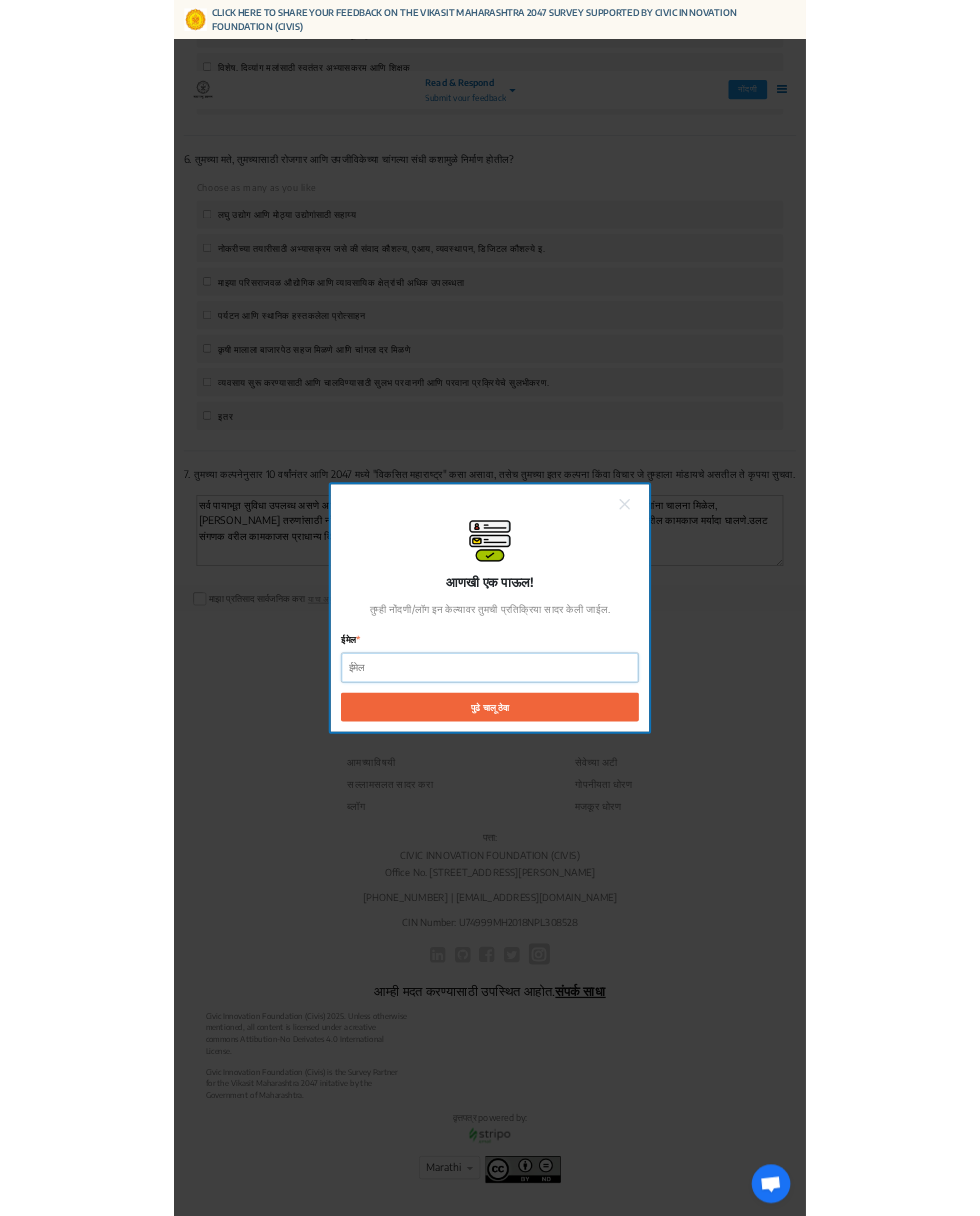 scroll, scrollTop: 2833, scrollLeft: 0, axis: vertical 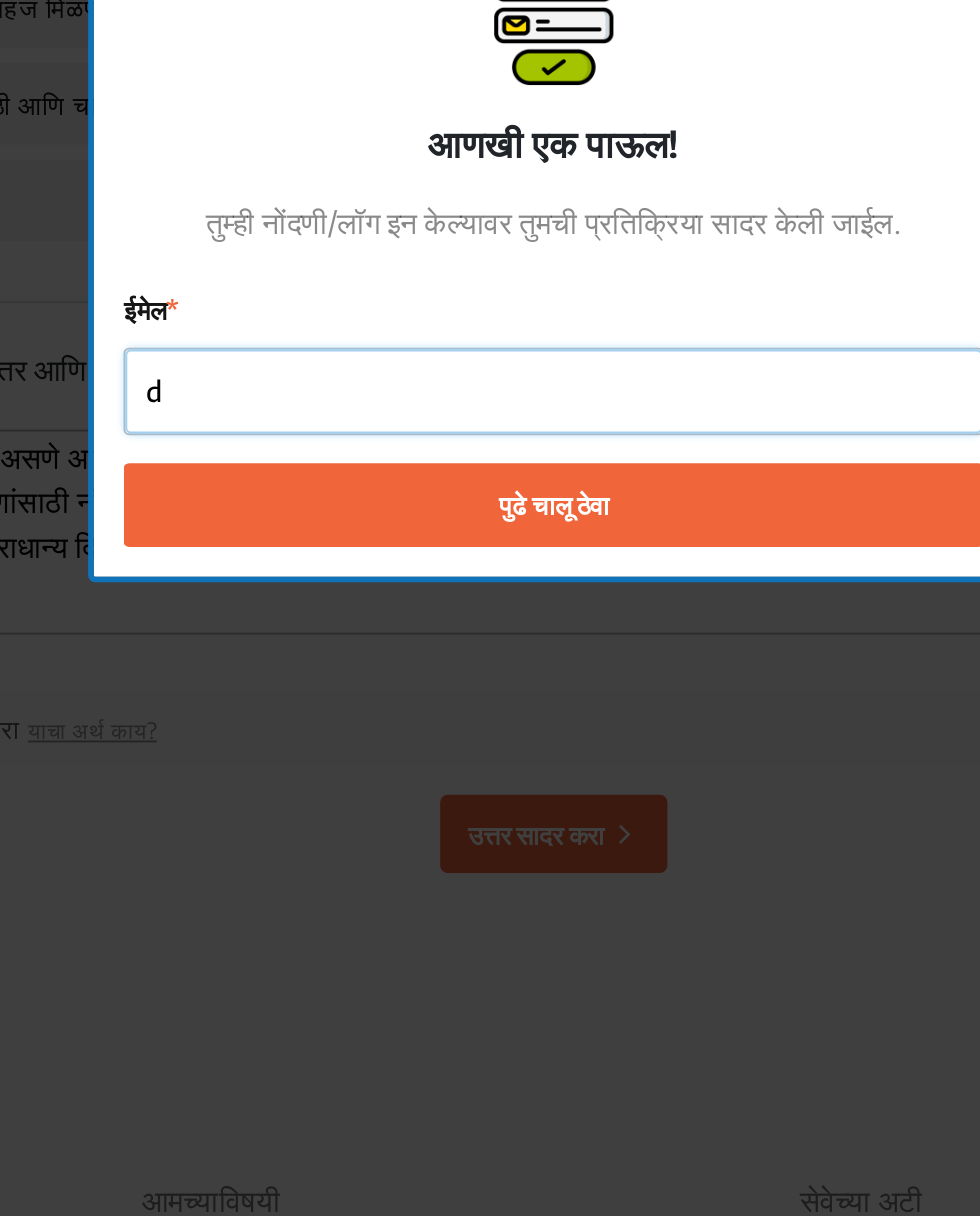 type on "[EMAIL_ADDRESS][DOMAIN_NAME]" 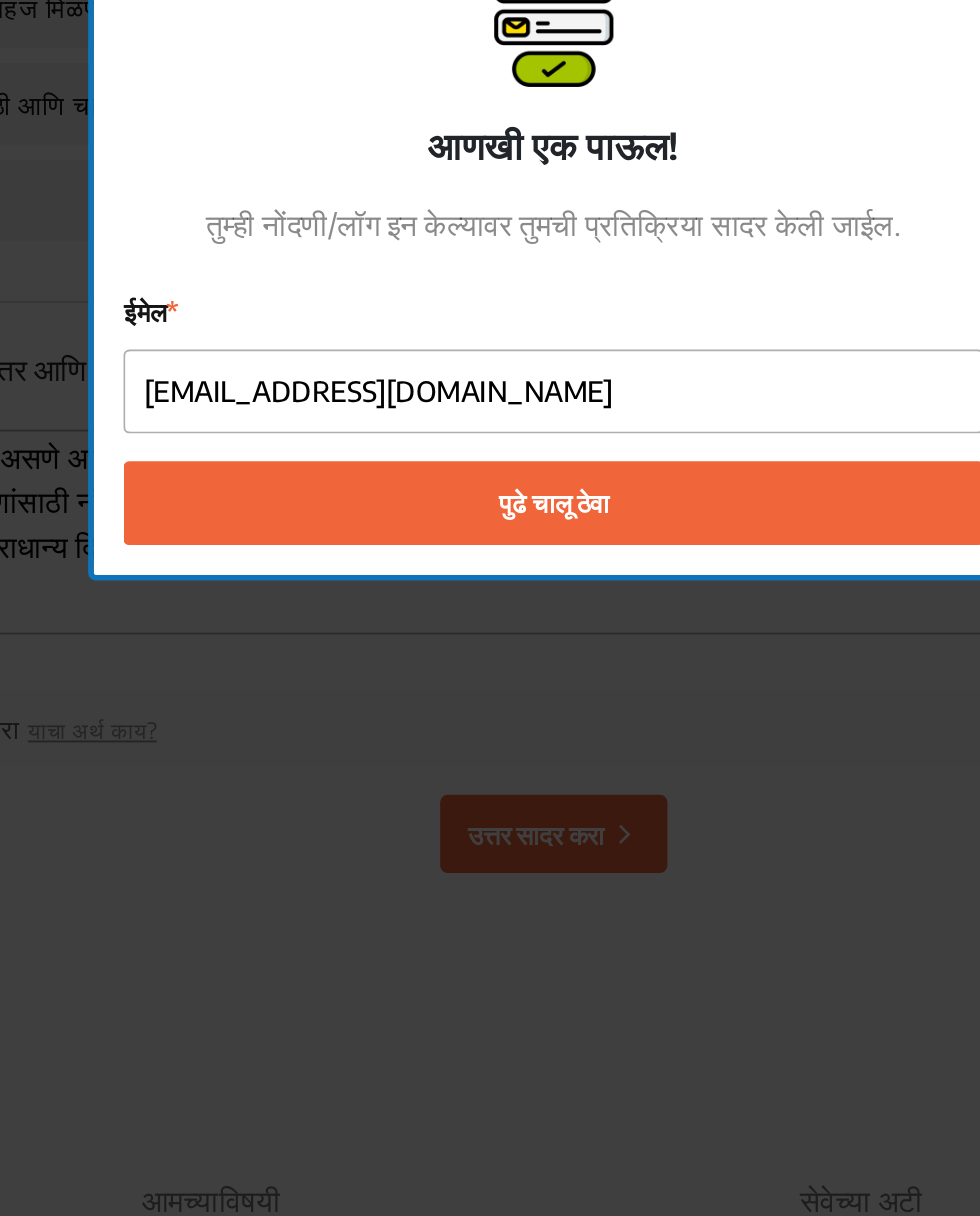 click on "पुढे चालू ठेवा" 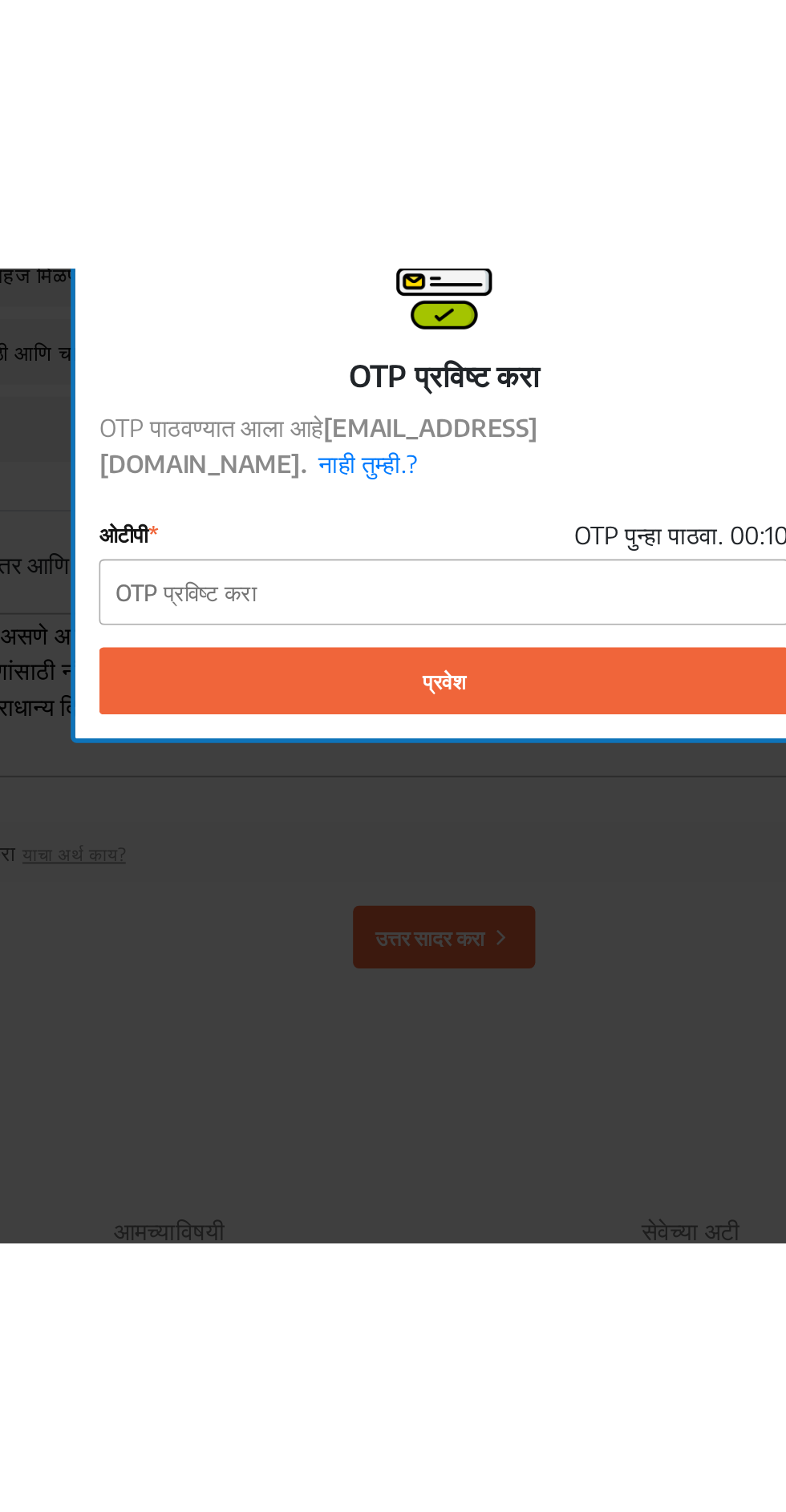 scroll, scrollTop: 2271, scrollLeft: 0, axis: vertical 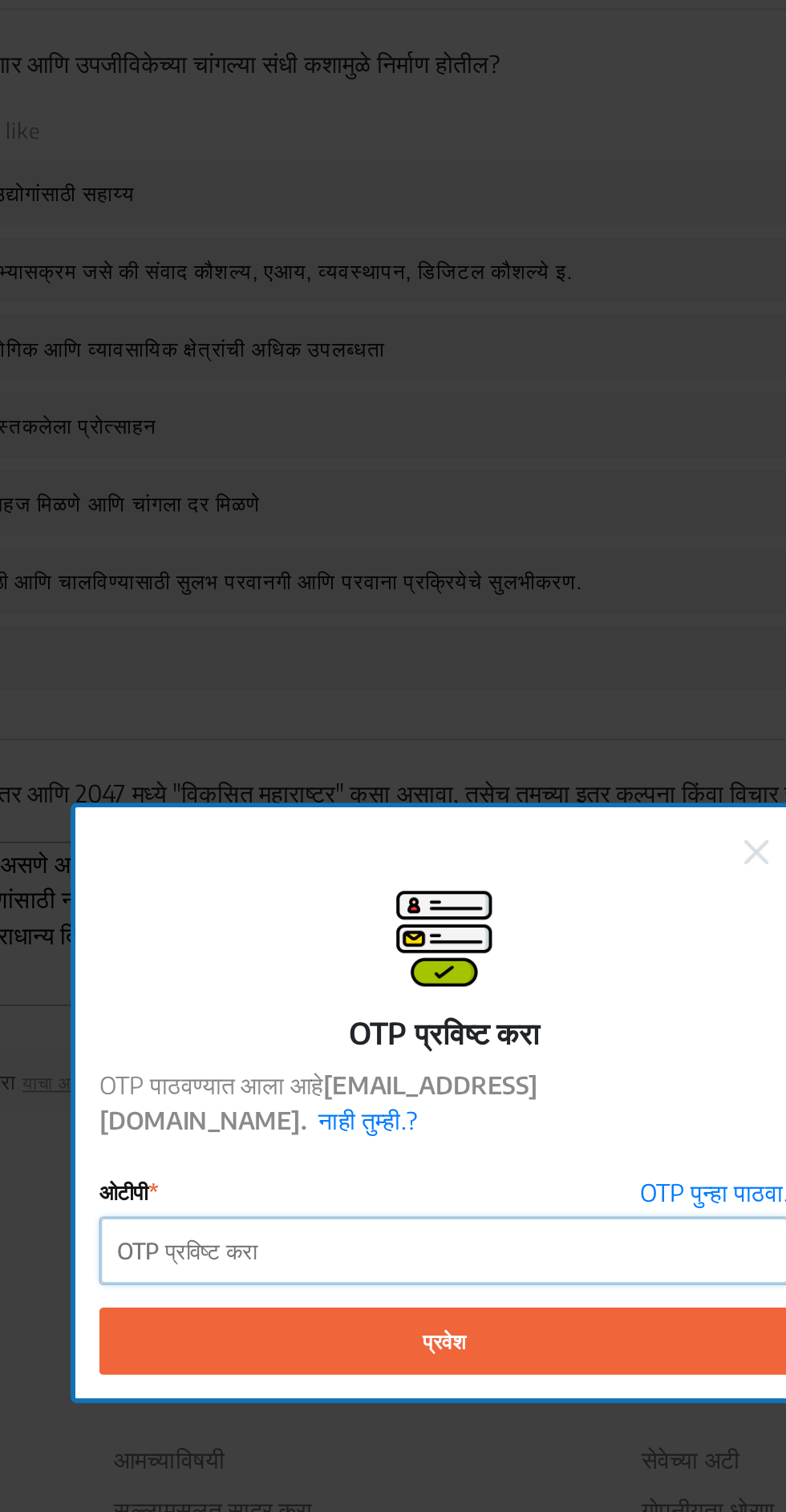 click on "ओटीपी" at bounding box center [393, 835] 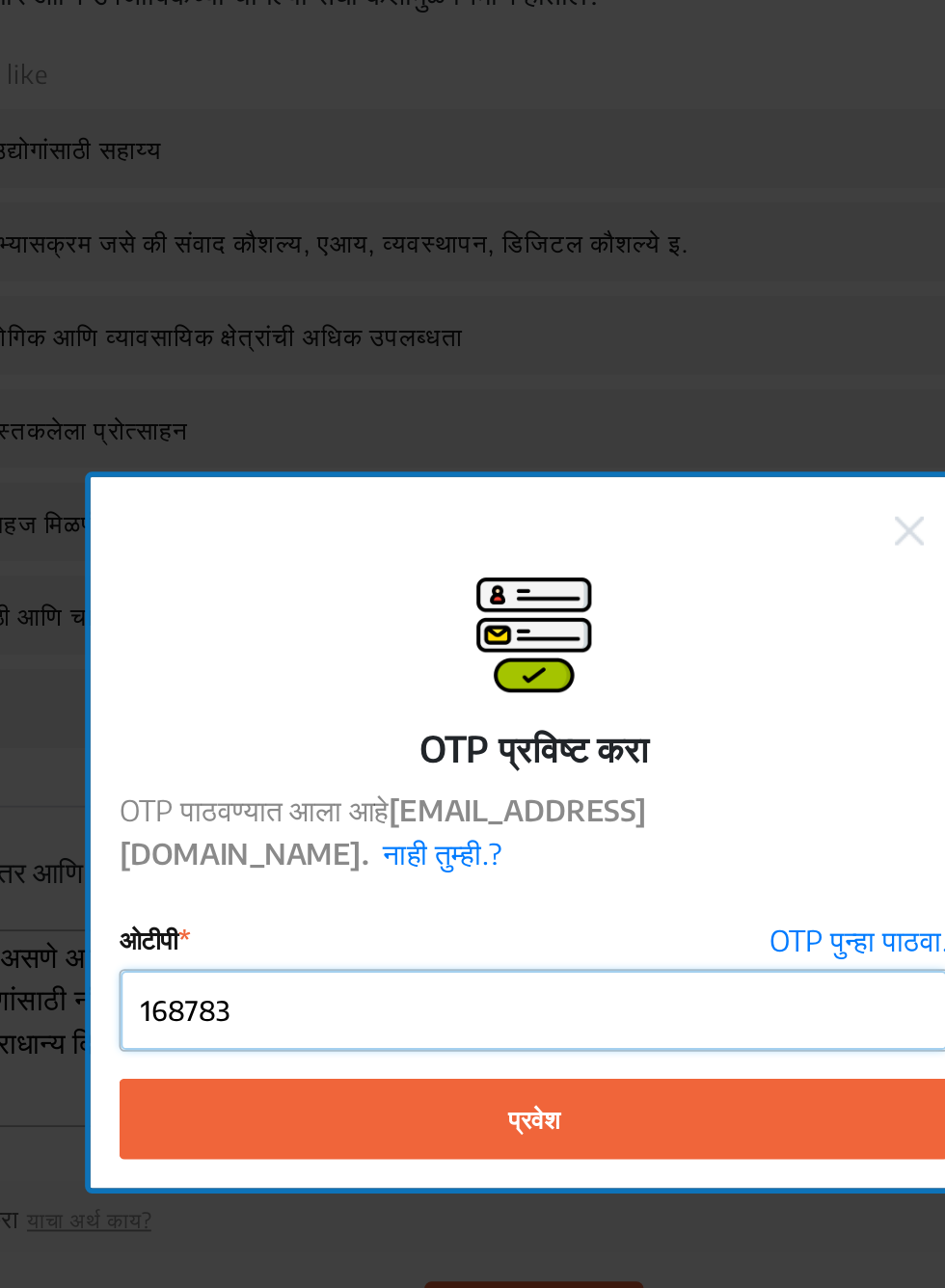scroll, scrollTop: 213, scrollLeft: 0, axis: vertical 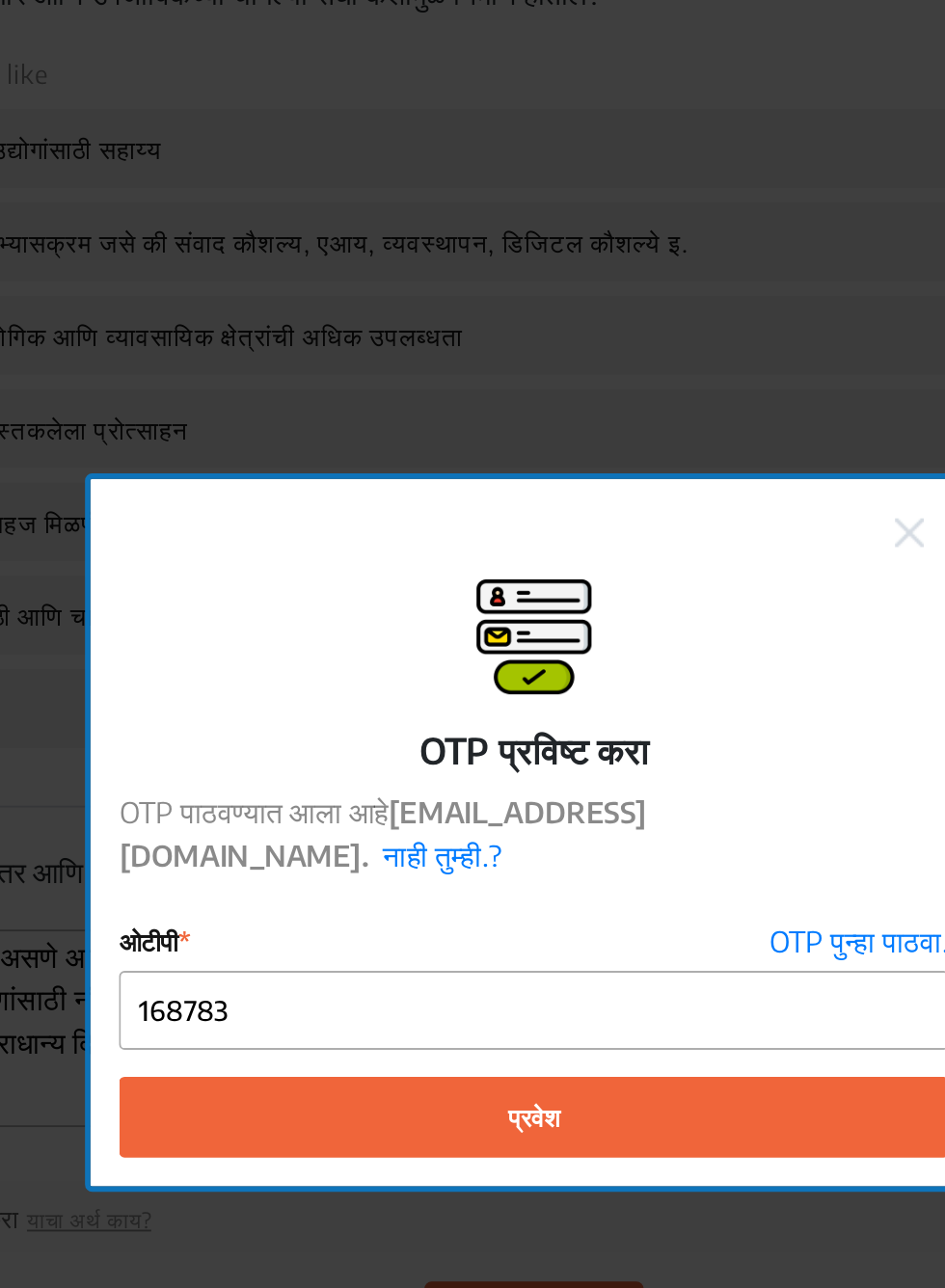 click on "प्रवेश" 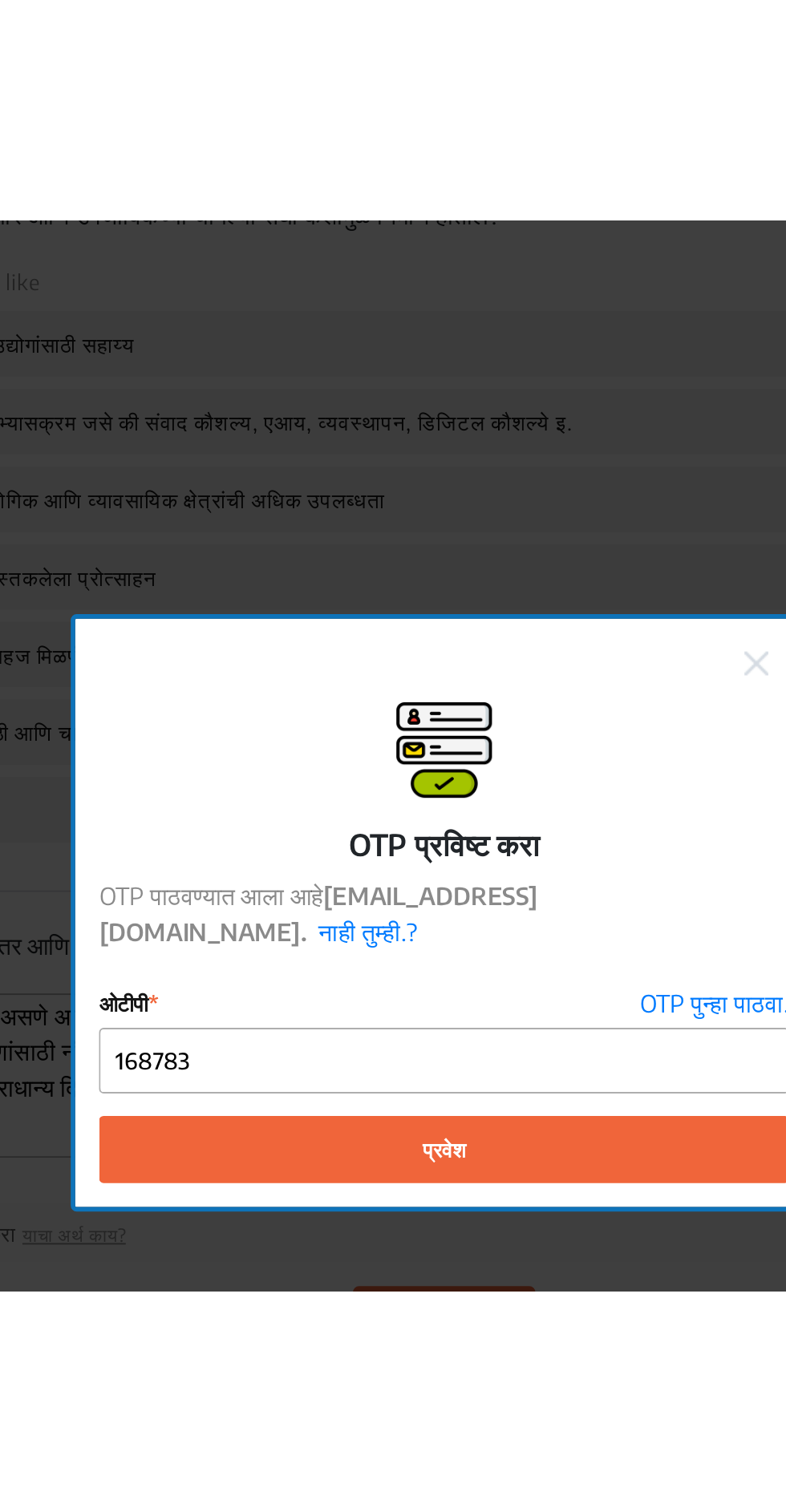 scroll, scrollTop: 187, scrollLeft: 0, axis: vertical 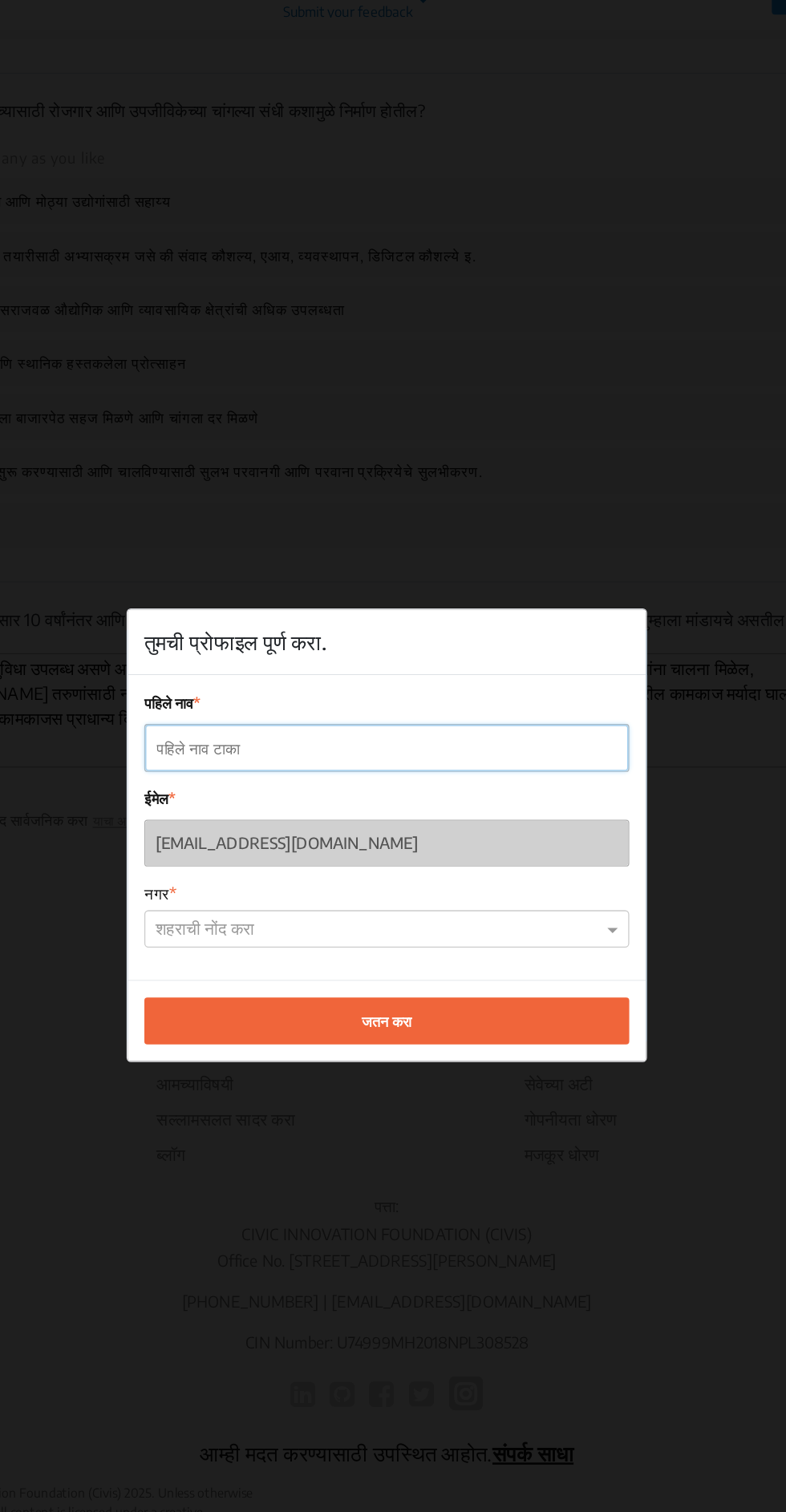 click on "पहिले नाव" at bounding box center (393, 689) 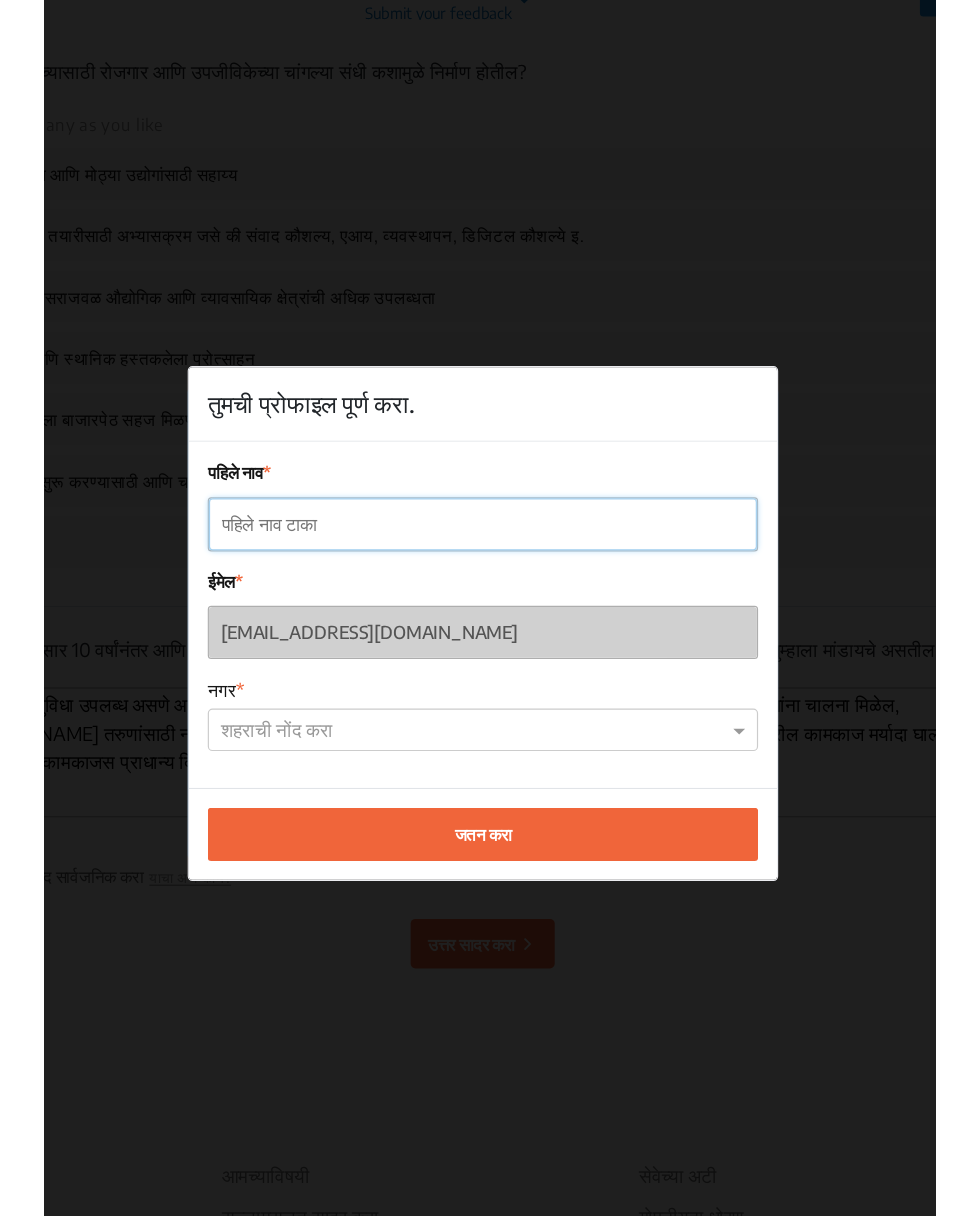 scroll, scrollTop: 162, scrollLeft: 0, axis: vertical 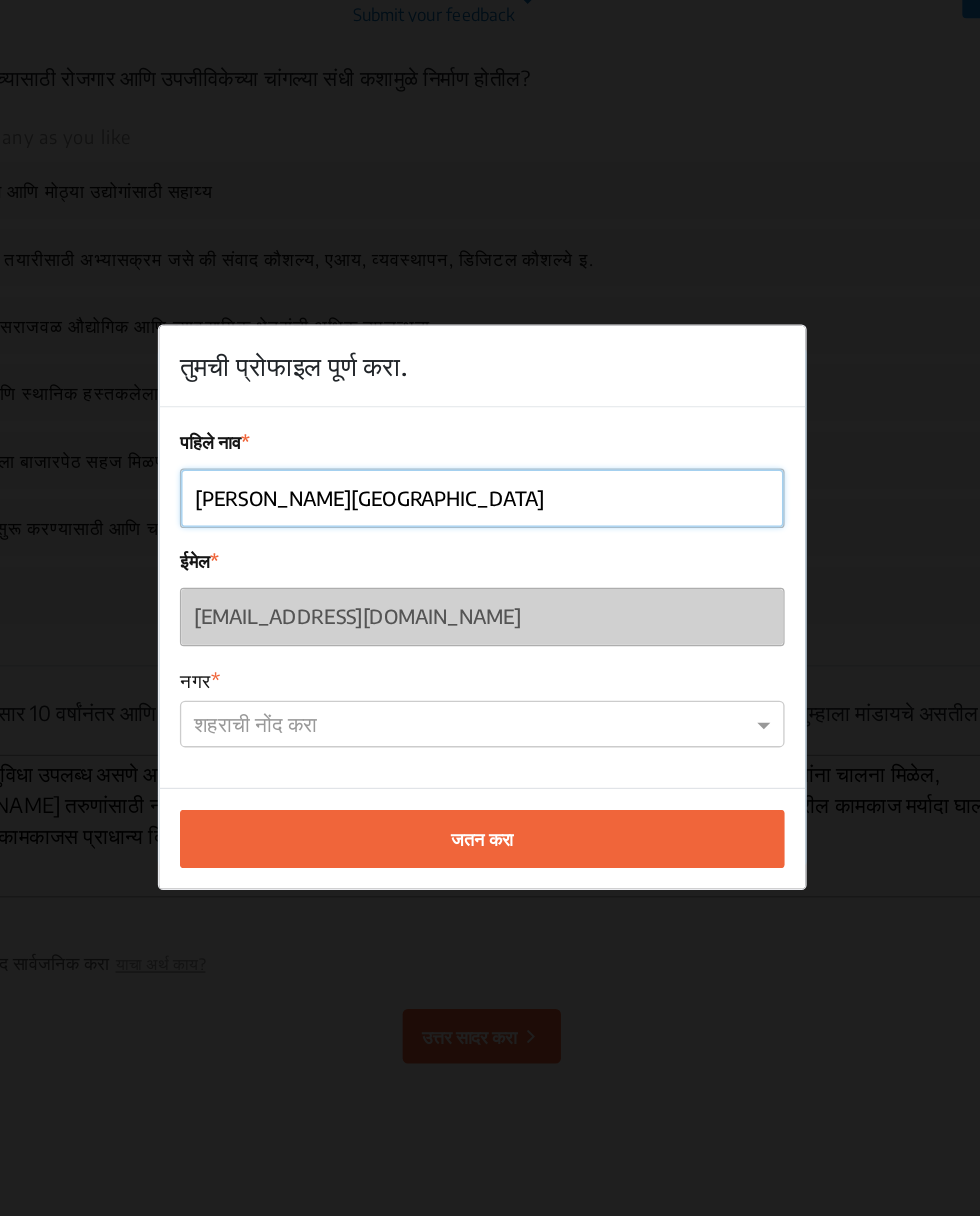 type on "J. Y. Pawar" 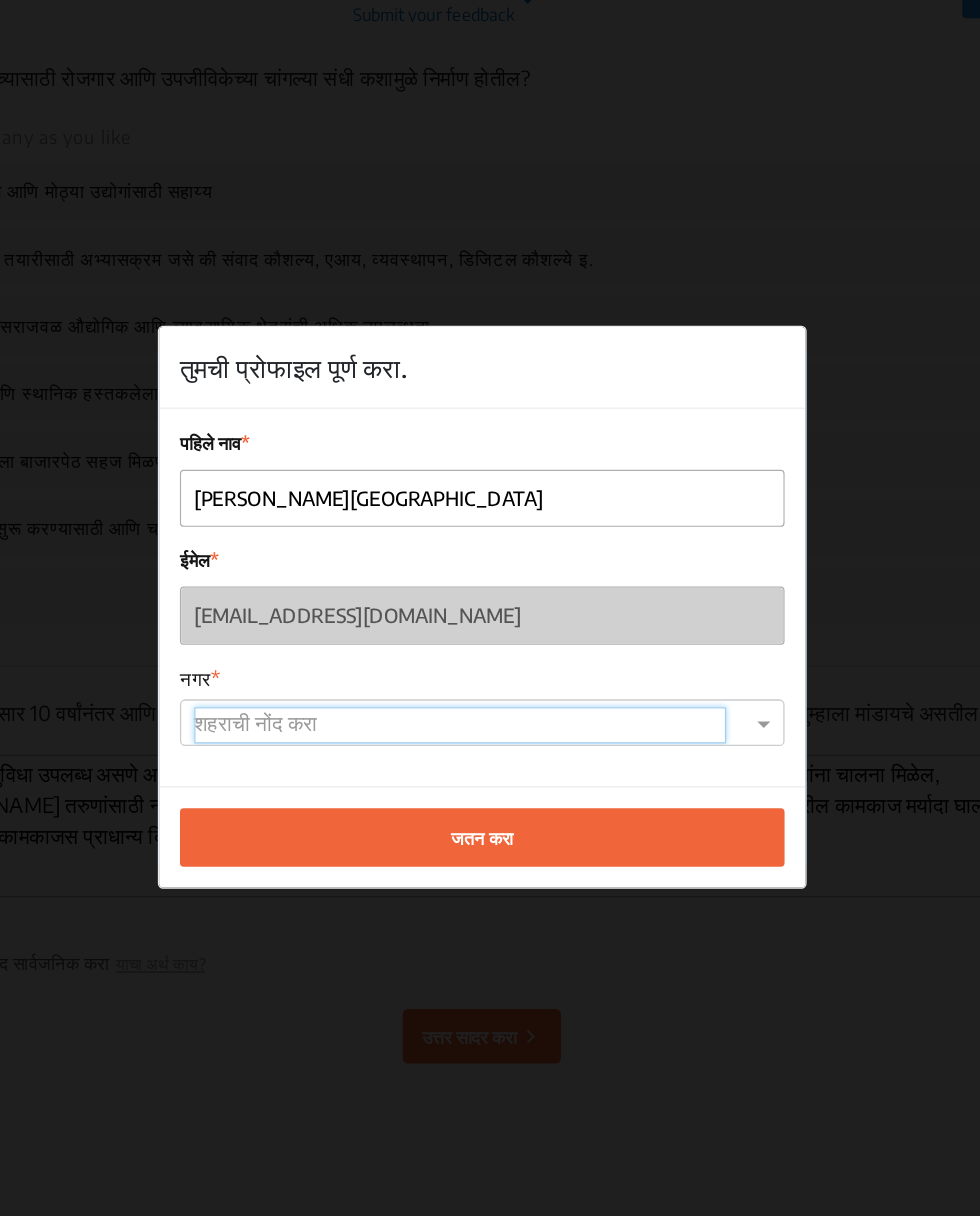 click at bounding box center (473, 699) 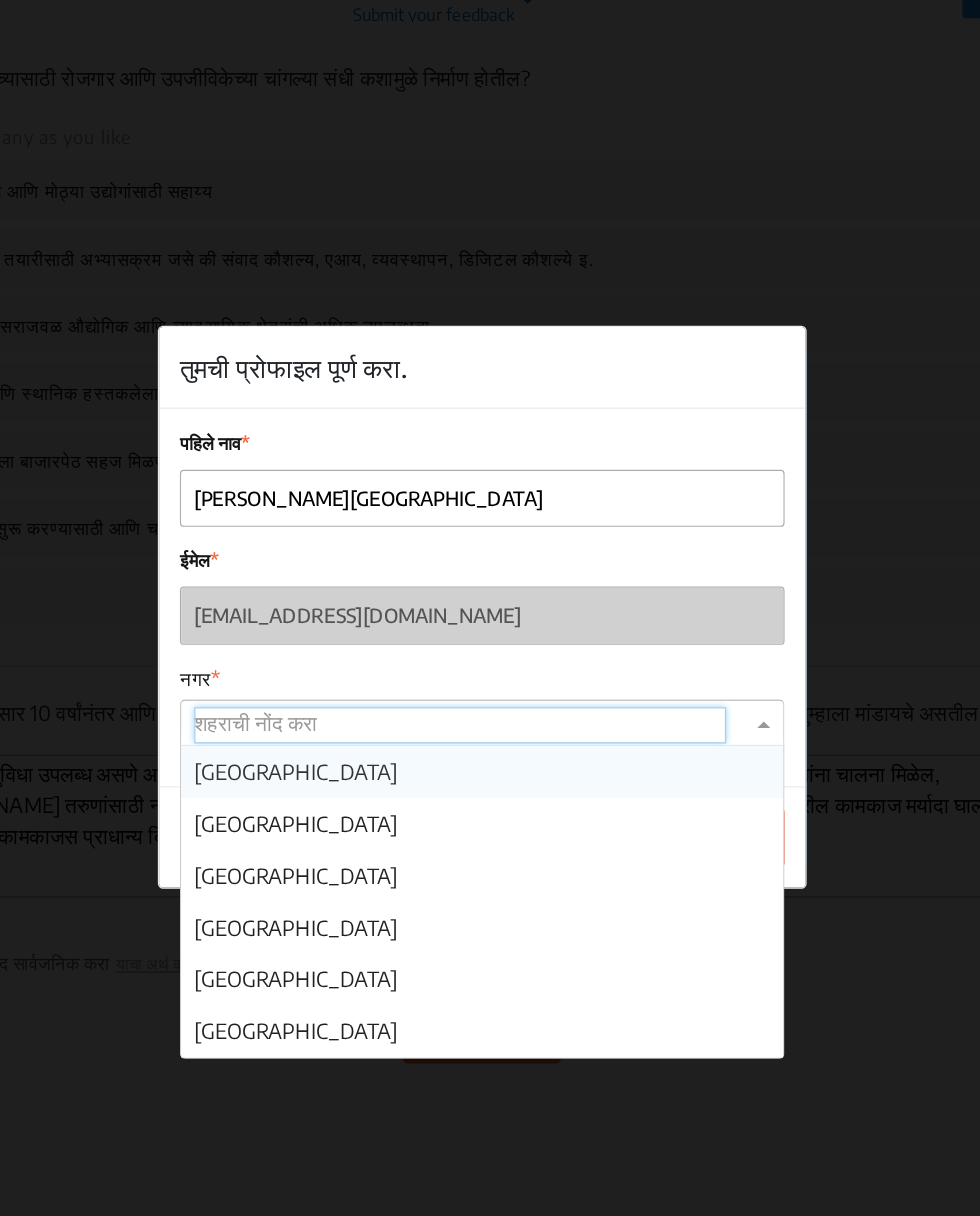 scroll, scrollTop: 2833, scrollLeft: 0, axis: vertical 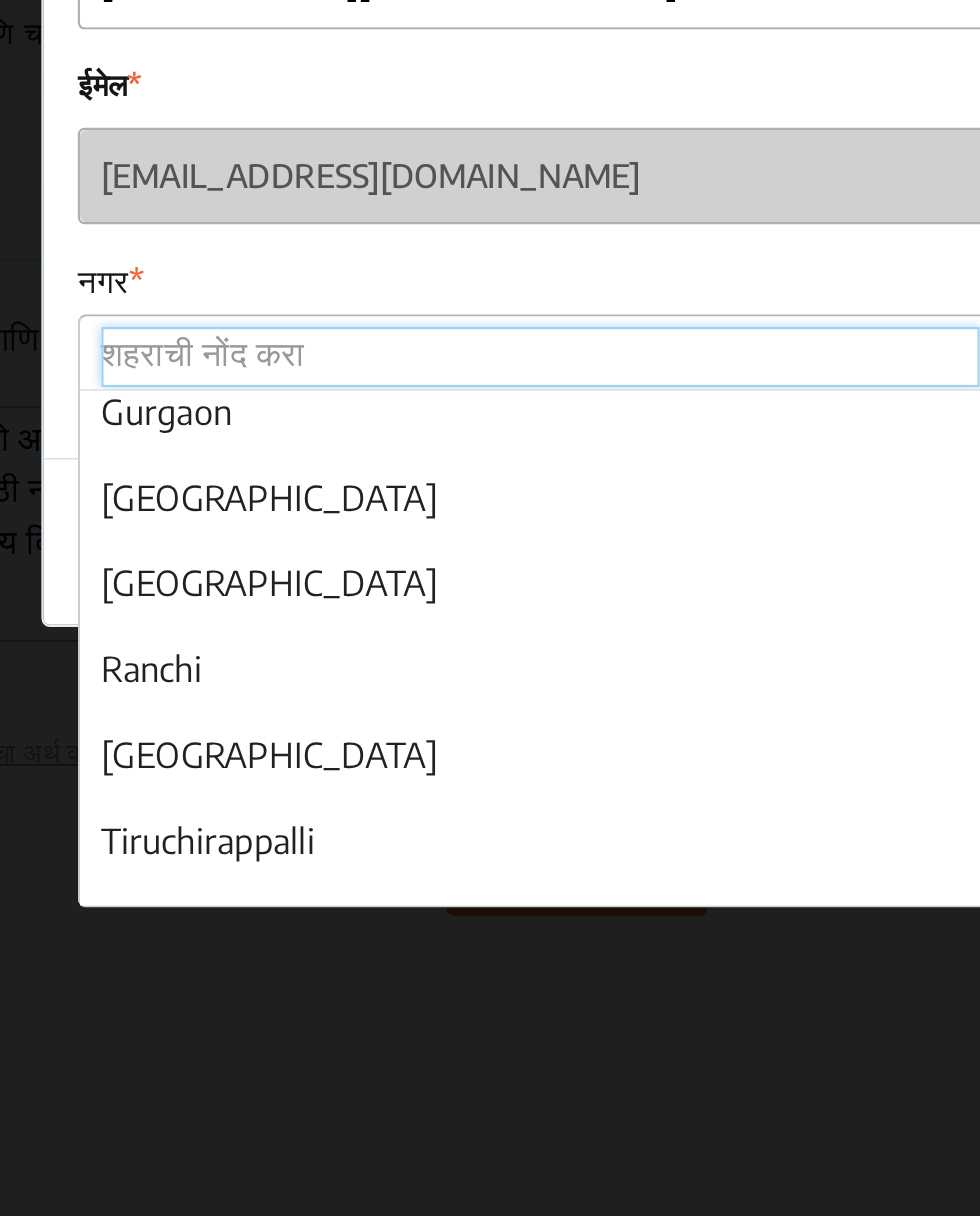 click at bounding box center (473, 699) 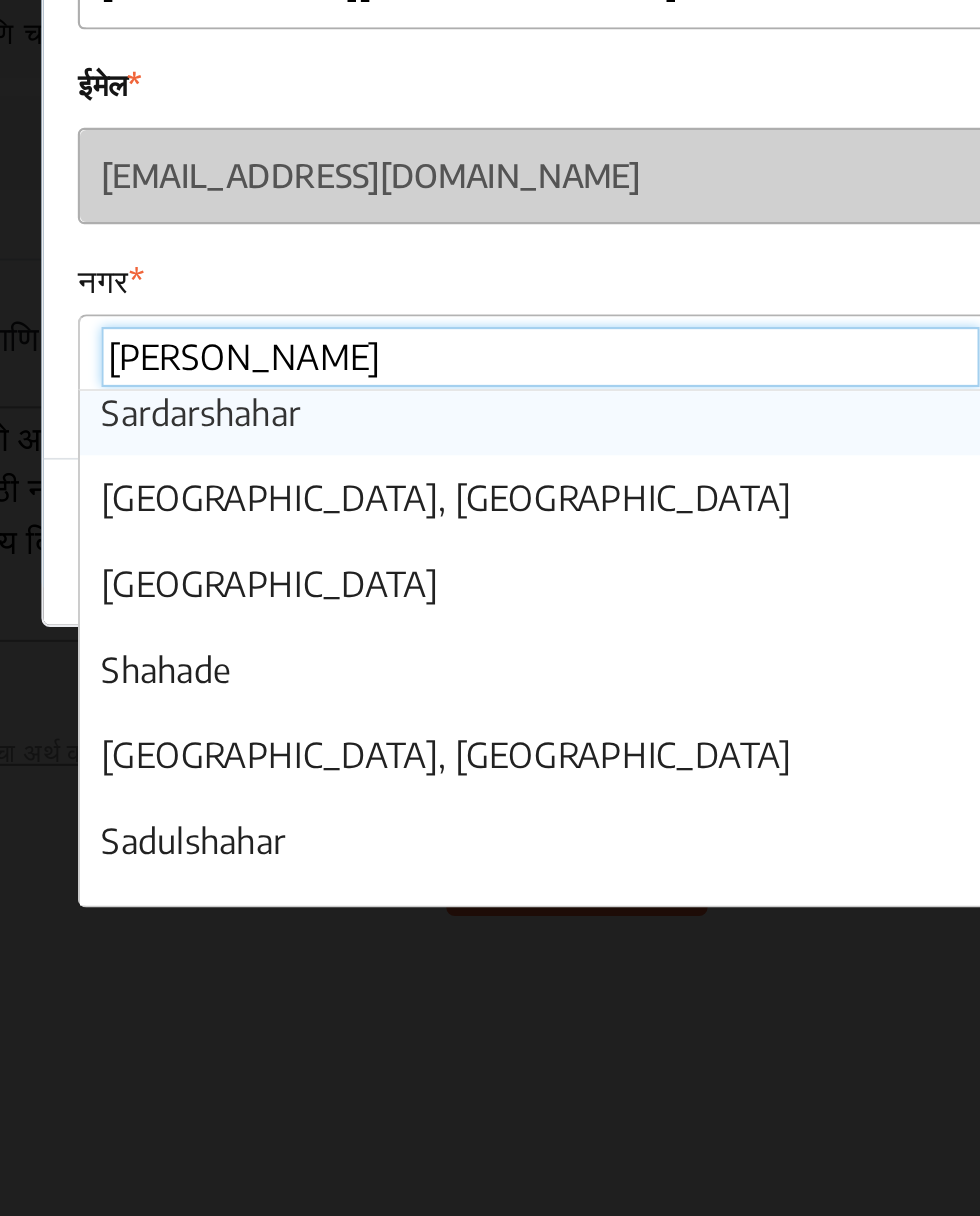 scroll, scrollTop: 0, scrollLeft: 0, axis: both 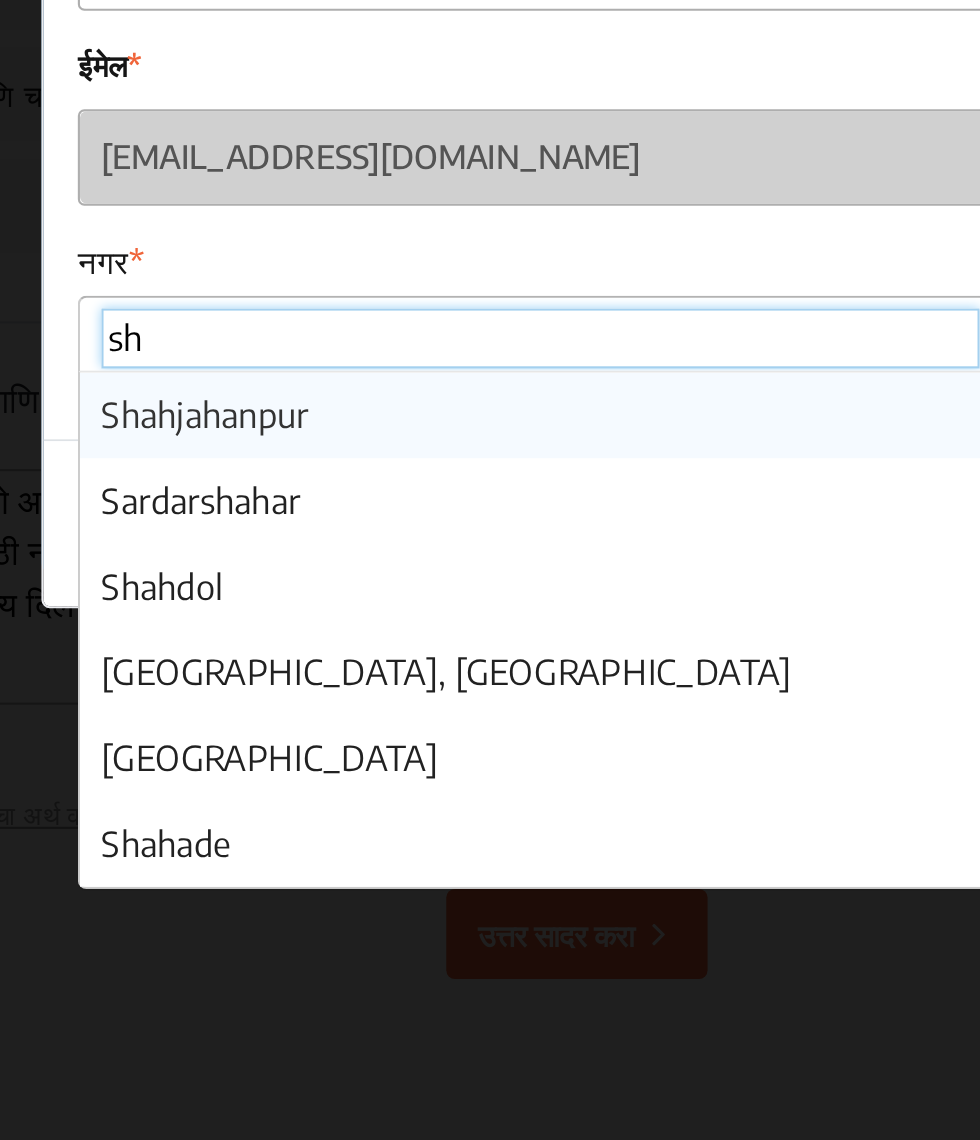 type on "s" 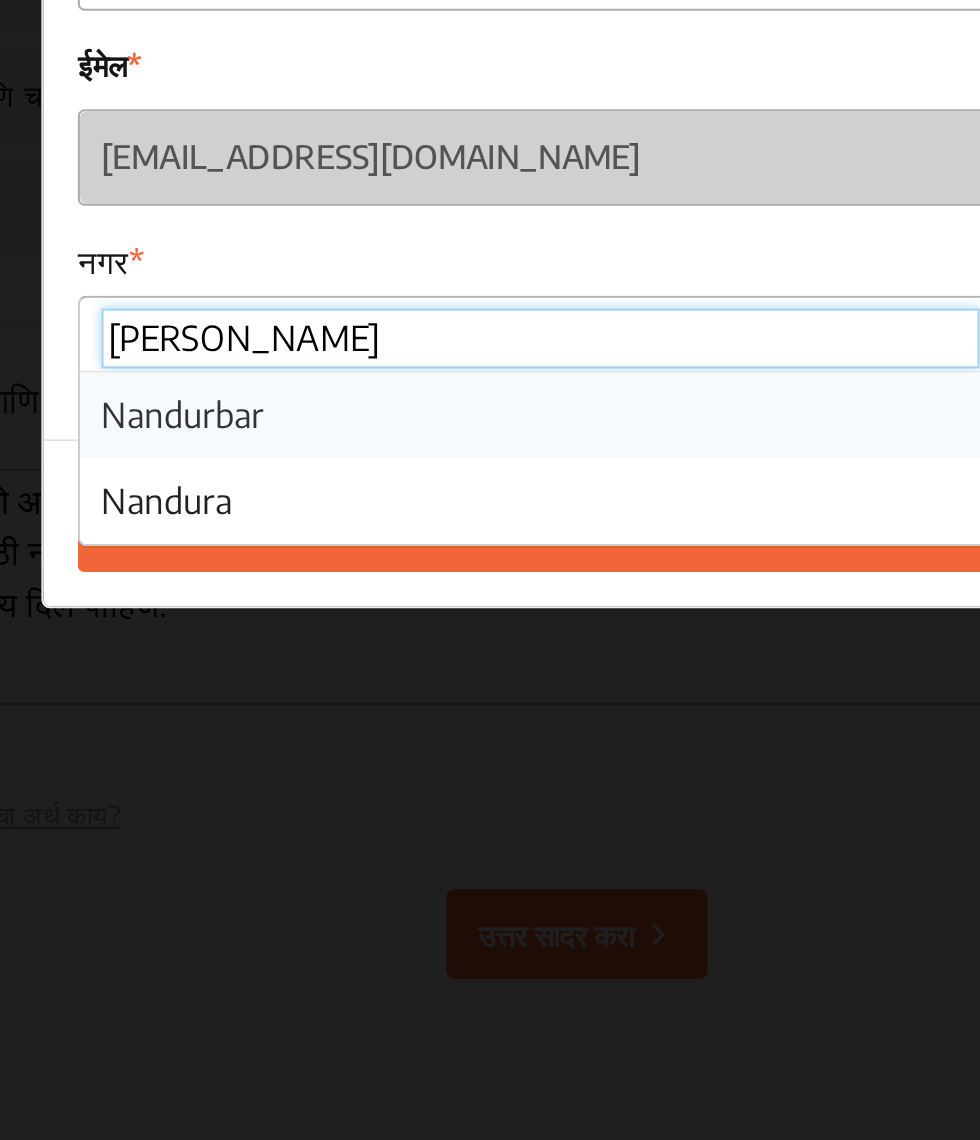 type on "Nandur" 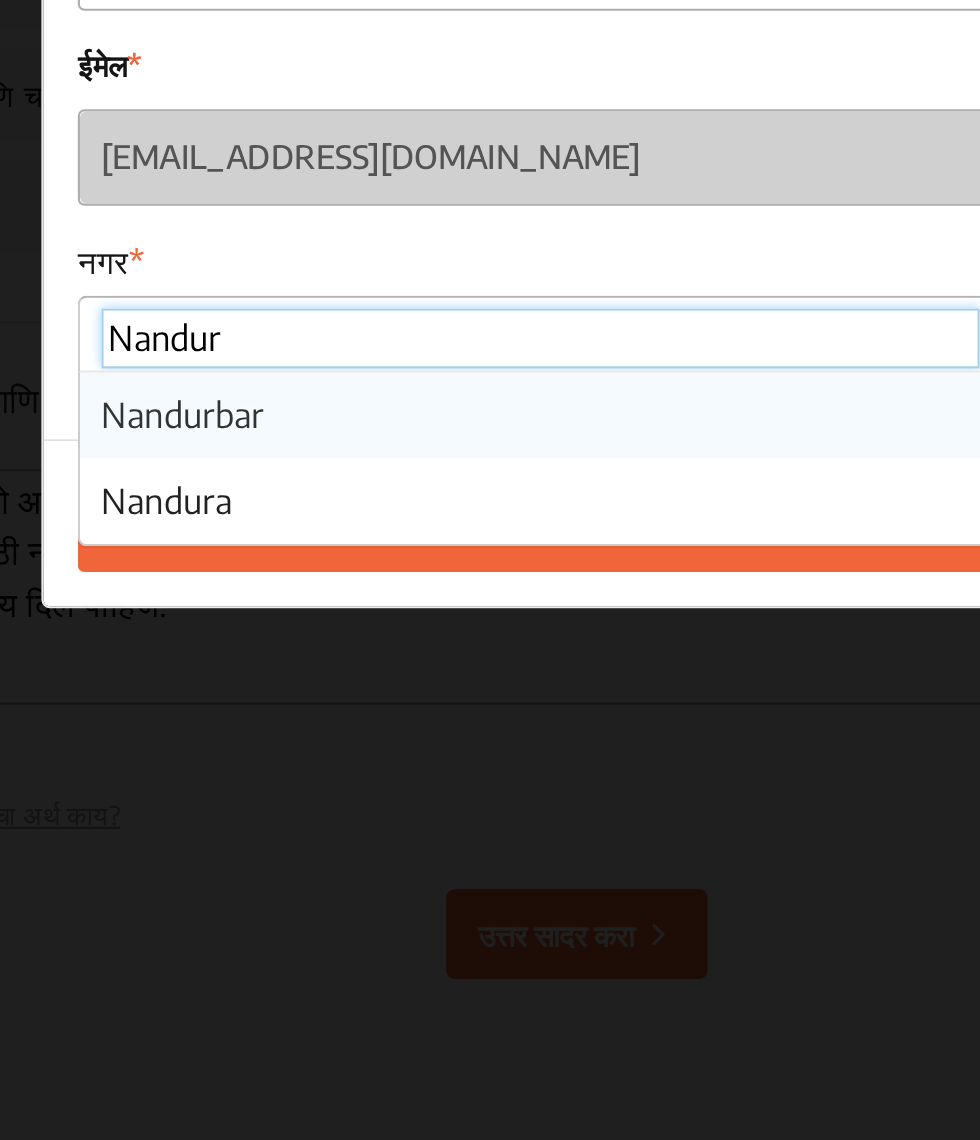 click on "Nandurbar" at bounding box center (306, 697) 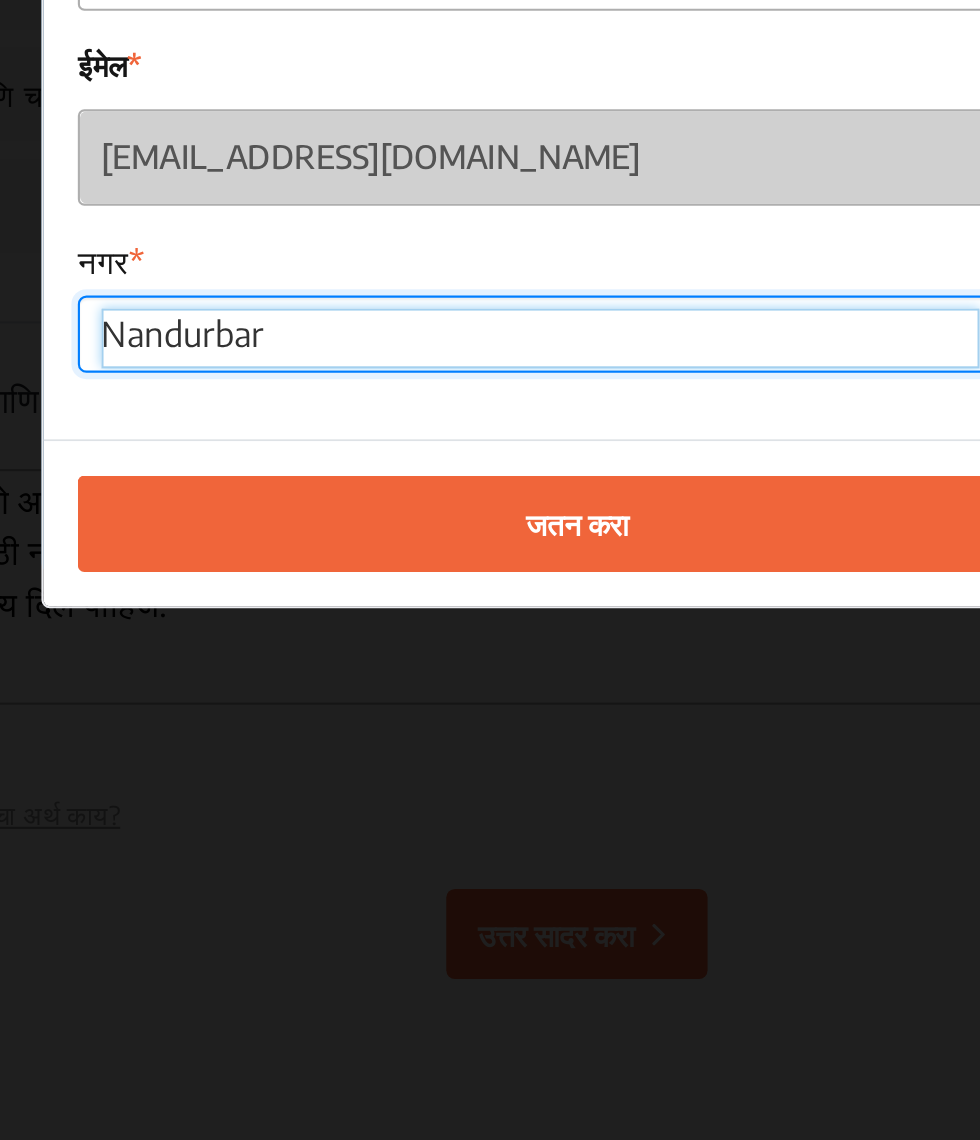 click at bounding box center (473, 661) 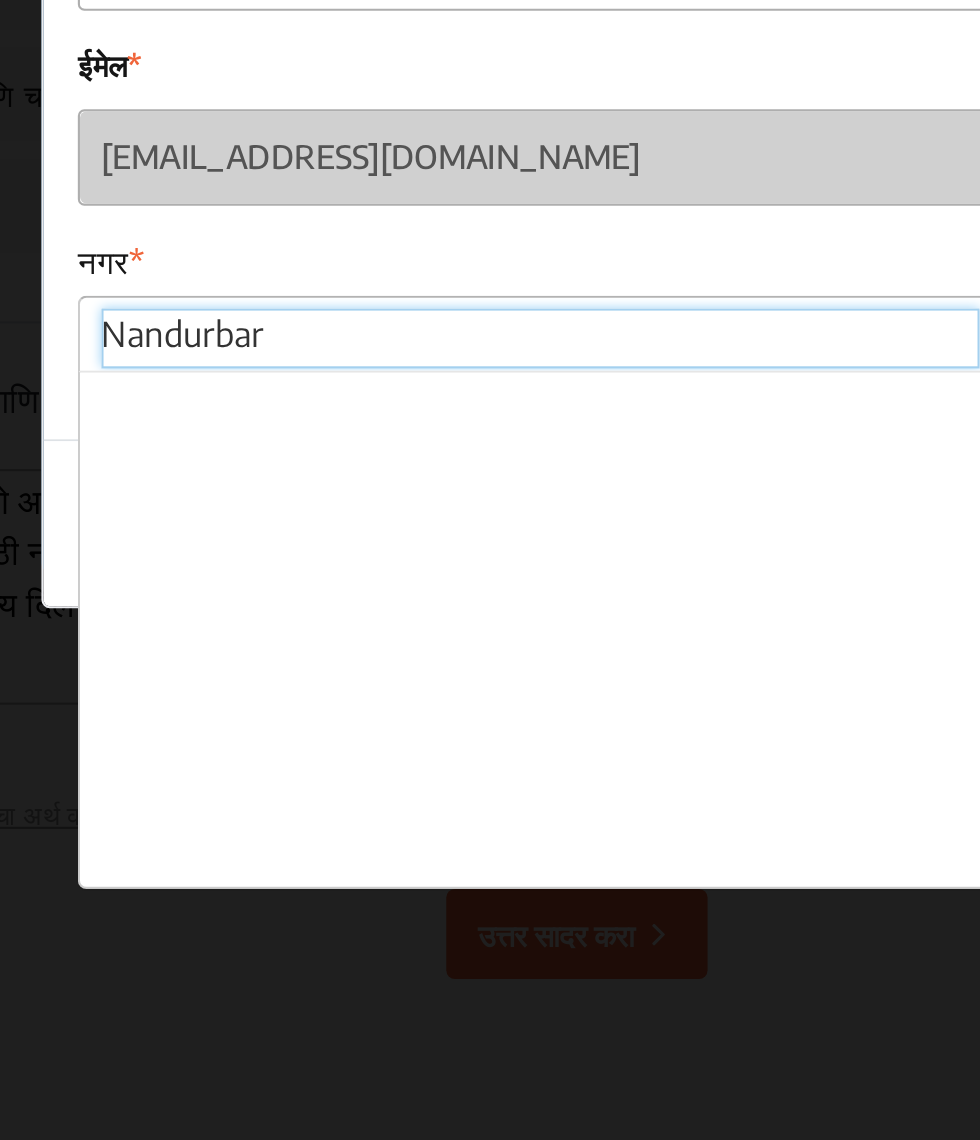 scroll, scrollTop: 11840, scrollLeft: 0, axis: vertical 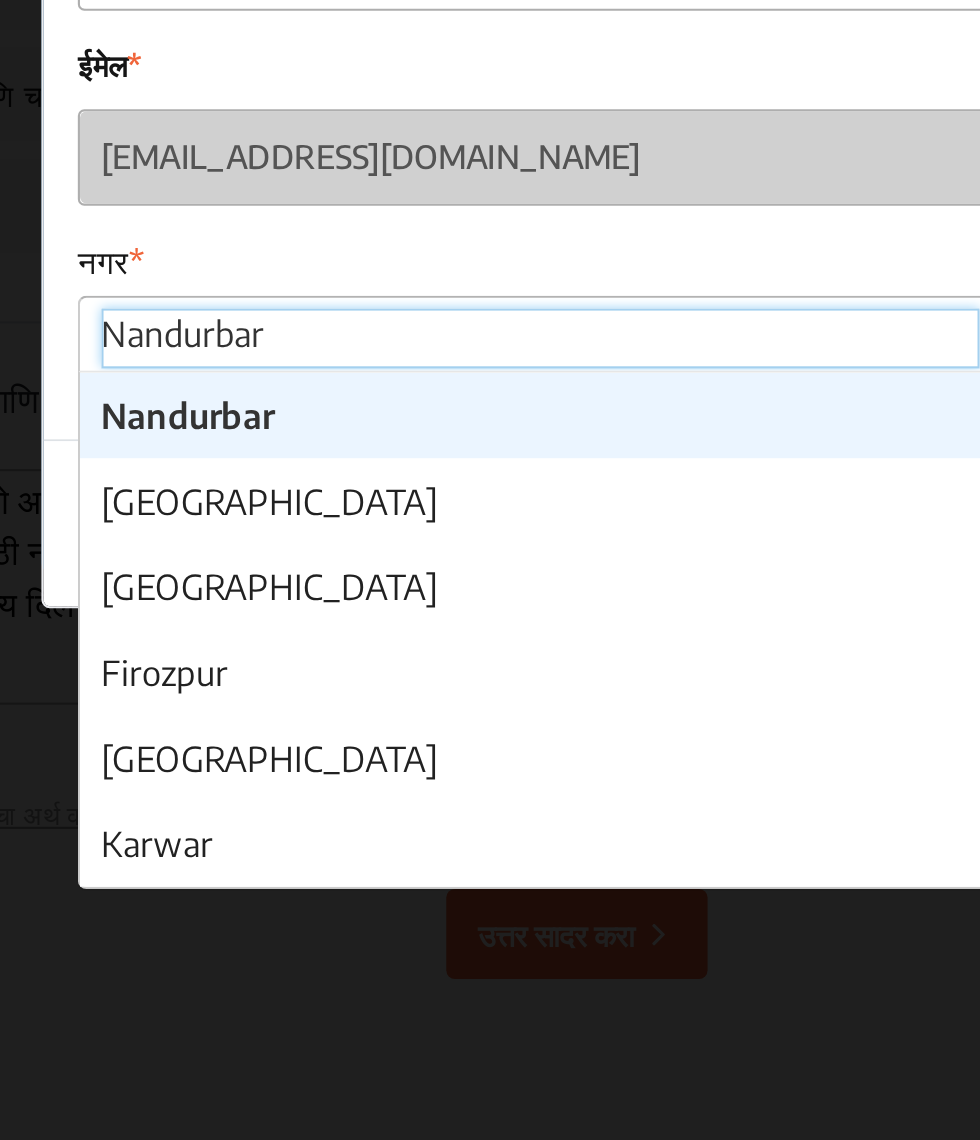 click at bounding box center [473, 661] 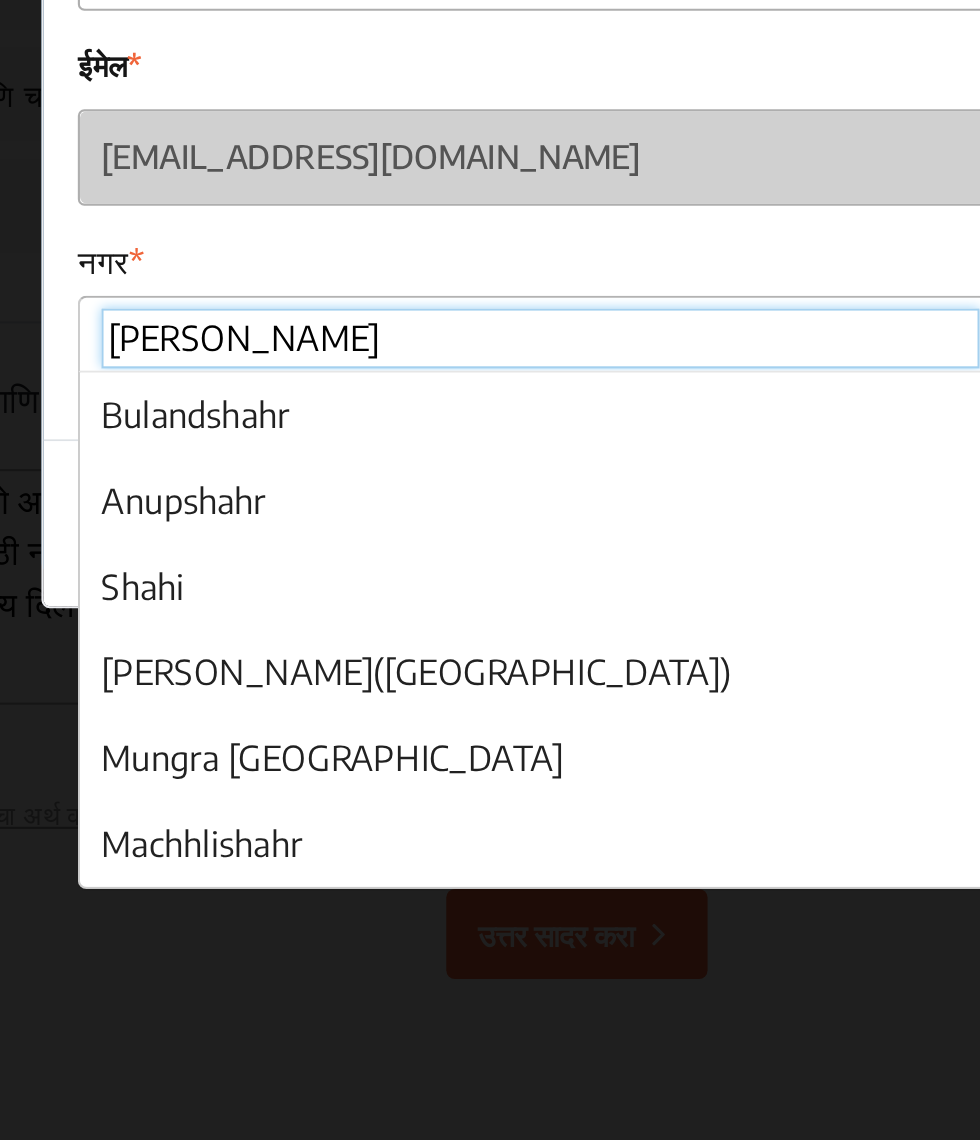 scroll, scrollTop: 200, scrollLeft: 0, axis: vertical 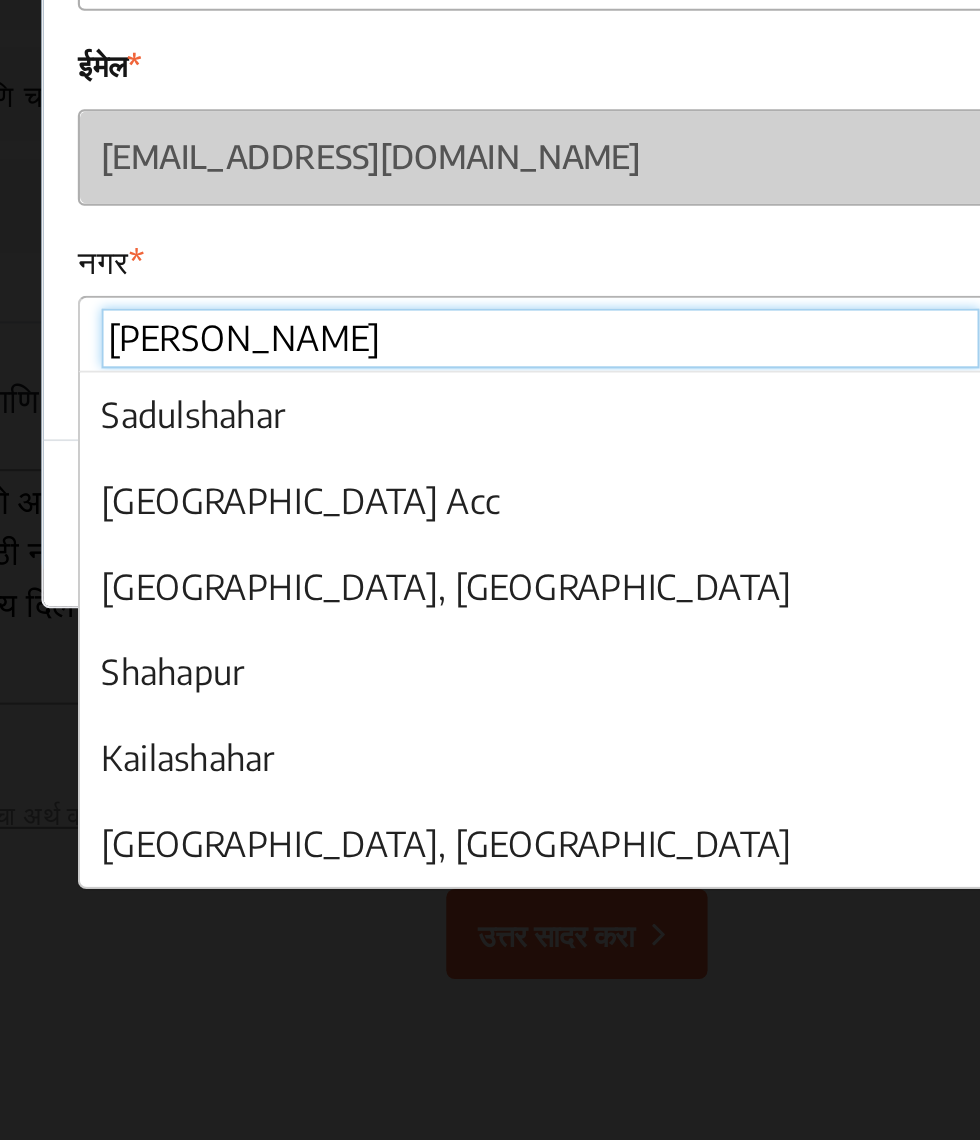type on "shahad" 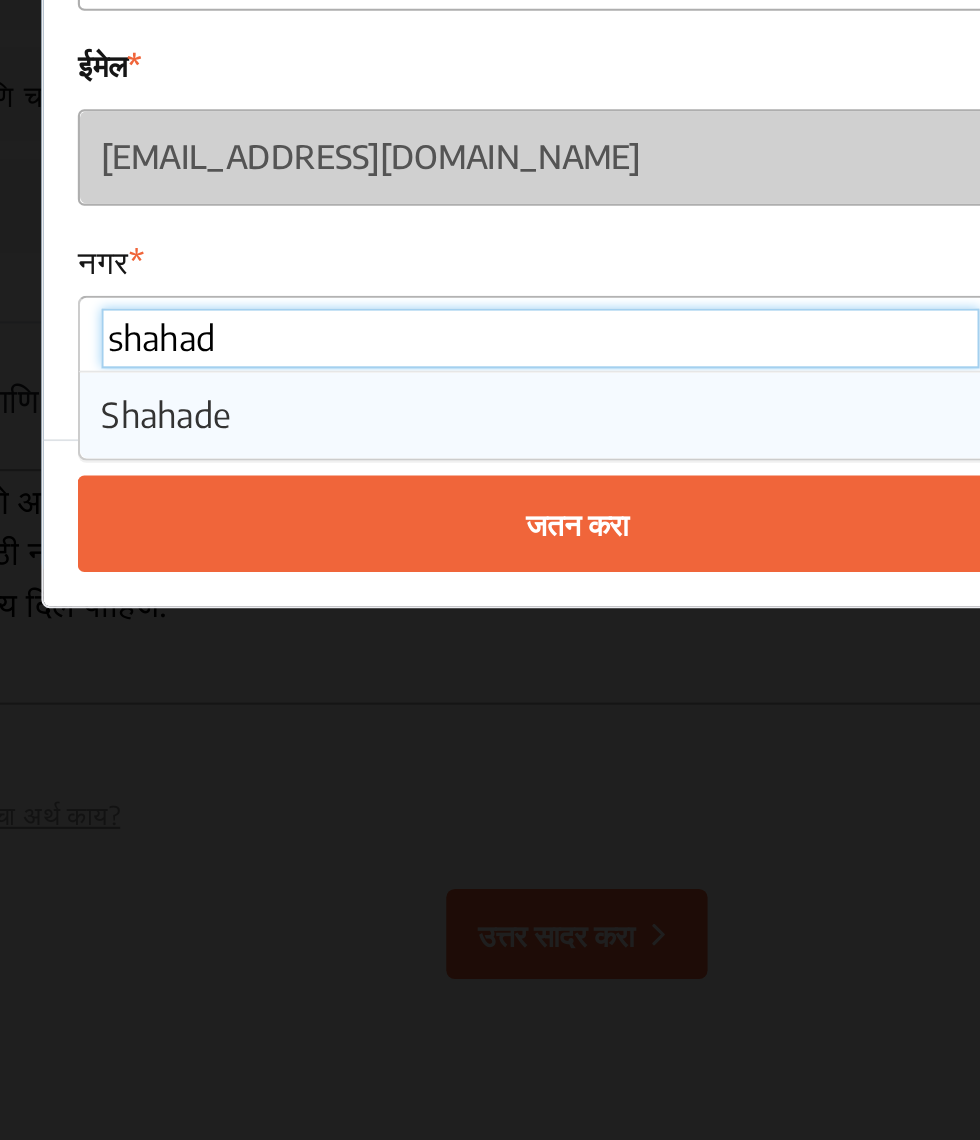 scroll, scrollTop: 0, scrollLeft: 0, axis: both 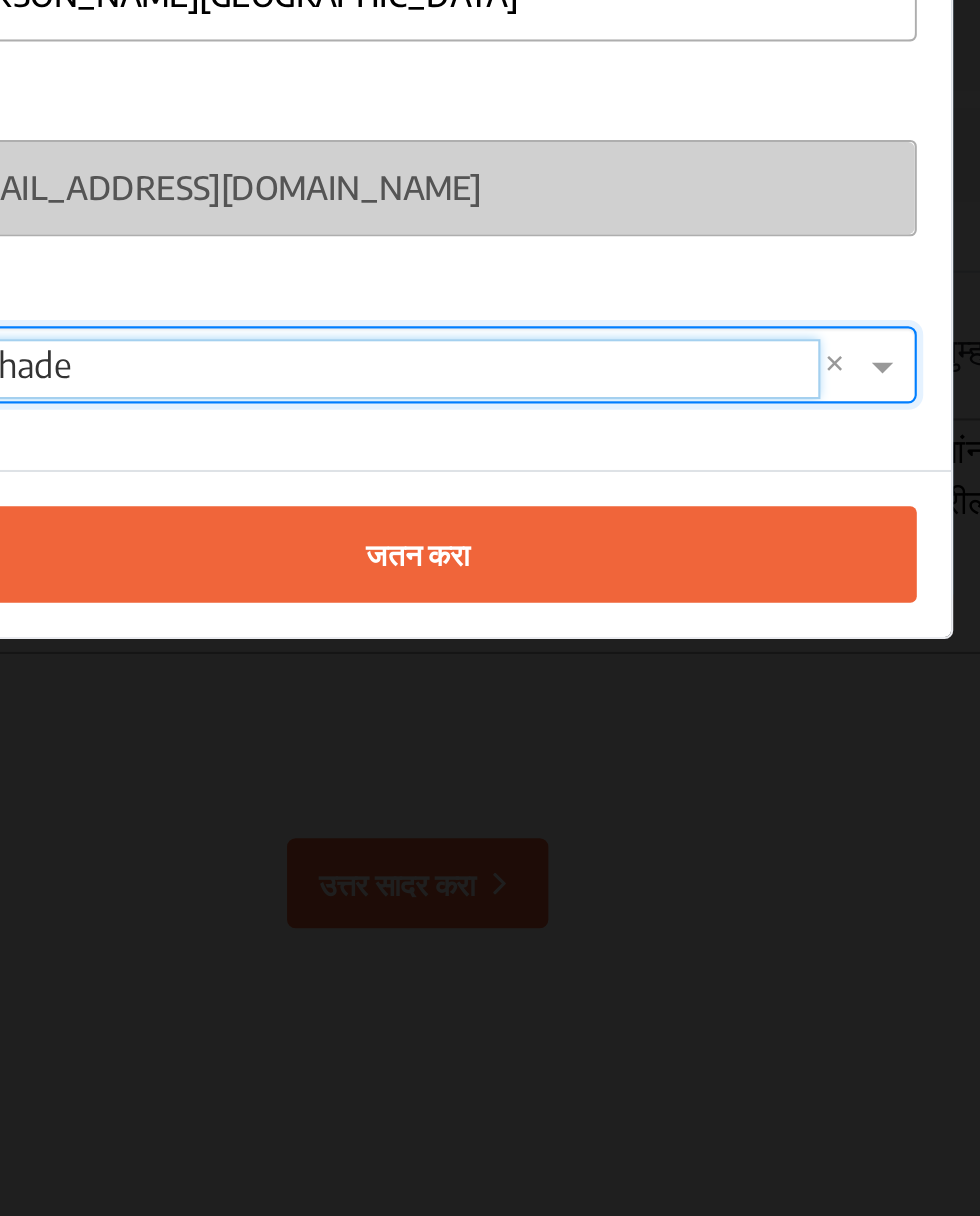 click at bounding box center (709, 697) 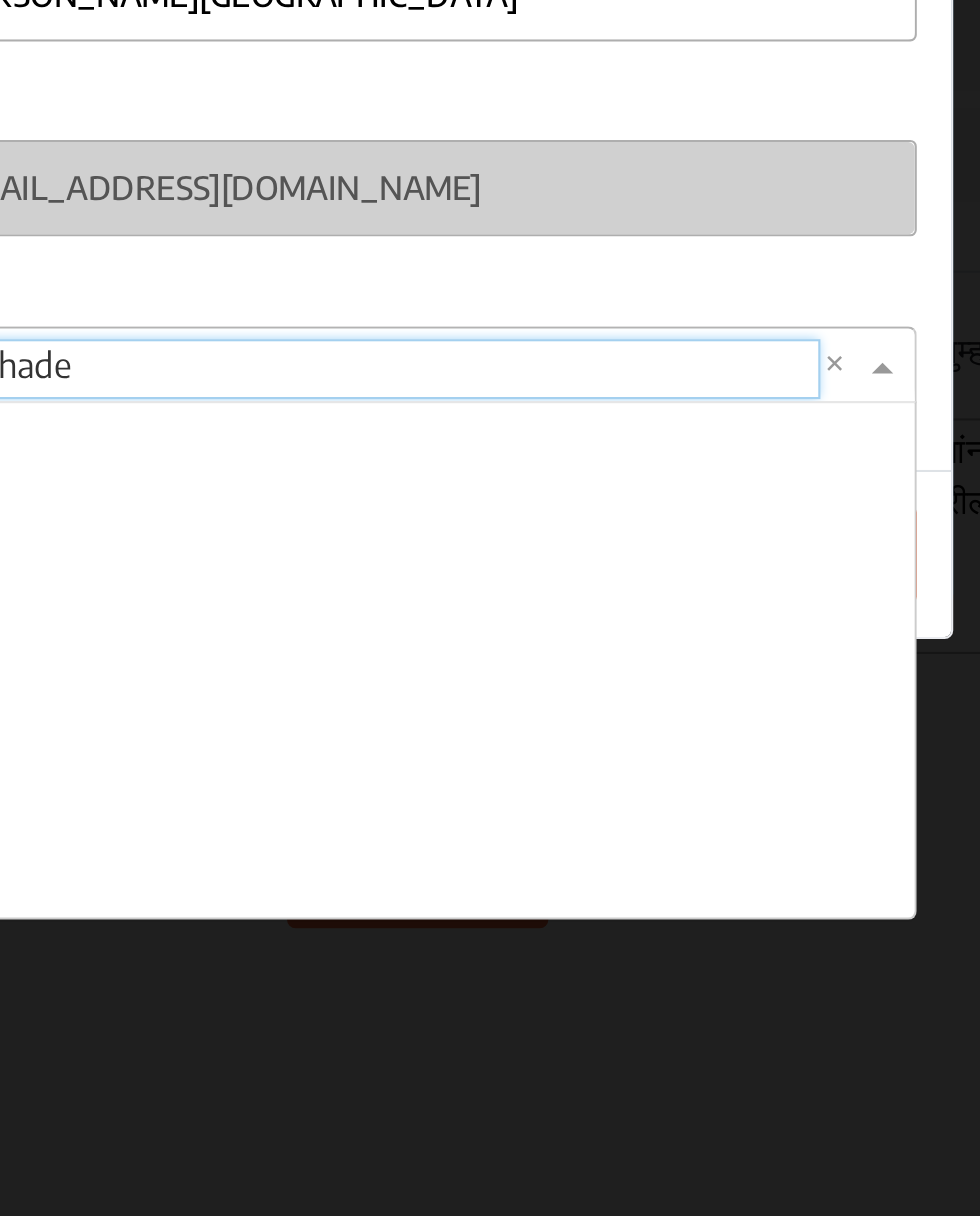 scroll, scrollTop: 25000, scrollLeft: 0, axis: vertical 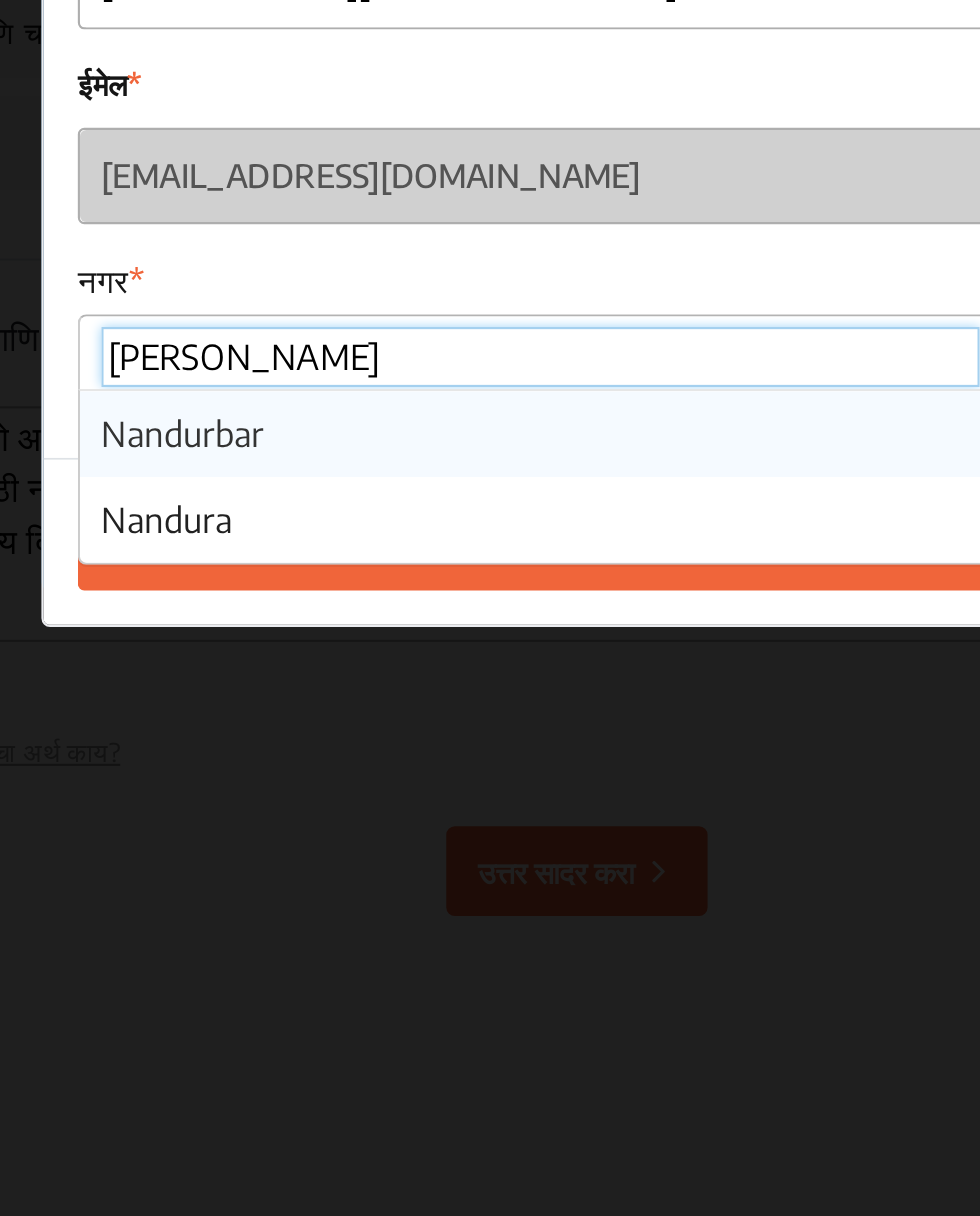 type on "Nandur" 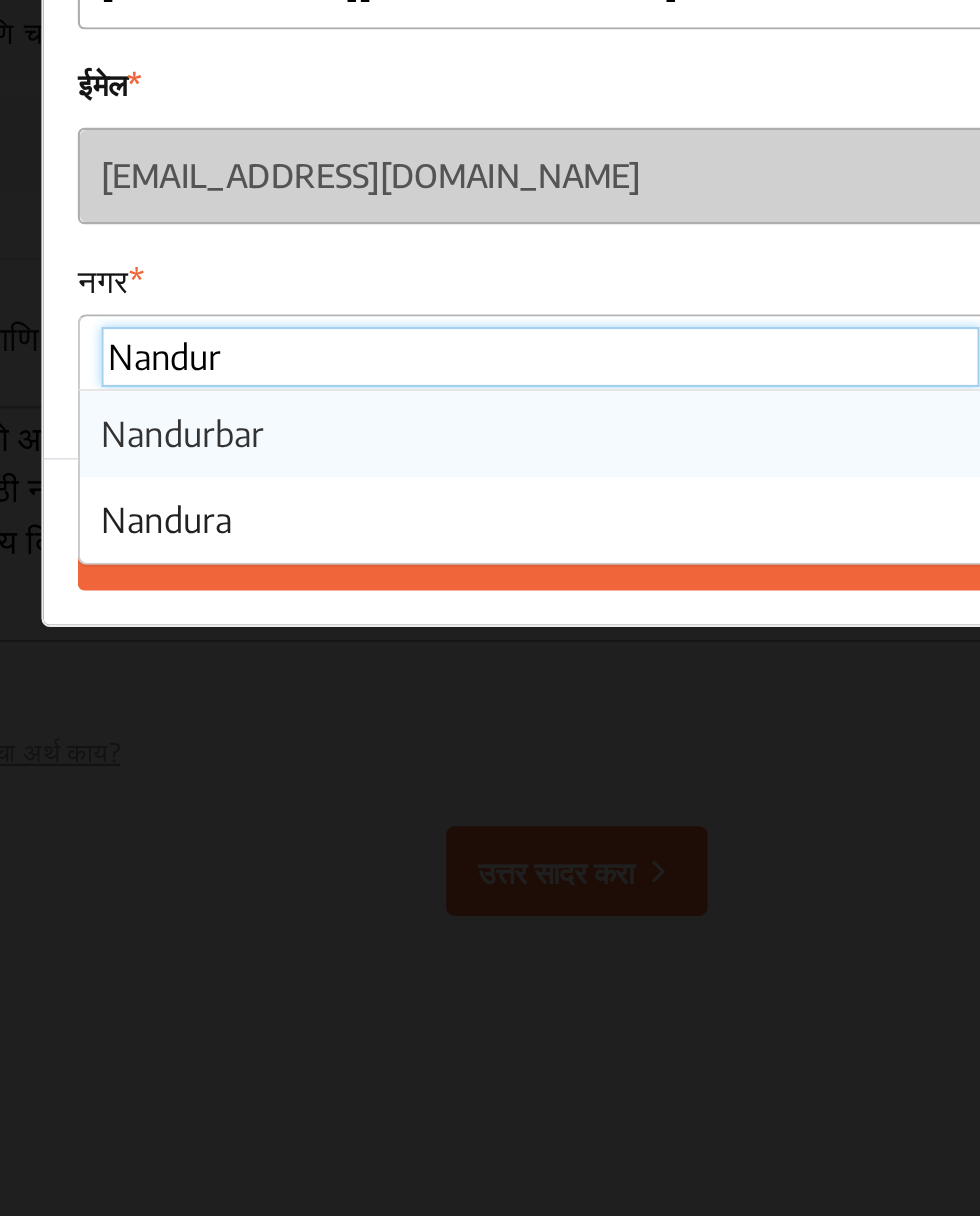 click on "Nandurbar" at bounding box center (306, 735) 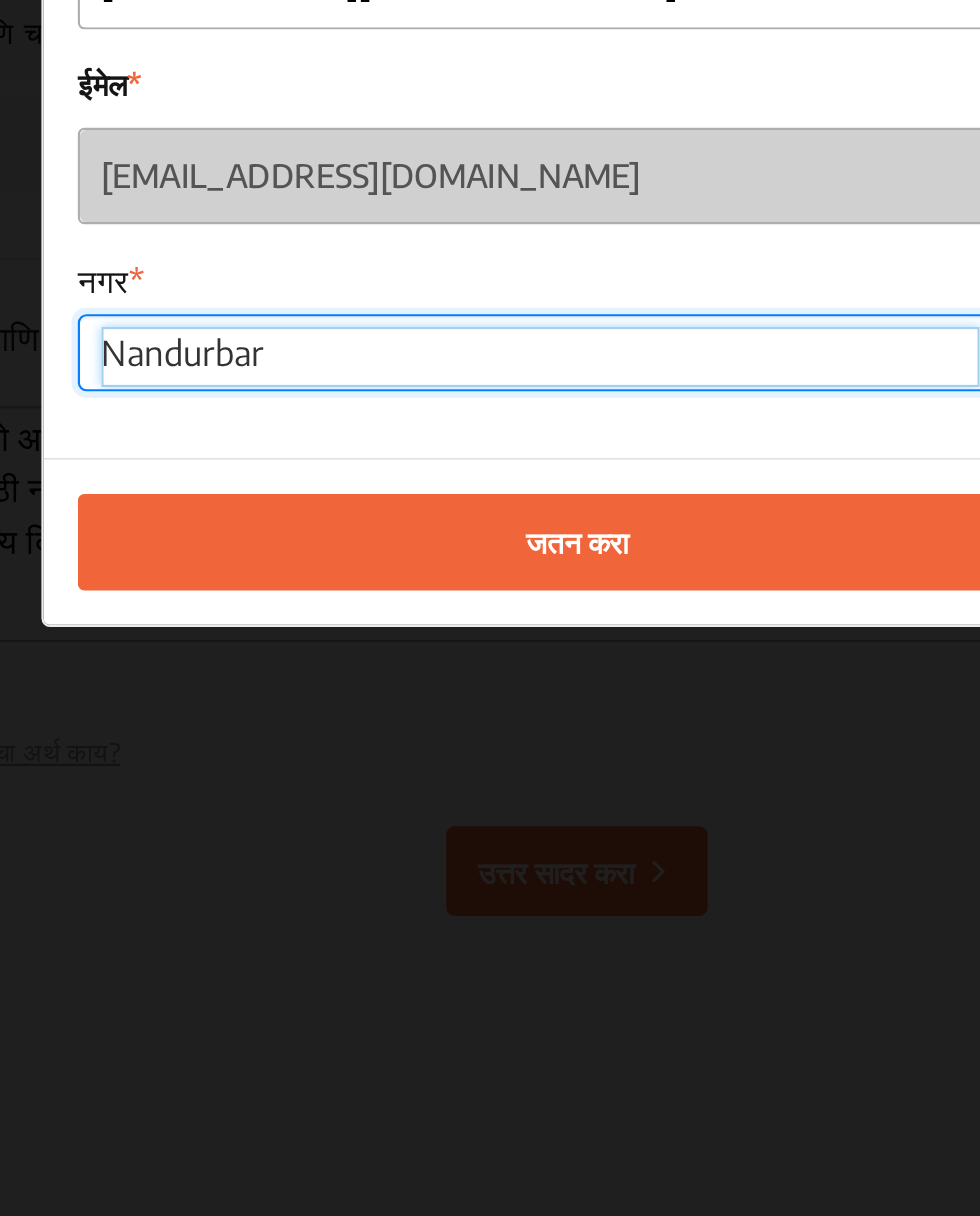 click at bounding box center (473, 699) 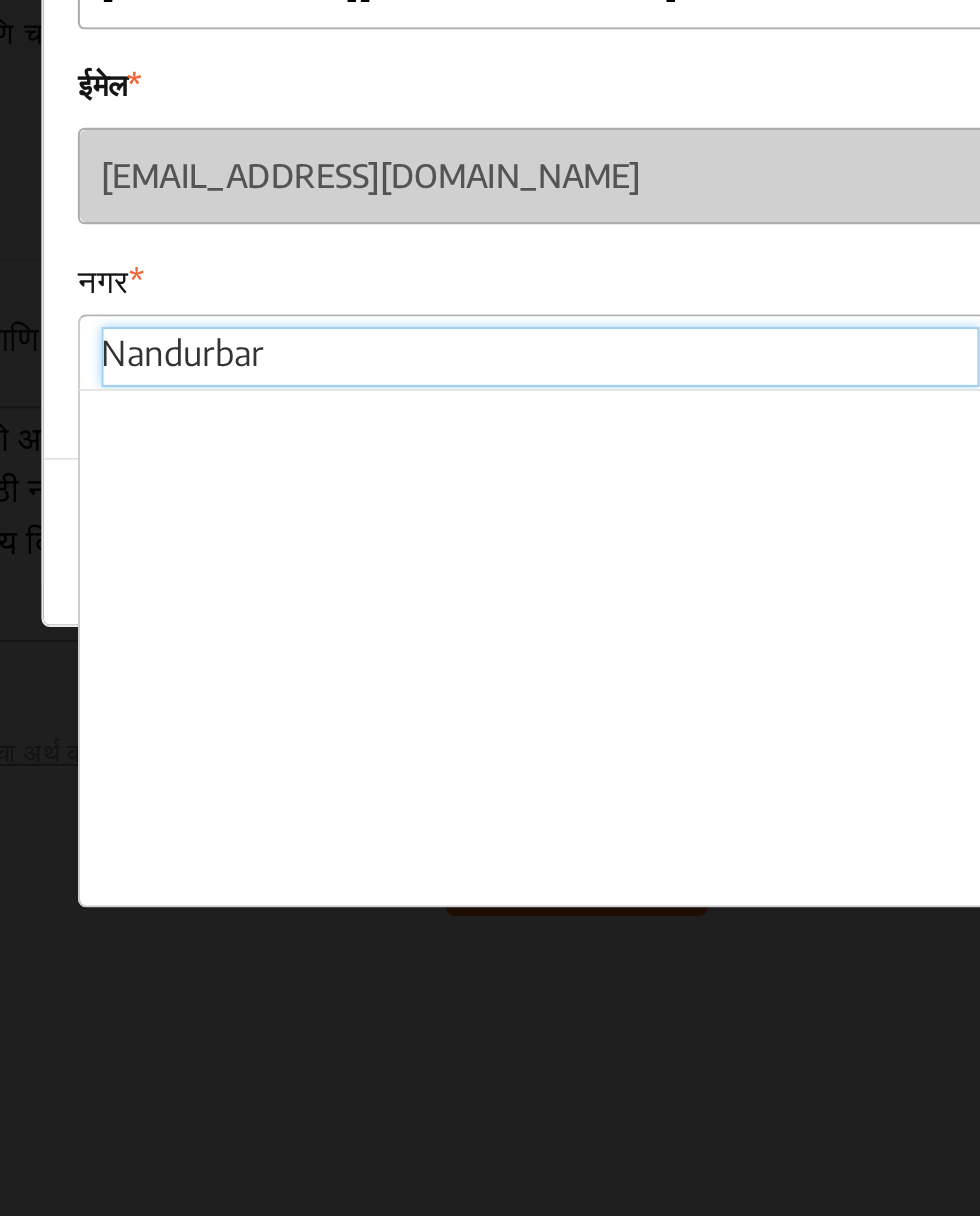 scroll, scrollTop: 11840, scrollLeft: 0, axis: vertical 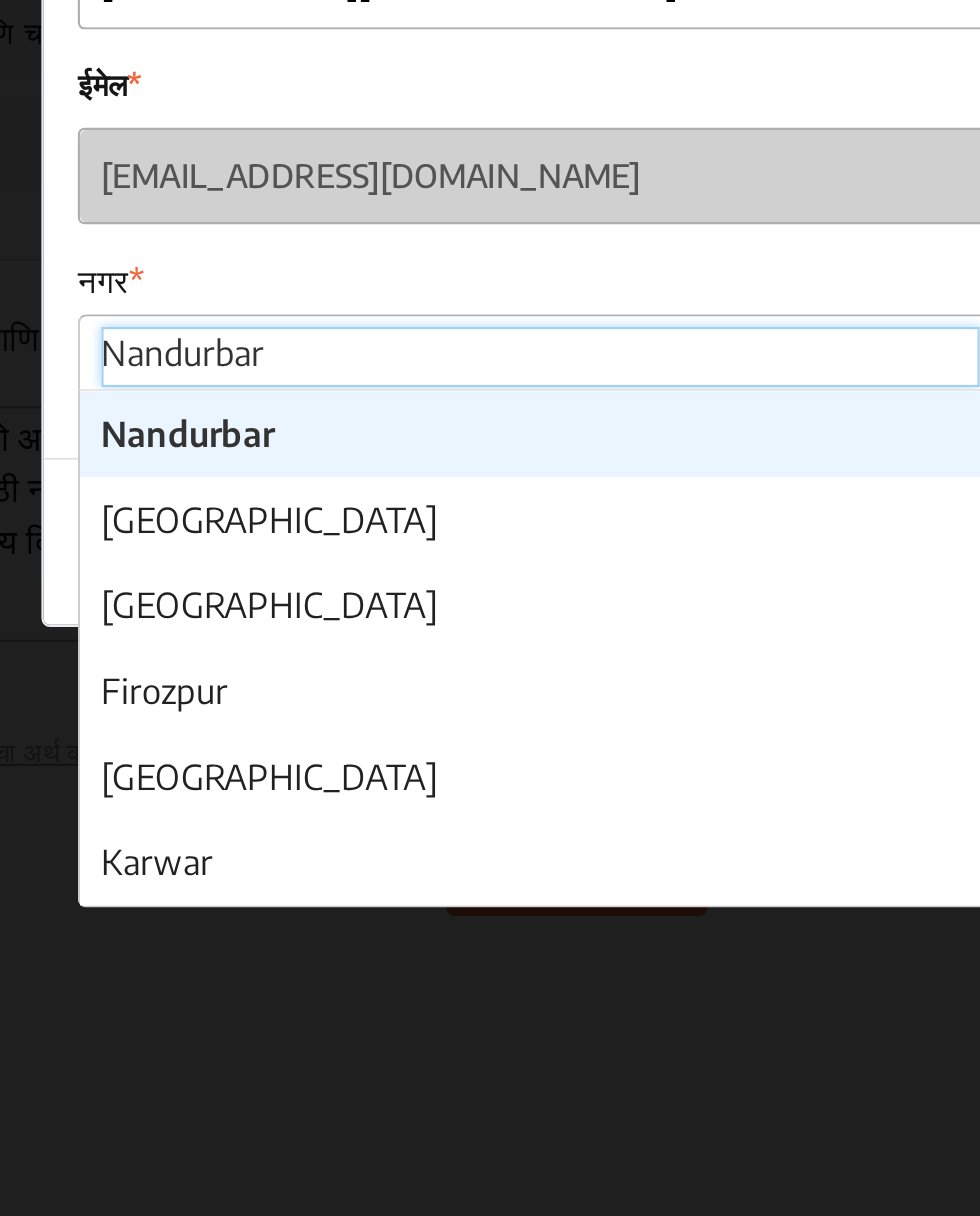 click on "Nandurbar" at bounding box center (308, 735) 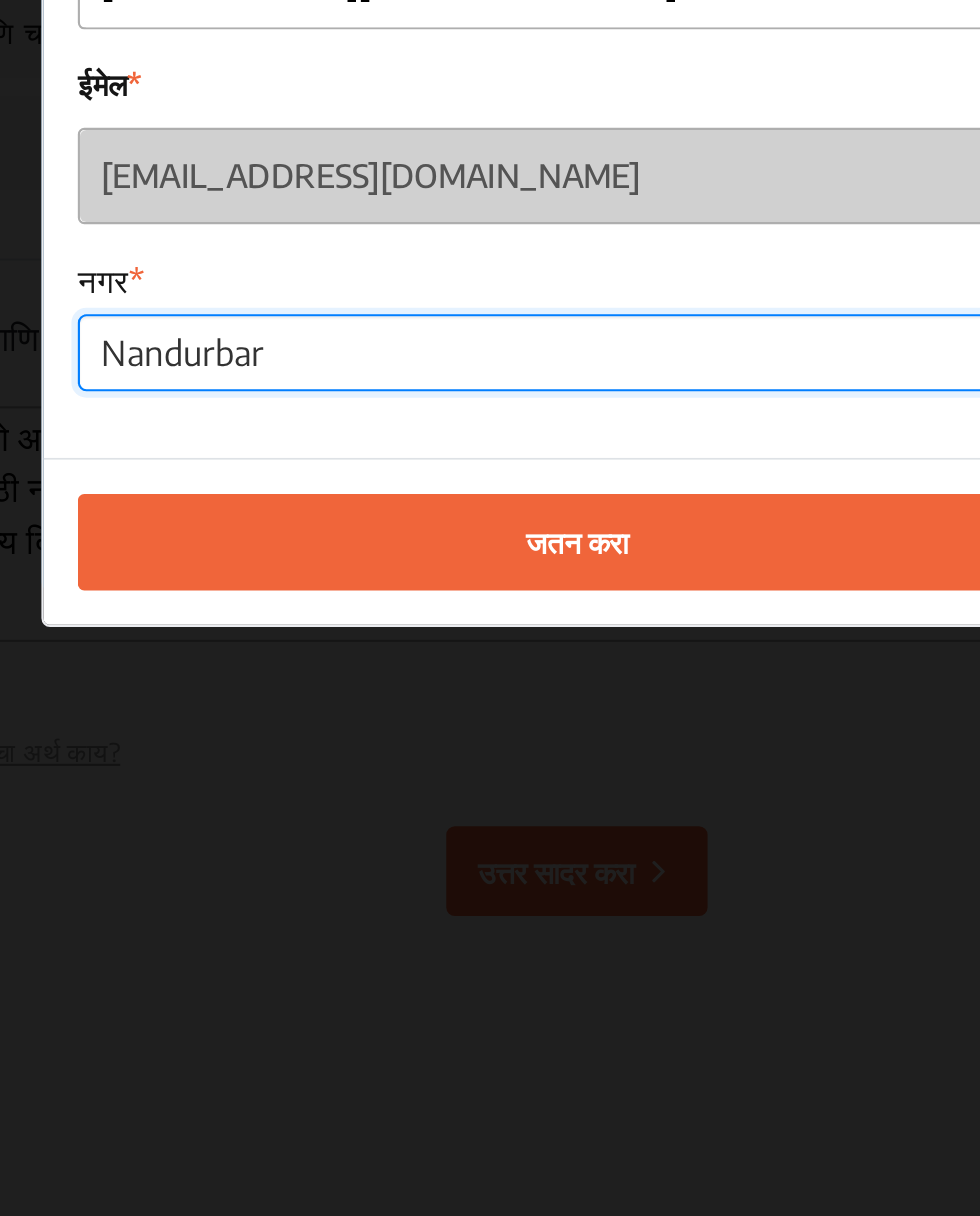 click on "जतन करा" 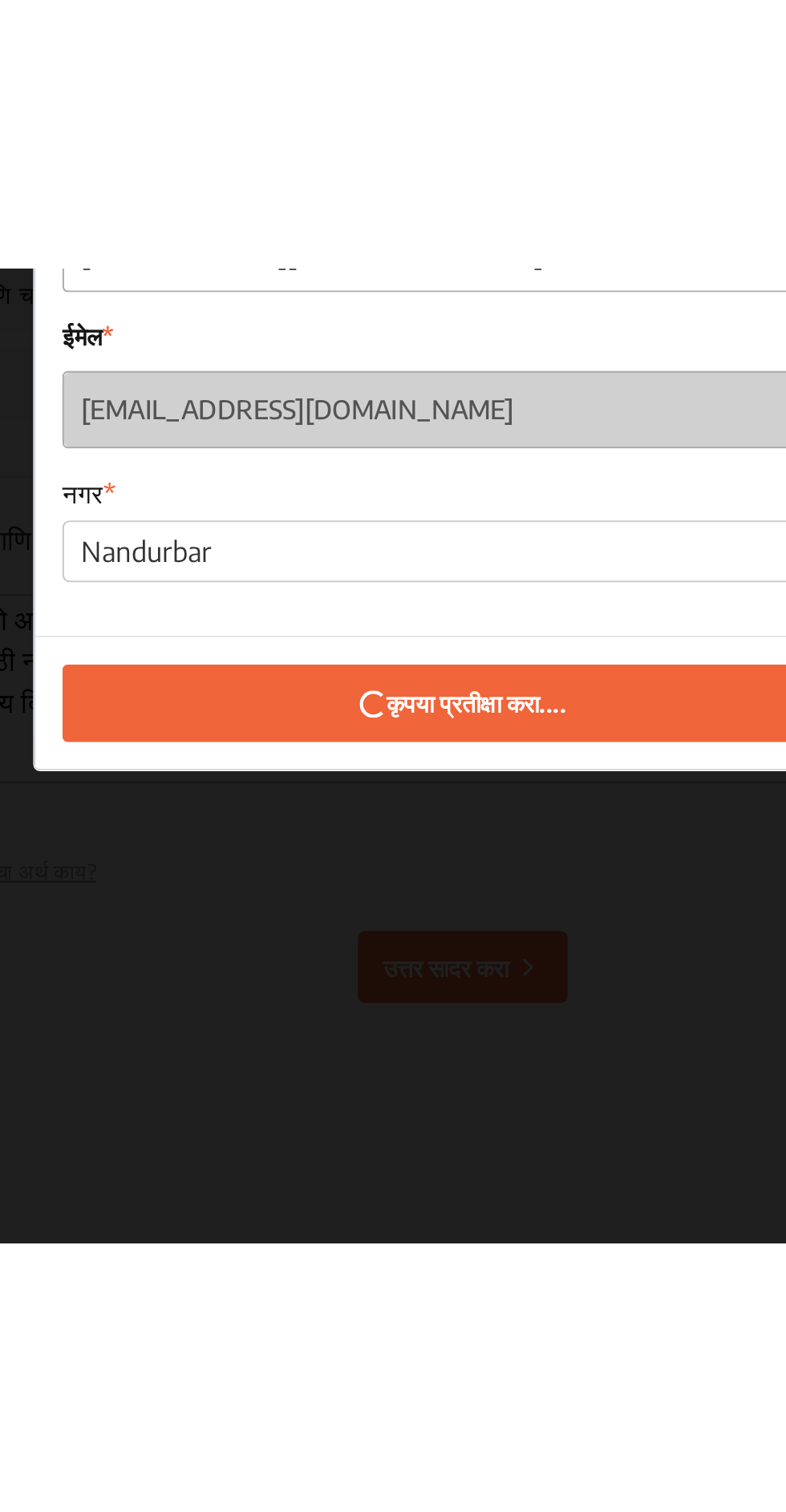 scroll, scrollTop: 2271, scrollLeft: 0, axis: vertical 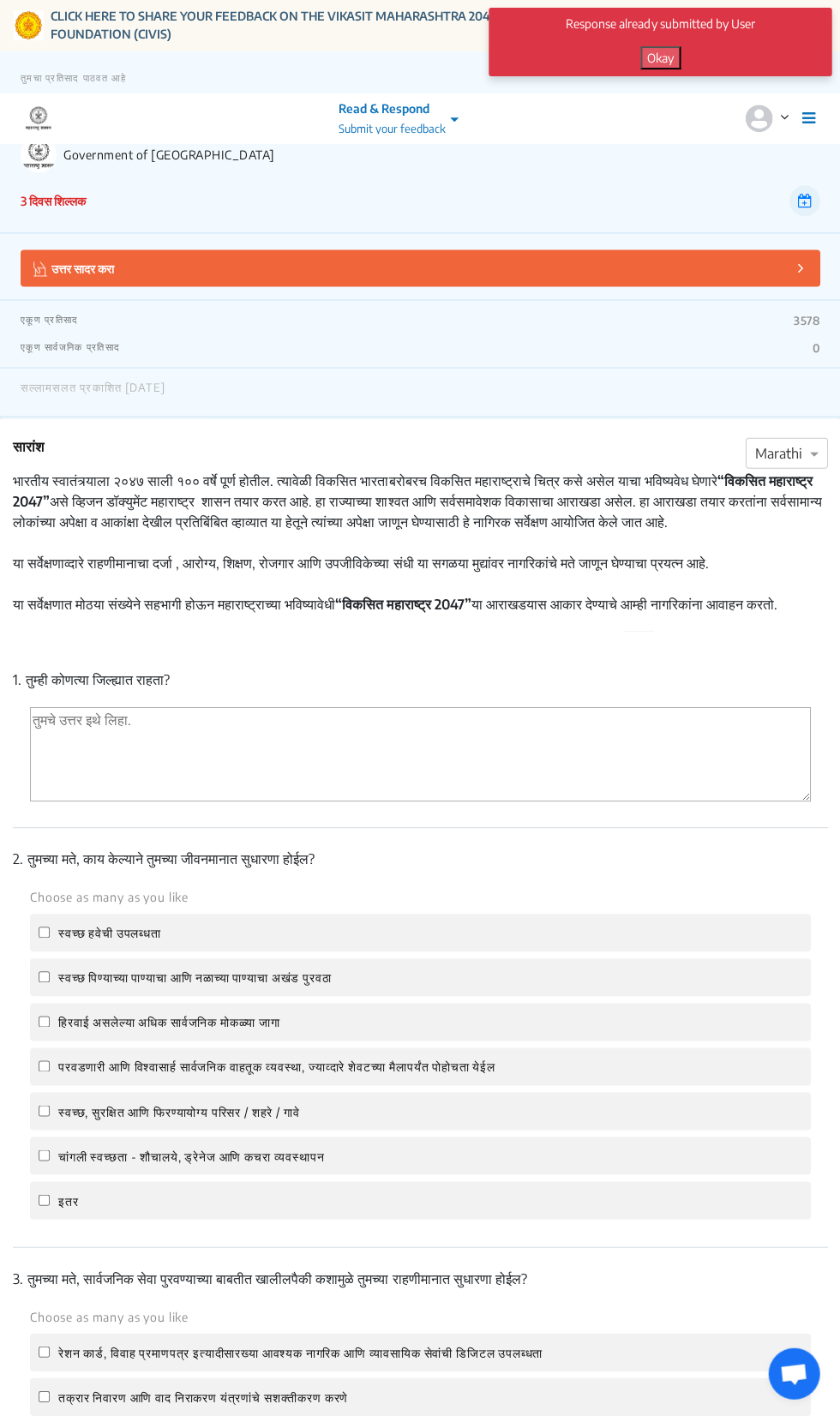 click on "Okay" 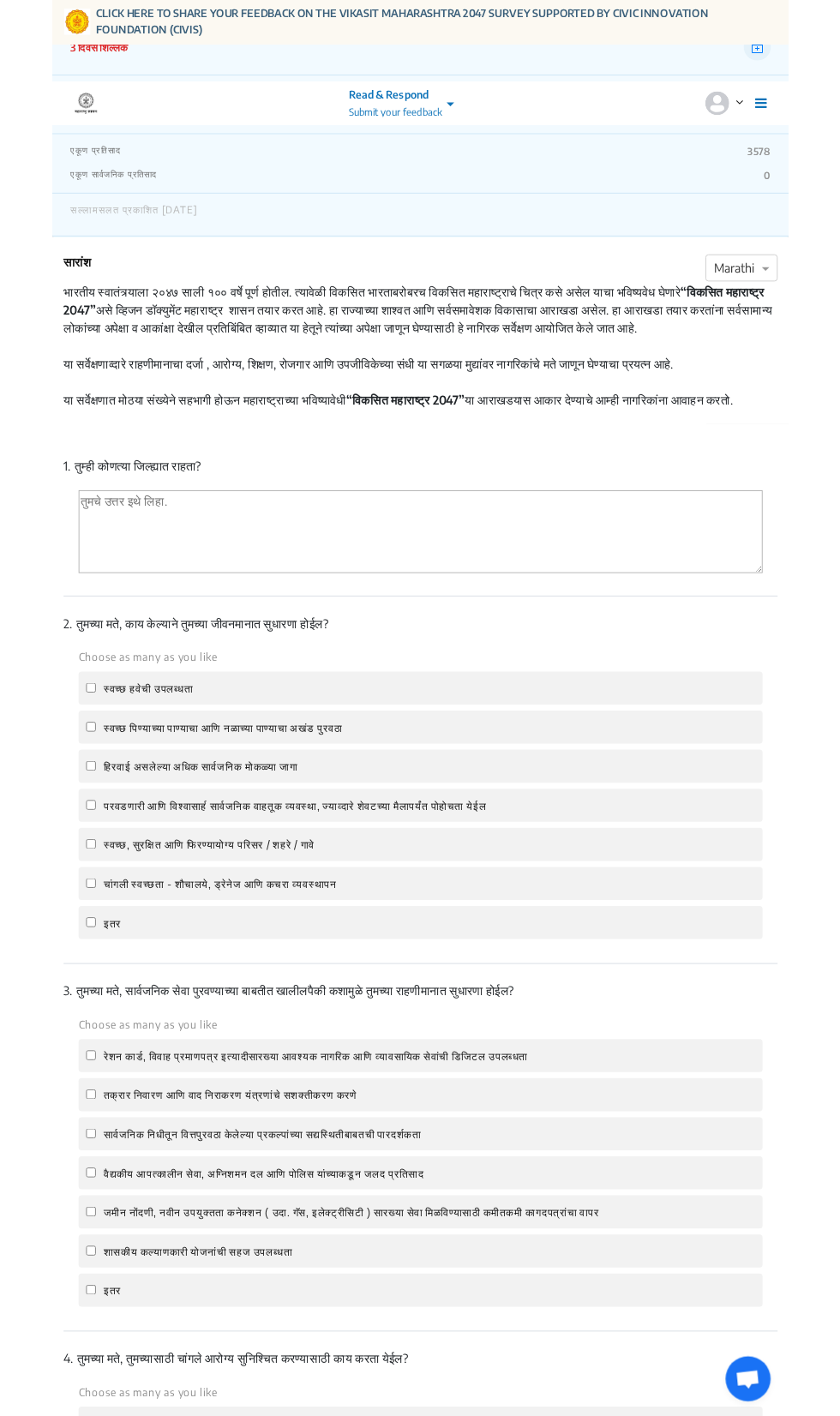 scroll, scrollTop: 0, scrollLeft: 0, axis: both 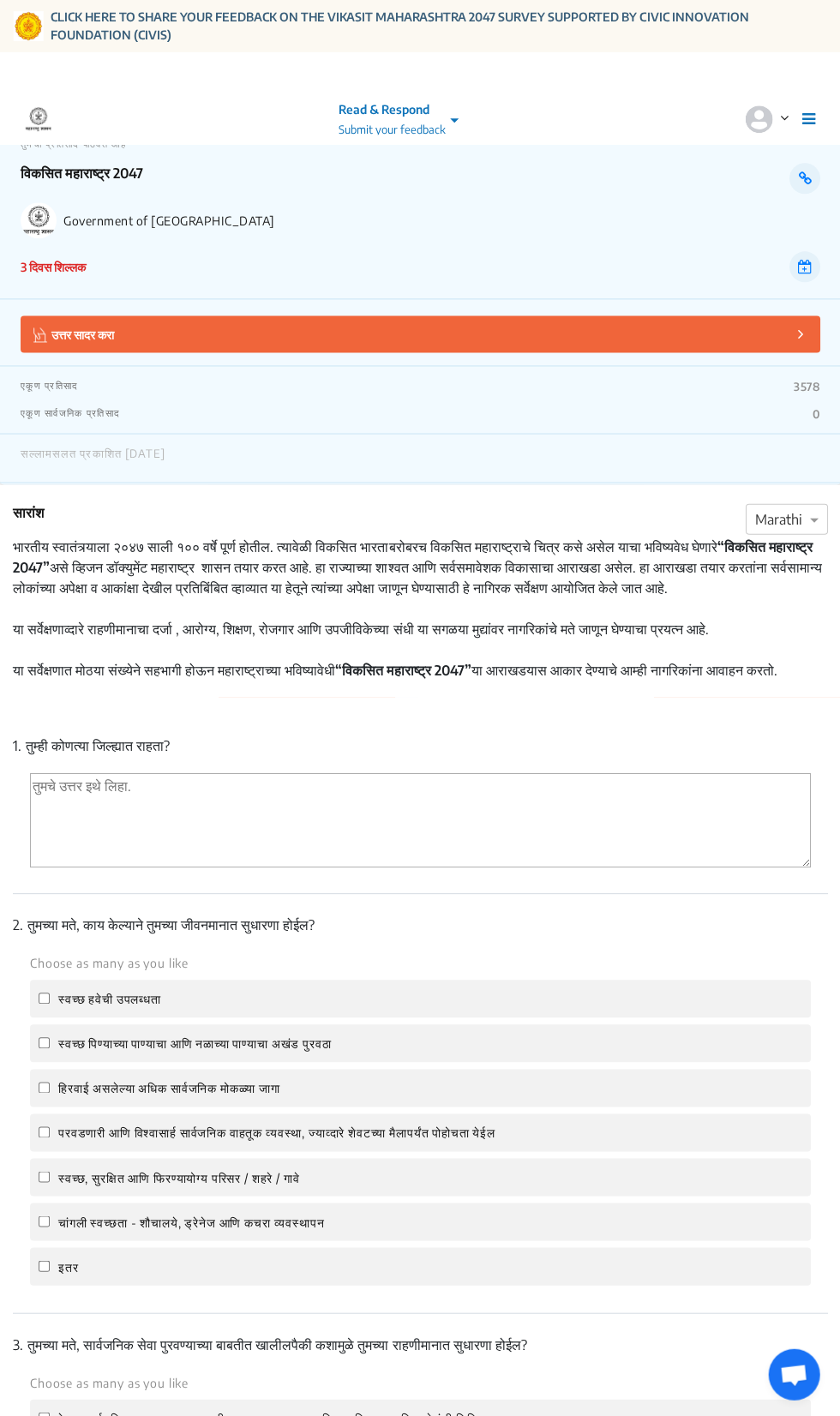 click 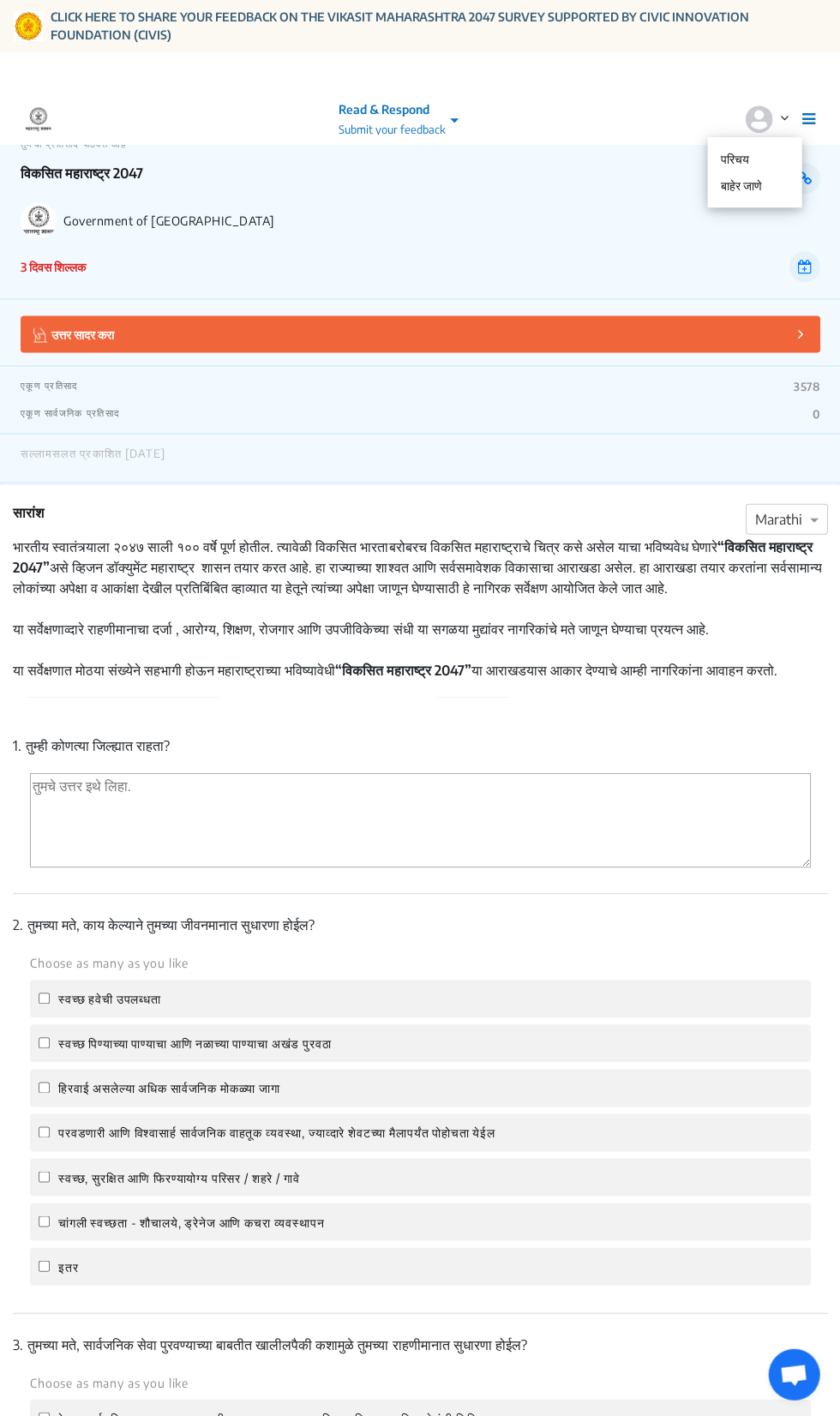 click on "बाहेर जाणे" 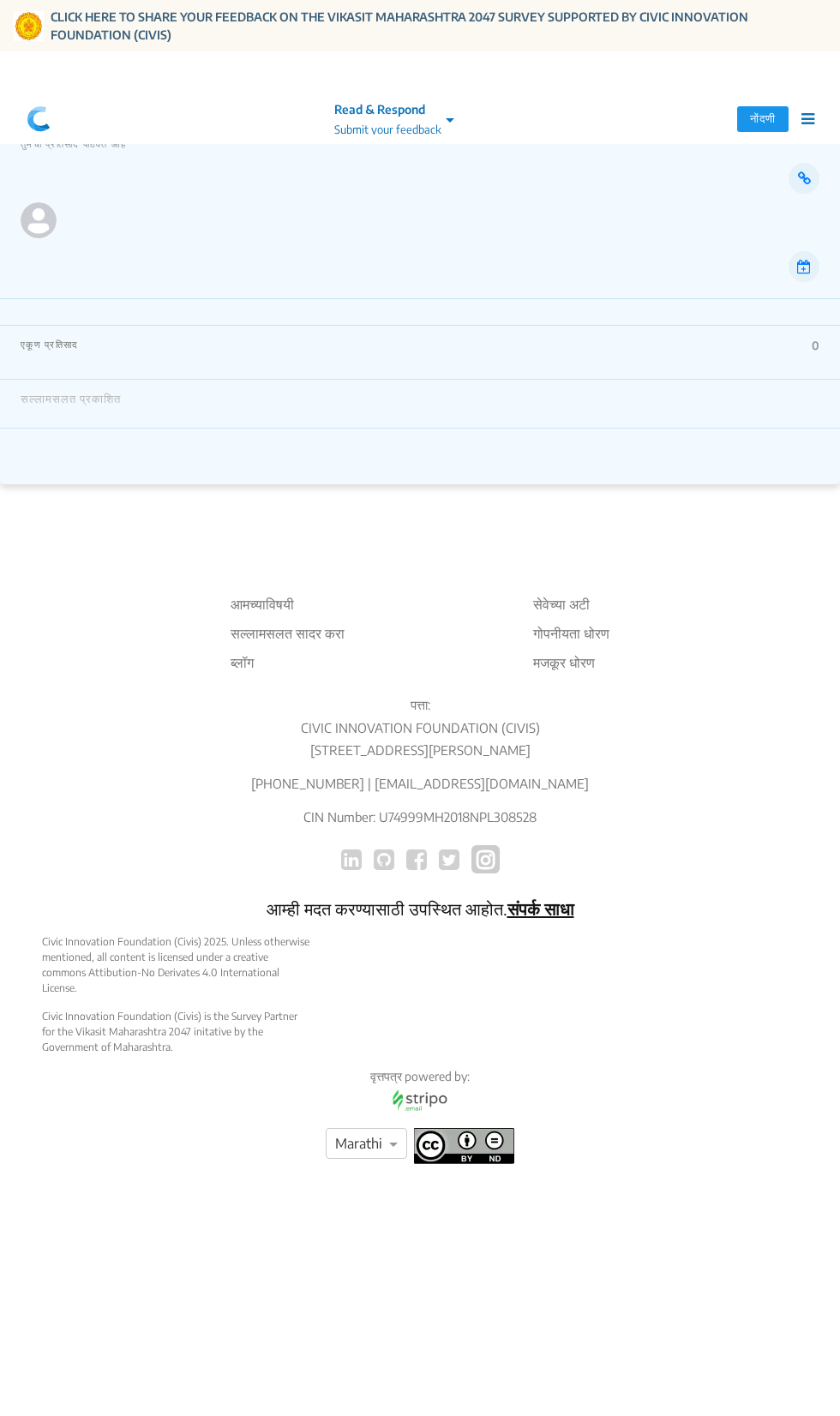 scroll, scrollTop: 0, scrollLeft: 0, axis: both 